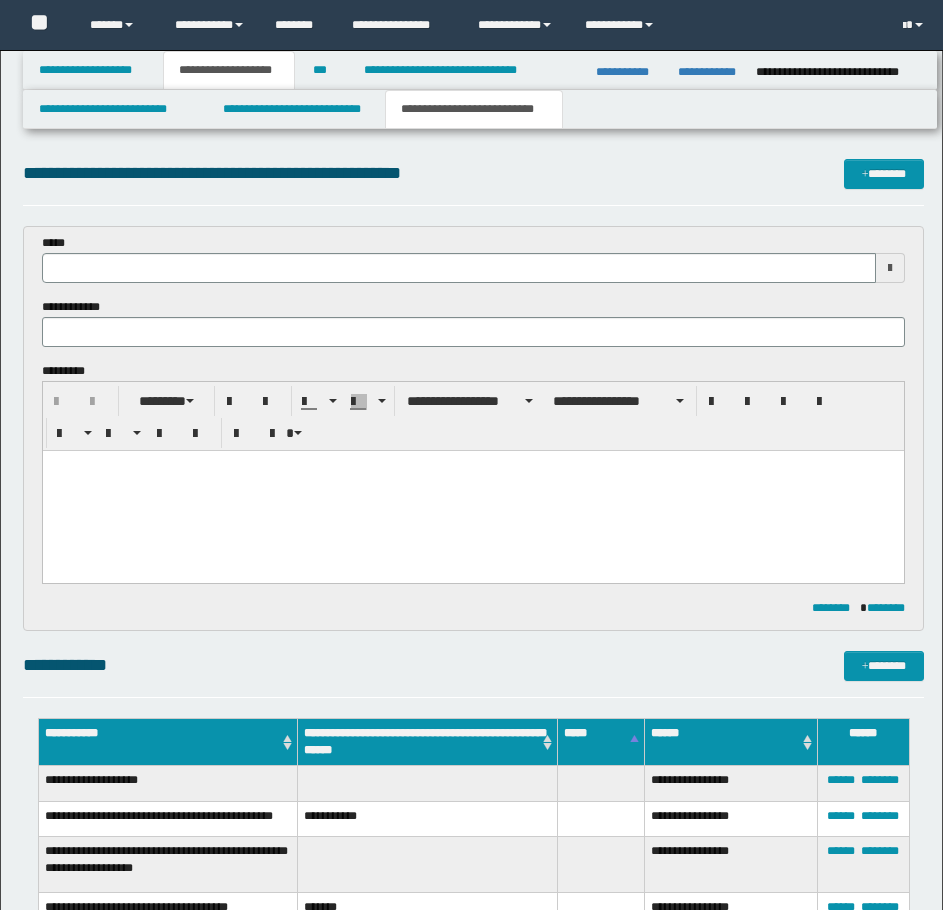 scroll, scrollTop: 300, scrollLeft: 0, axis: vertical 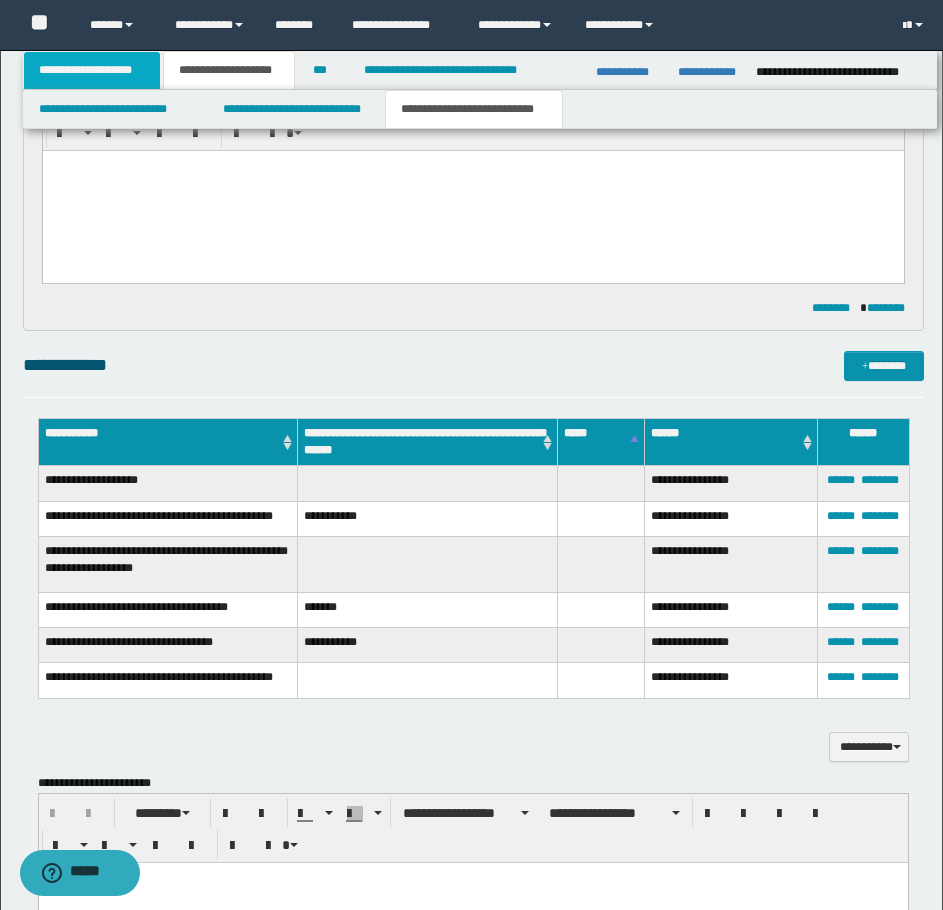 click on "**********" at bounding box center [92, 70] 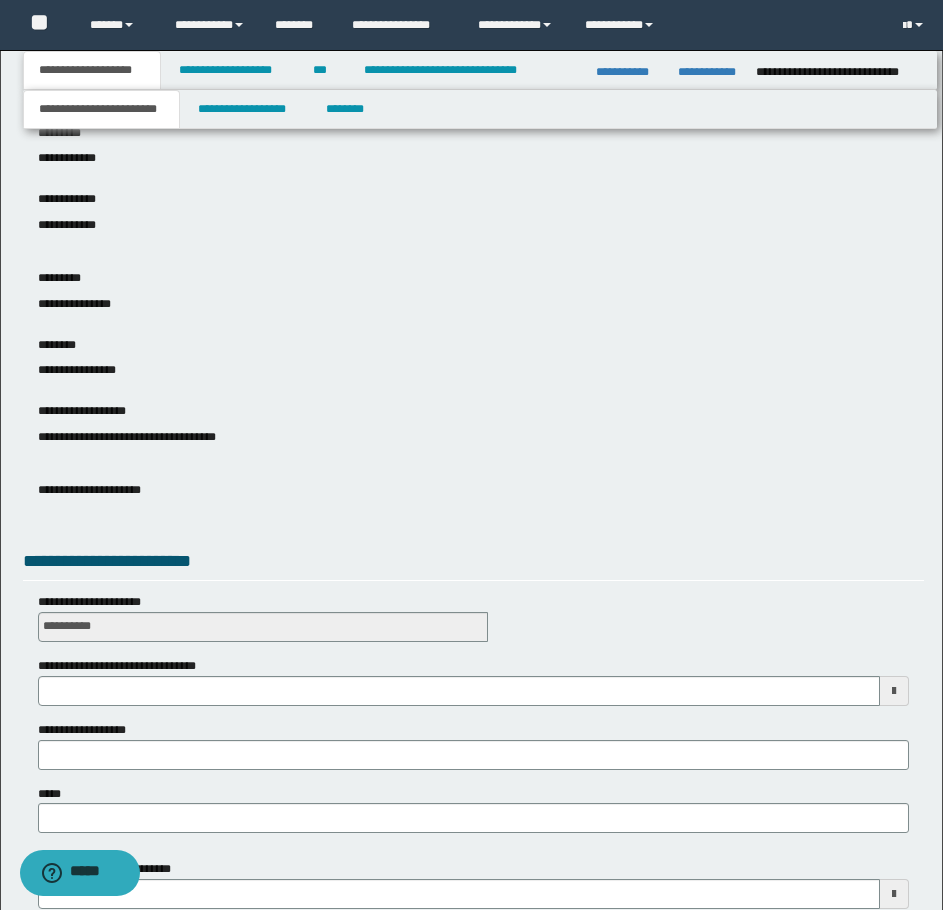 click on "**********" at bounding box center (101, 109) 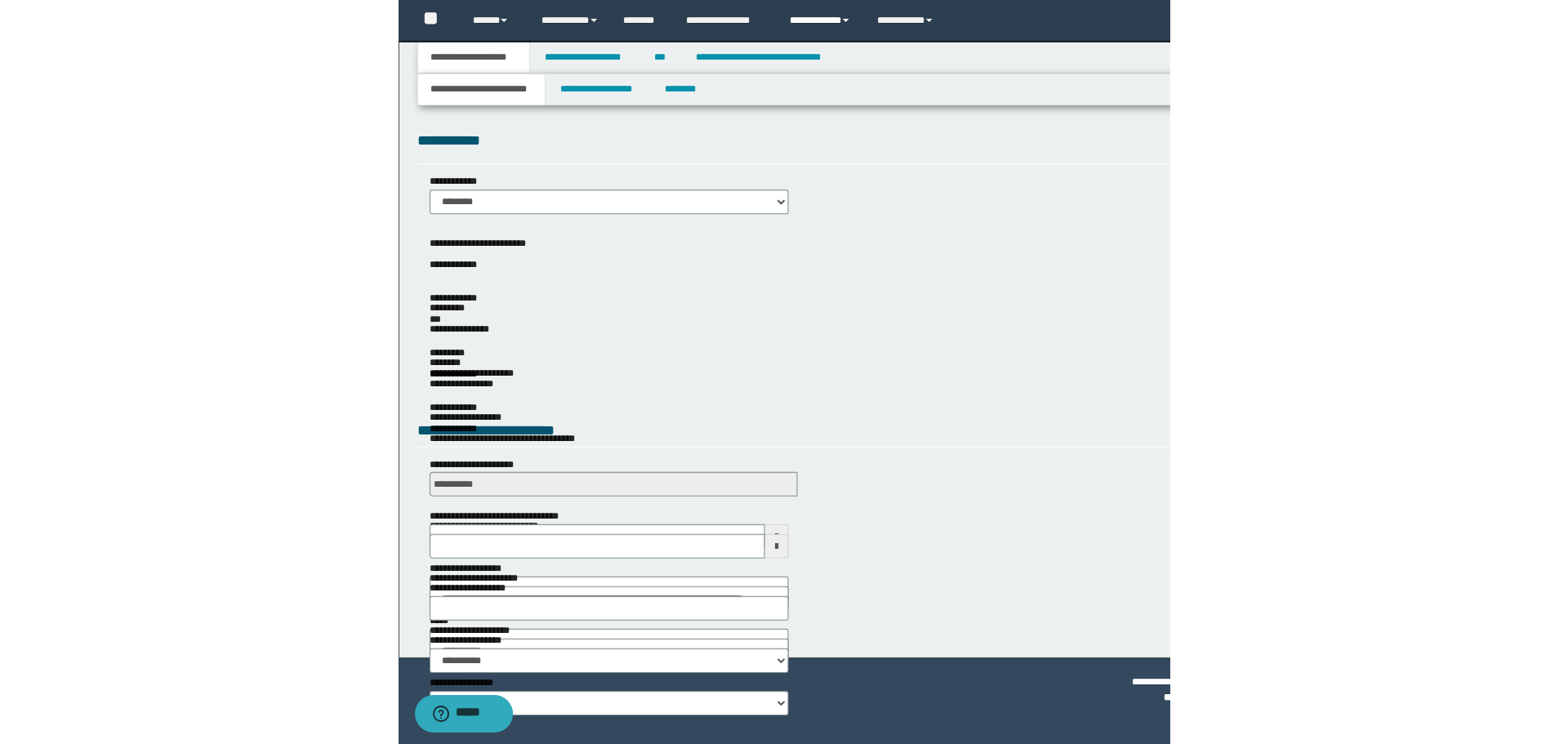scroll, scrollTop: 0, scrollLeft: 0, axis: both 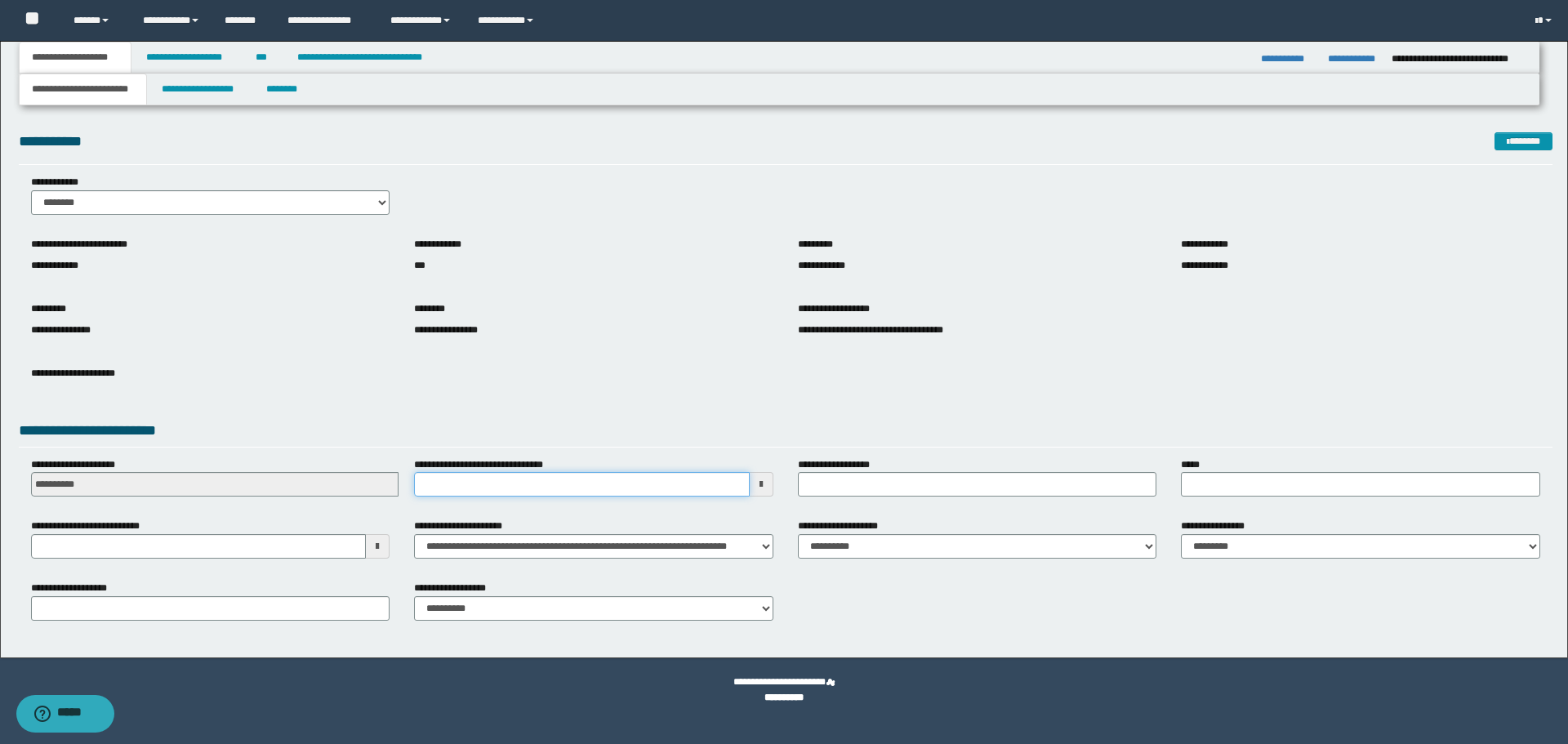 drag, startPoint x: 497, startPoint y: 480, endPoint x: 523, endPoint y: 483, distance: 26.1725 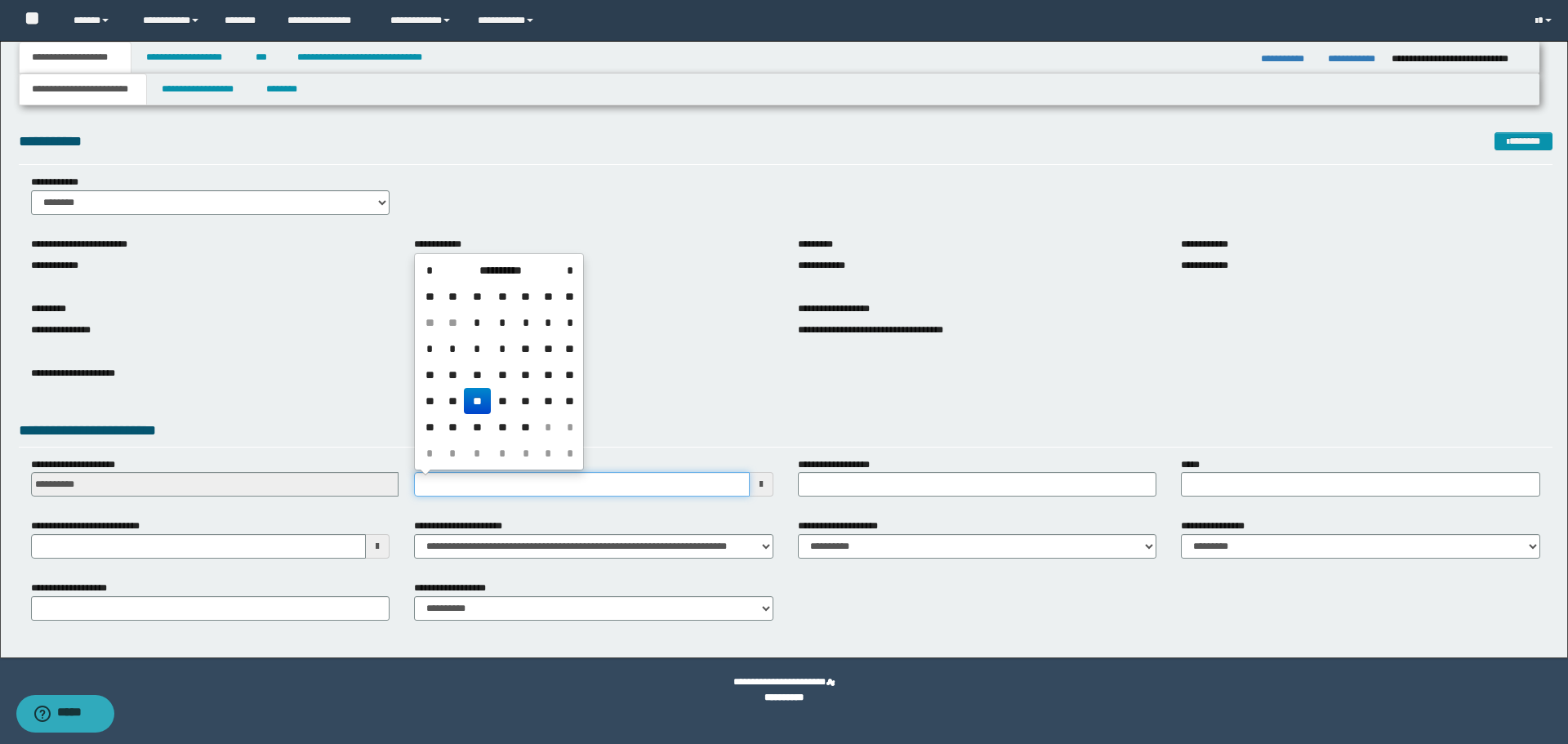 type on "**********" 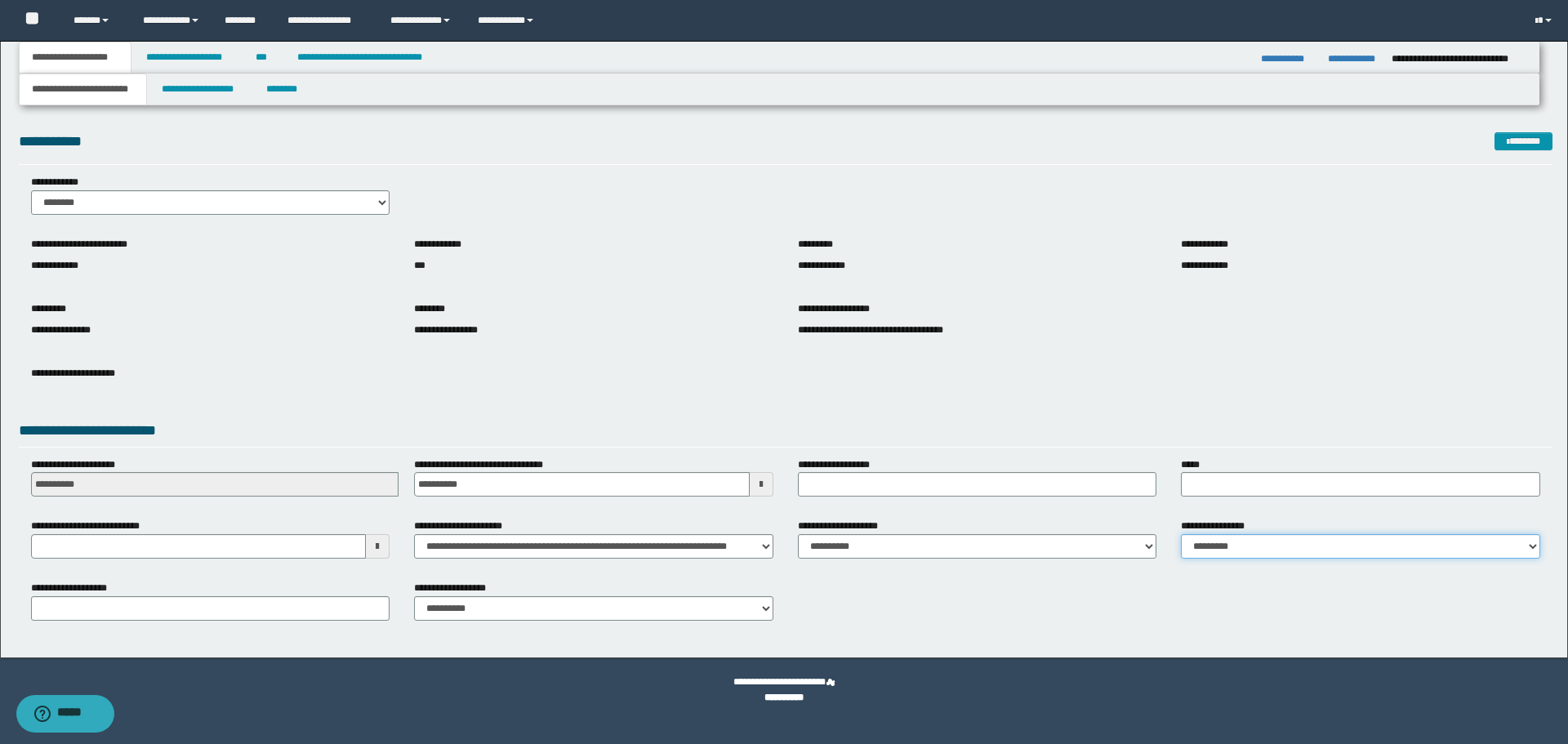 click on "**********" at bounding box center (1361, 546) 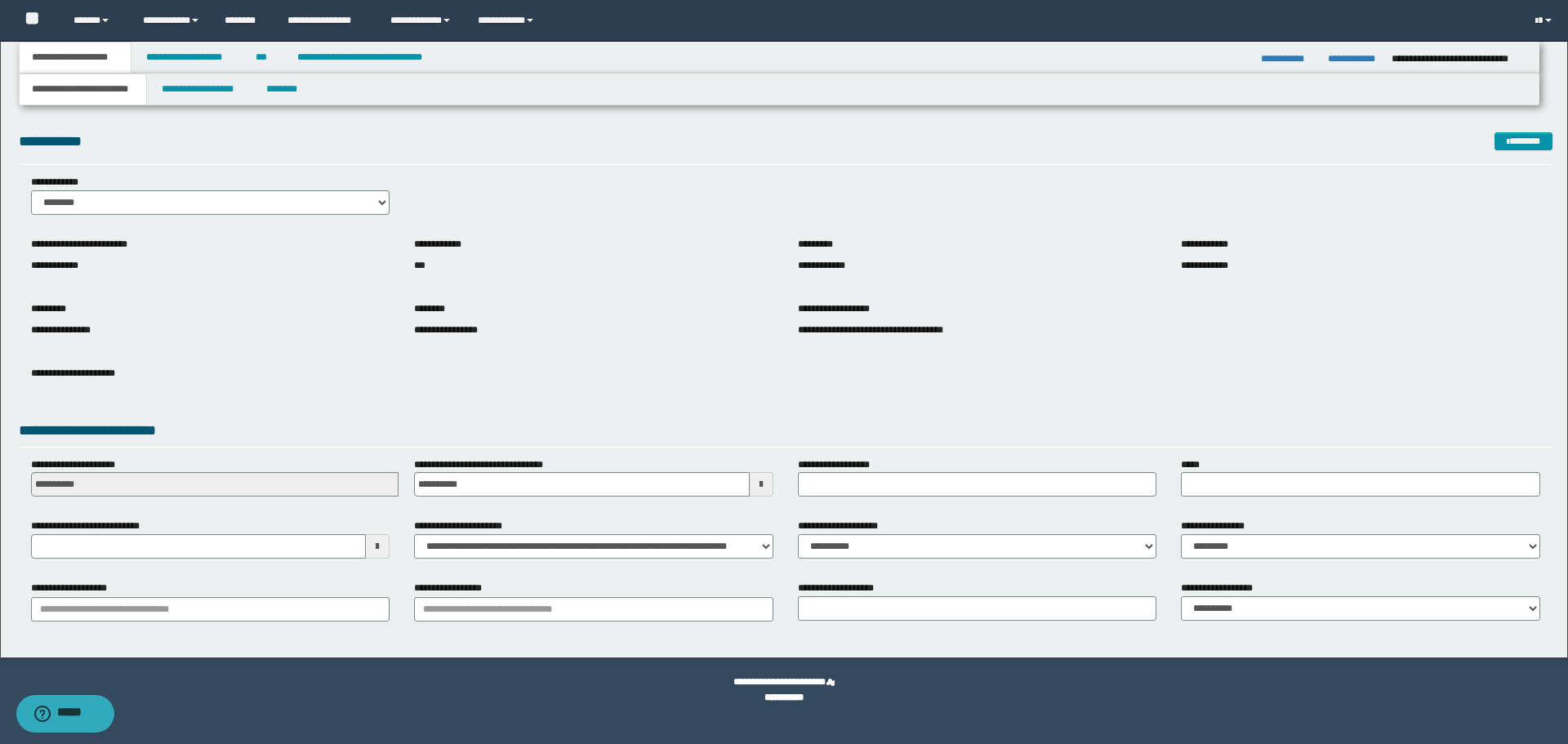 drag, startPoint x: 650, startPoint y: 629, endPoint x: 657, endPoint y: 613, distance: 17.464249 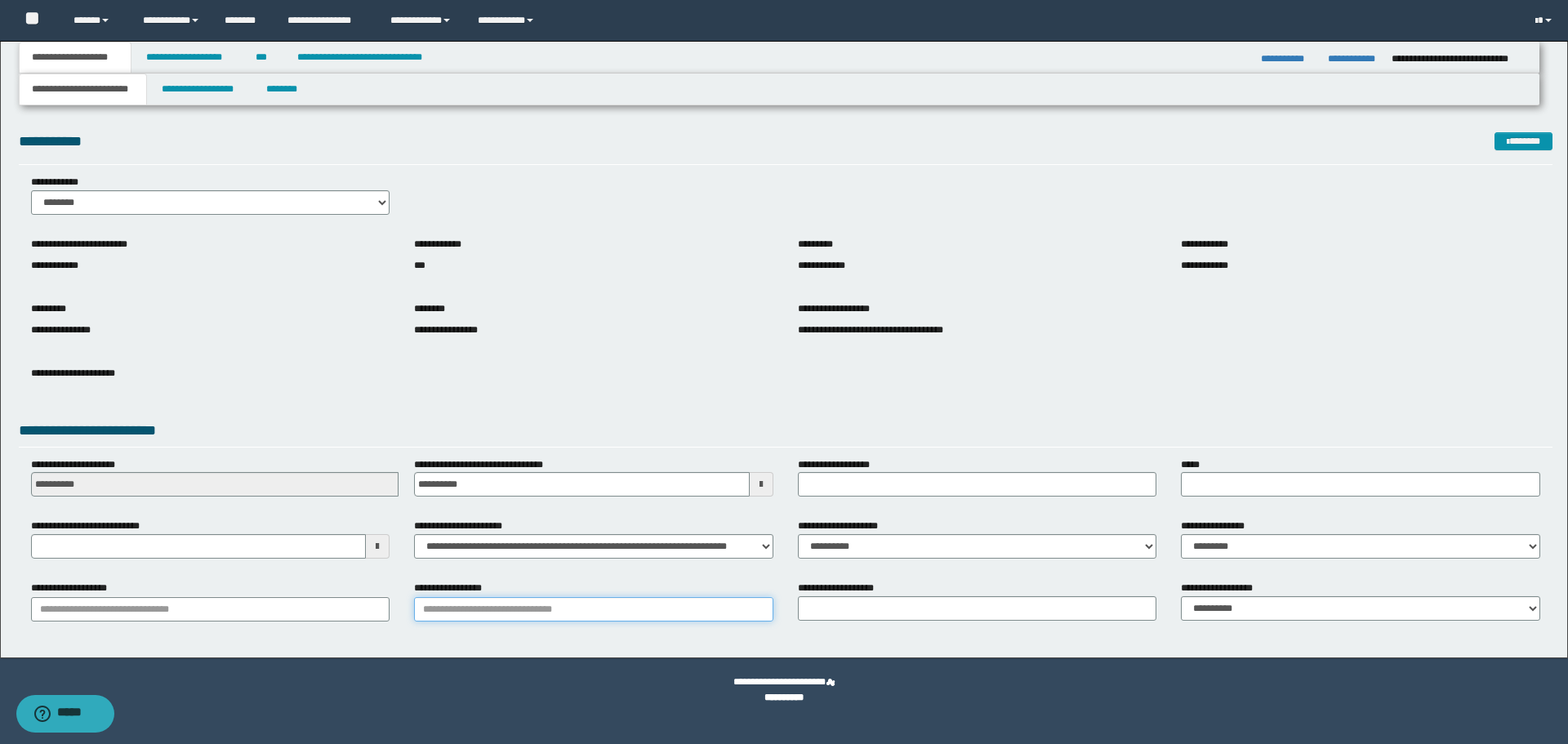 click on "**********" at bounding box center [594, 609] 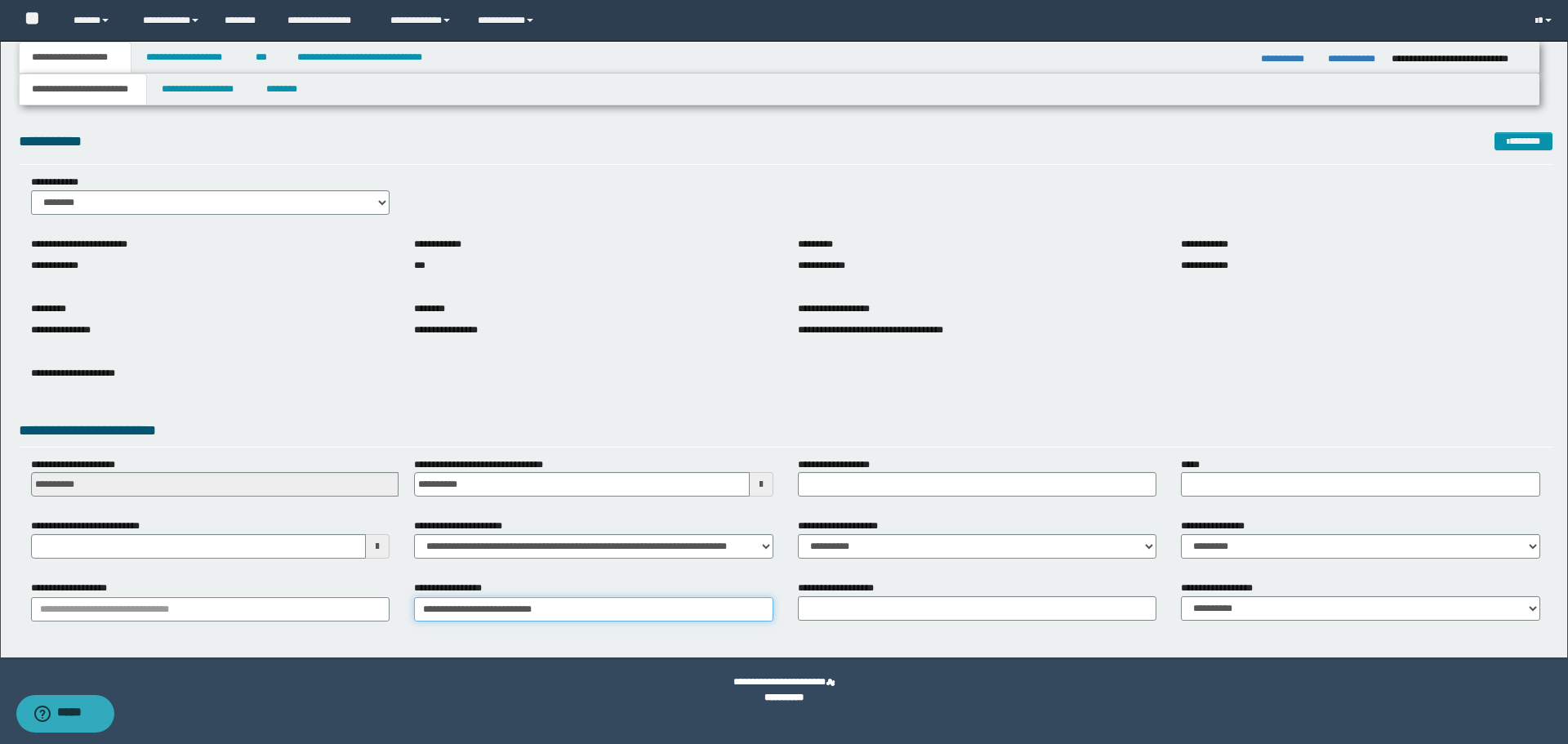 type on "**********" 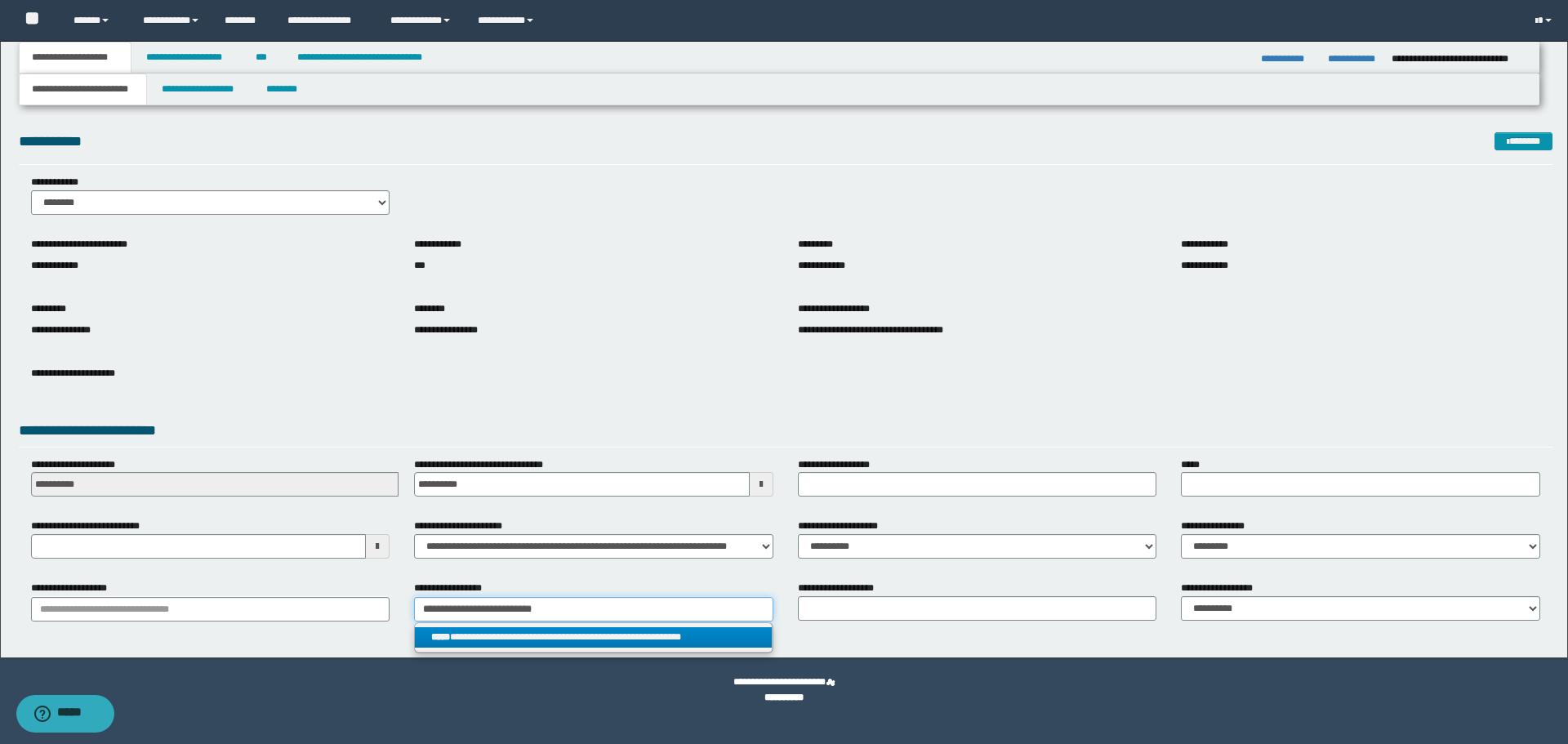 type on "**********" 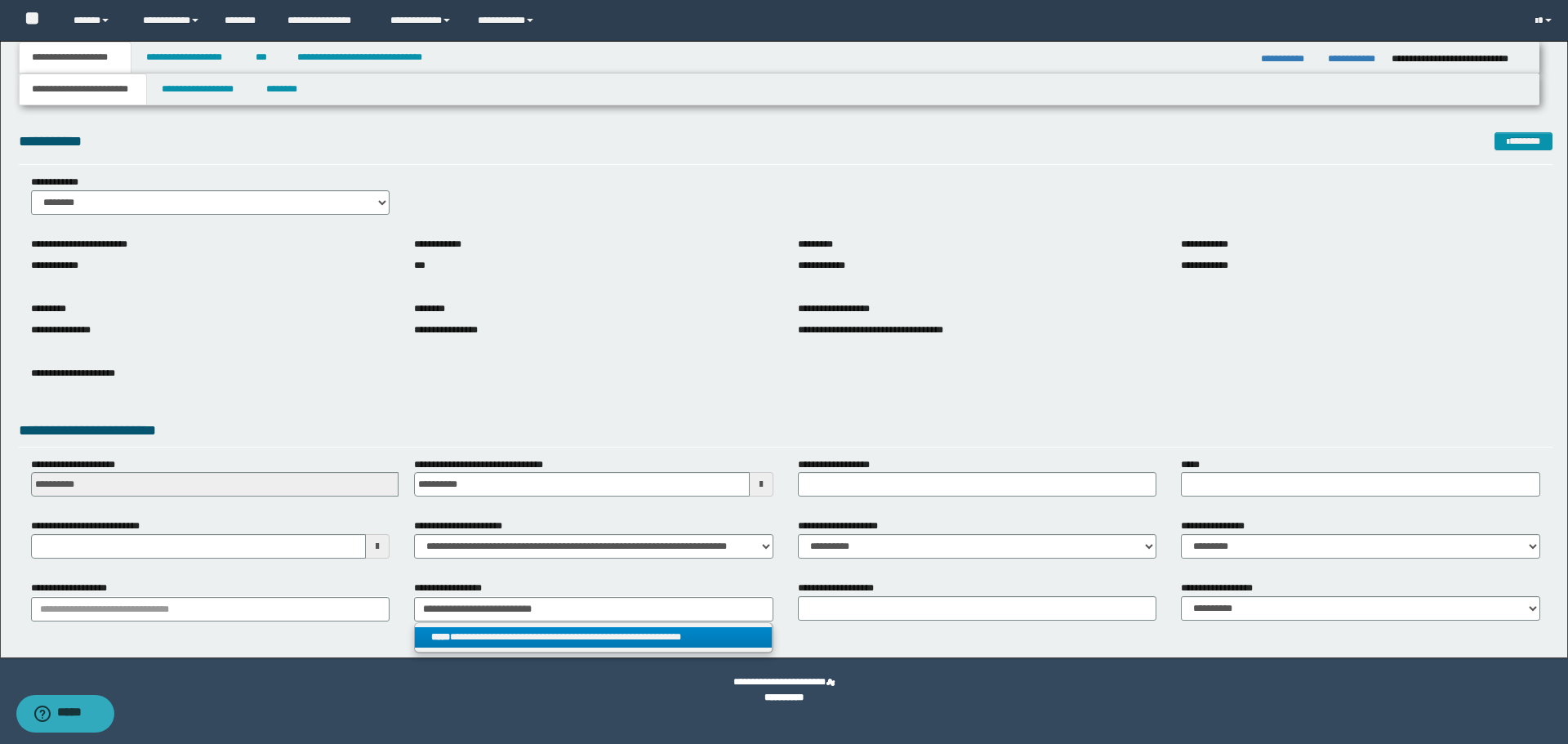 click on "**********" at bounding box center [593, 637] 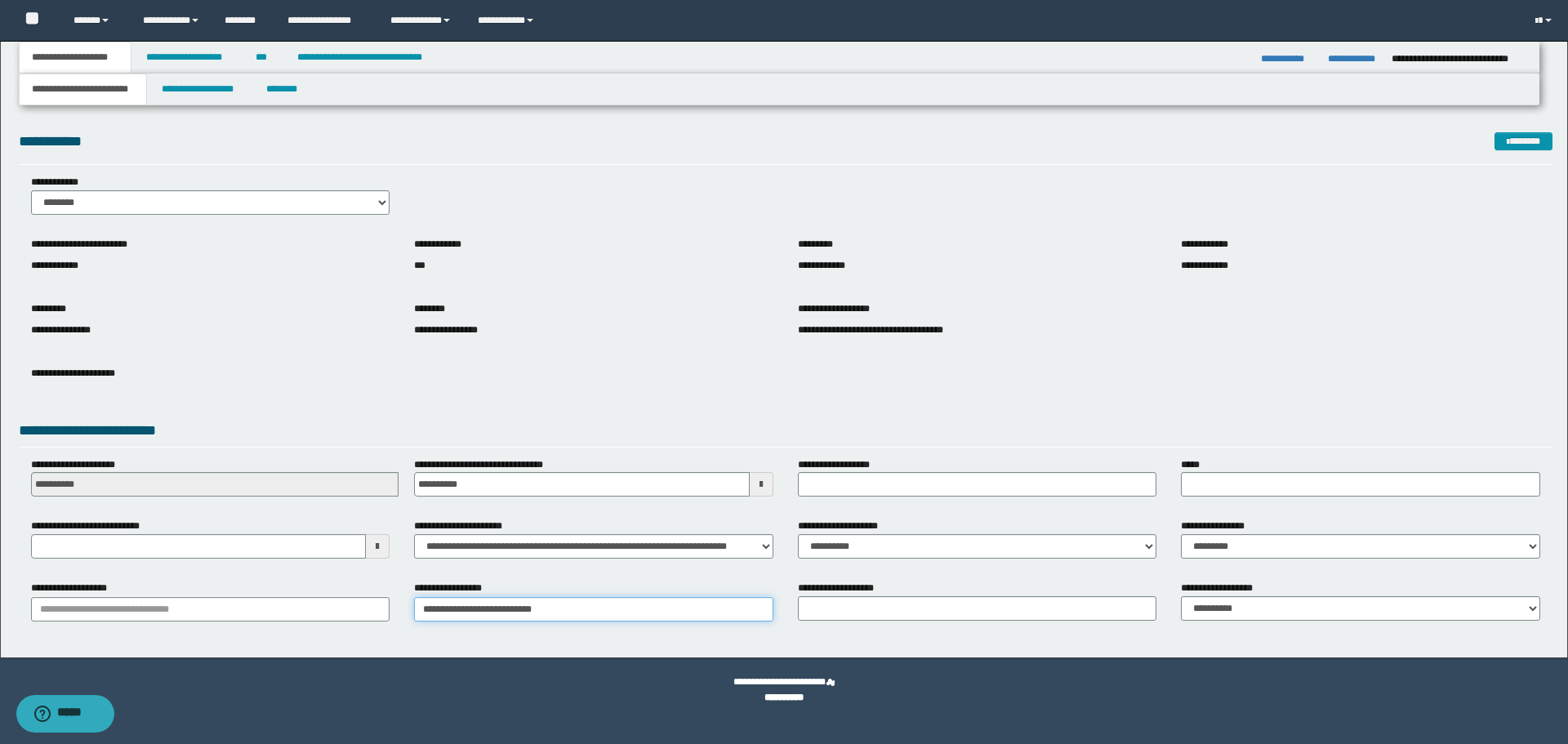 type on "**********" 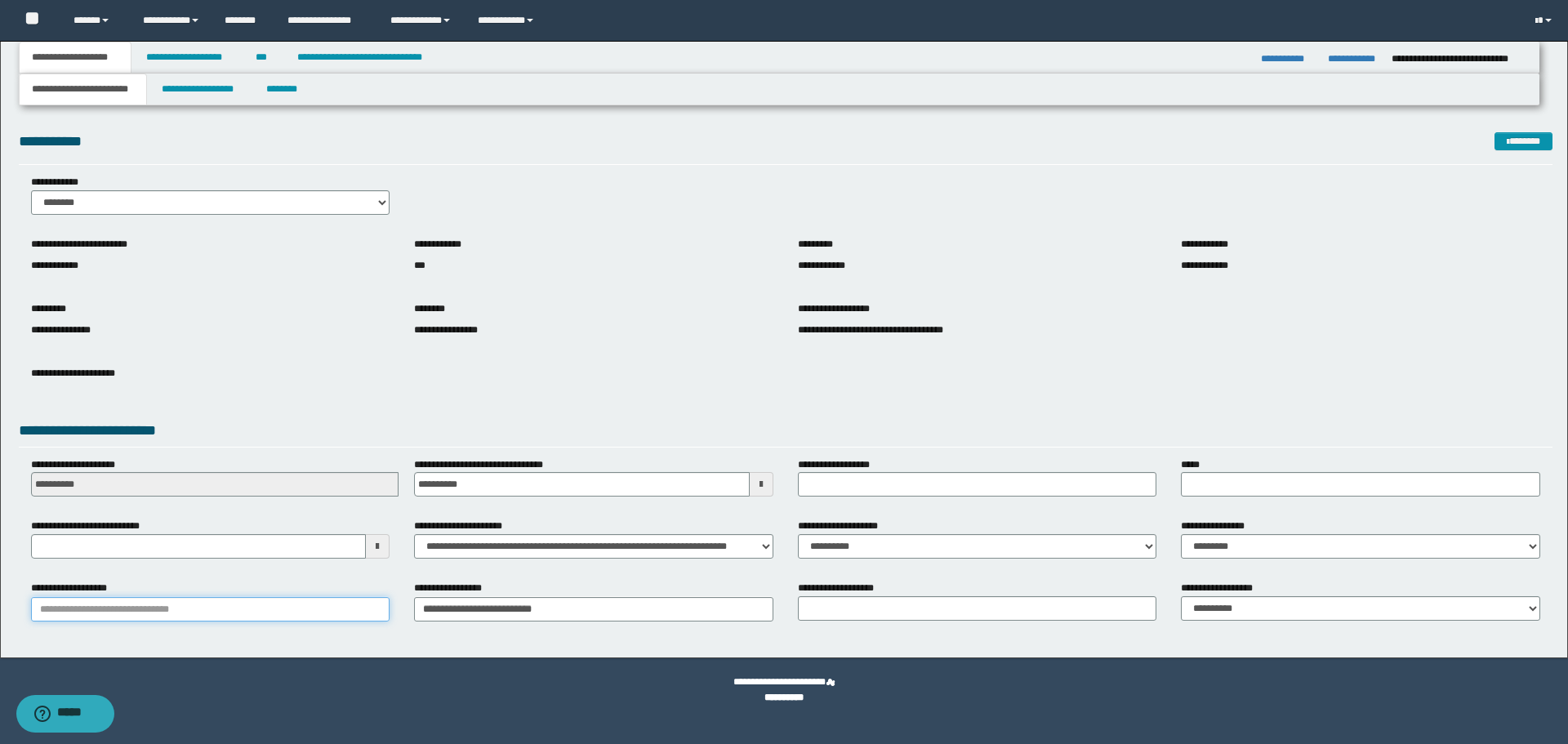 type 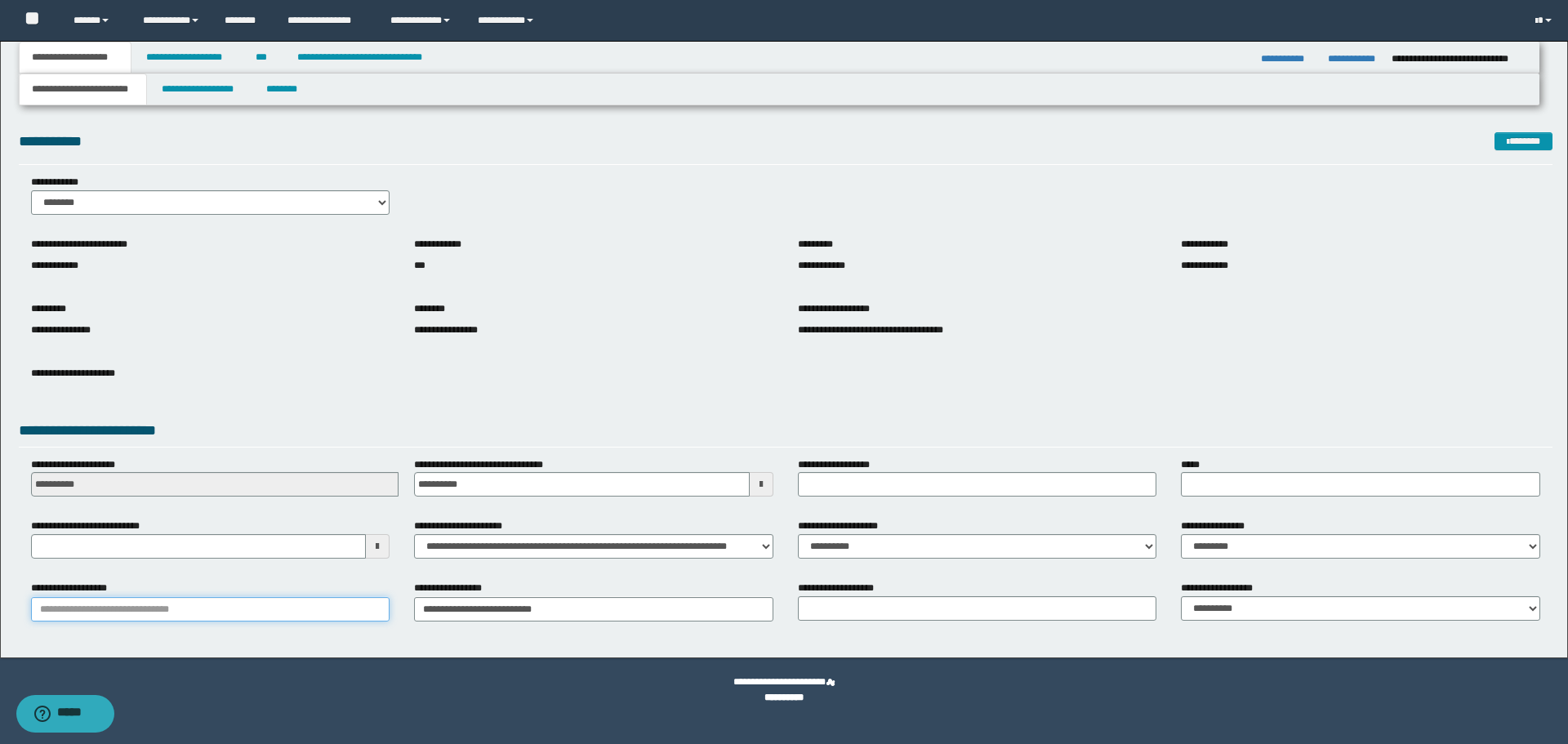 click on "**********" at bounding box center (211, 609) 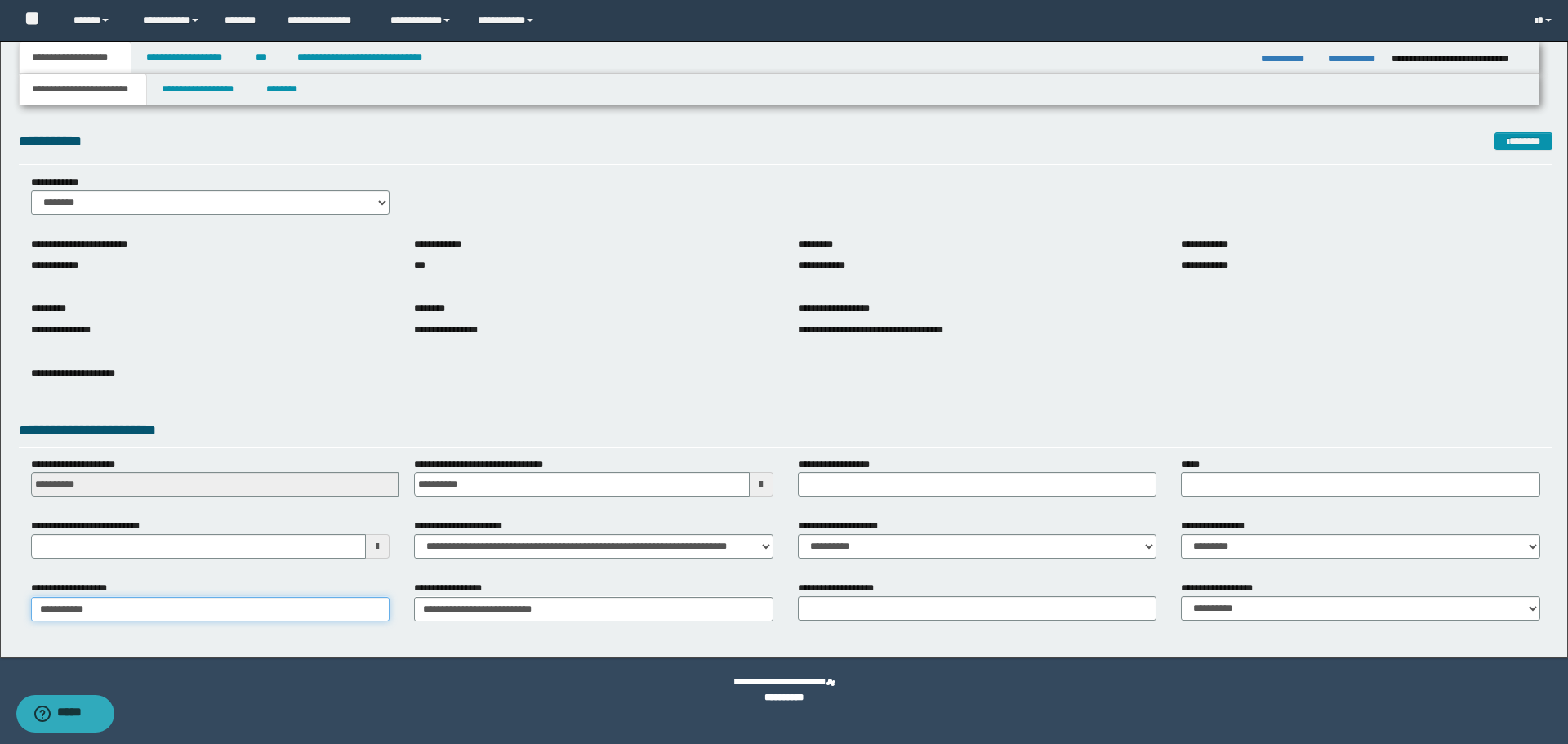 type on "**********" 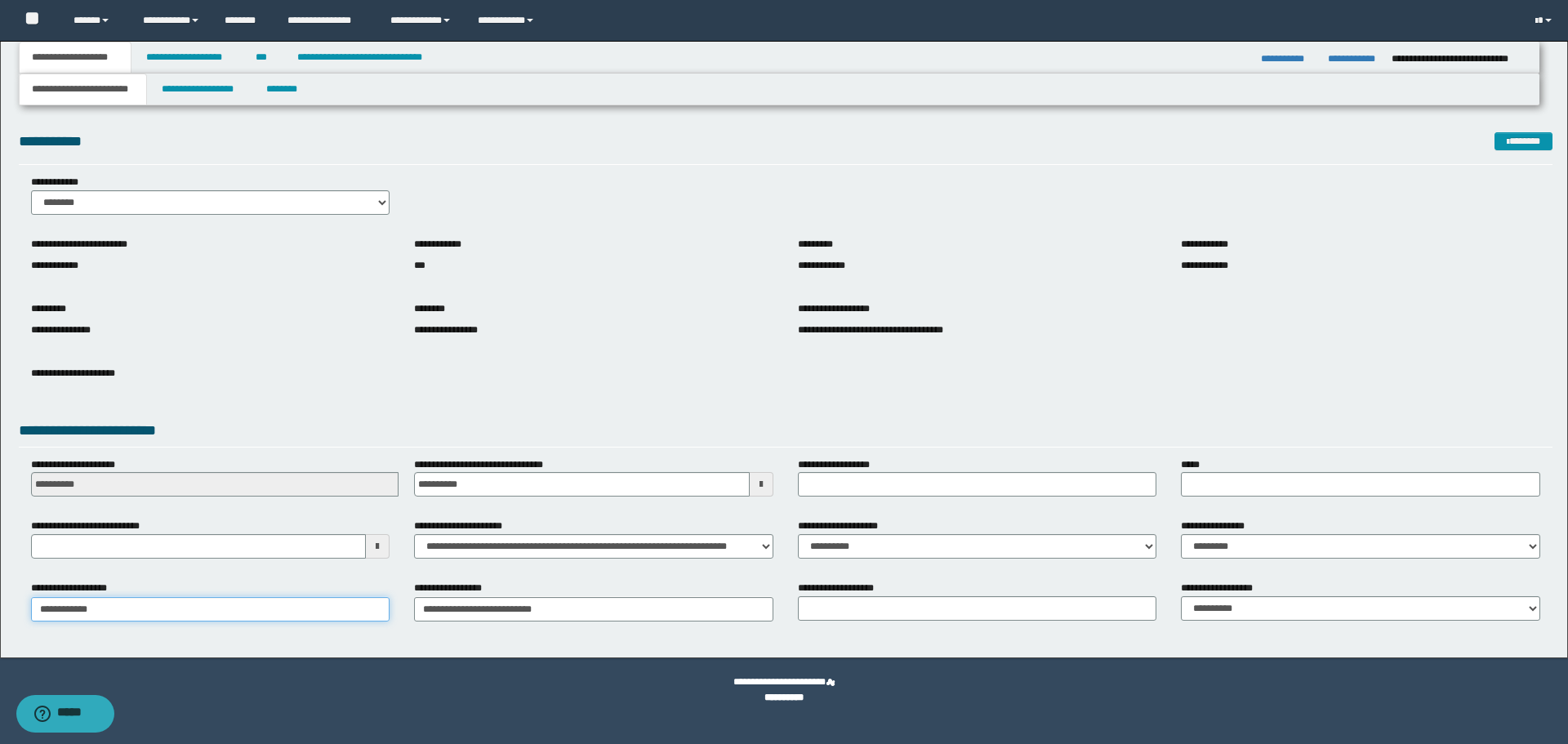 type on "**********" 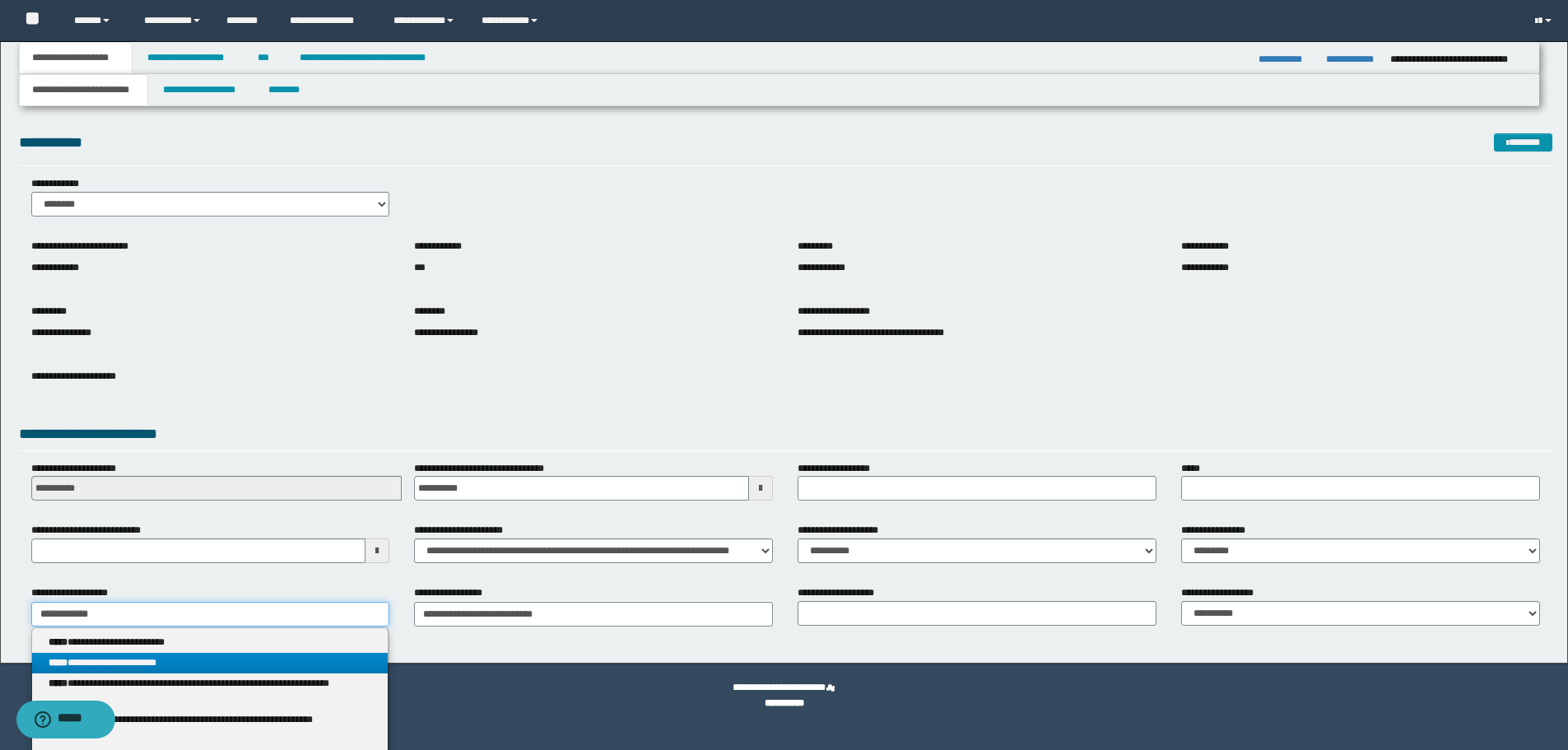 type on "**********" 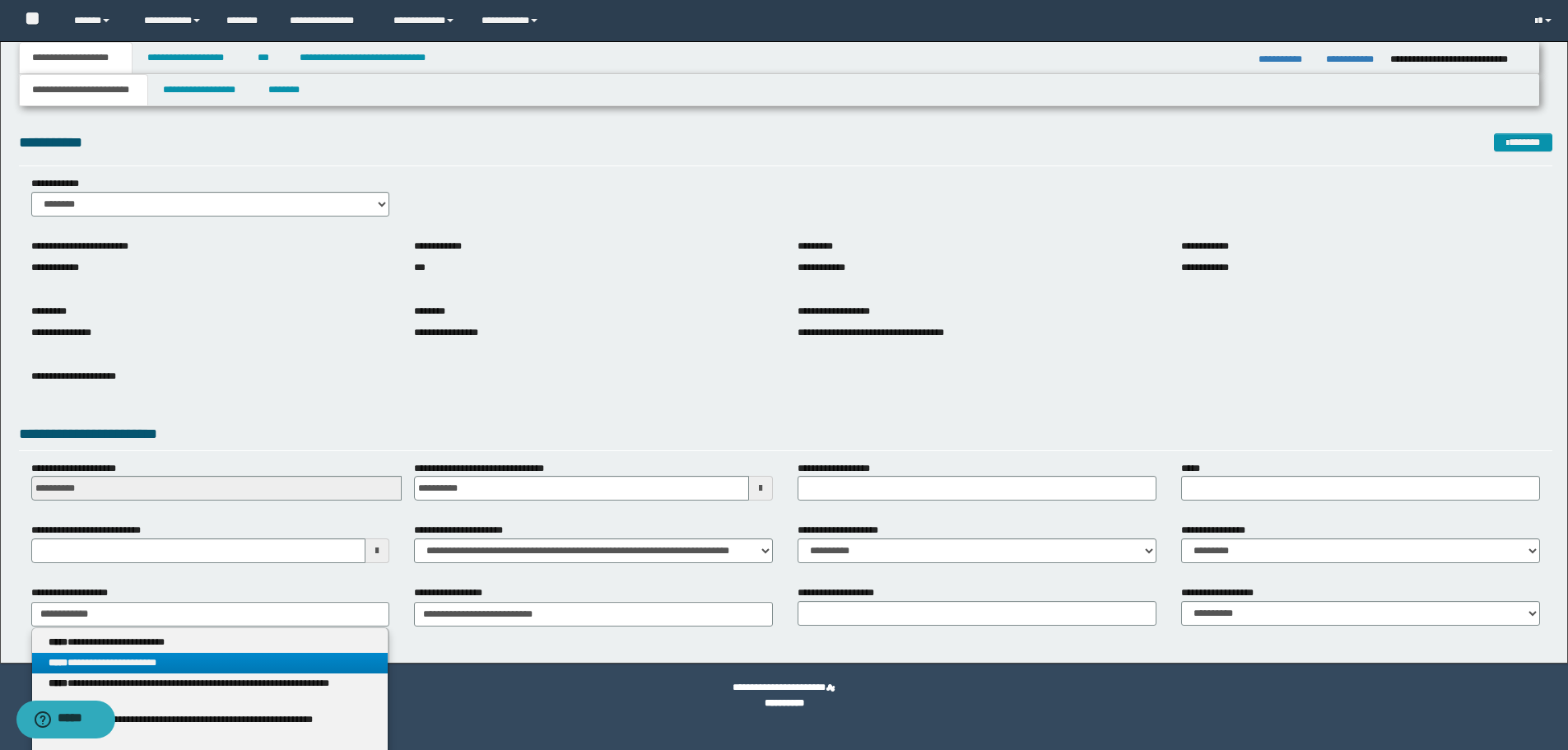 click on "**********" at bounding box center [210, 642] 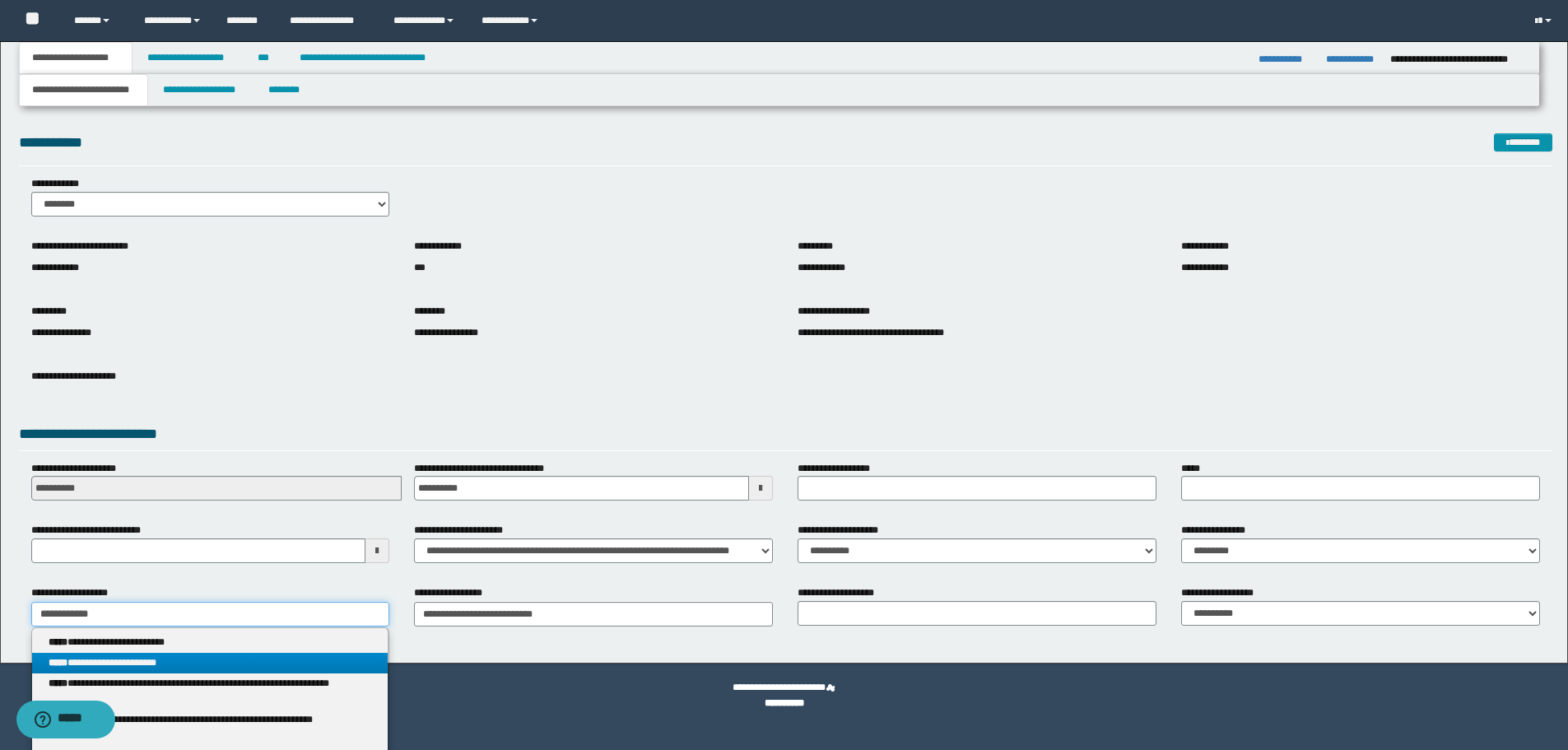 type 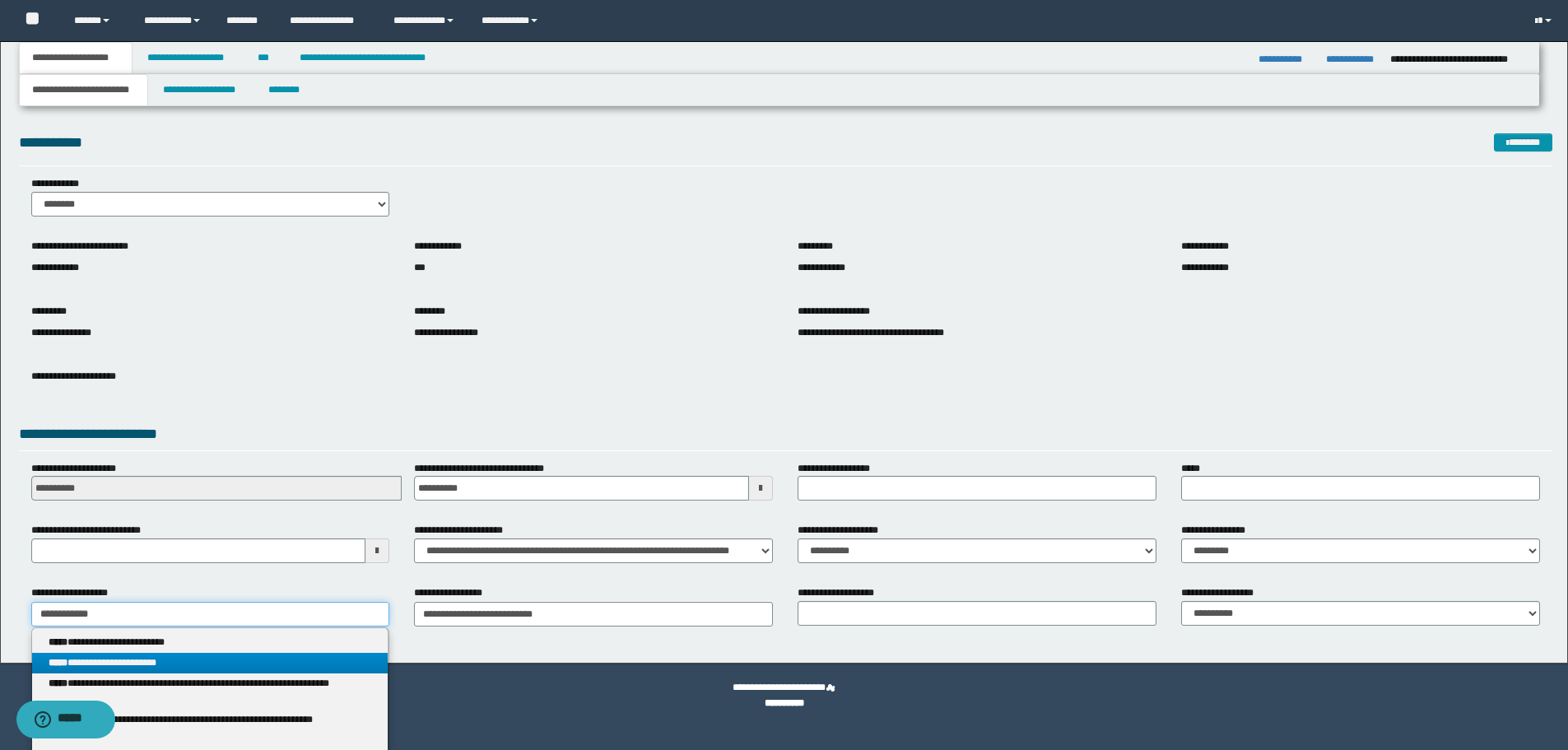 type on "**********" 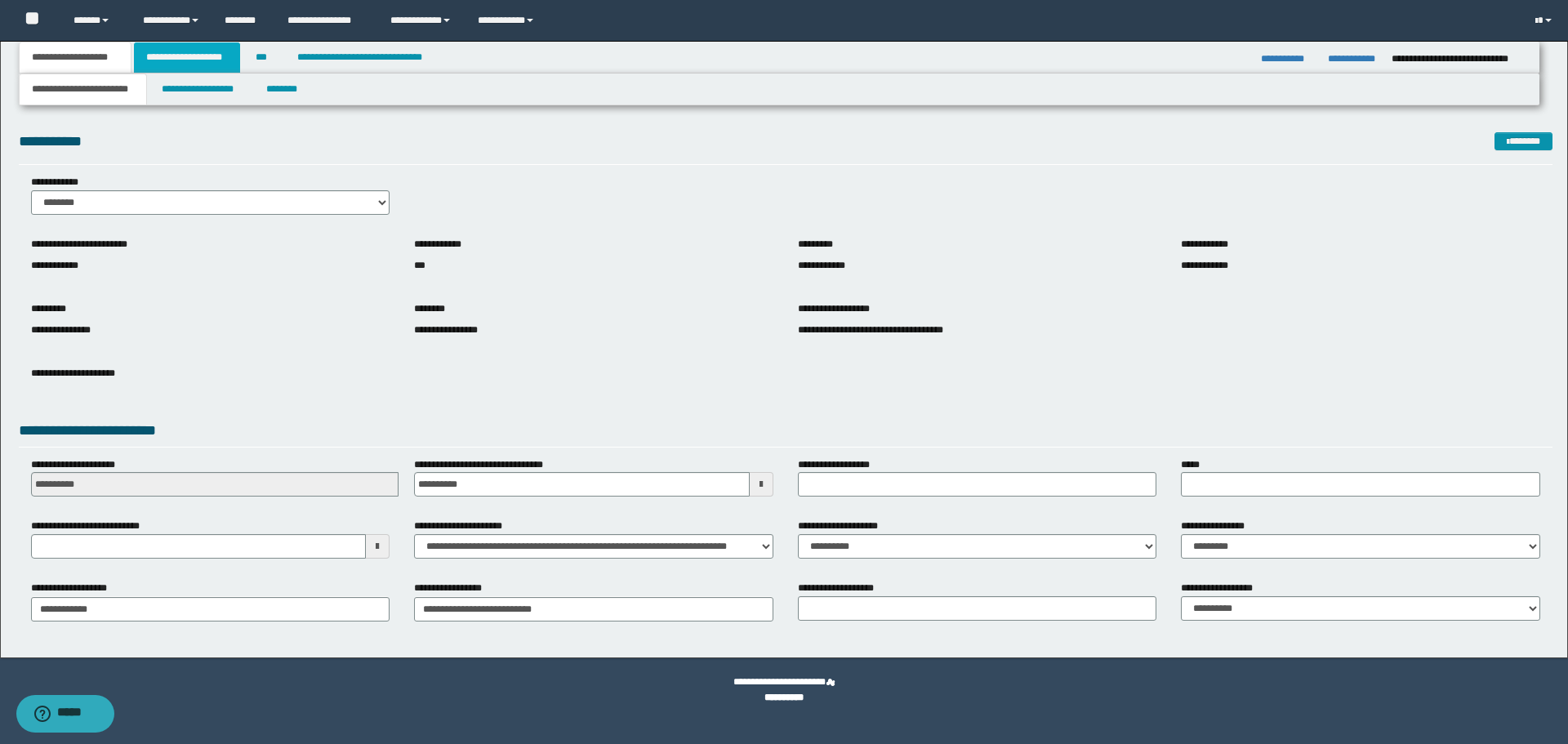 click on "**********" at bounding box center [187, 57] 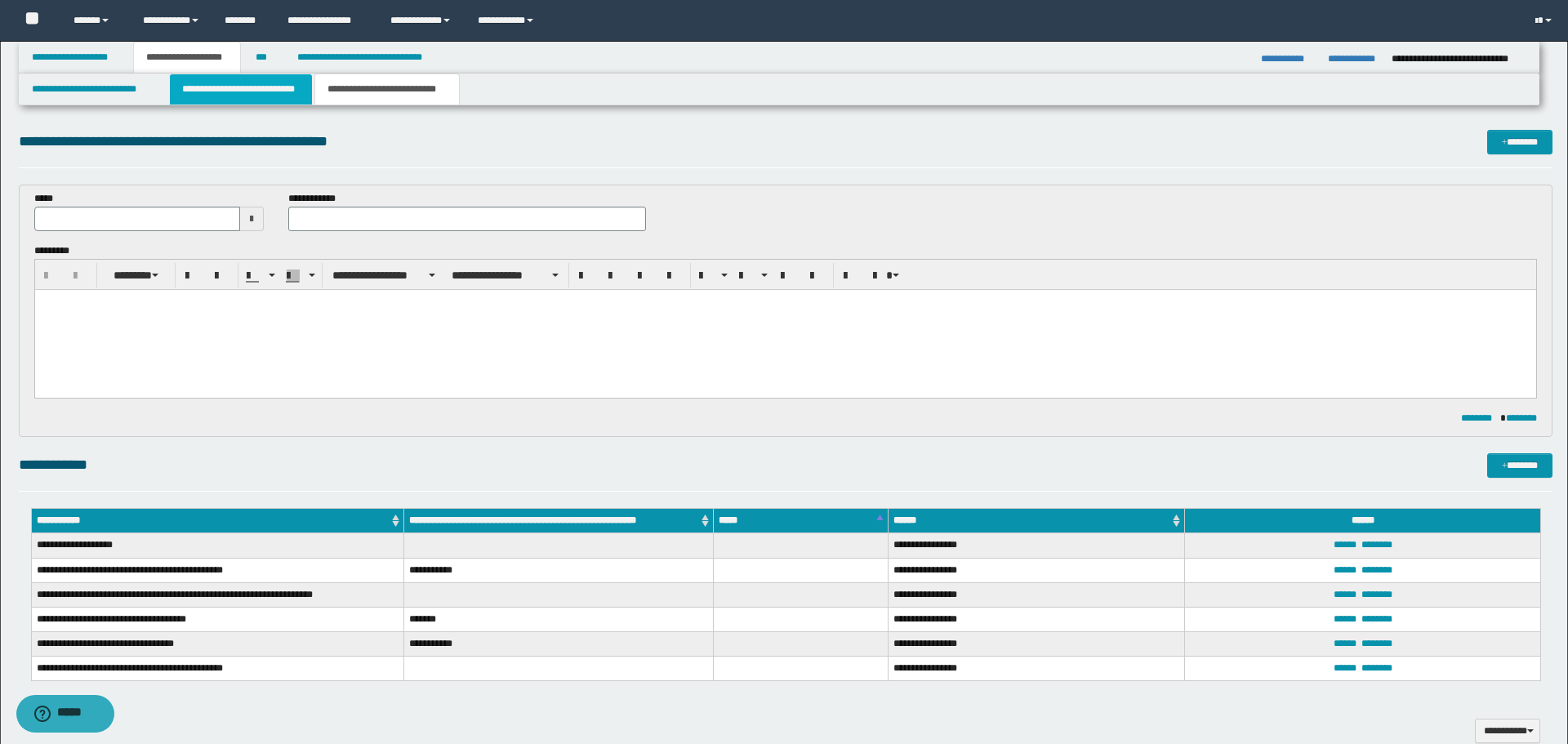 click on "**********" at bounding box center (241, 89) 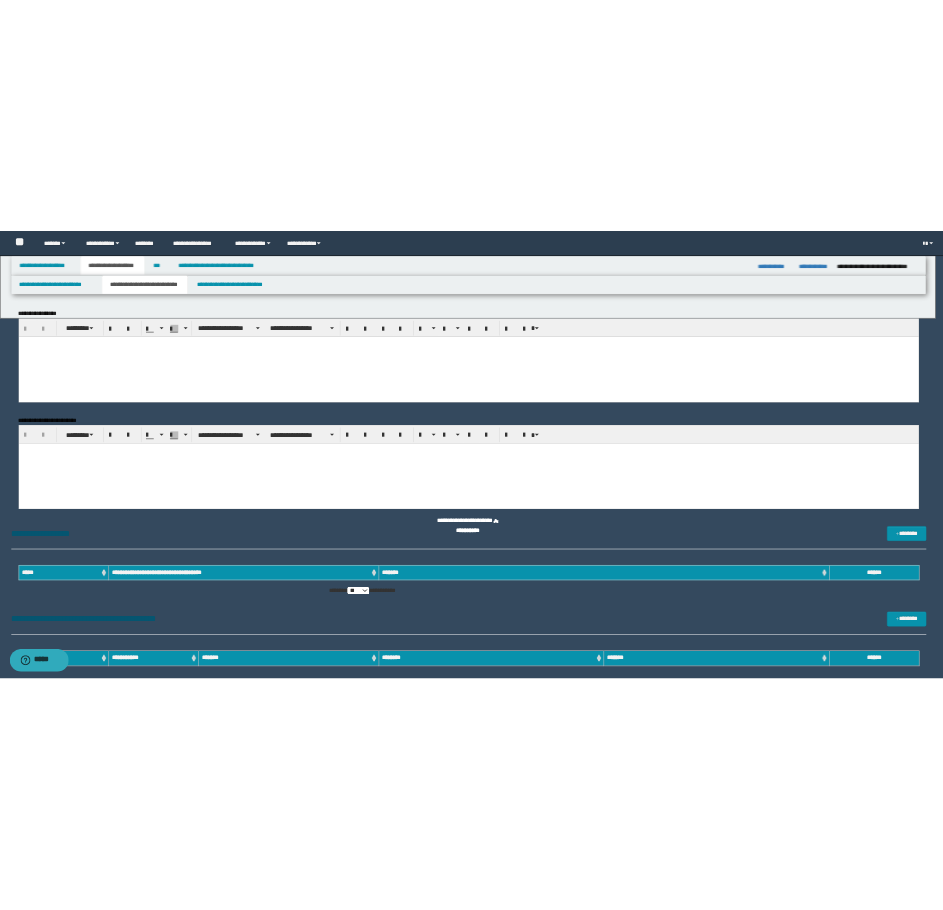 scroll, scrollTop: 0, scrollLeft: 0, axis: both 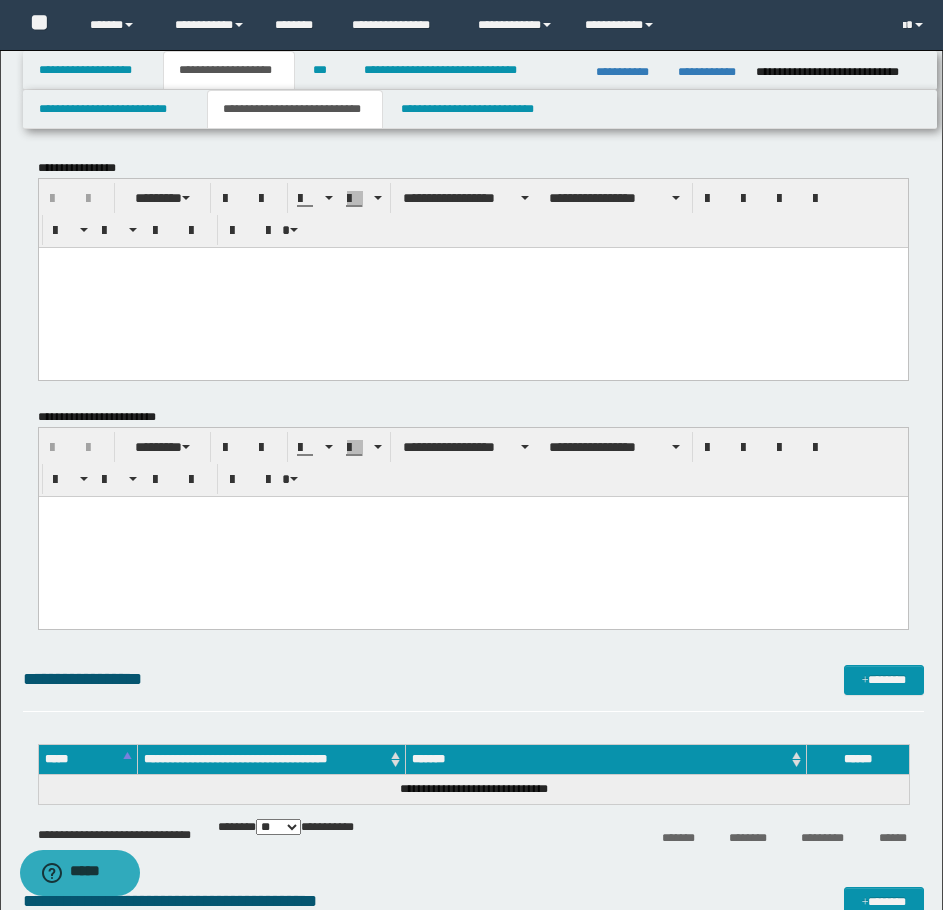 click at bounding box center (472, 287) 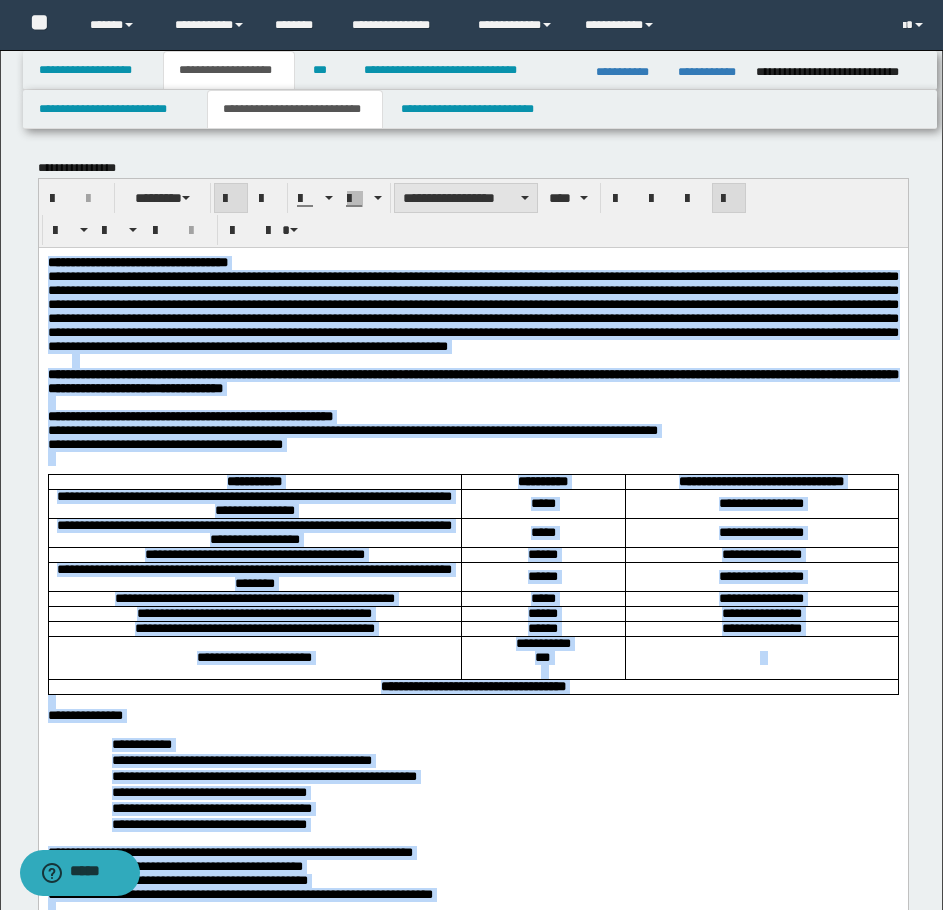 click on "**********" at bounding box center [466, 198] 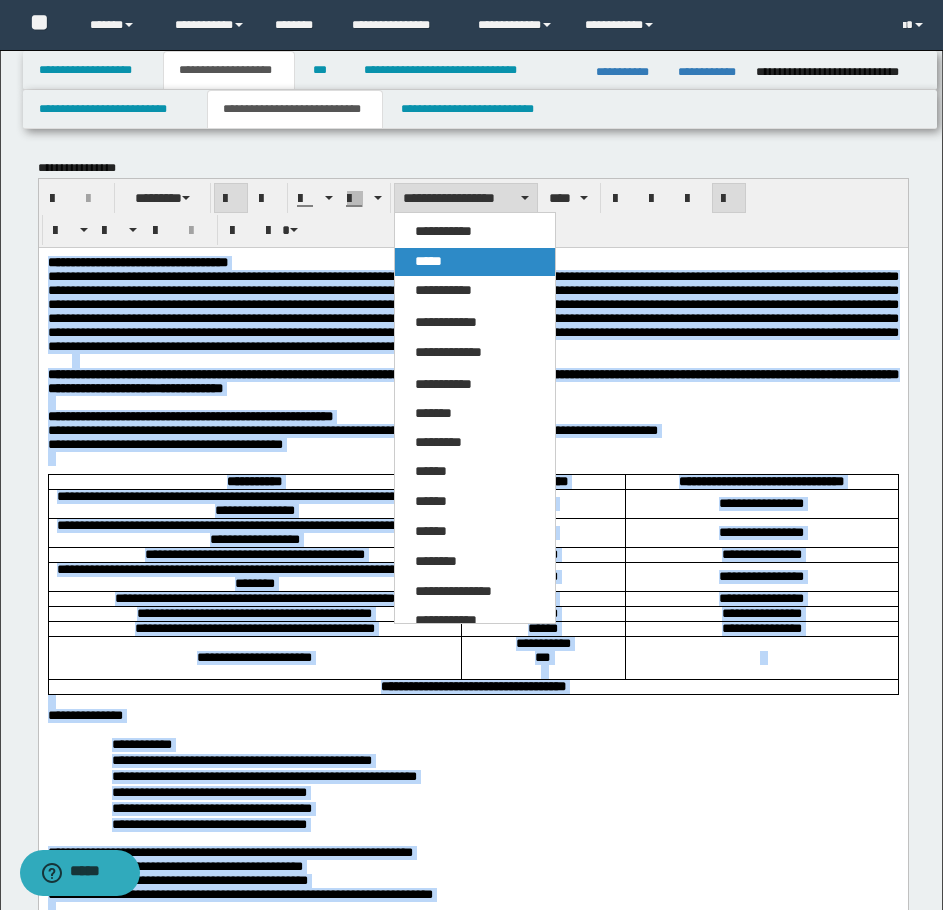 click on "*****" at bounding box center (475, 262) 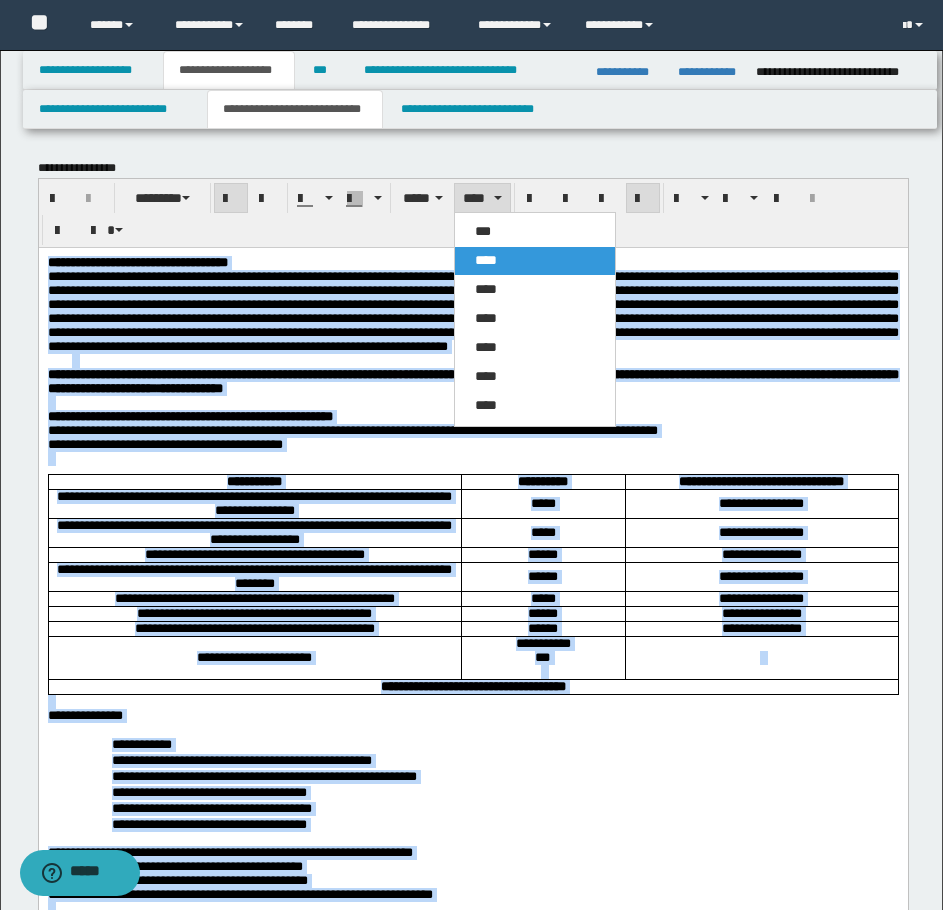 click on "***" at bounding box center [483, 231] 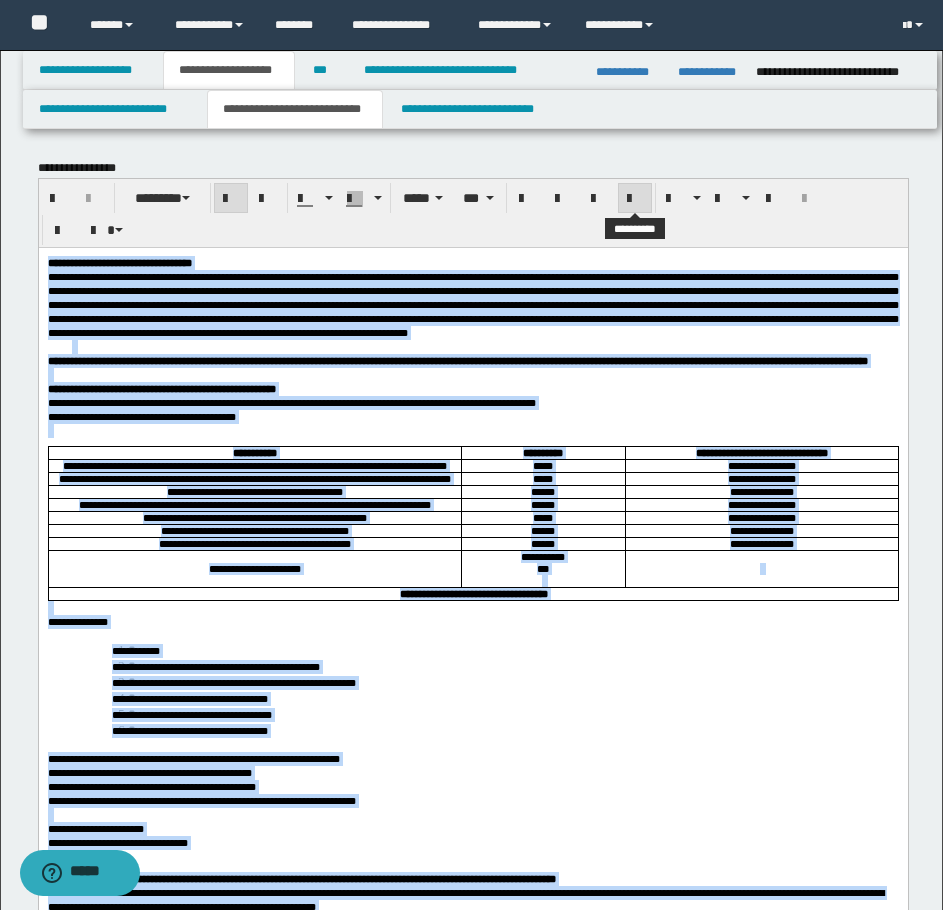 click at bounding box center (635, 199) 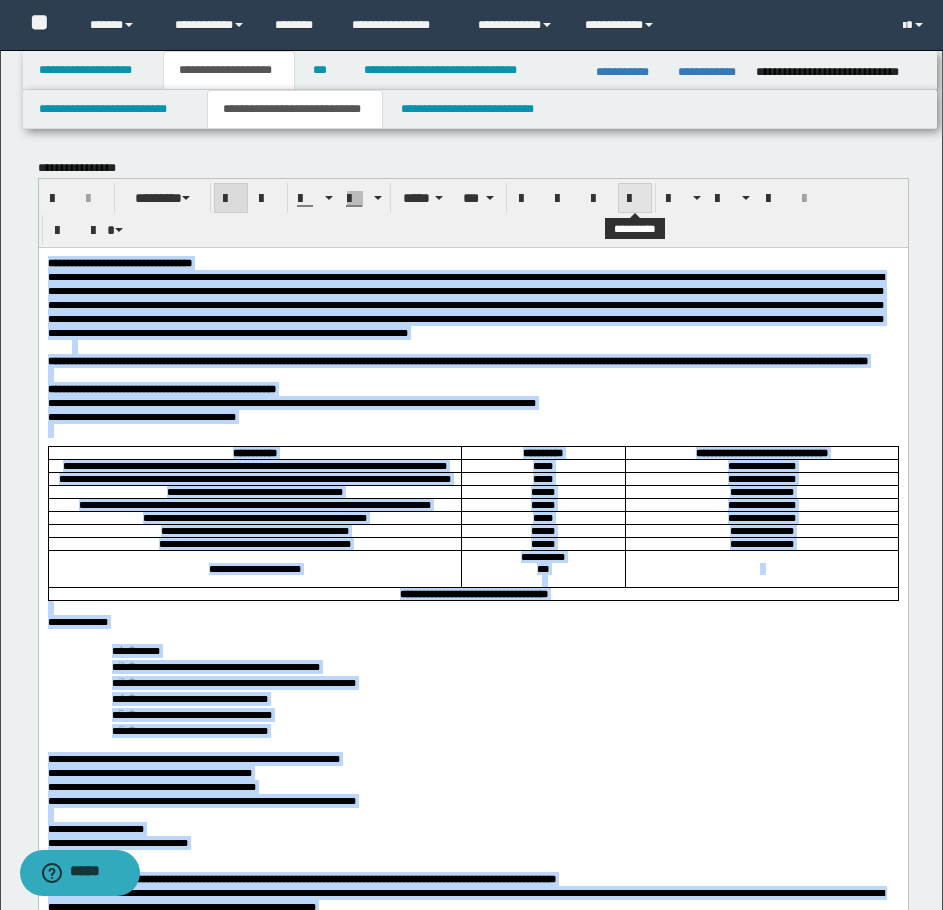 click at bounding box center [635, 198] 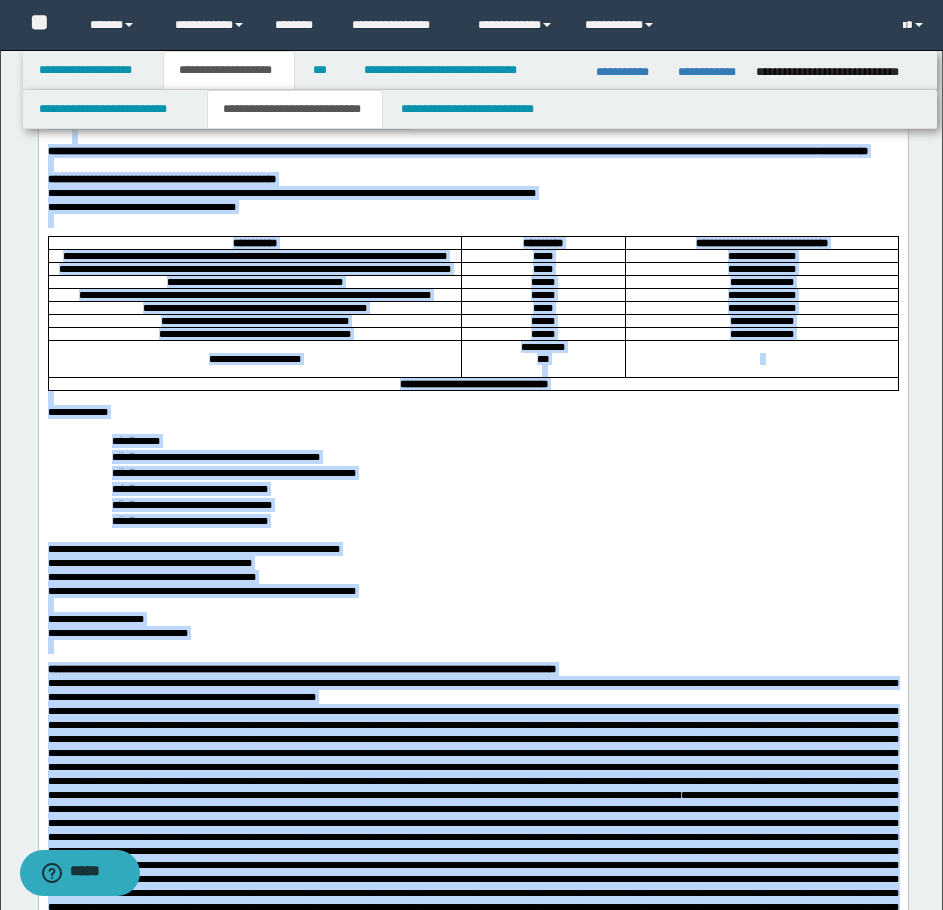 scroll, scrollTop: 300, scrollLeft: 0, axis: vertical 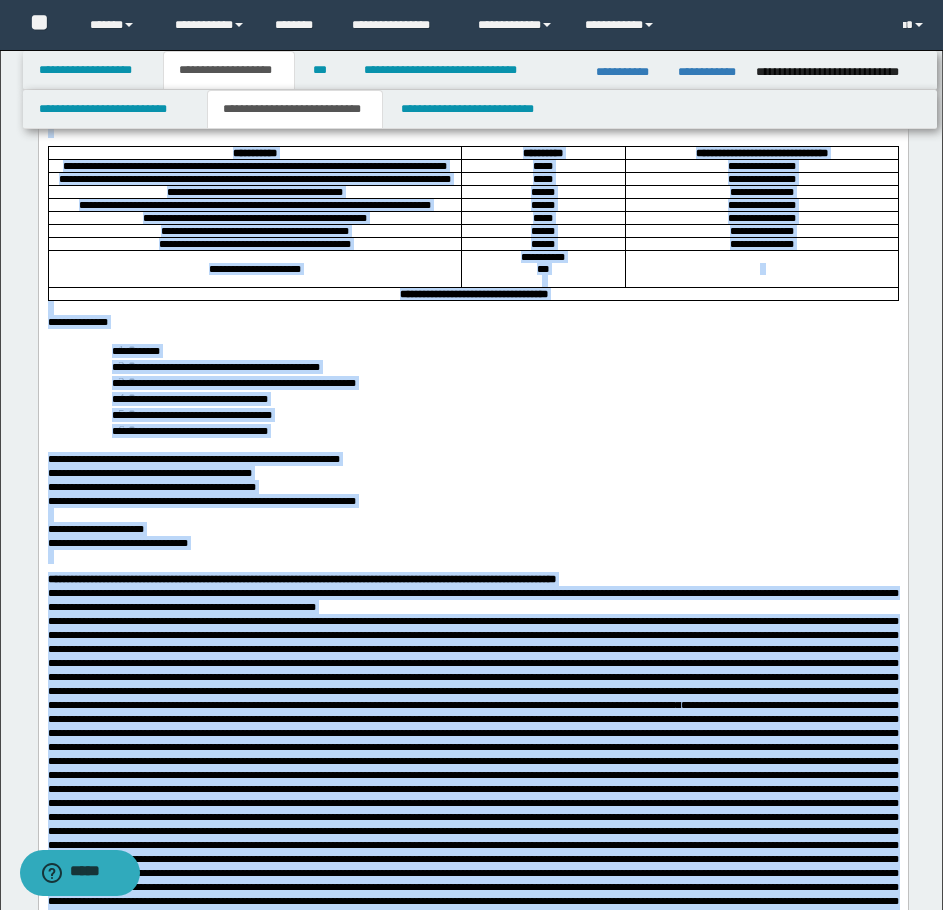 click on "**********" at bounding box center [472, 459] 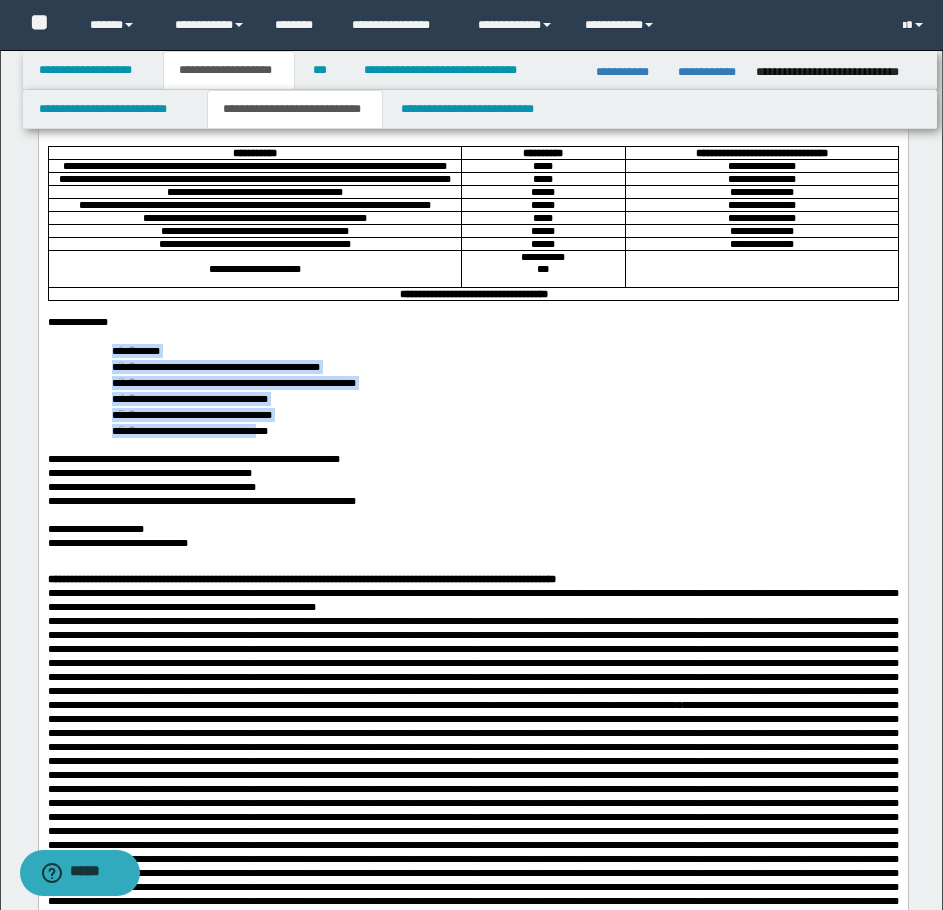 drag, startPoint x: 287, startPoint y: 542, endPoint x: 113, endPoint y: 466, distance: 189.87364 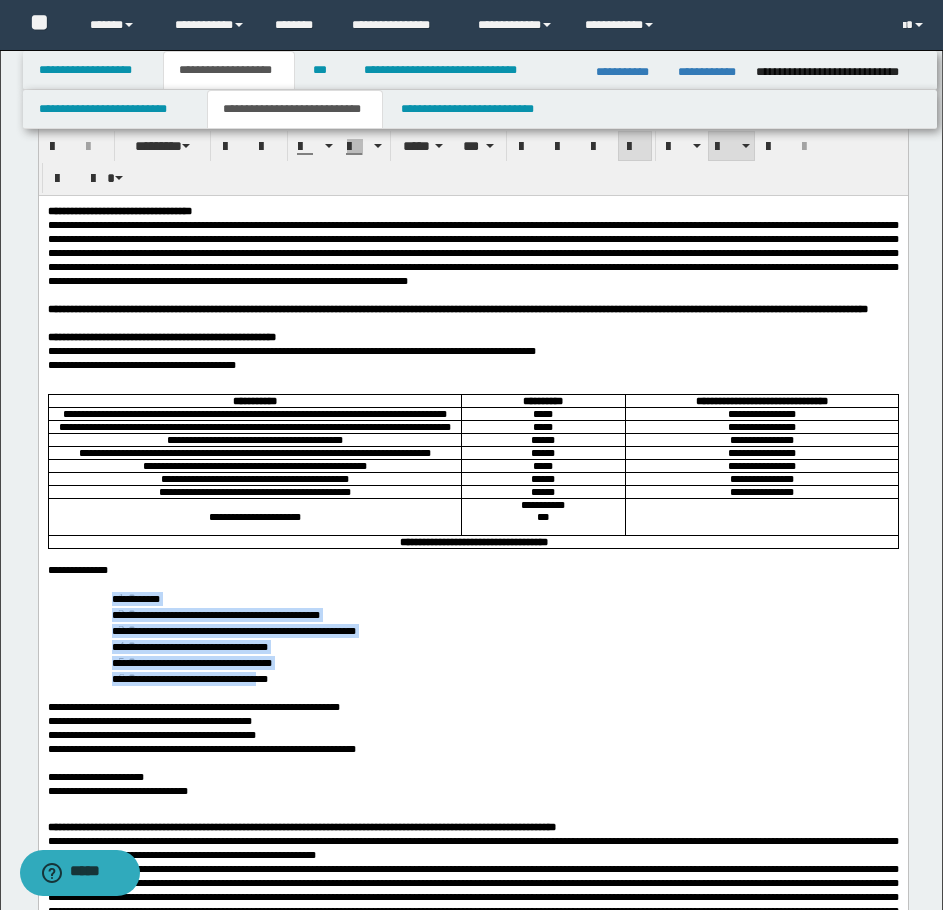 scroll, scrollTop: 0, scrollLeft: 0, axis: both 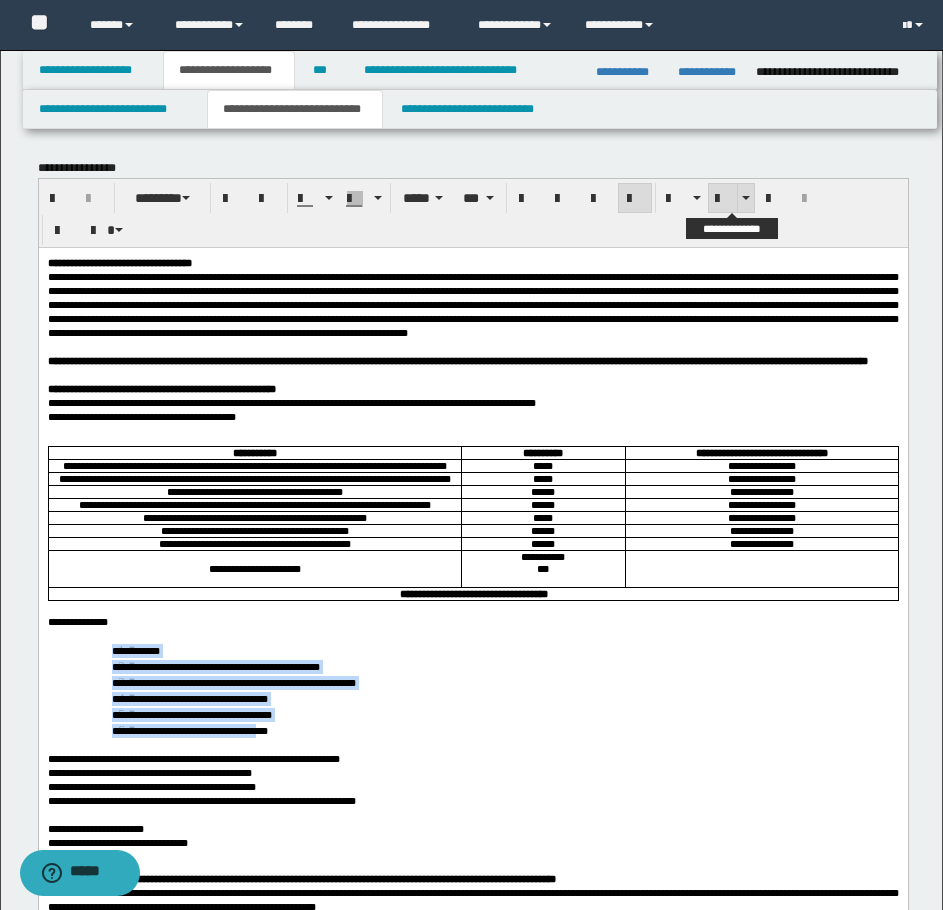 click at bounding box center [723, 199] 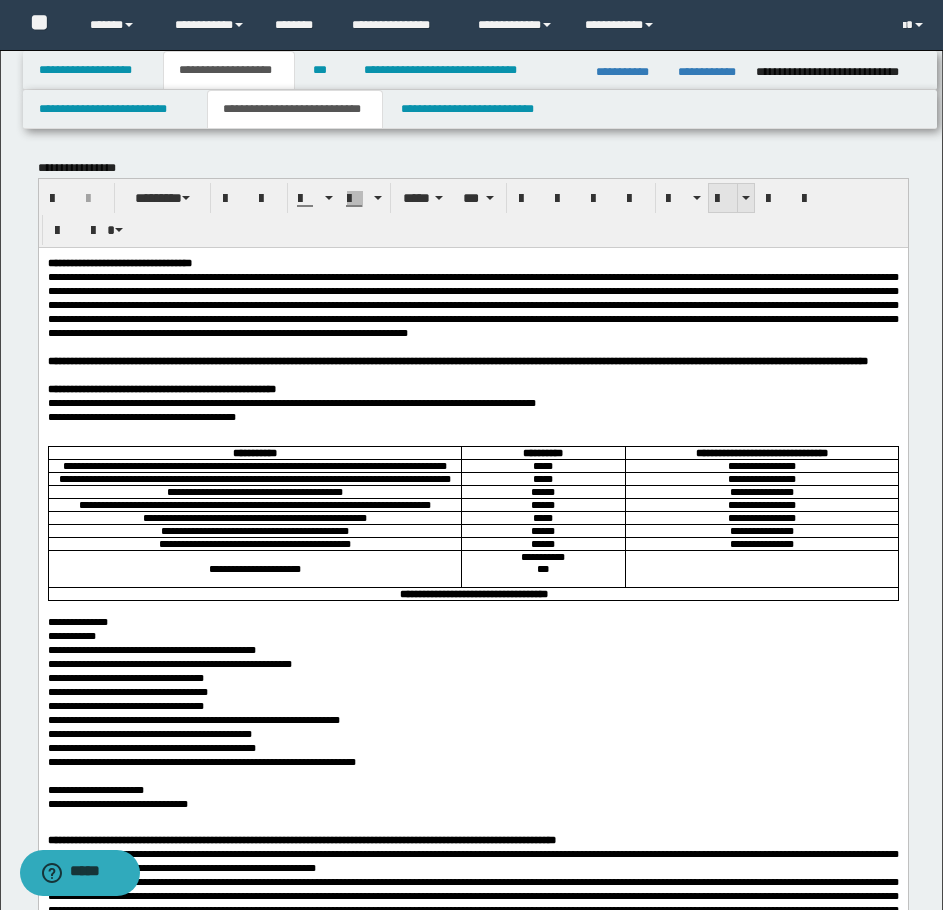 click at bounding box center (723, 199) 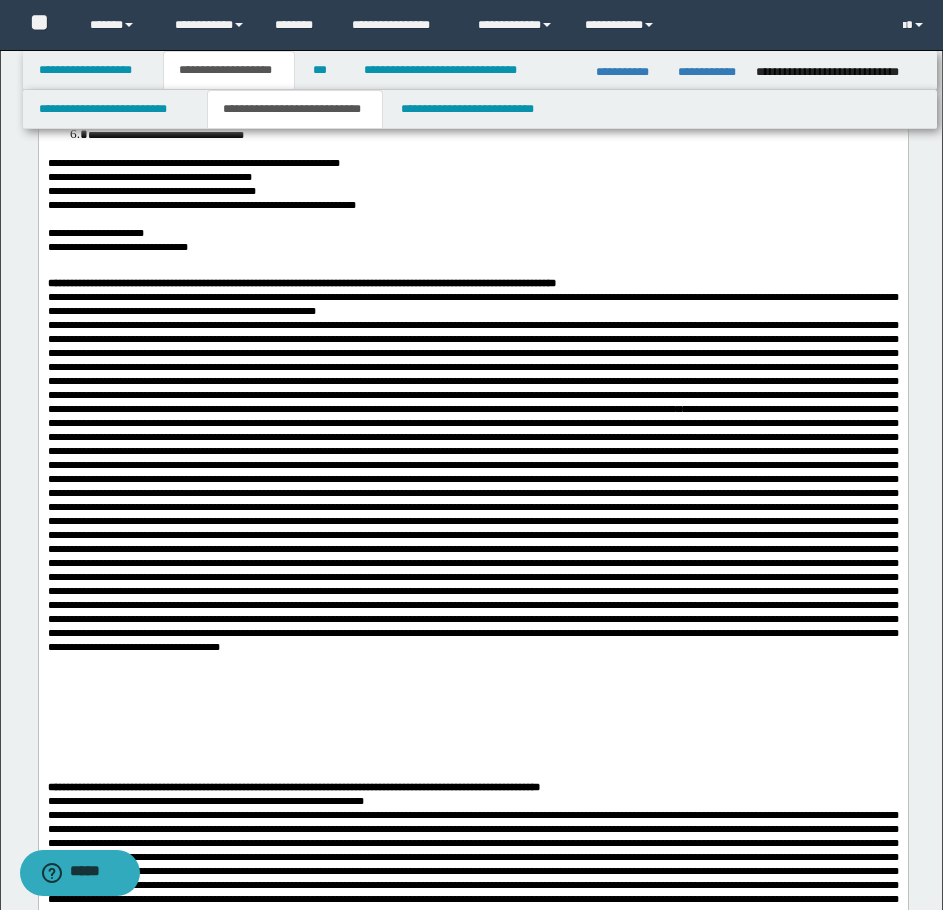 scroll, scrollTop: 600, scrollLeft: 0, axis: vertical 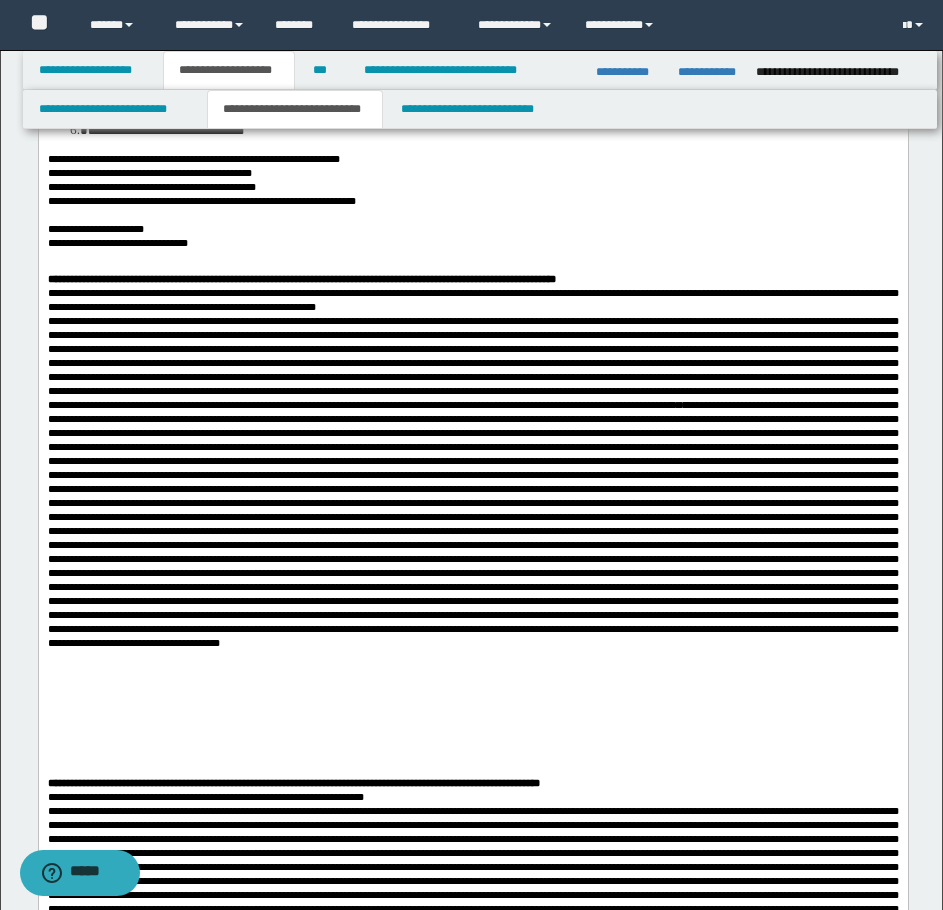click on "**********" at bounding box center (472, 300) 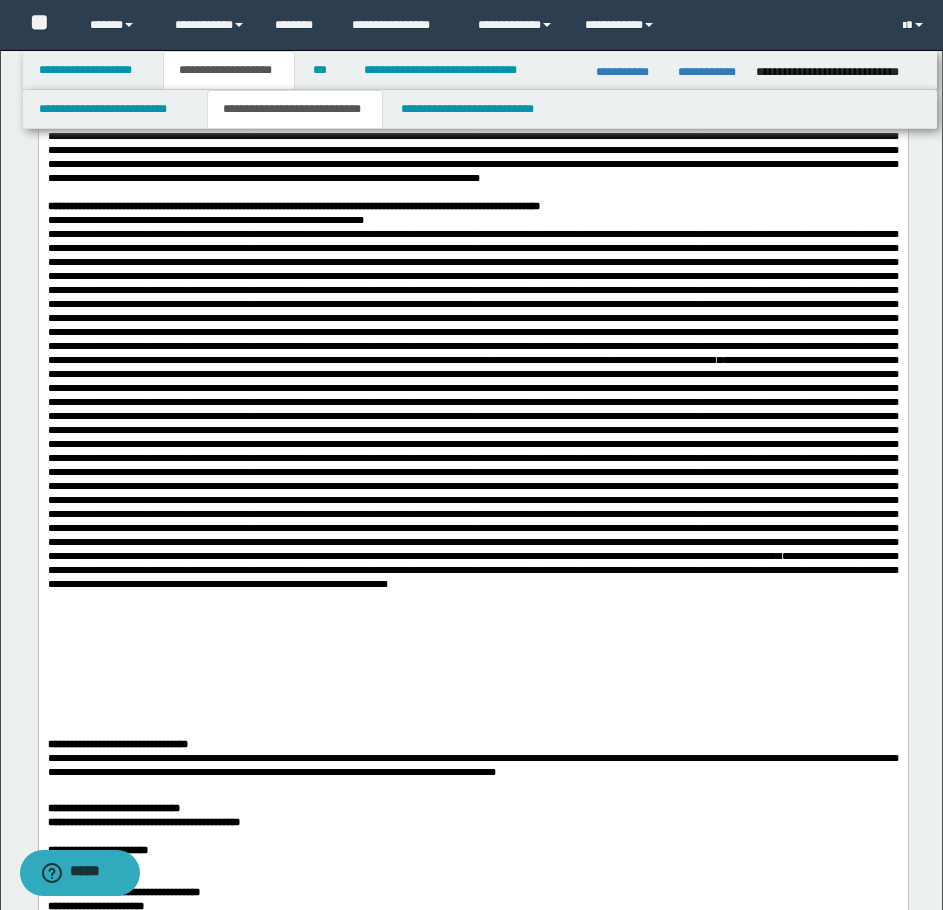scroll, scrollTop: 1100, scrollLeft: 0, axis: vertical 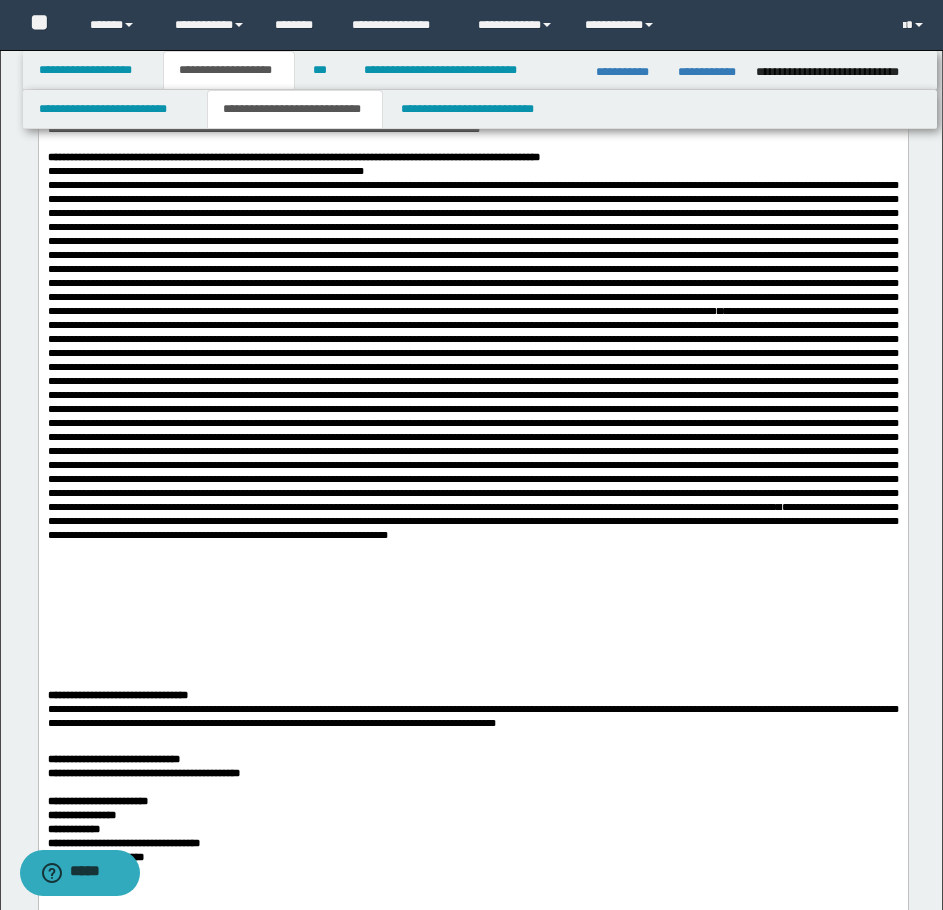 click on "**********" at bounding box center (472, 171) 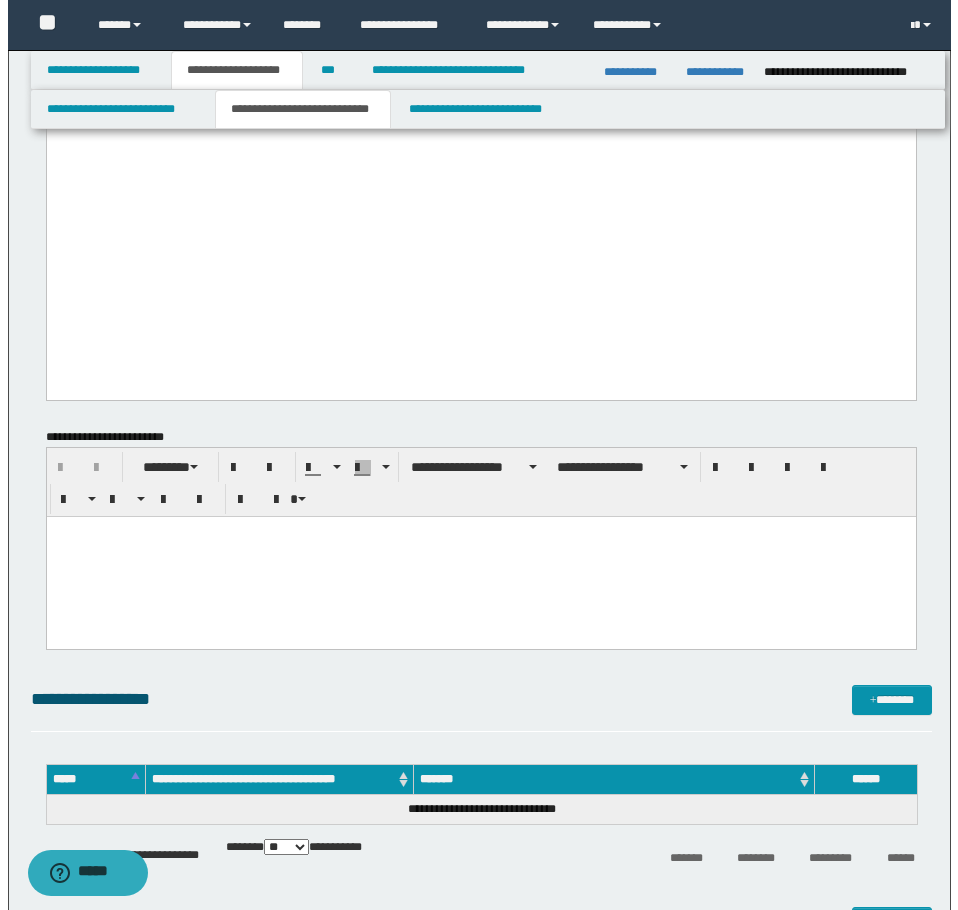 scroll, scrollTop: 2100, scrollLeft: 0, axis: vertical 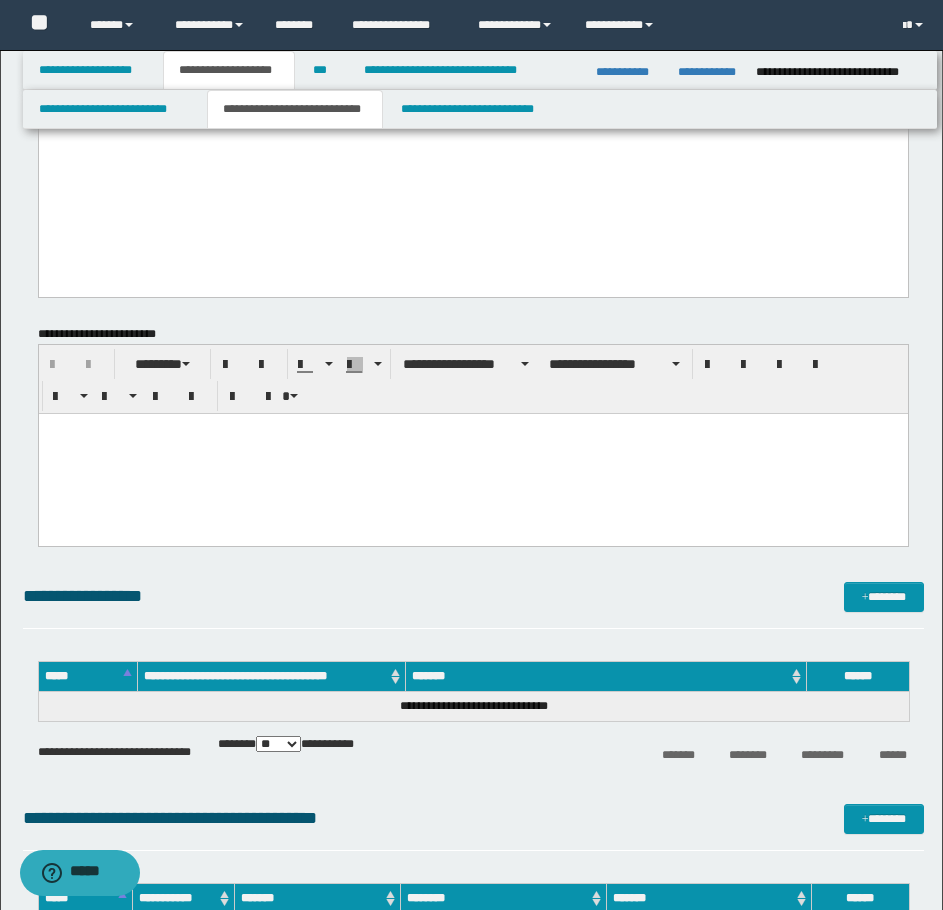 click at bounding box center (472, 453) 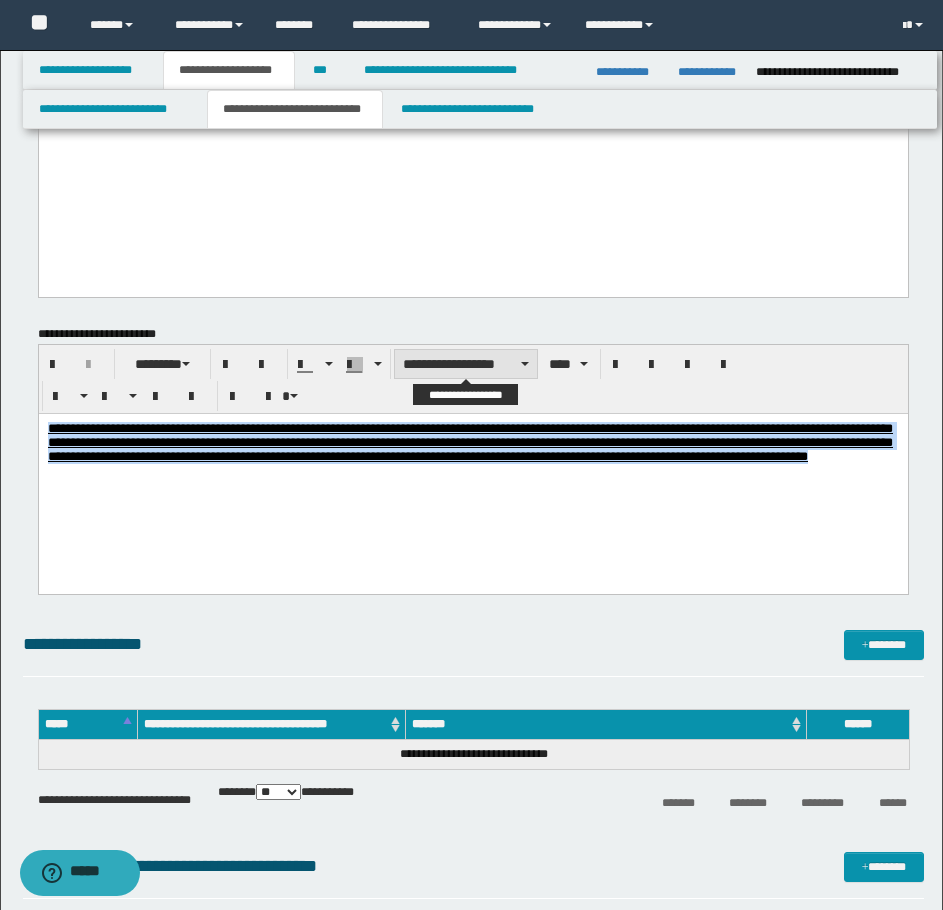 click on "**********" at bounding box center [466, 364] 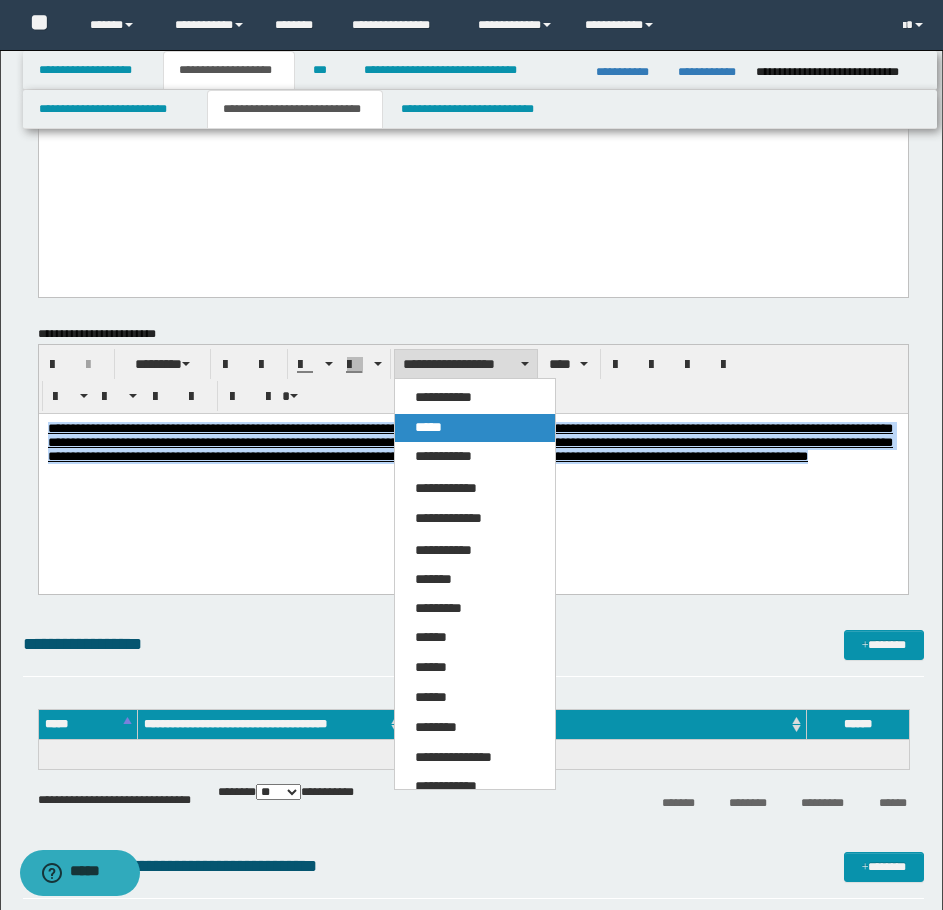 click on "*****" at bounding box center [475, 428] 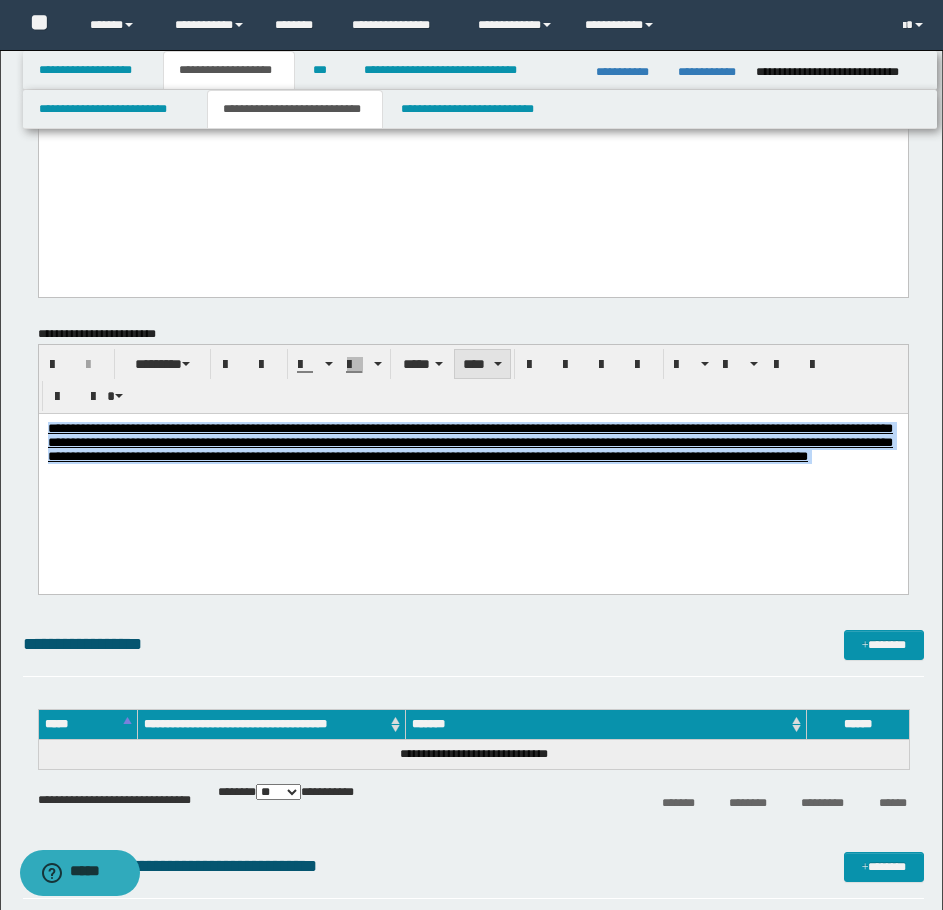 click on "****" at bounding box center (482, 364) 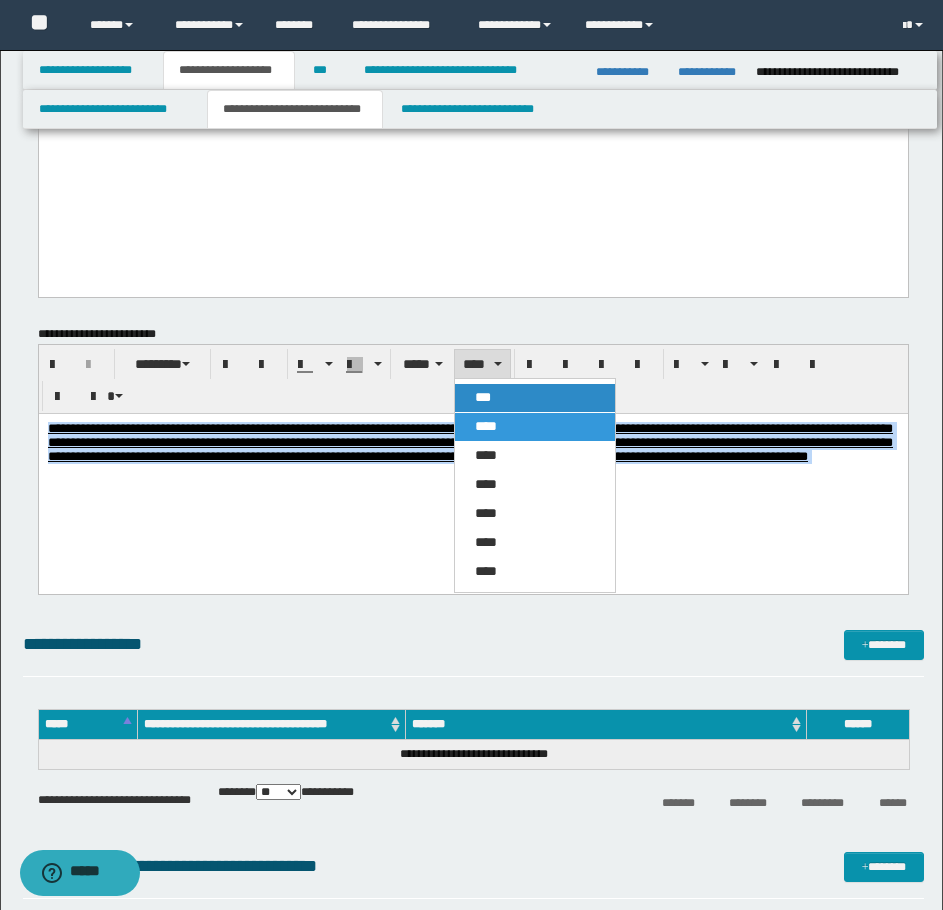 click on "***" at bounding box center (535, 398) 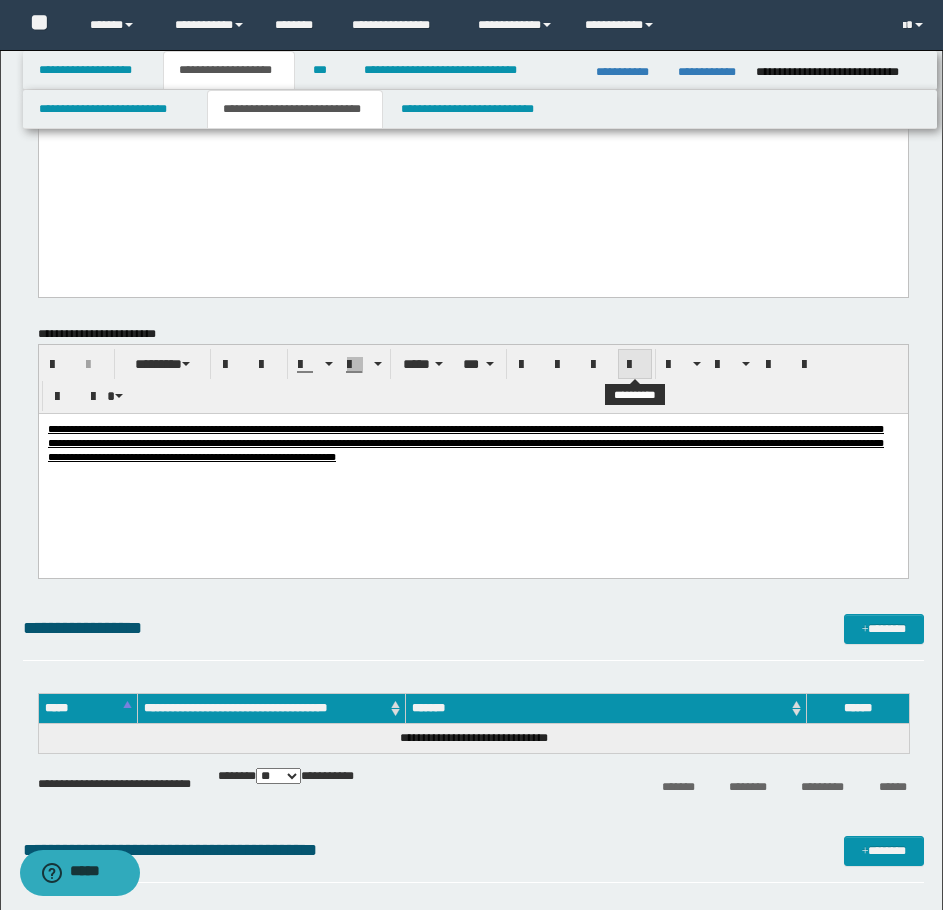 click at bounding box center [635, 365] 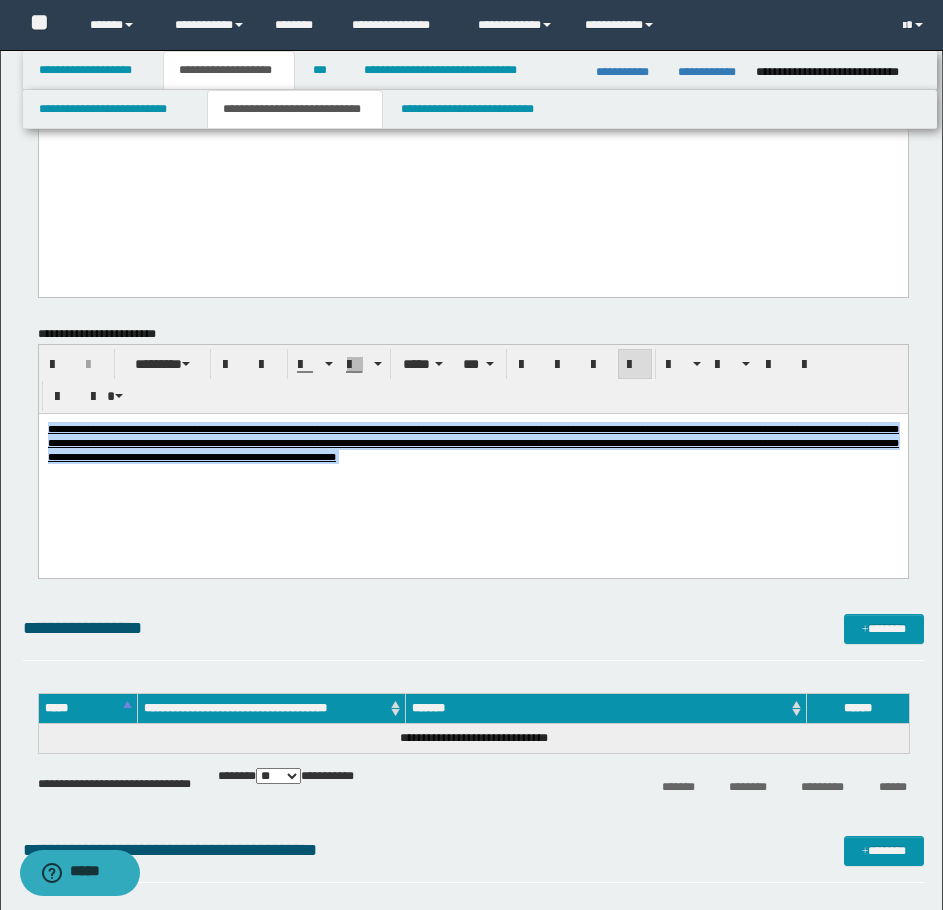 click on "**********" at bounding box center [472, 467] 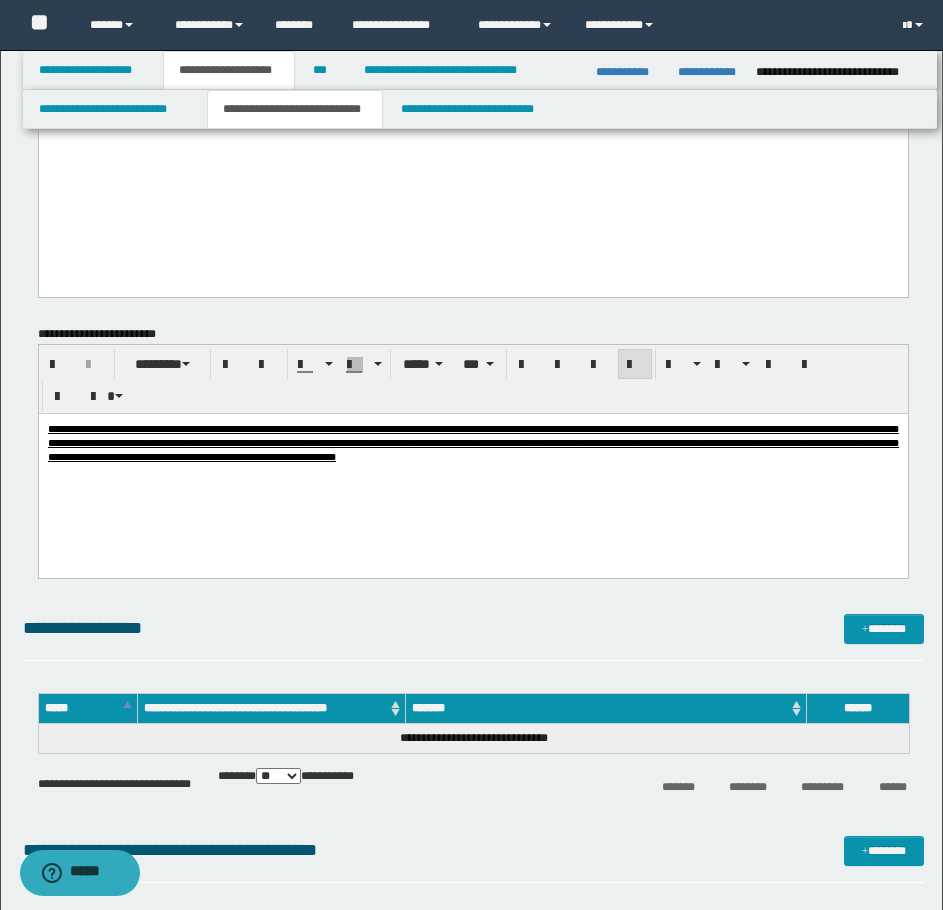 drag, startPoint x: 881, startPoint y: 632, endPoint x: 943, endPoint y: 579, distance: 81.565926 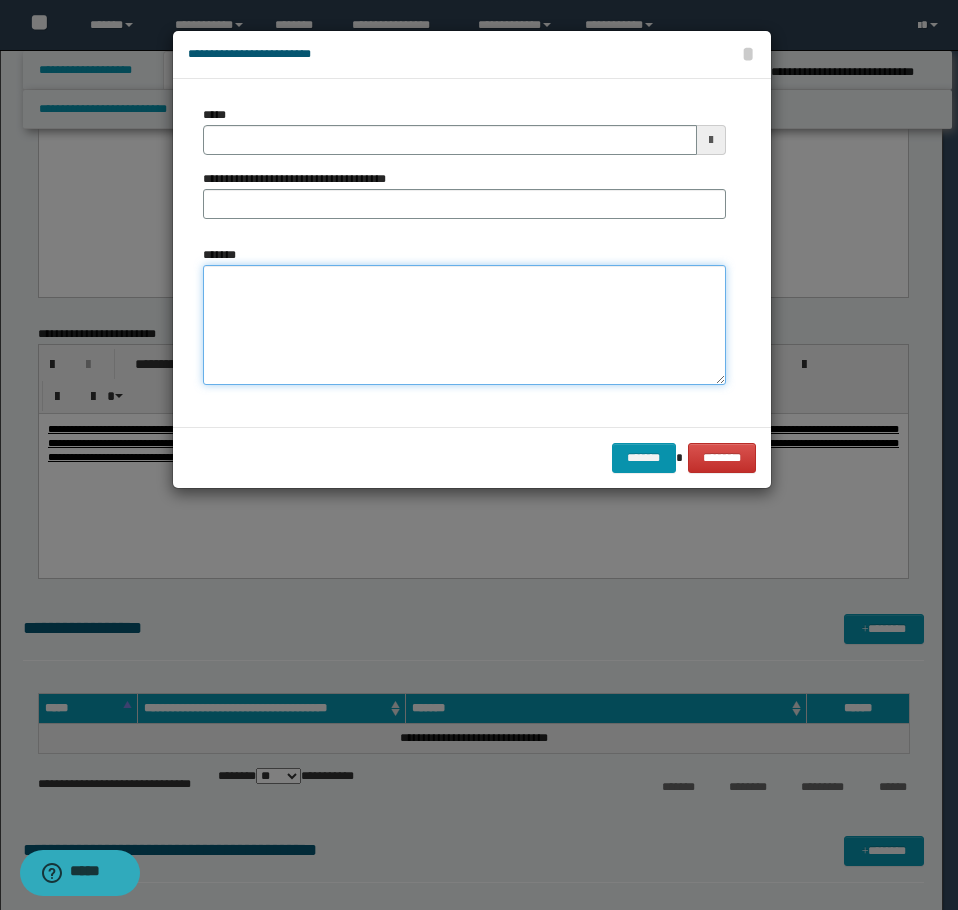 click on "*******" at bounding box center [464, 325] 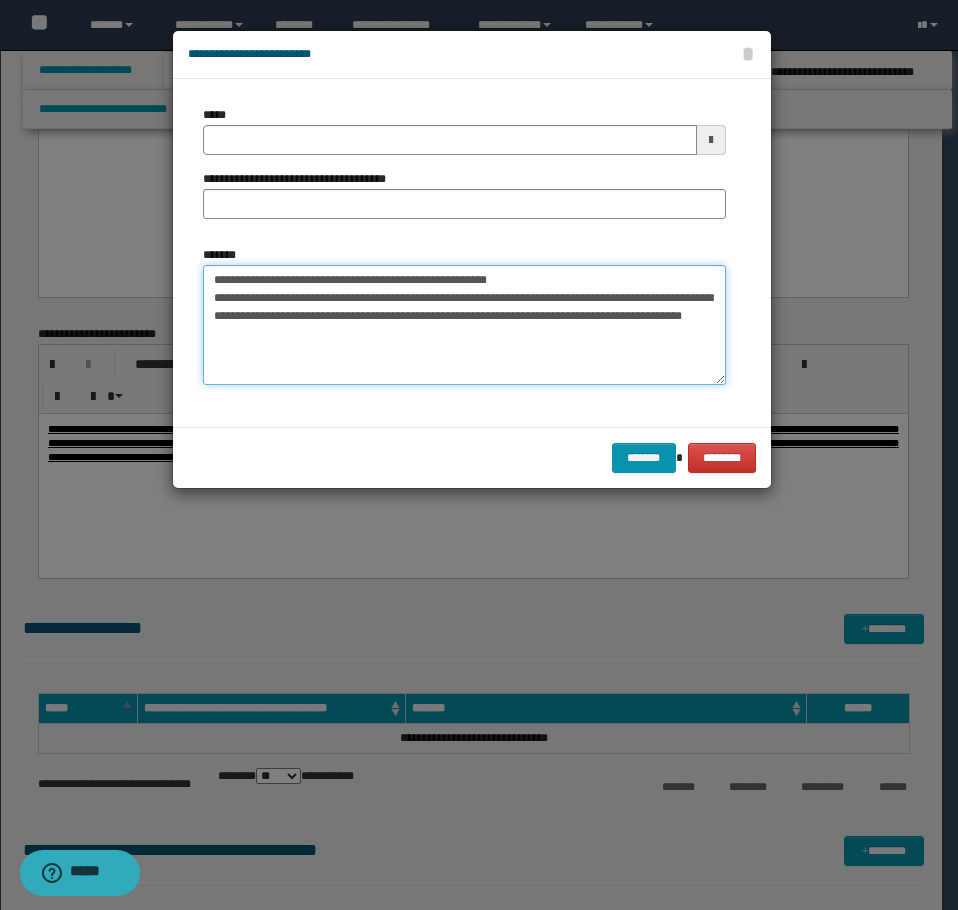 drag, startPoint x: 526, startPoint y: 287, endPoint x: 274, endPoint y: 283, distance: 252.03174 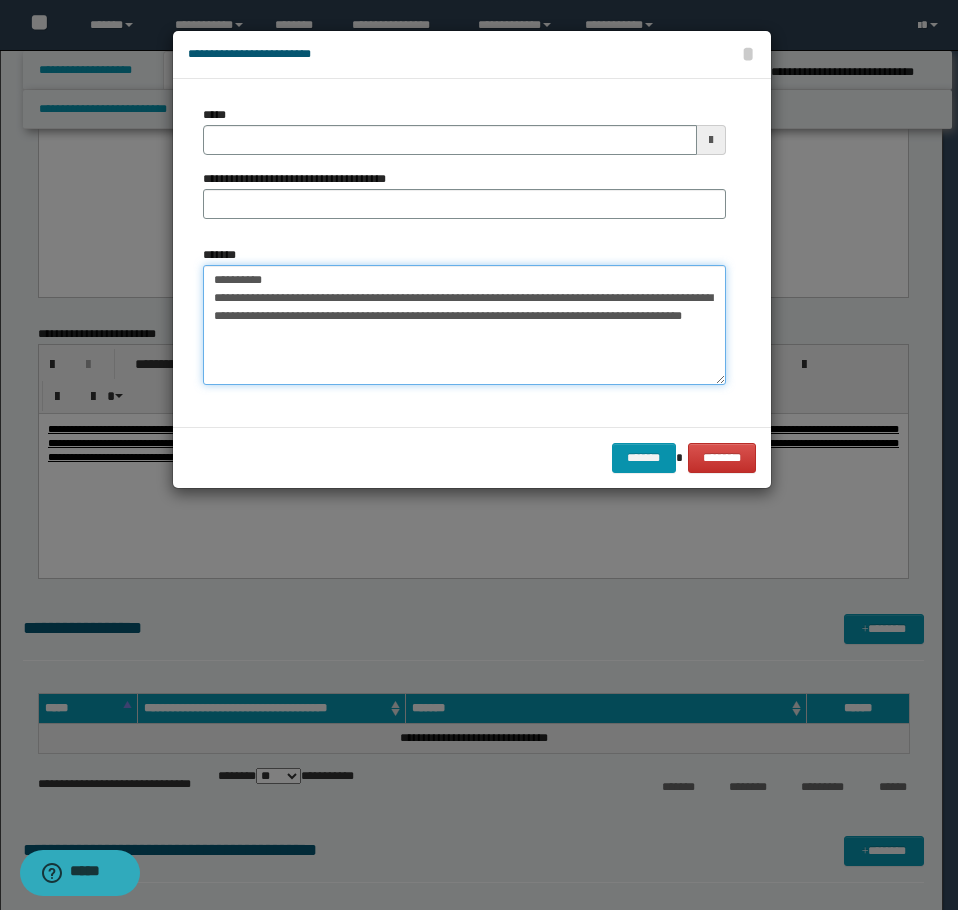 type on "**********" 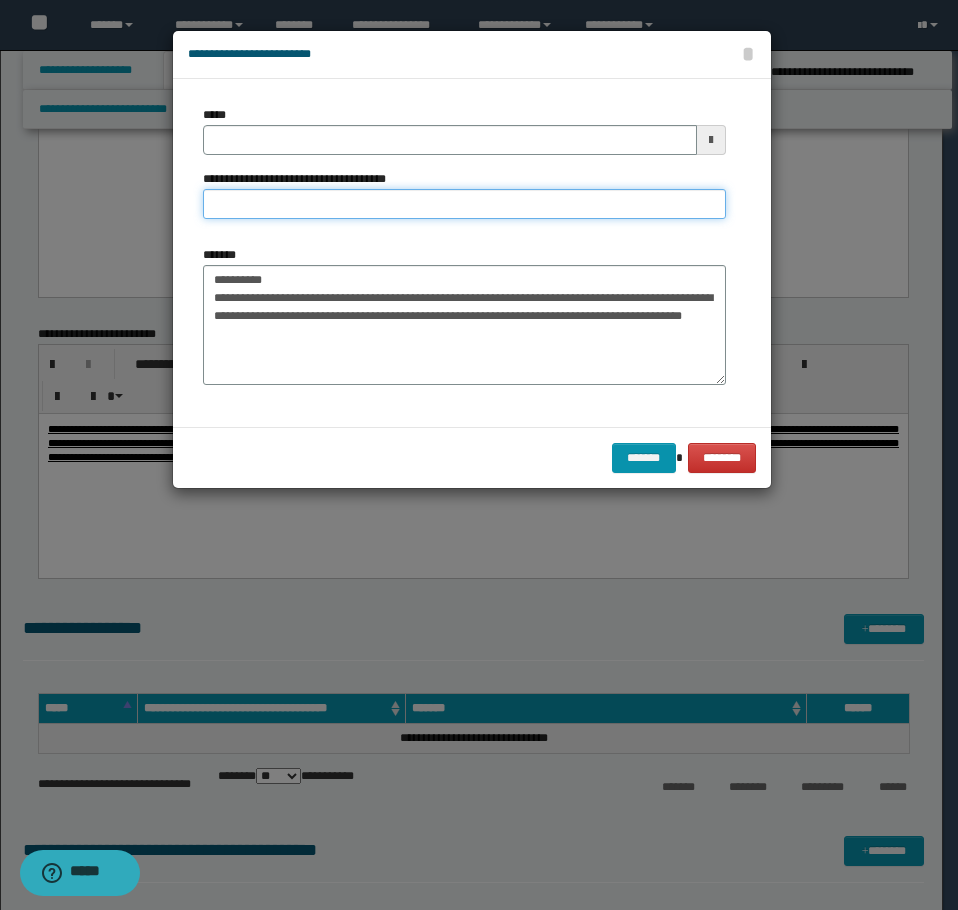 click on "**********" at bounding box center [464, 204] 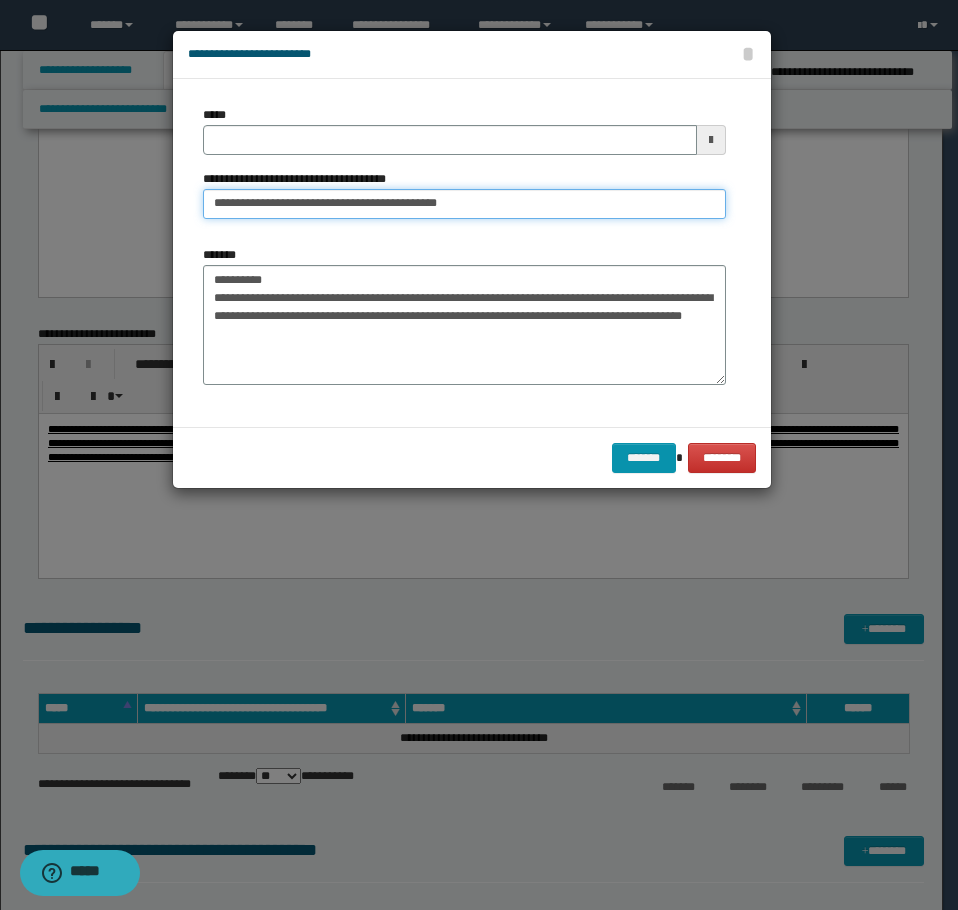 type on "**********" 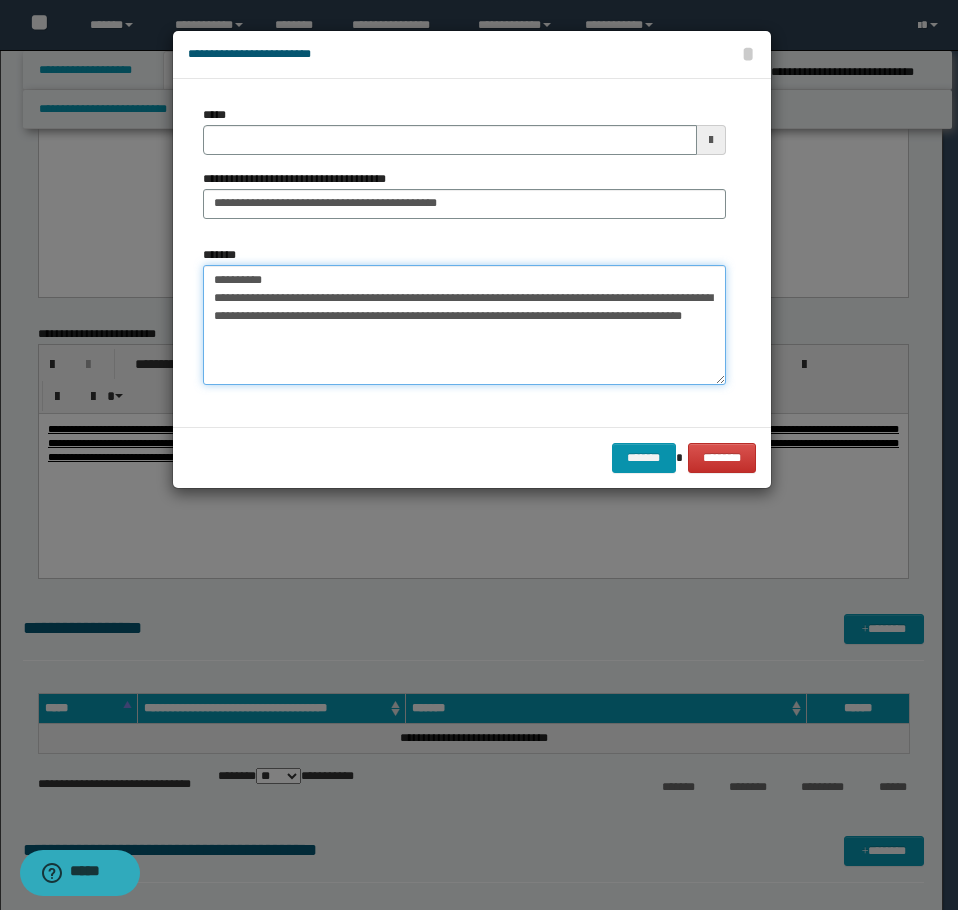 drag, startPoint x: 292, startPoint y: 279, endPoint x: -1, endPoint y: 257, distance: 293.82477 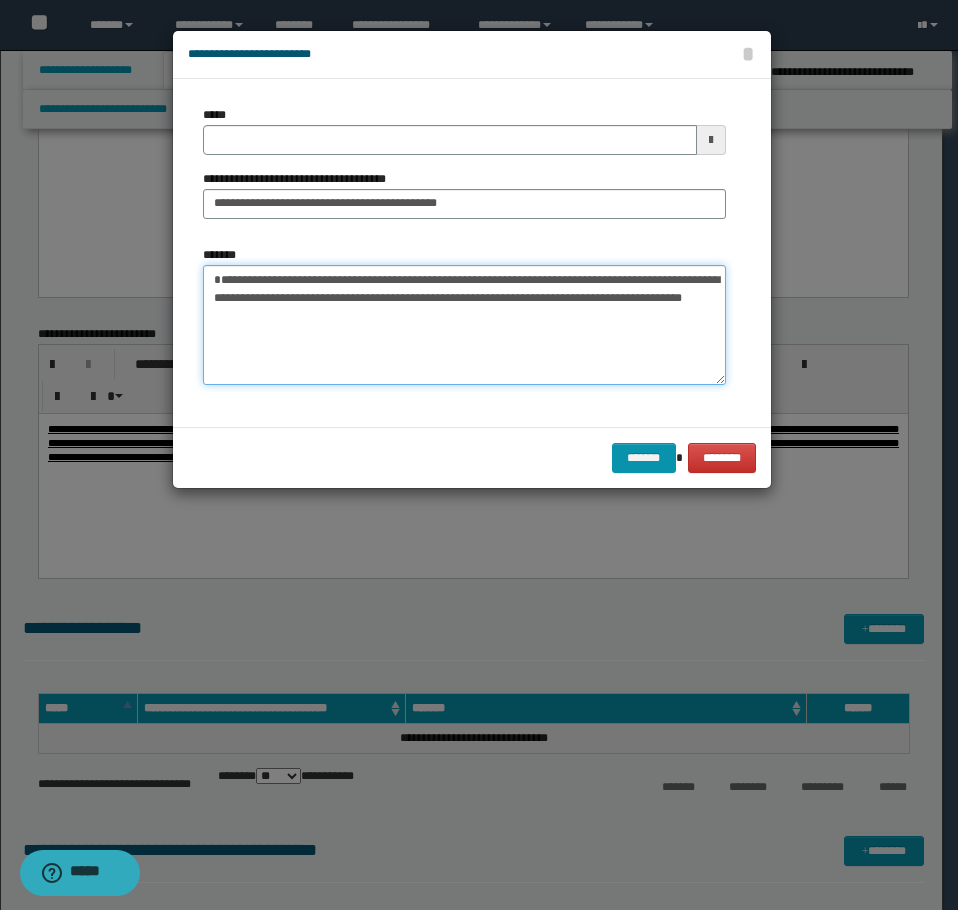 type 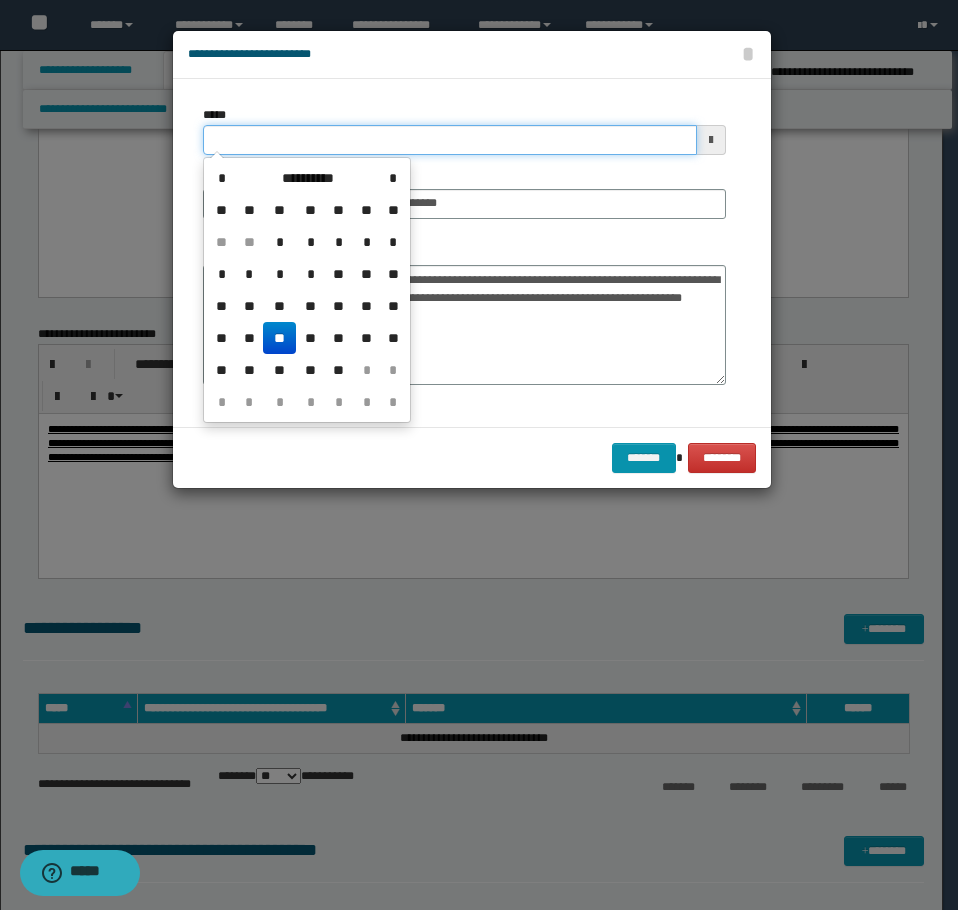 click on "*****" at bounding box center [450, 140] 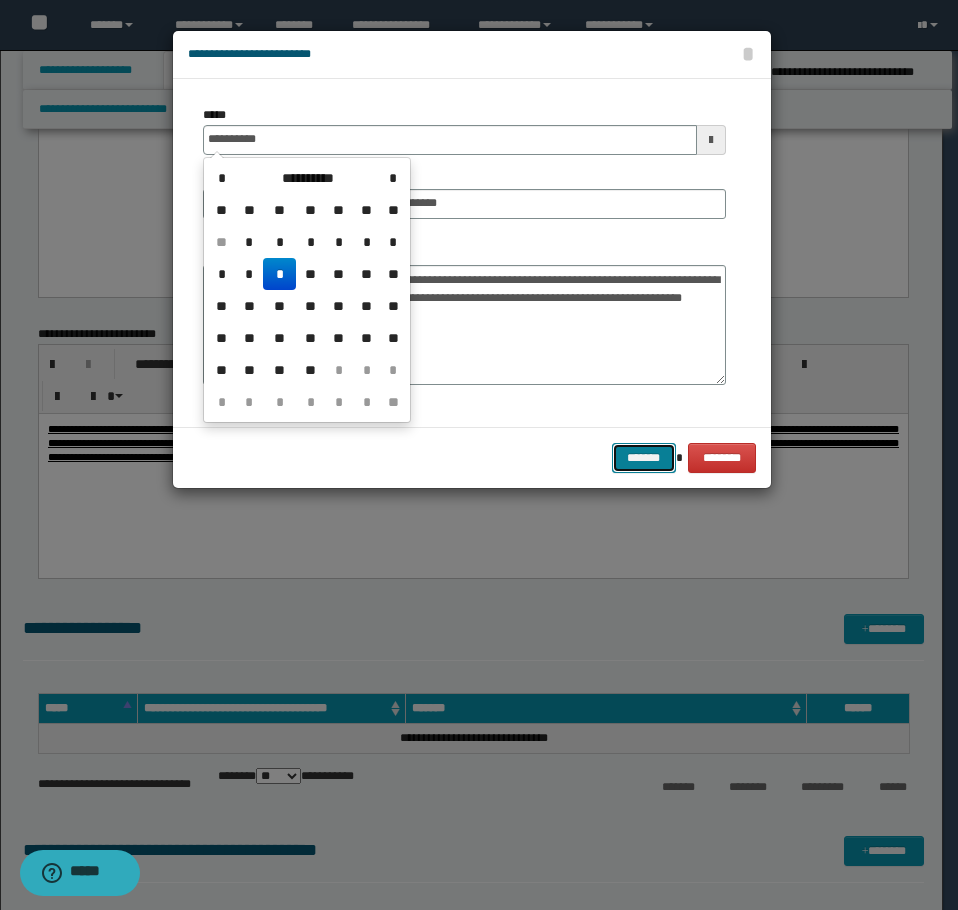 type on "**********" 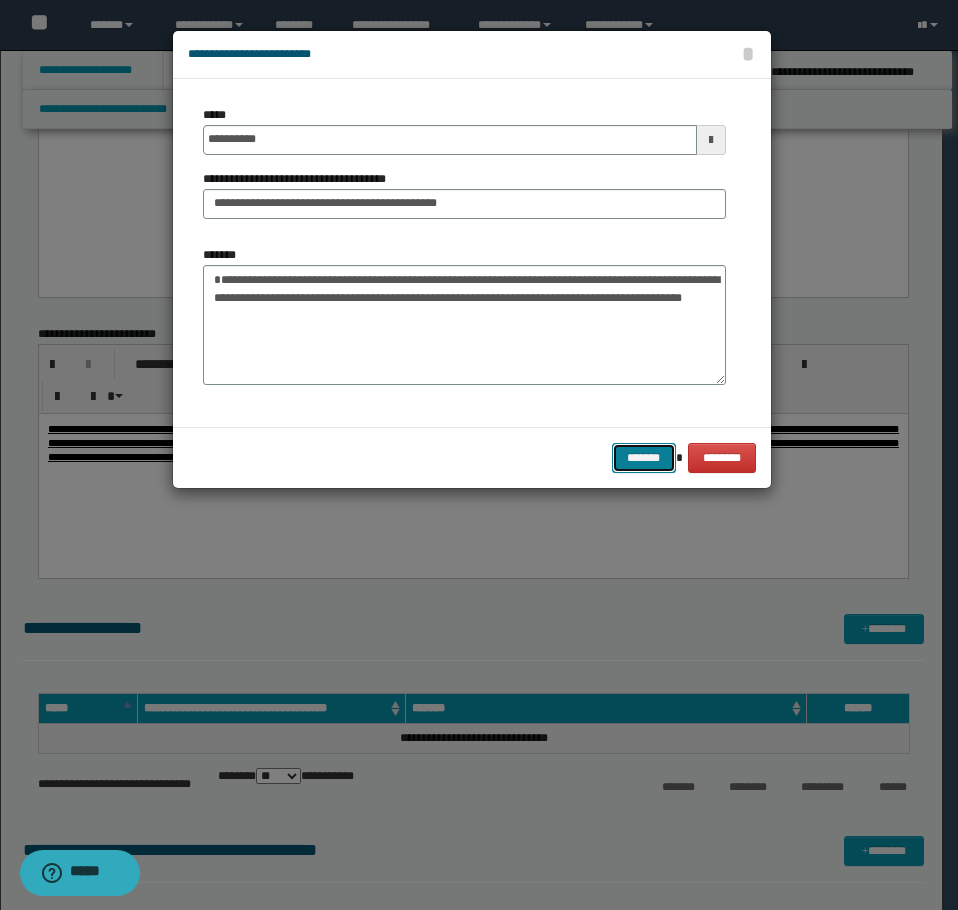 click on "*******" at bounding box center (644, 458) 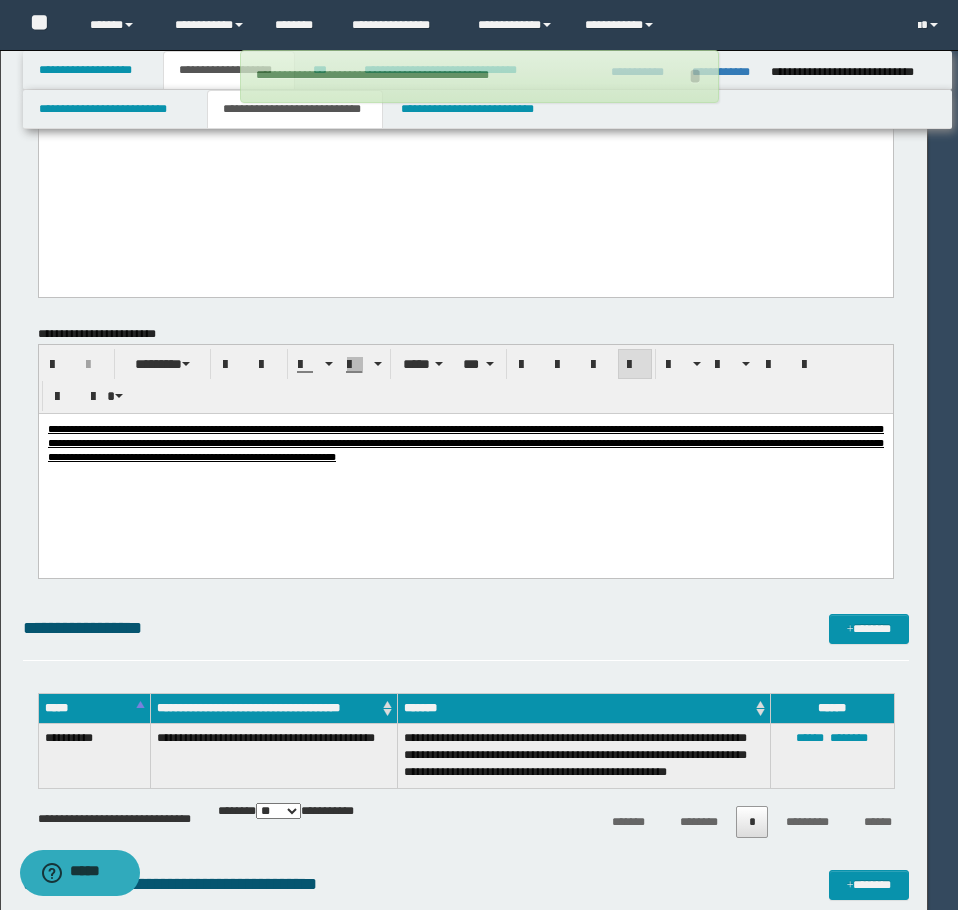 type 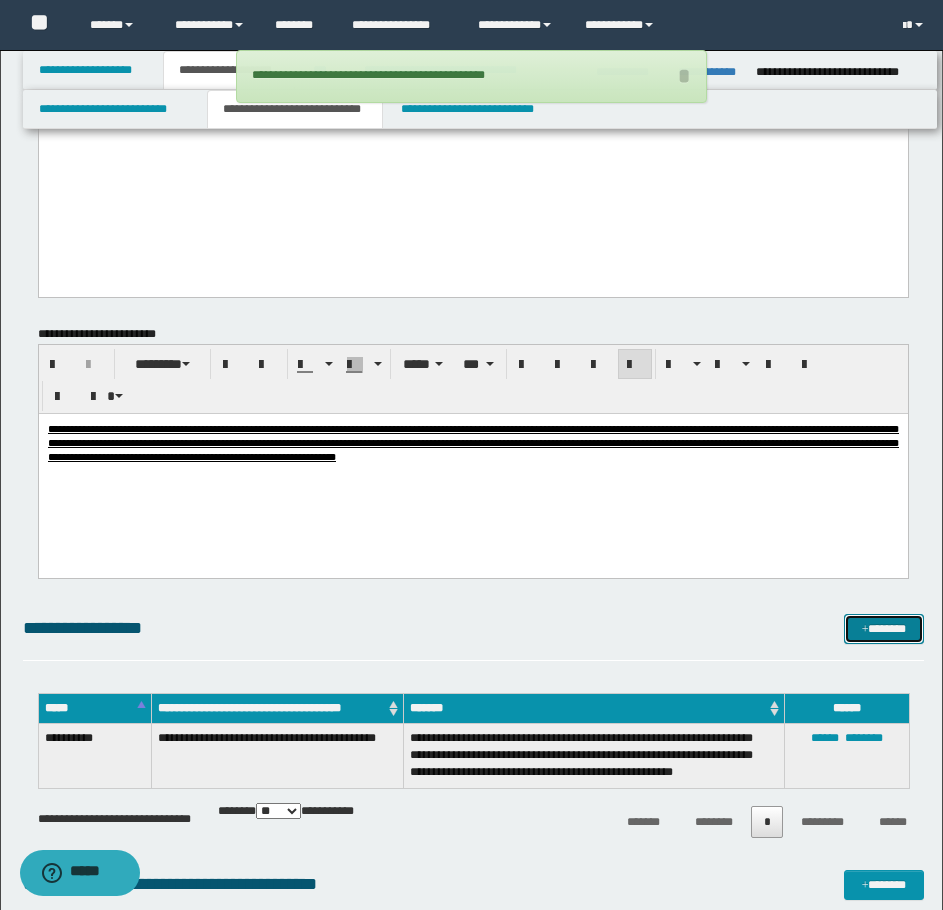 click on "*******" at bounding box center [884, 629] 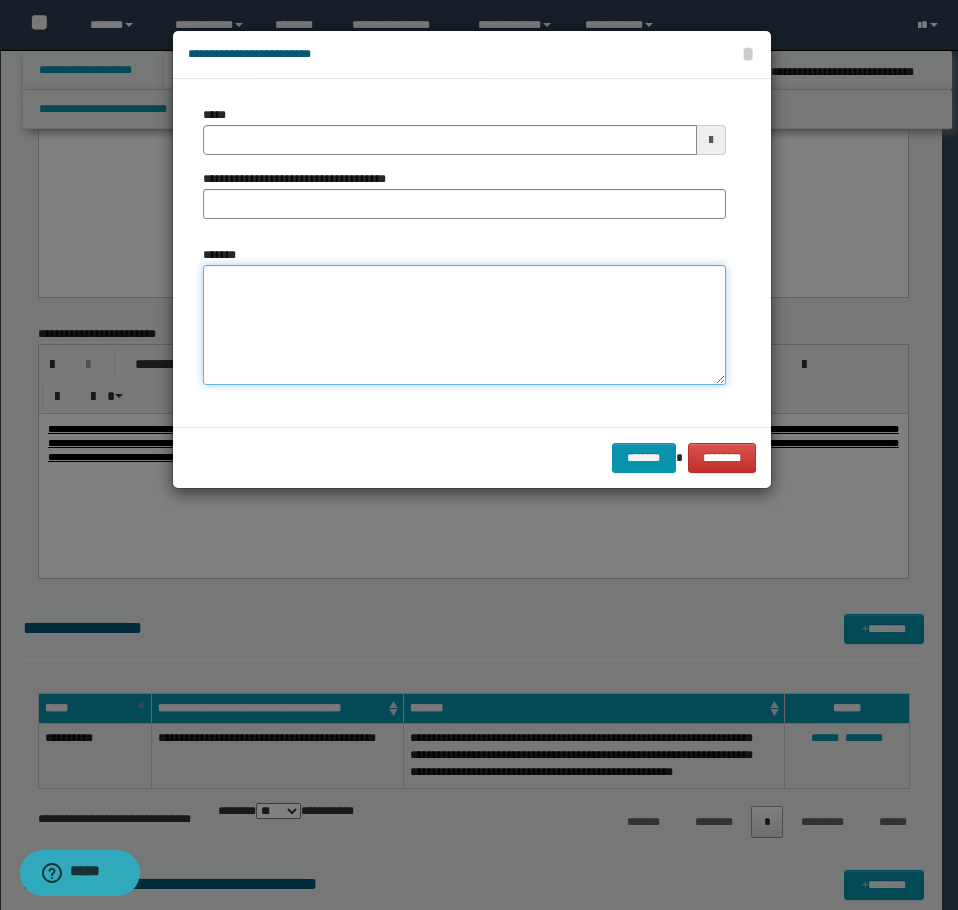 click on "*******" at bounding box center [464, 325] 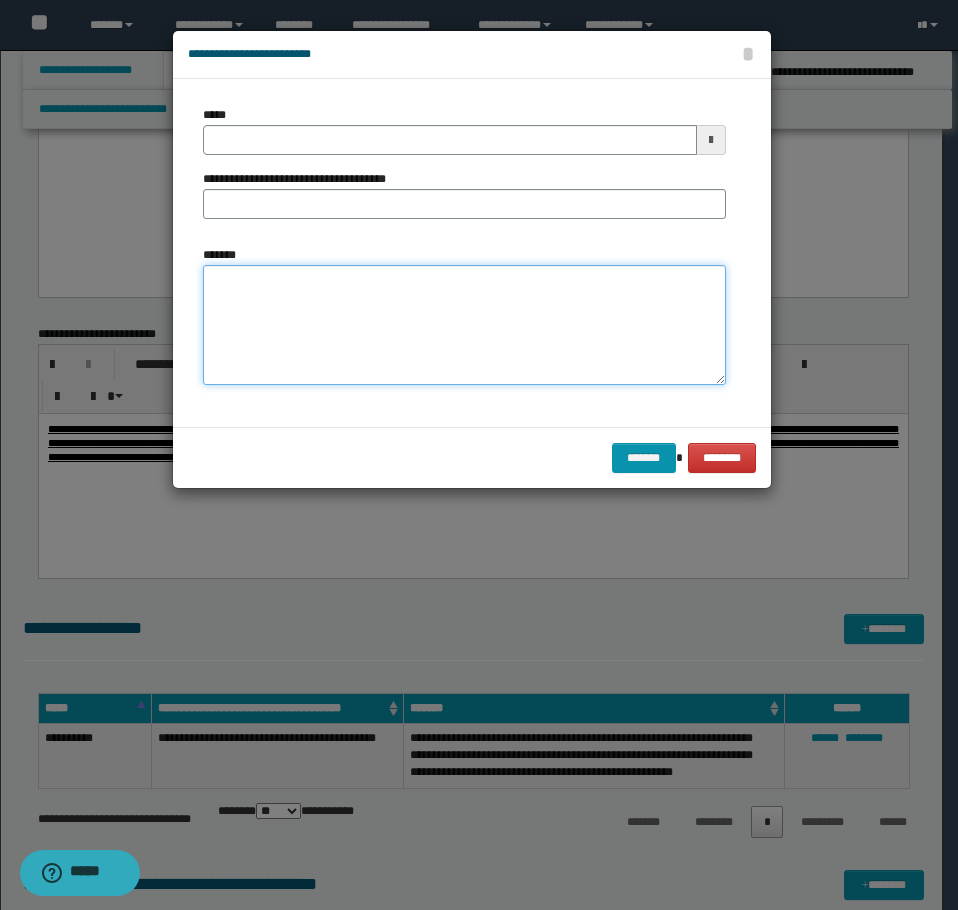 paste on "**********" 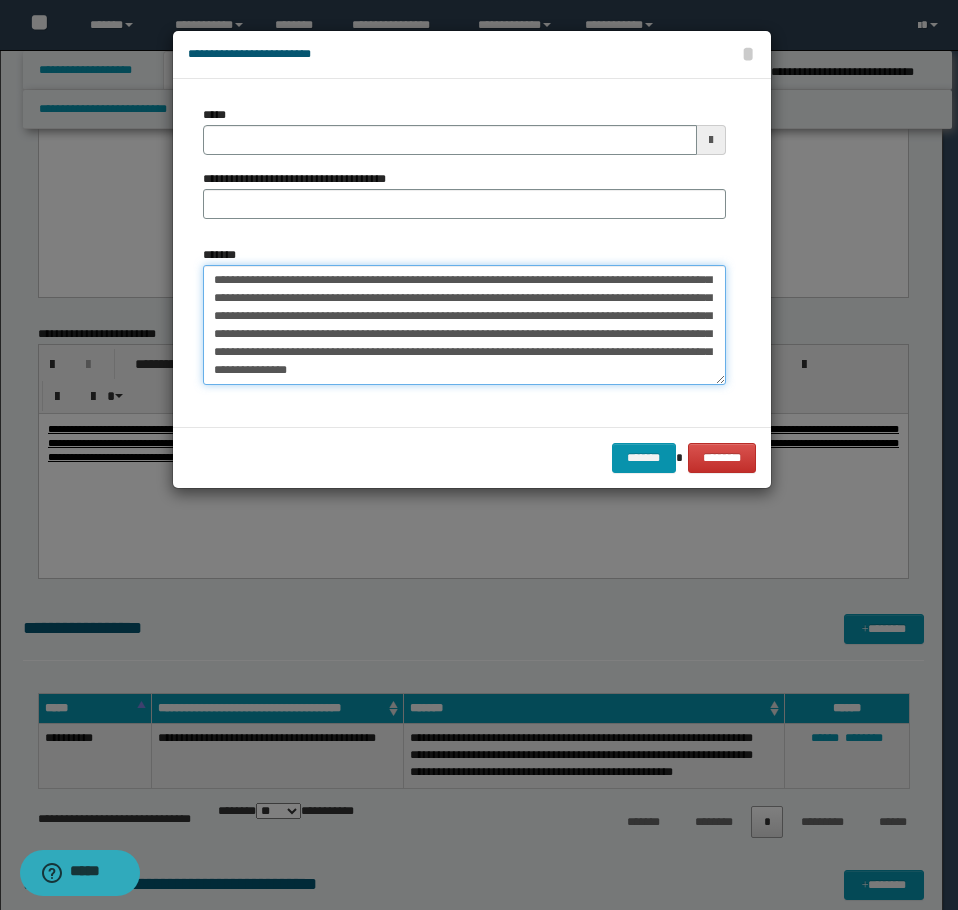 scroll, scrollTop: 0, scrollLeft: 0, axis: both 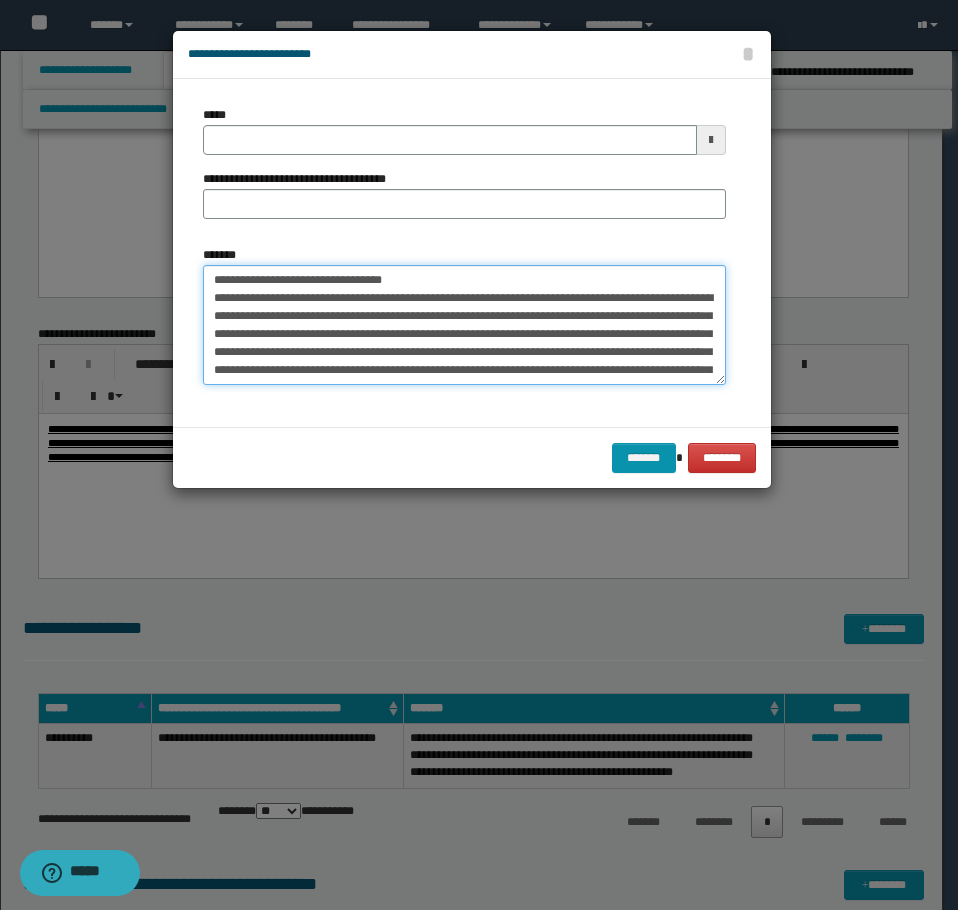 drag, startPoint x: 461, startPoint y: 278, endPoint x: 274, endPoint y: 286, distance: 187.17105 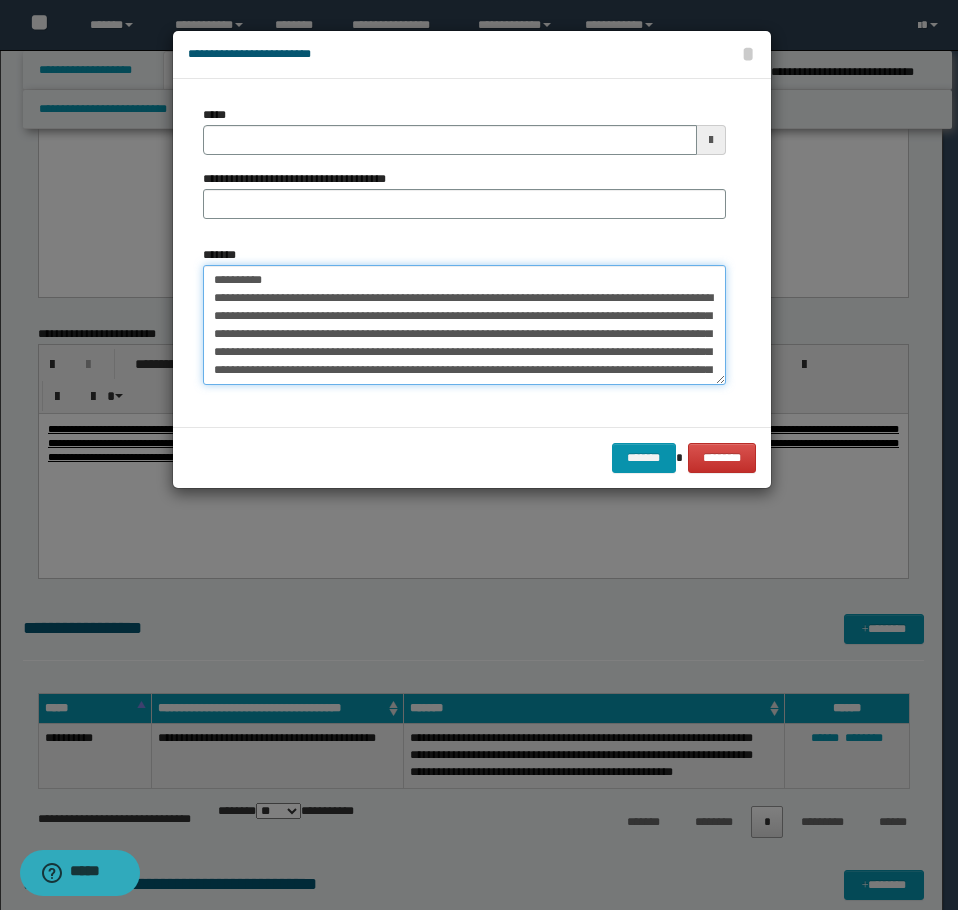 type on "**********" 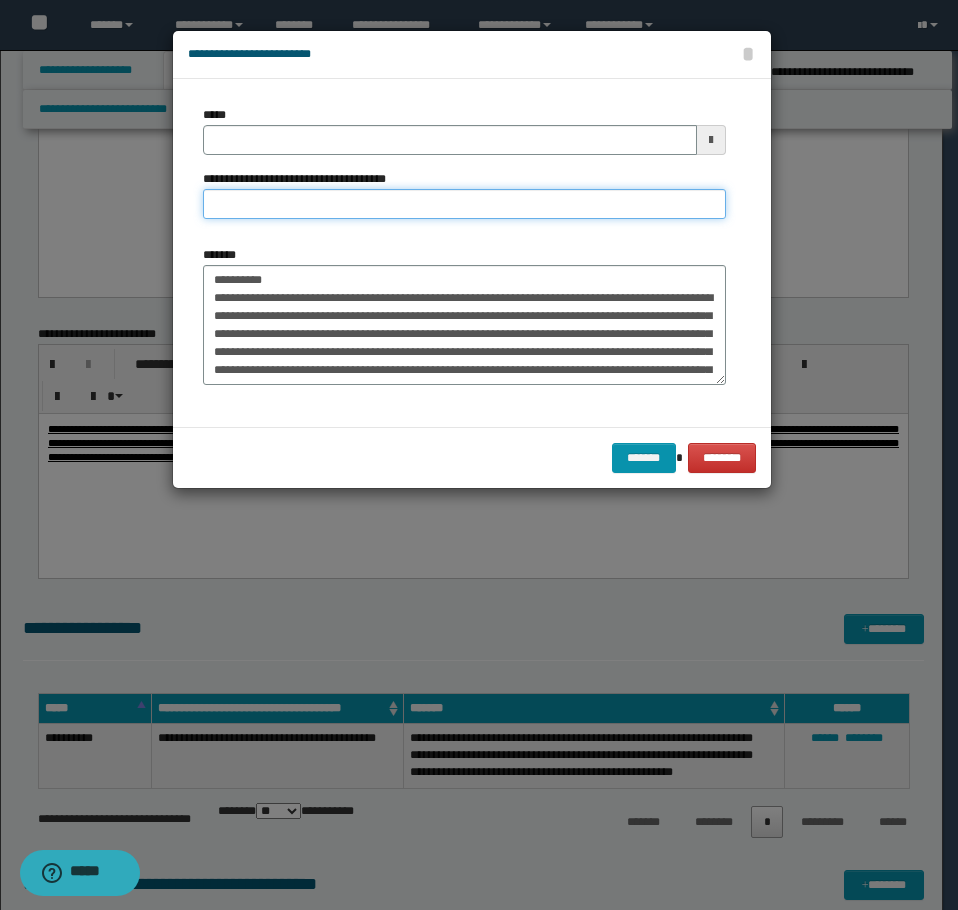 click on "**********" at bounding box center (464, 204) 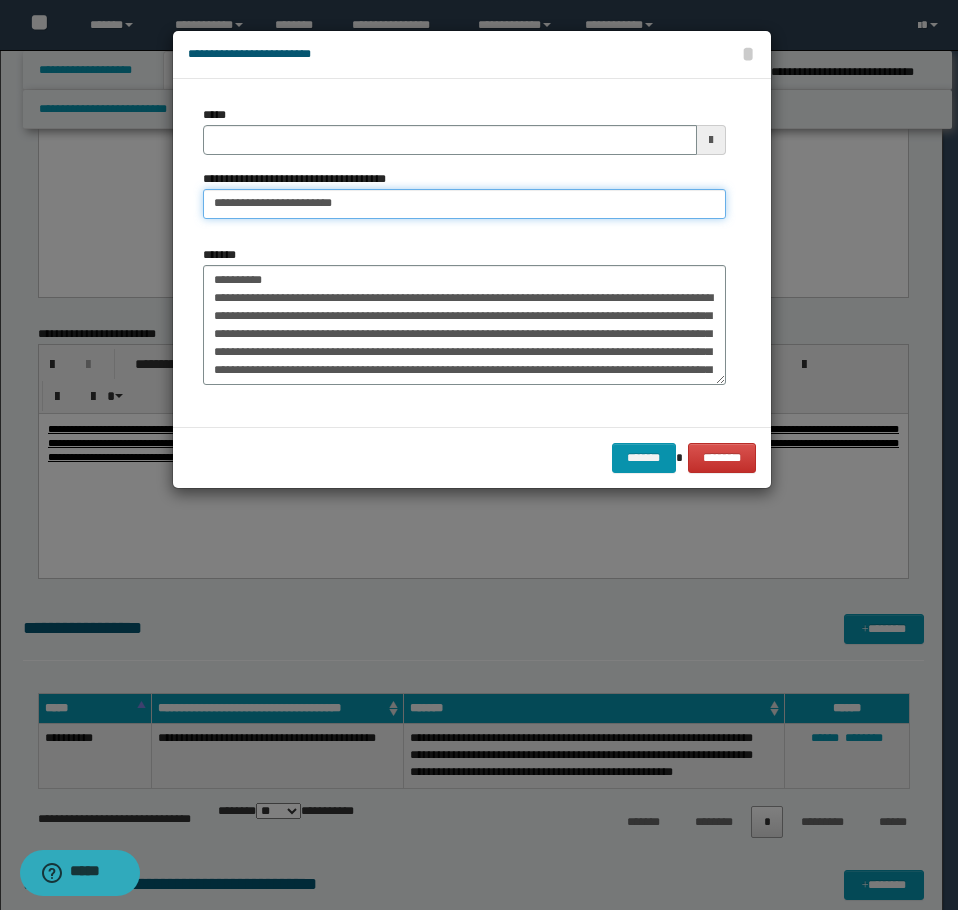 type on "**********" 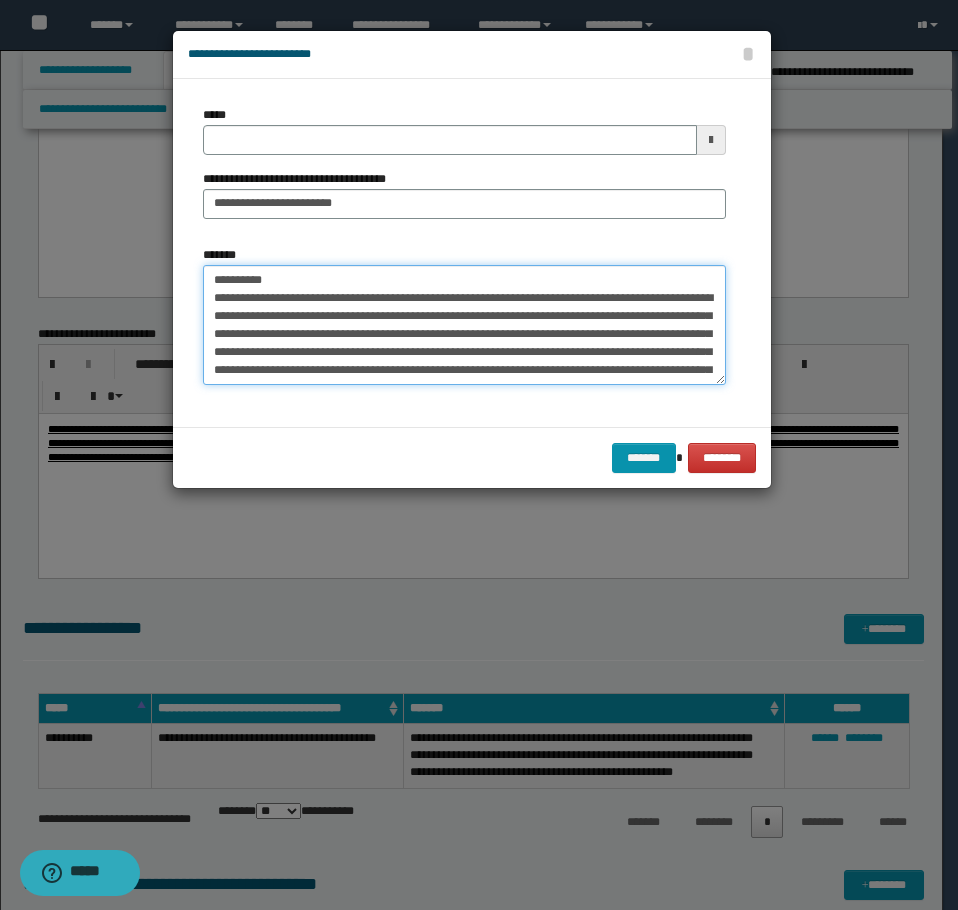drag, startPoint x: 286, startPoint y: 276, endPoint x: 102, endPoint y: 251, distance: 185.6906 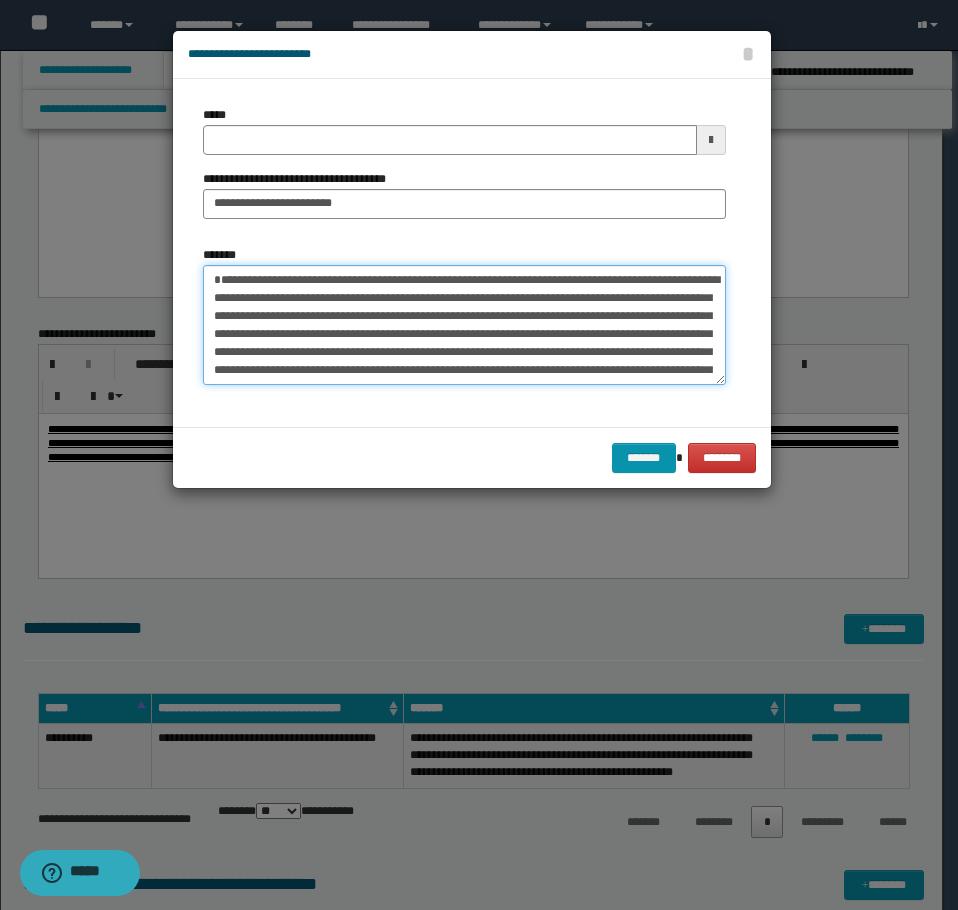 type on "**********" 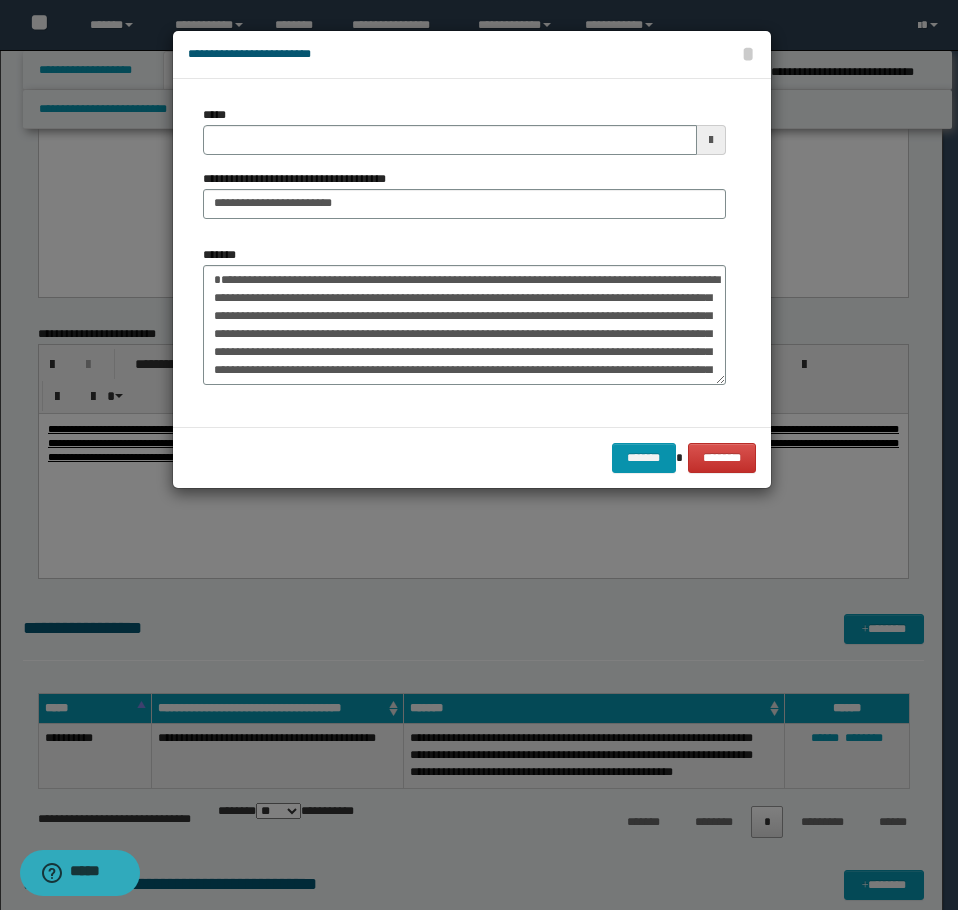 drag, startPoint x: 329, startPoint y: 161, endPoint x: 343, endPoint y: 157, distance: 14.56022 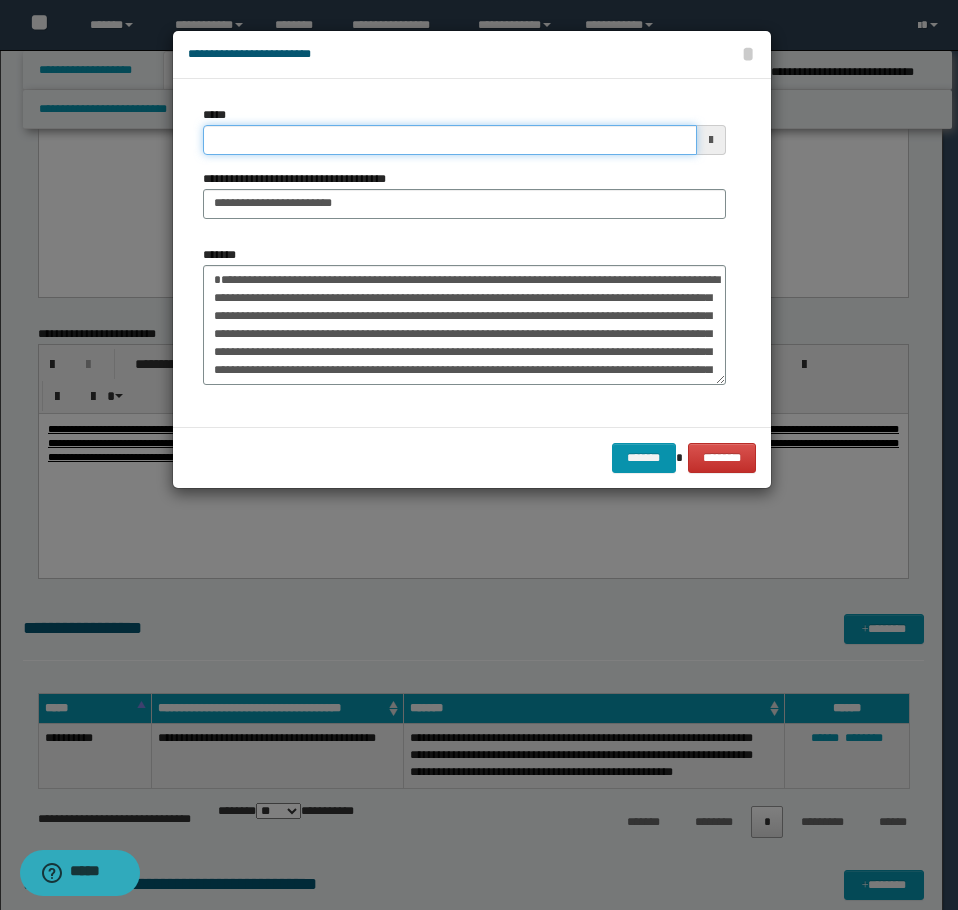 click on "*****" at bounding box center [450, 140] 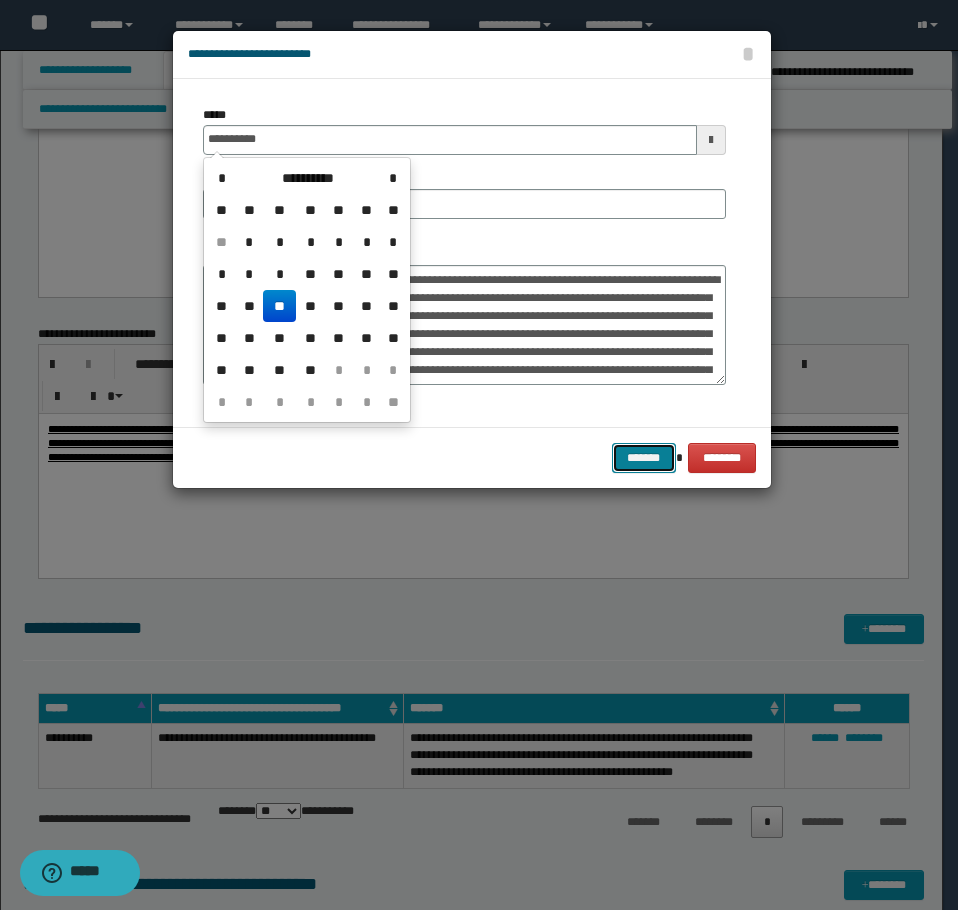 type on "**********" 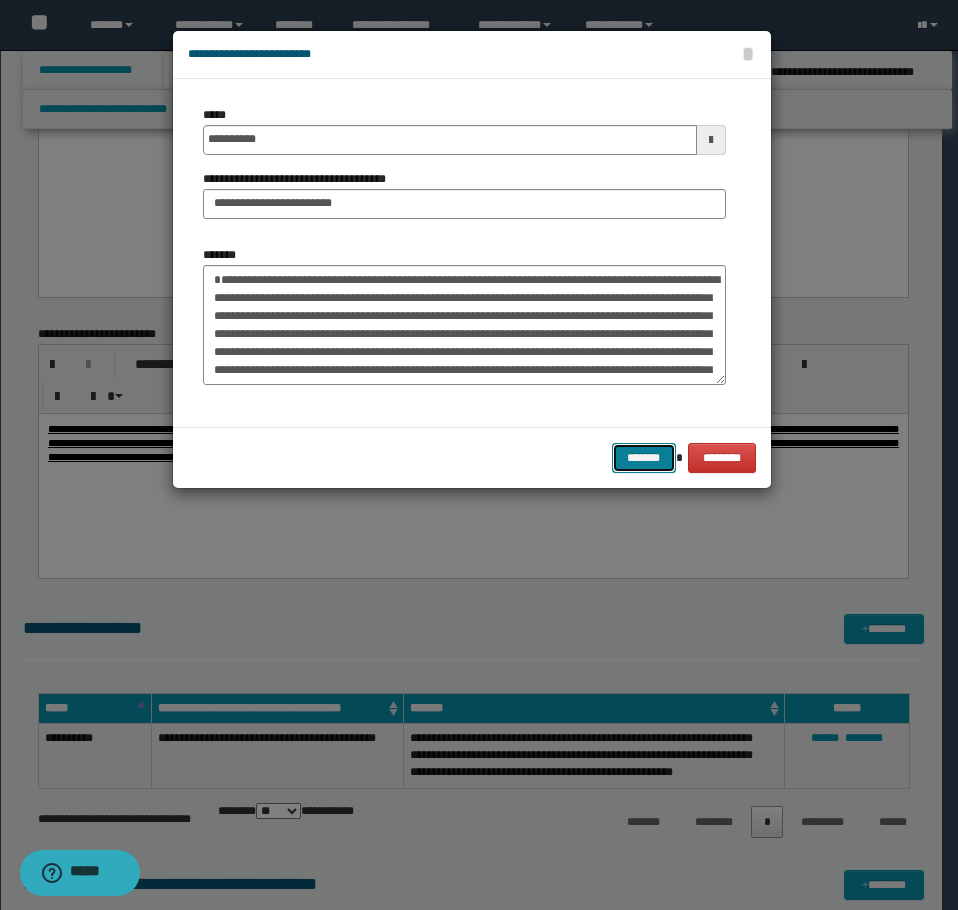 click on "*******" at bounding box center [644, 458] 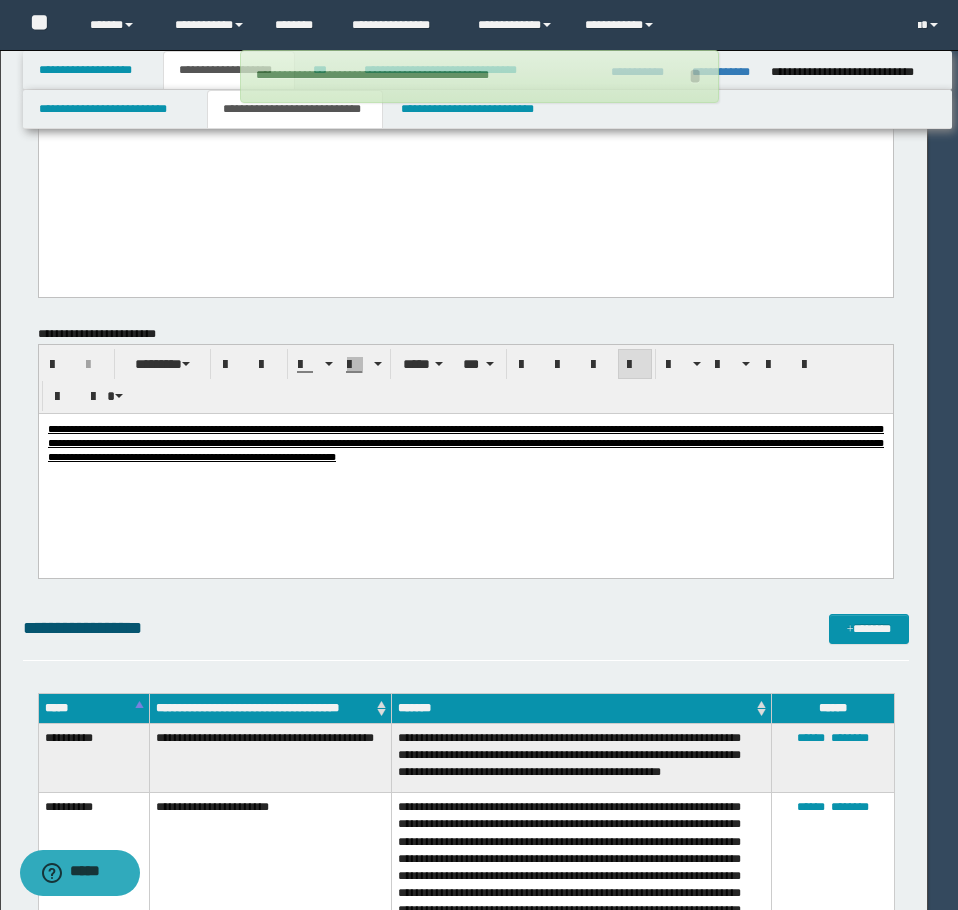 type 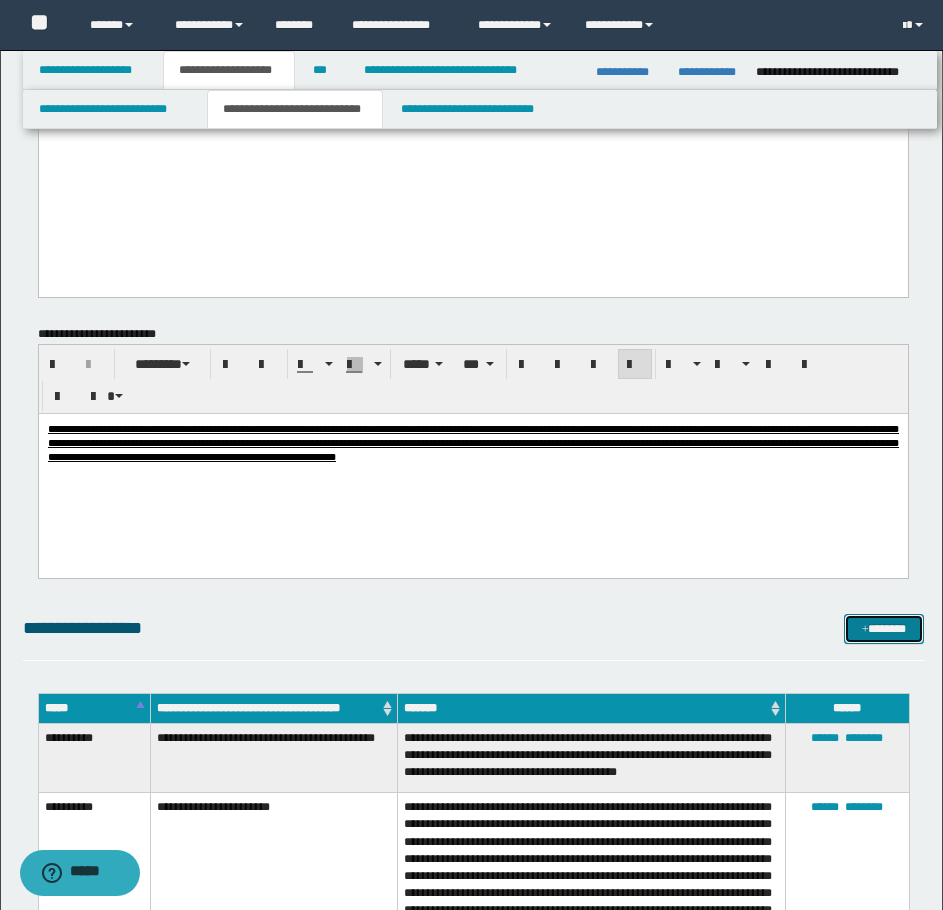 click on "*******" at bounding box center (884, 629) 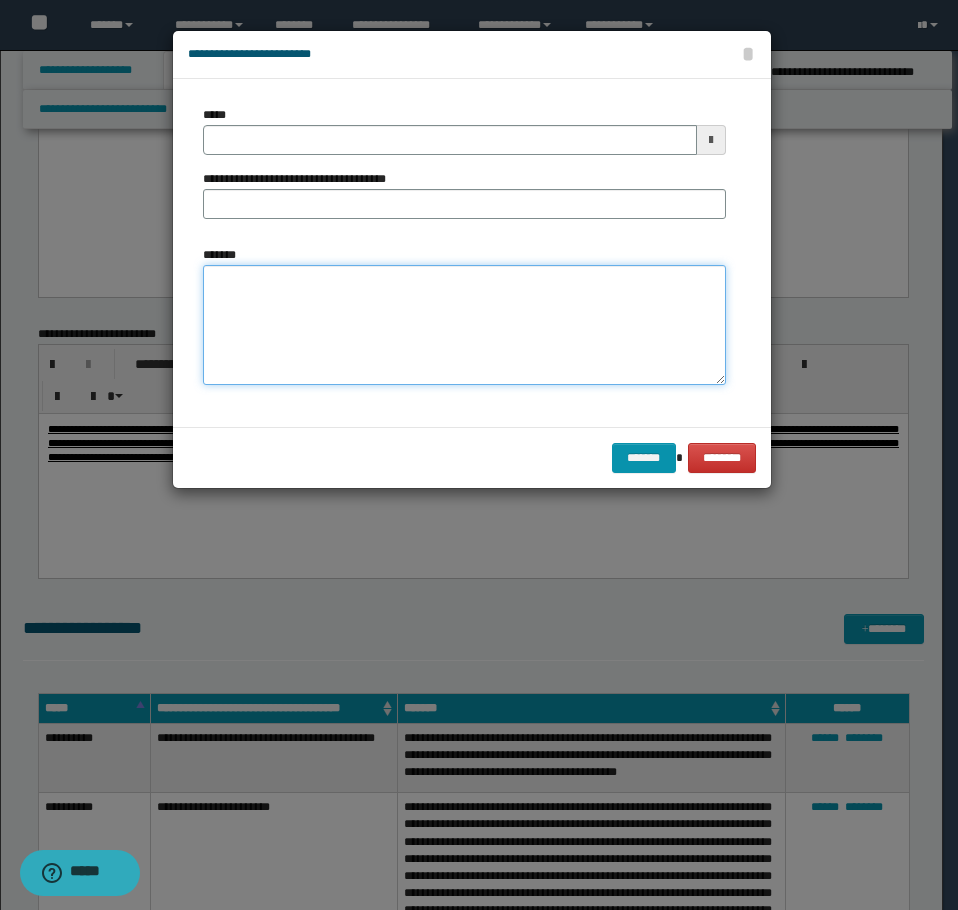 click on "*******" at bounding box center (464, 325) 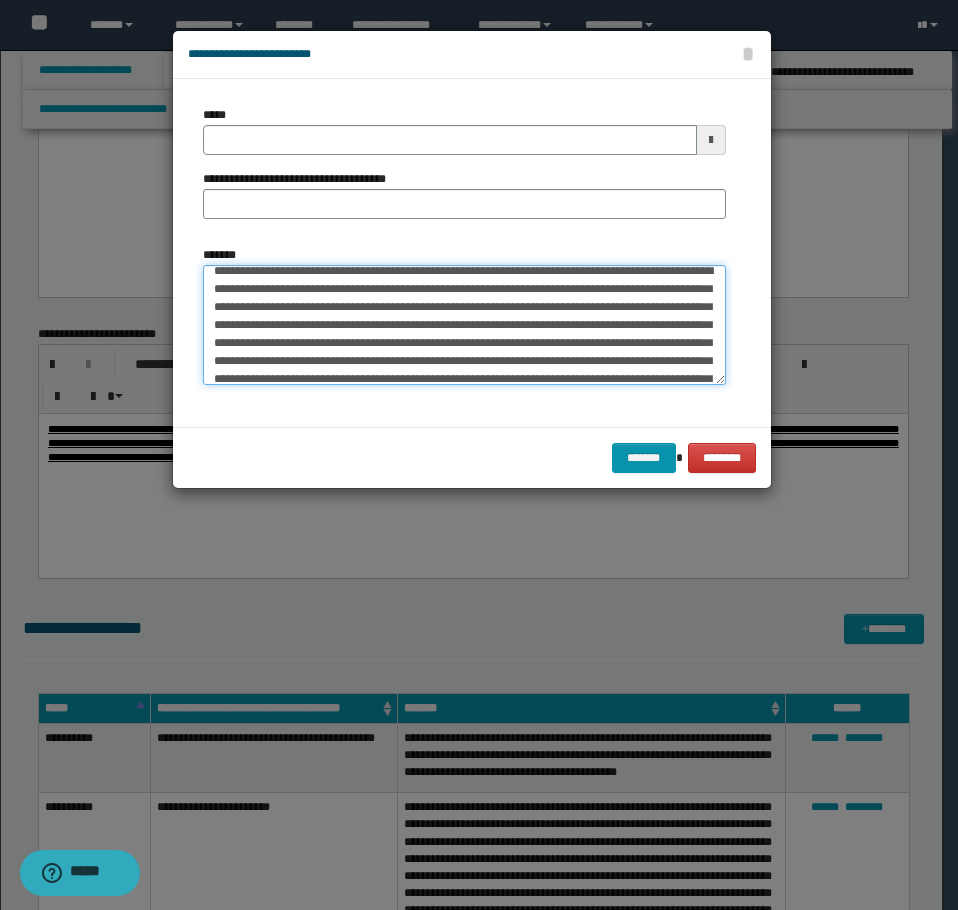 scroll, scrollTop: 0, scrollLeft: 0, axis: both 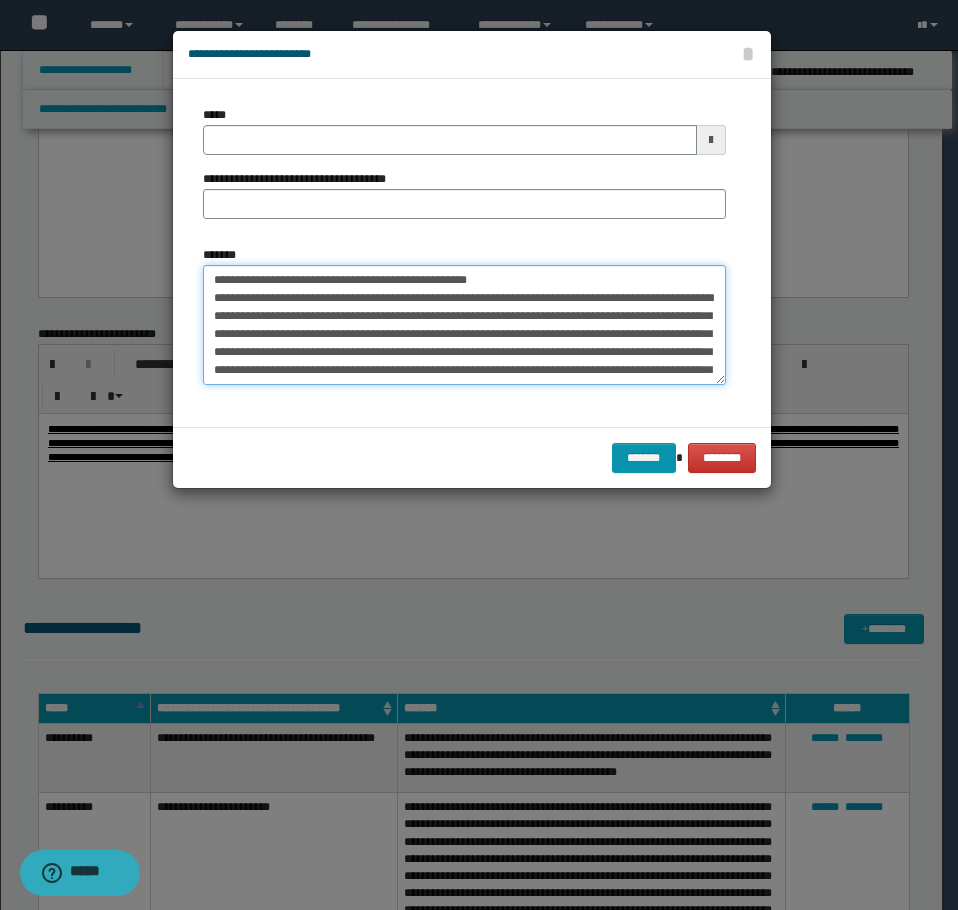 drag, startPoint x: 529, startPoint y: 282, endPoint x: 283, endPoint y: 284, distance: 246.00813 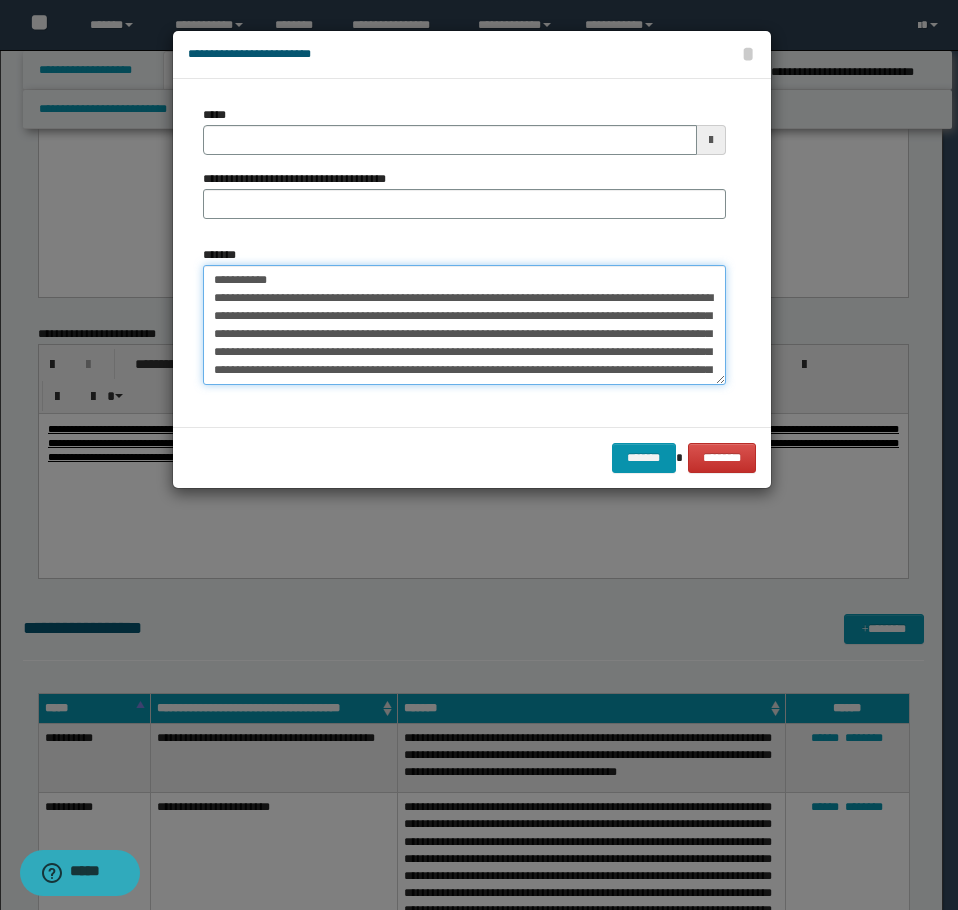 type on "**********" 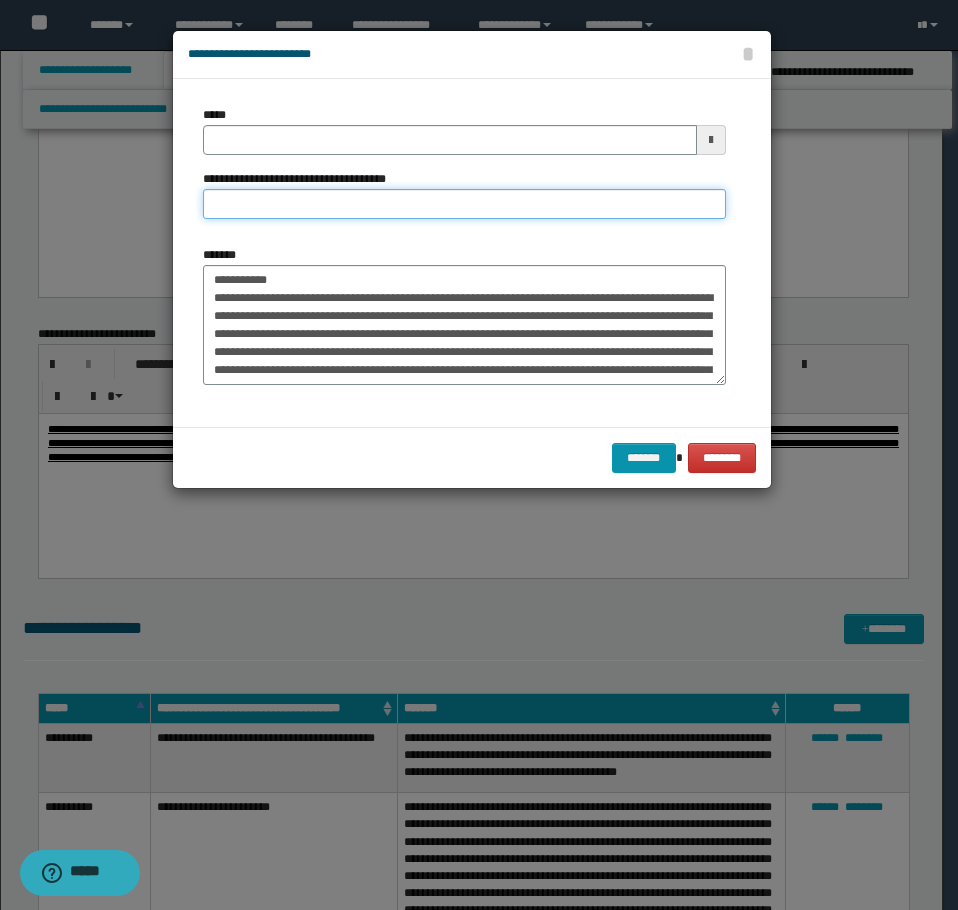 click on "**********" at bounding box center [464, 204] 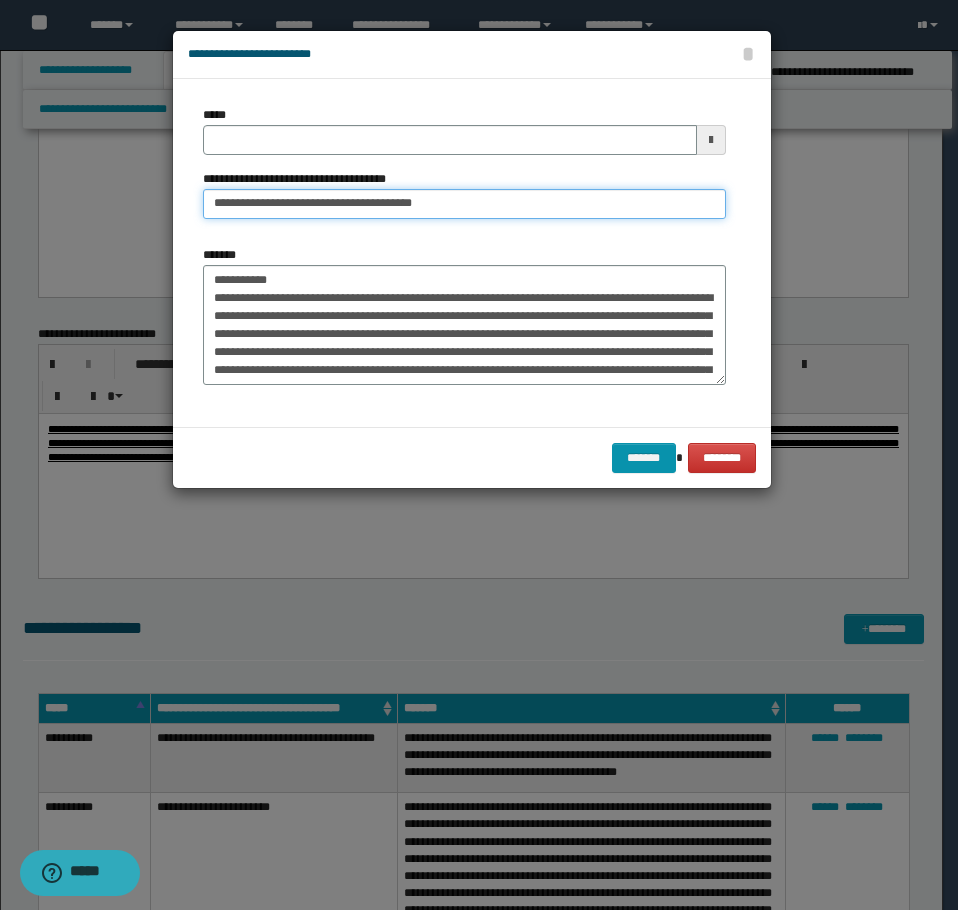 type on "**********" 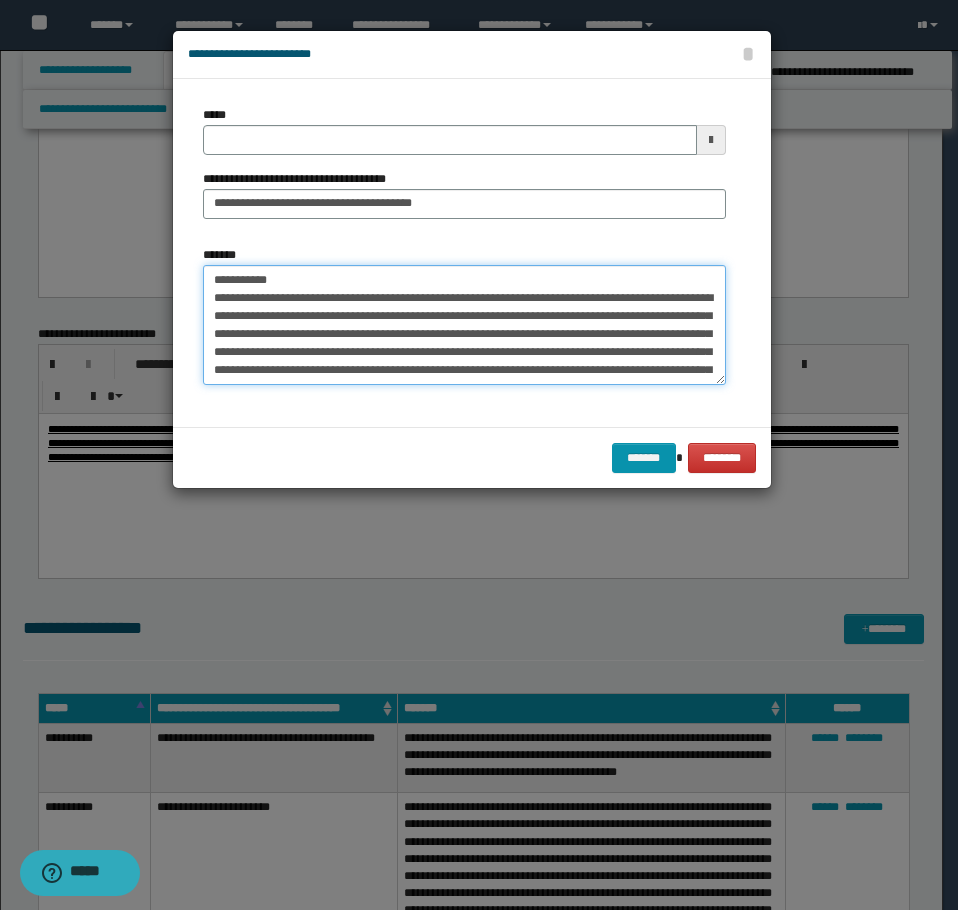 drag, startPoint x: 275, startPoint y: 279, endPoint x: 110, endPoint y: 254, distance: 166.8832 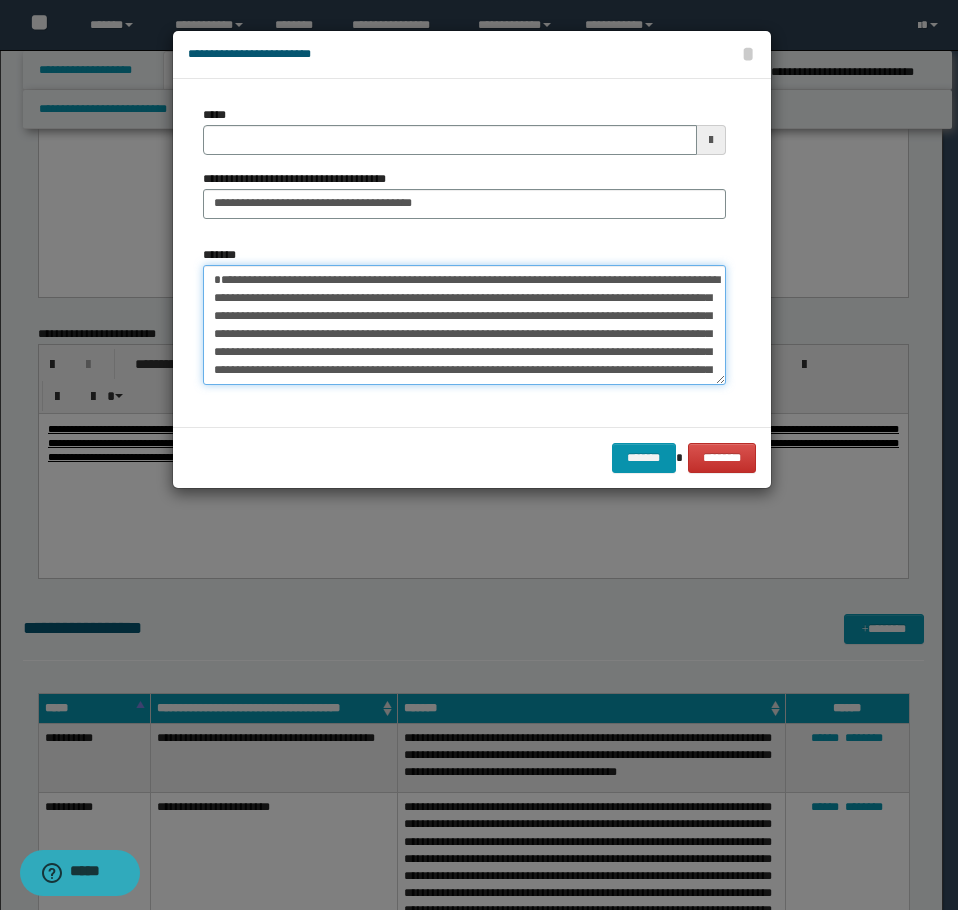 type on "**********" 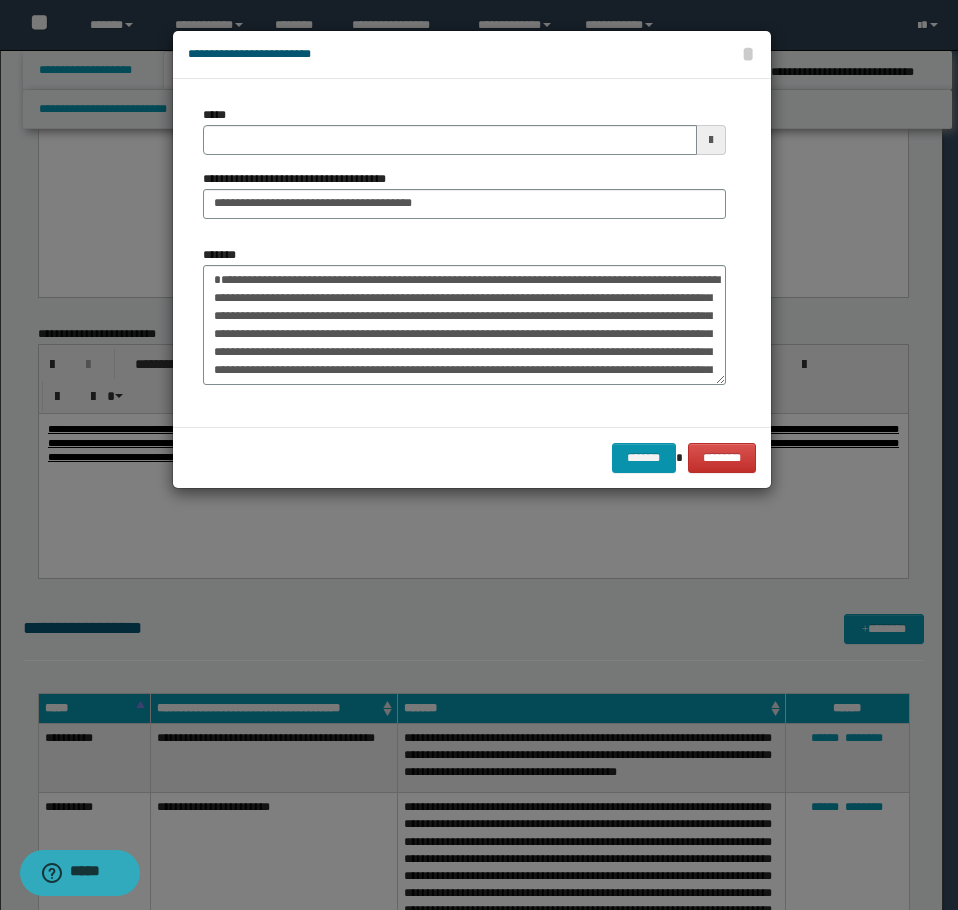 click on "**********" at bounding box center [464, 170] 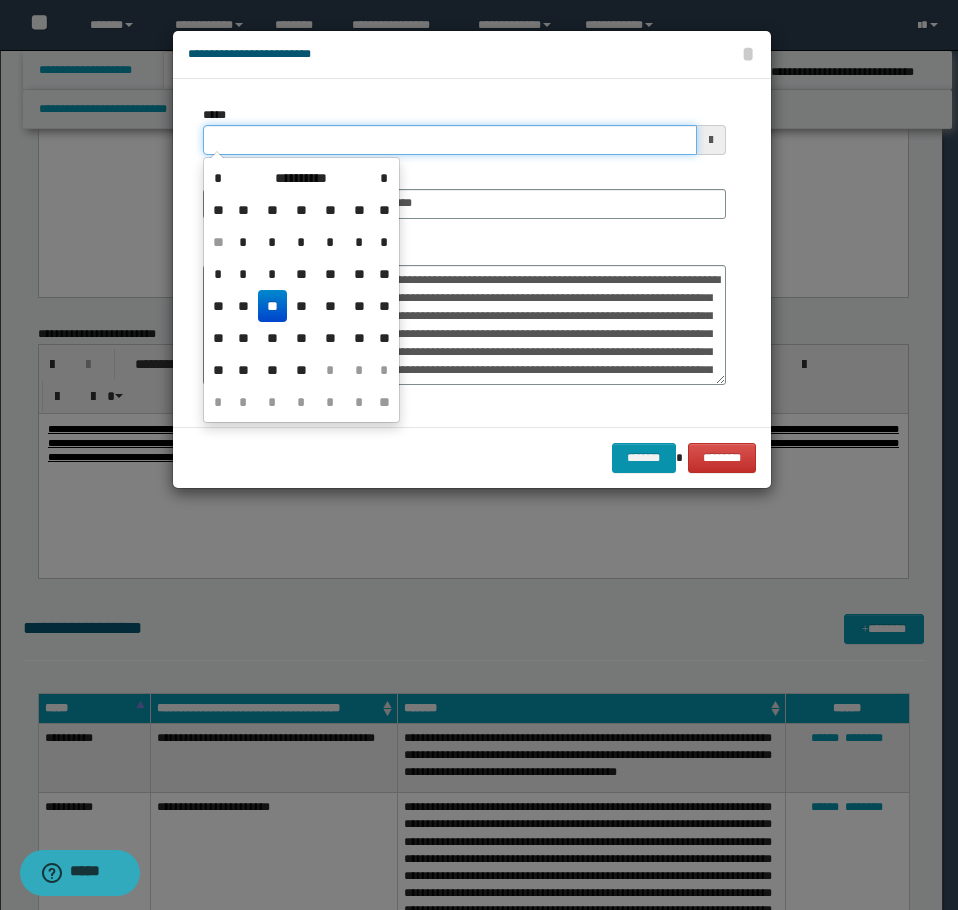 click on "*****" at bounding box center [450, 140] 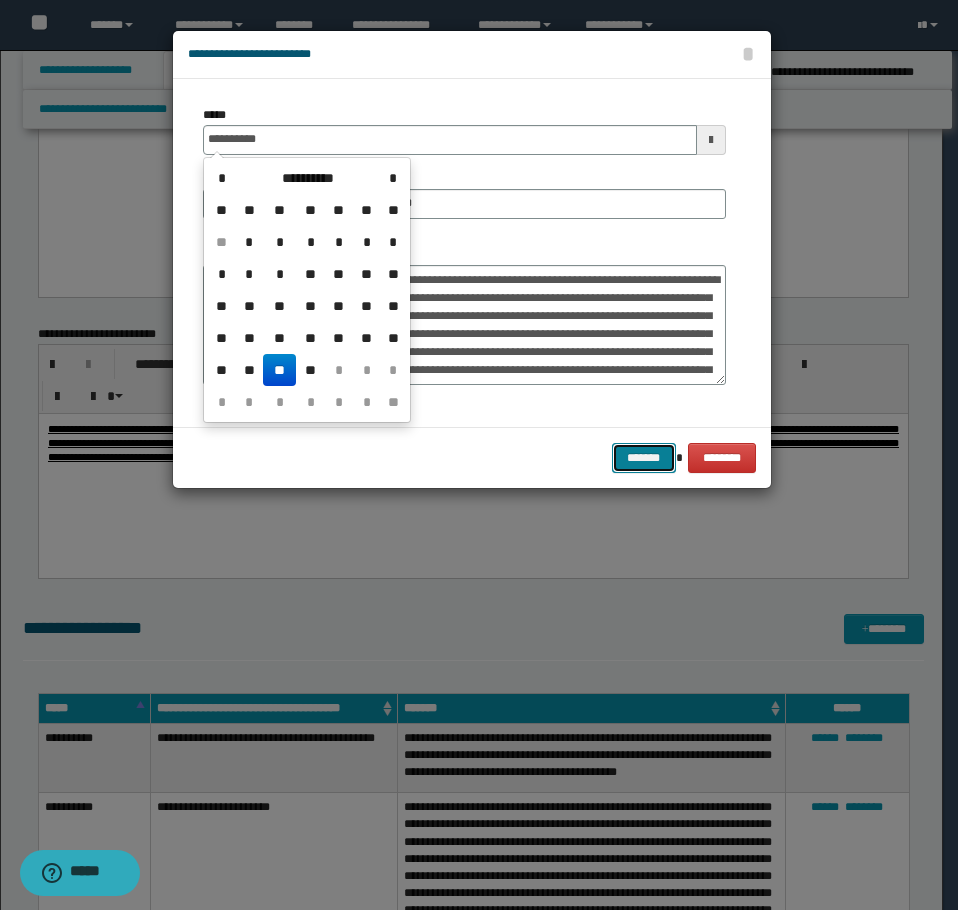 type on "**********" 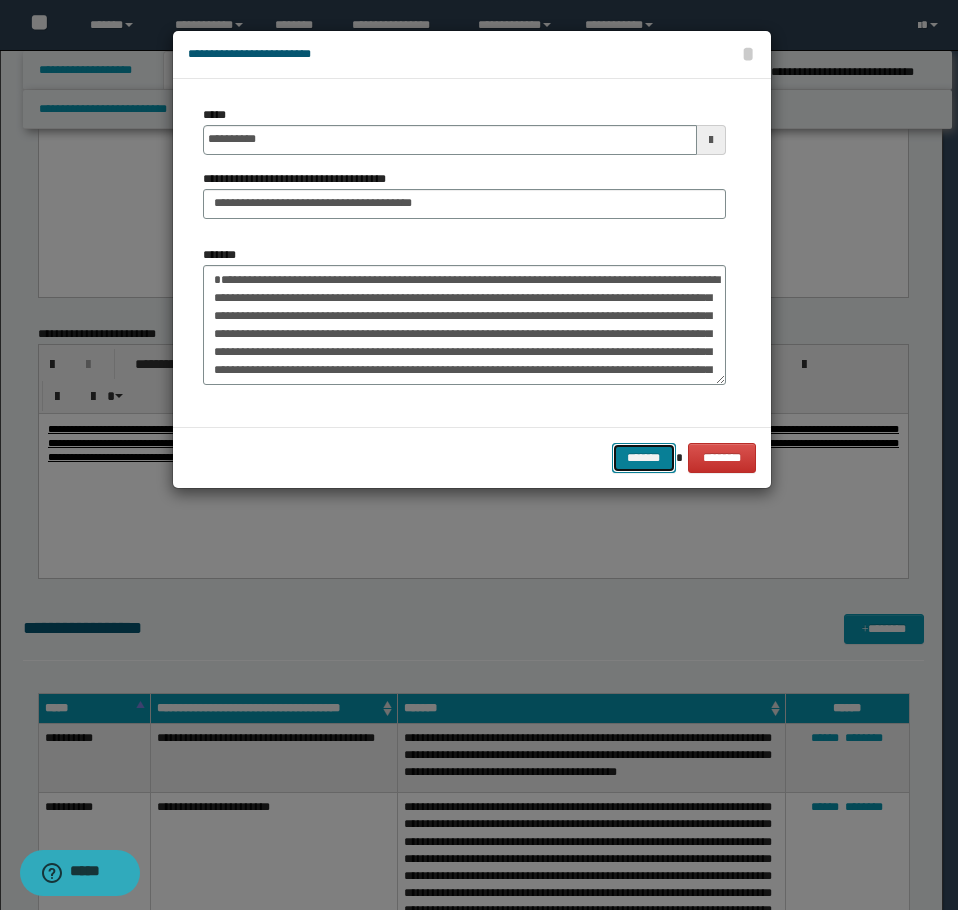 click on "*******" at bounding box center (644, 458) 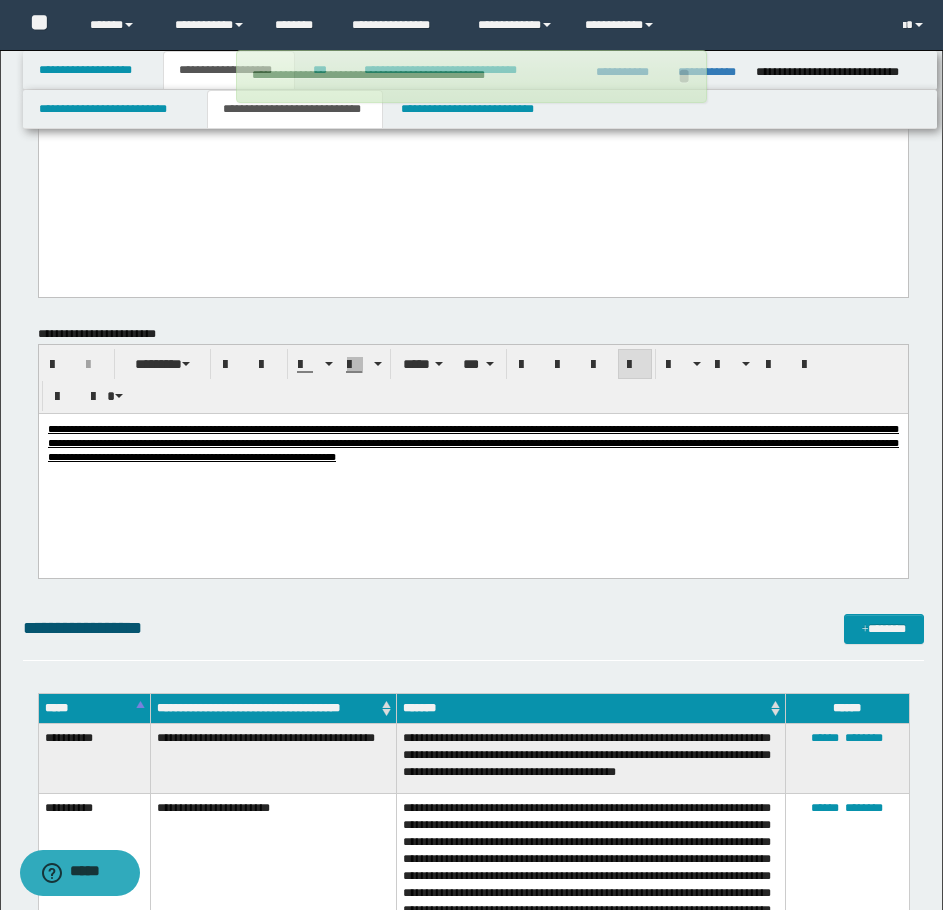 type 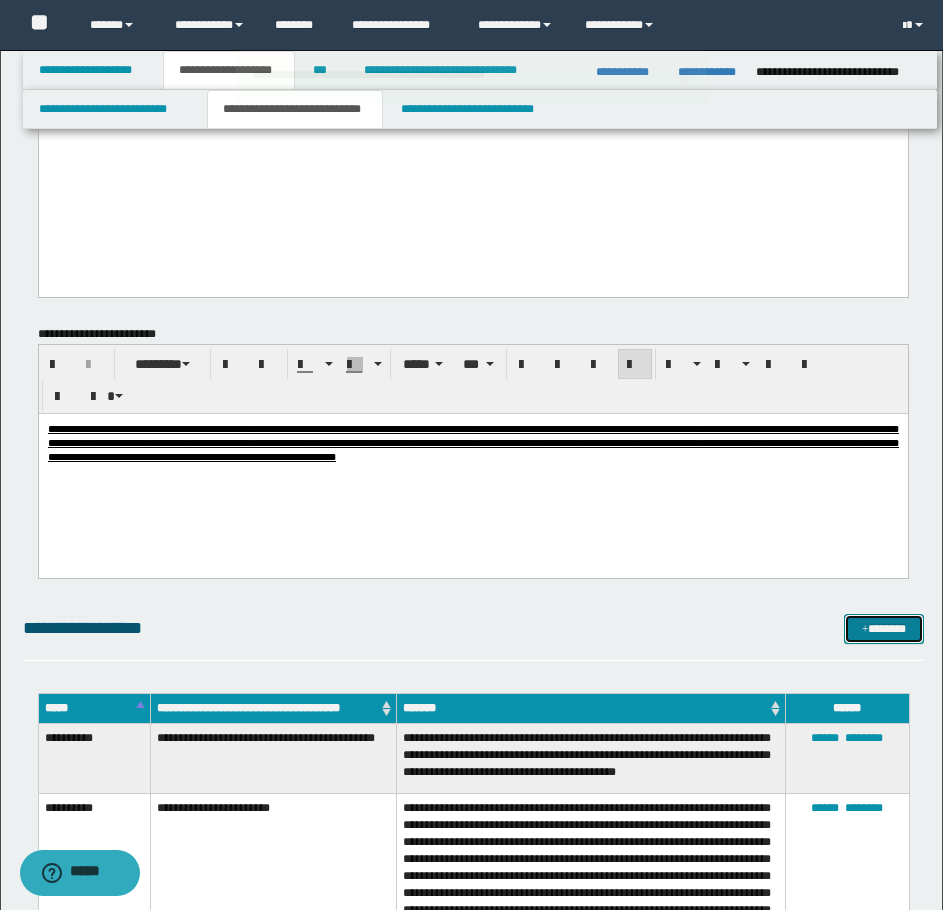 click on "*******" at bounding box center (884, 629) 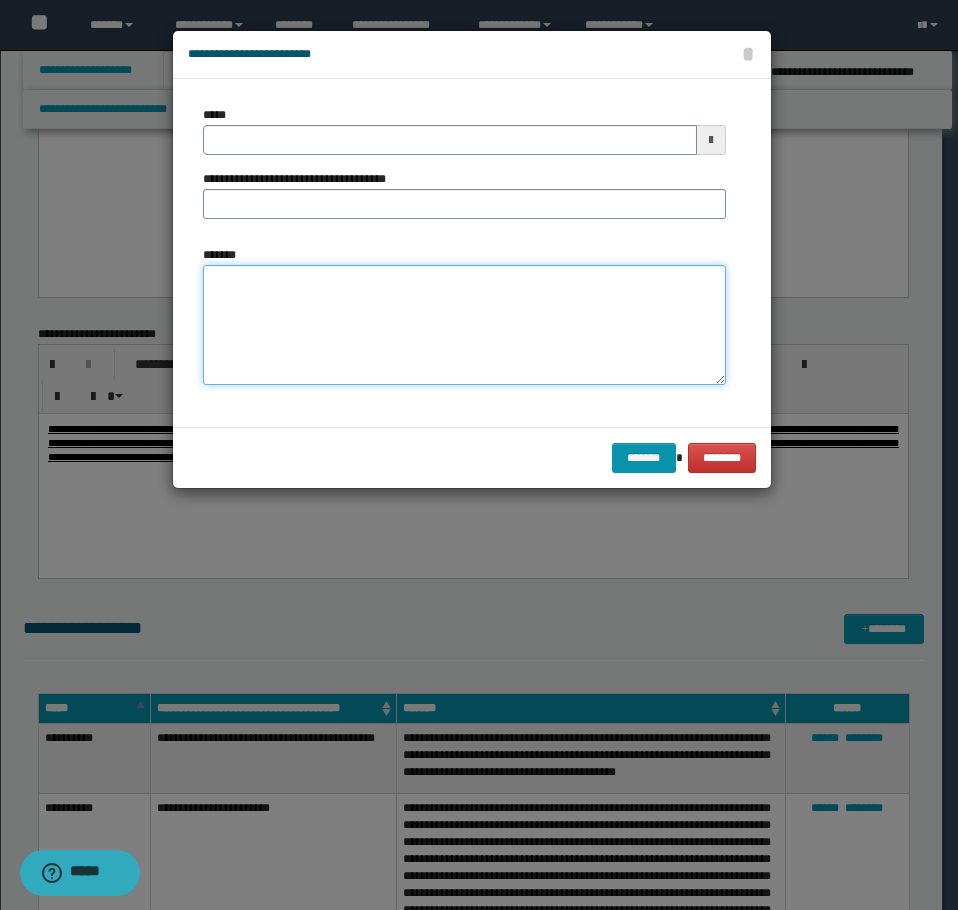 click on "*******" at bounding box center [464, 325] 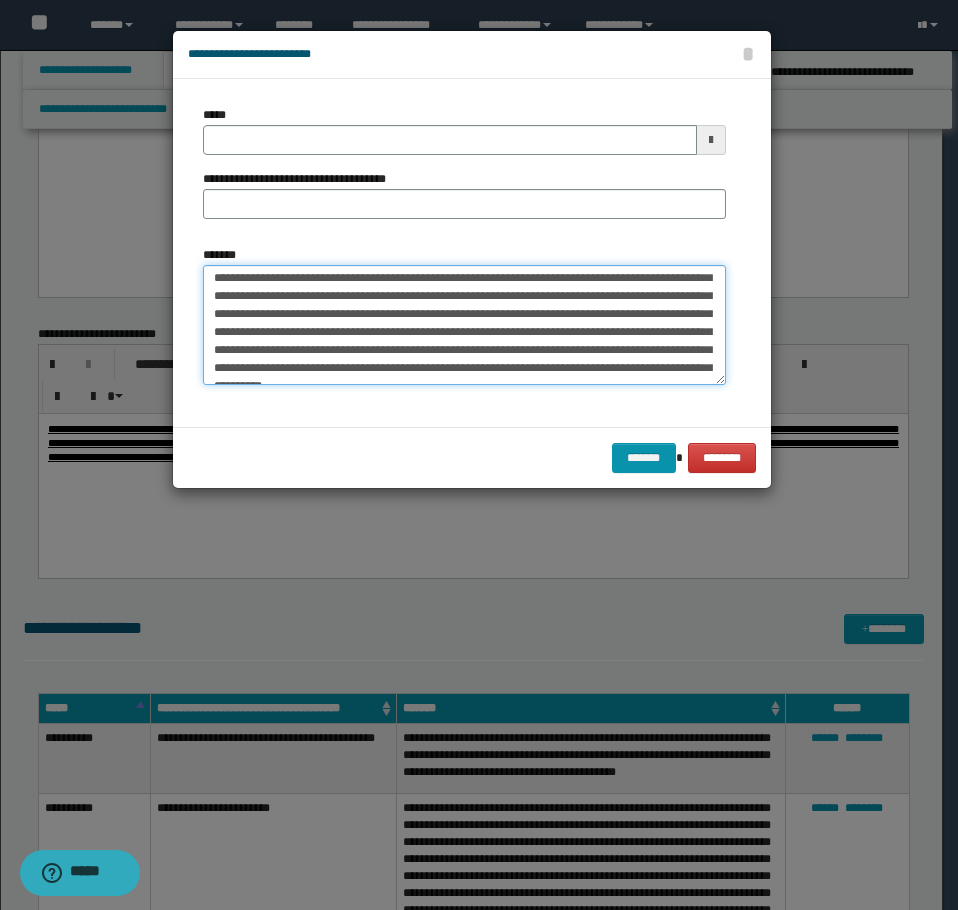 scroll, scrollTop: 0, scrollLeft: 0, axis: both 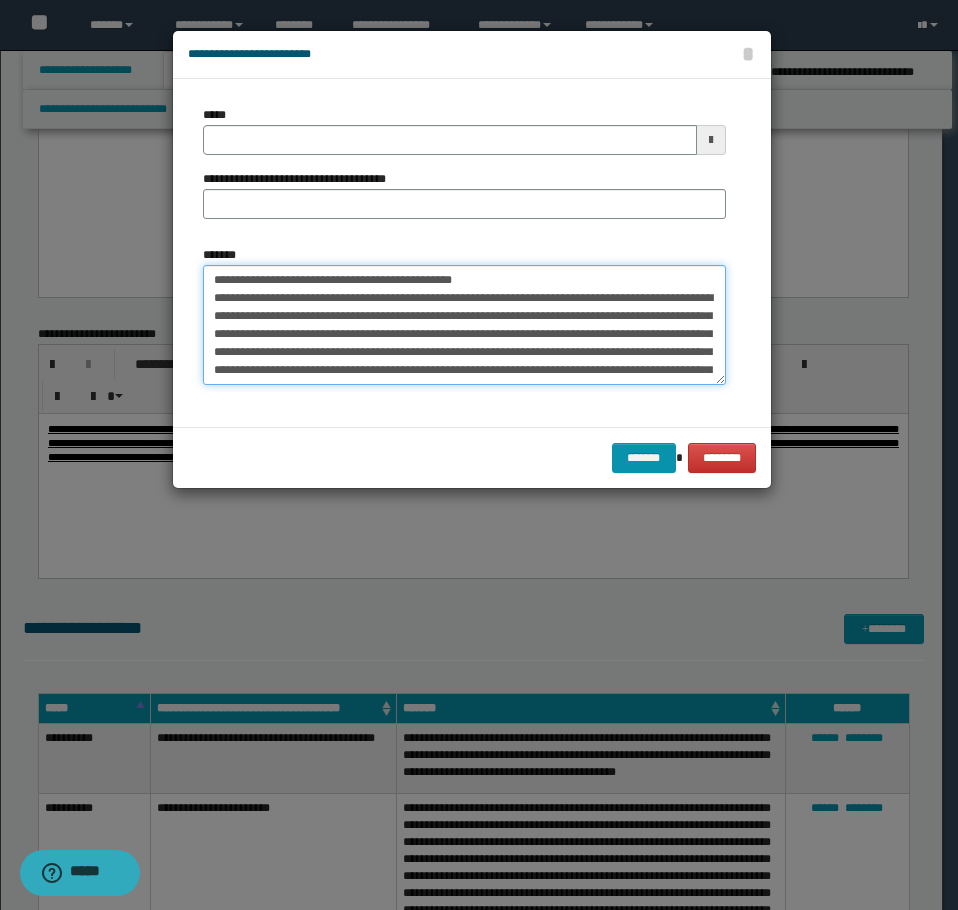 drag, startPoint x: 478, startPoint y: 277, endPoint x: 280, endPoint y: 286, distance: 198.20444 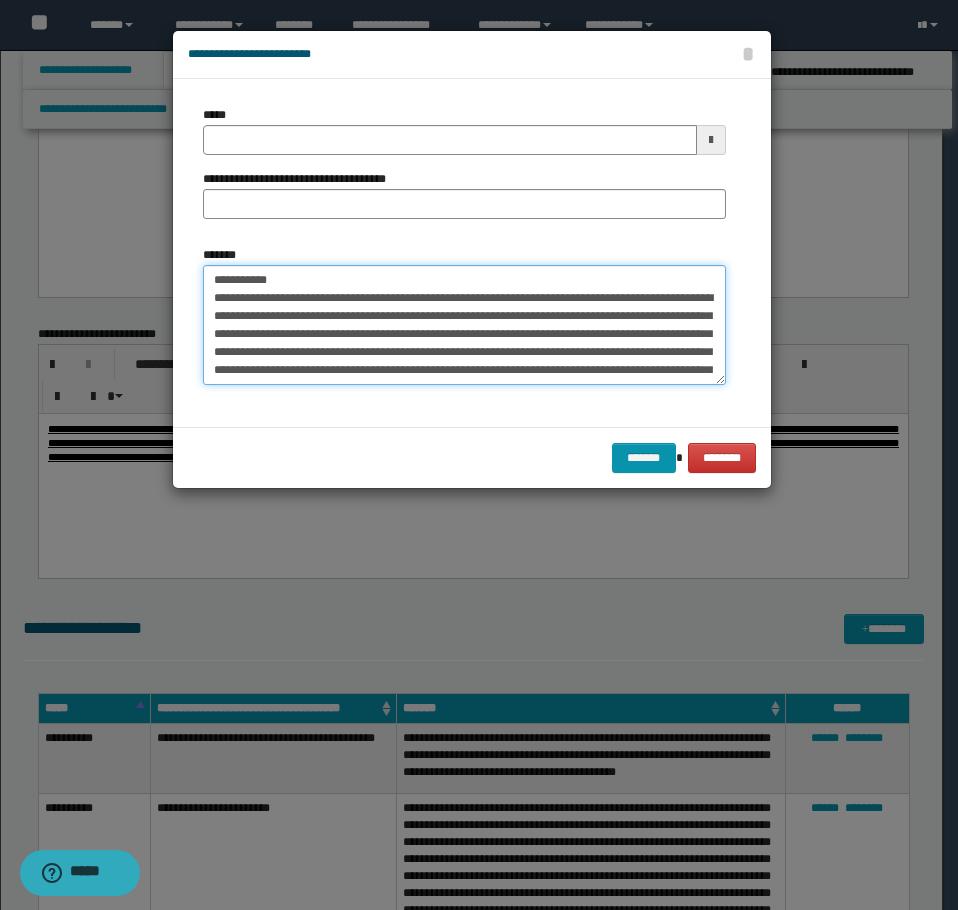 type on "**********" 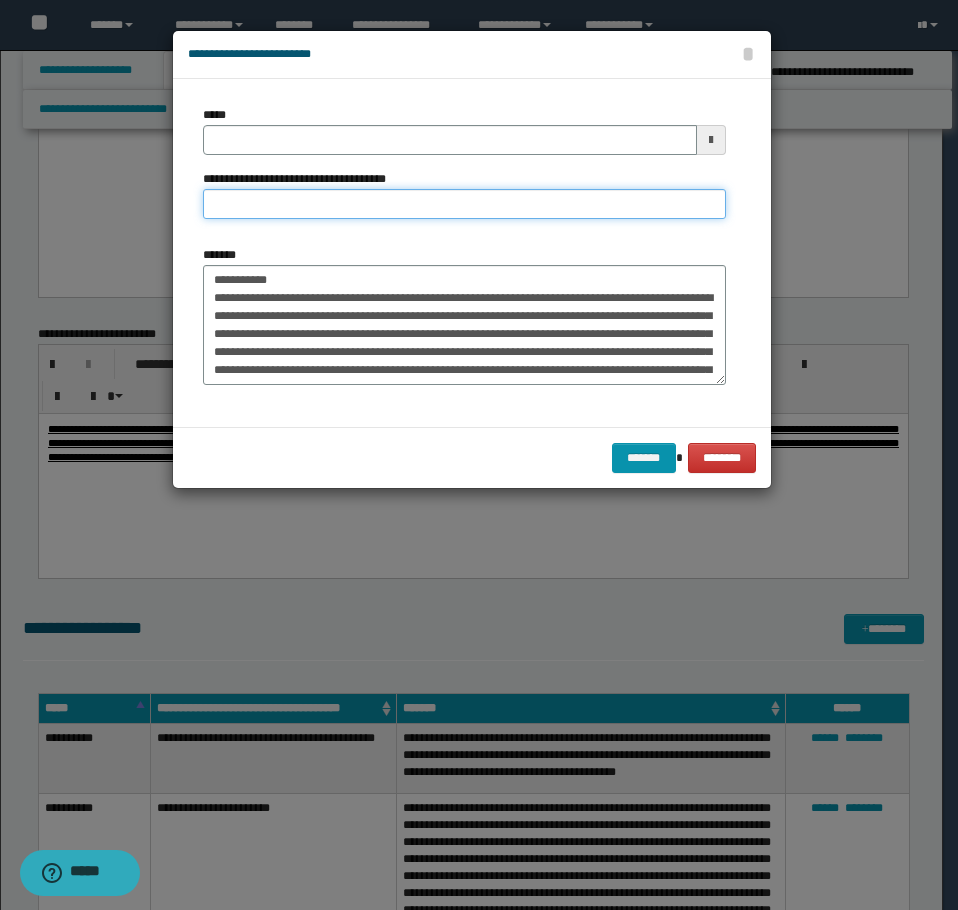 click on "**********" at bounding box center (464, 204) 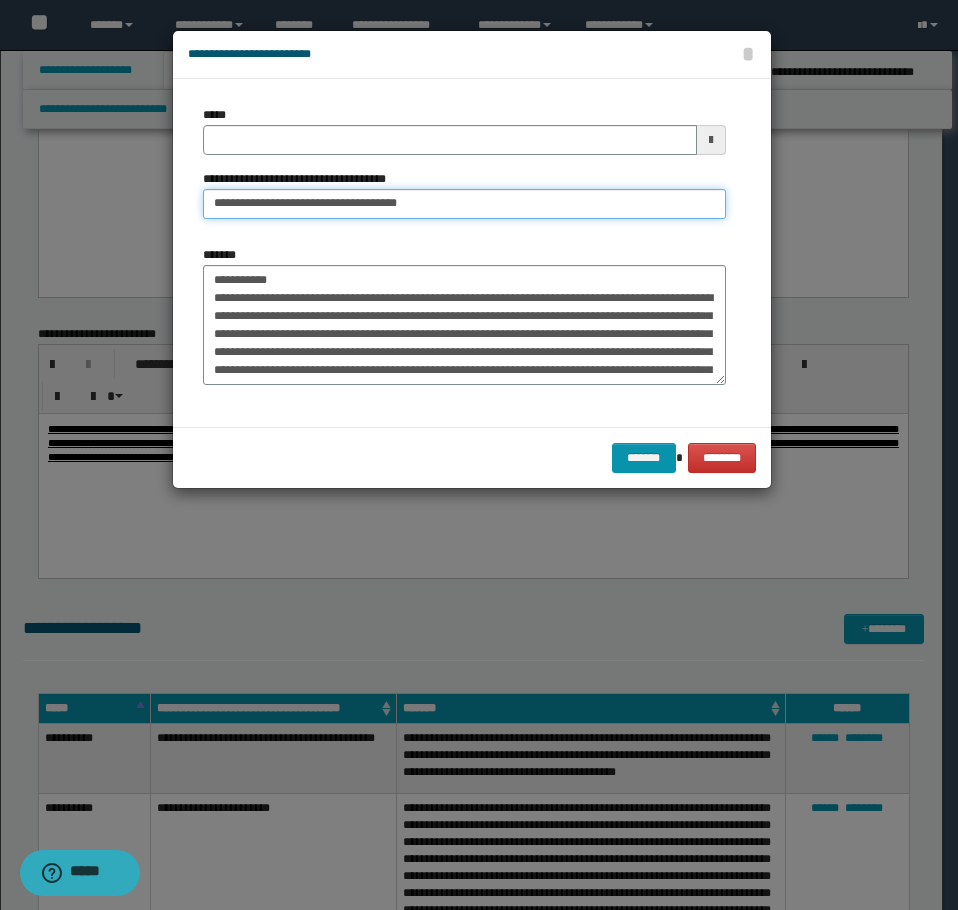 type on "**********" 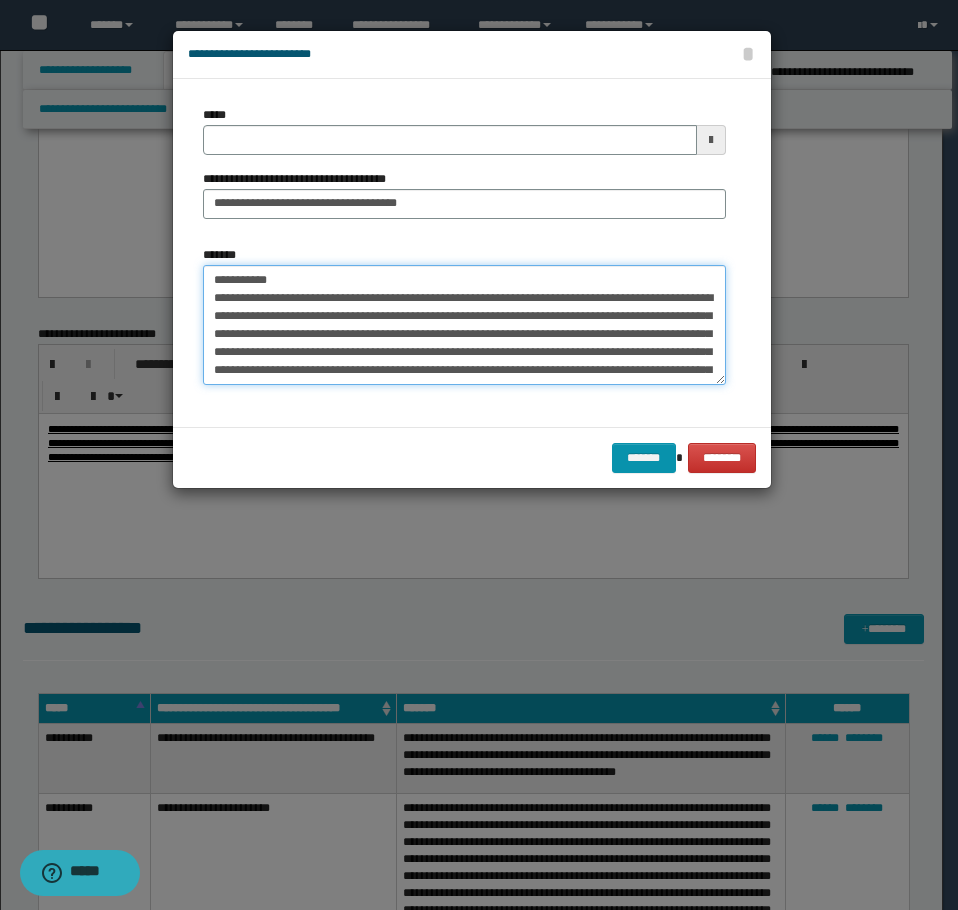 drag, startPoint x: 178, startPoint y: 267, endPoint x: 15, endPoint y: 252, distance: 163.68874 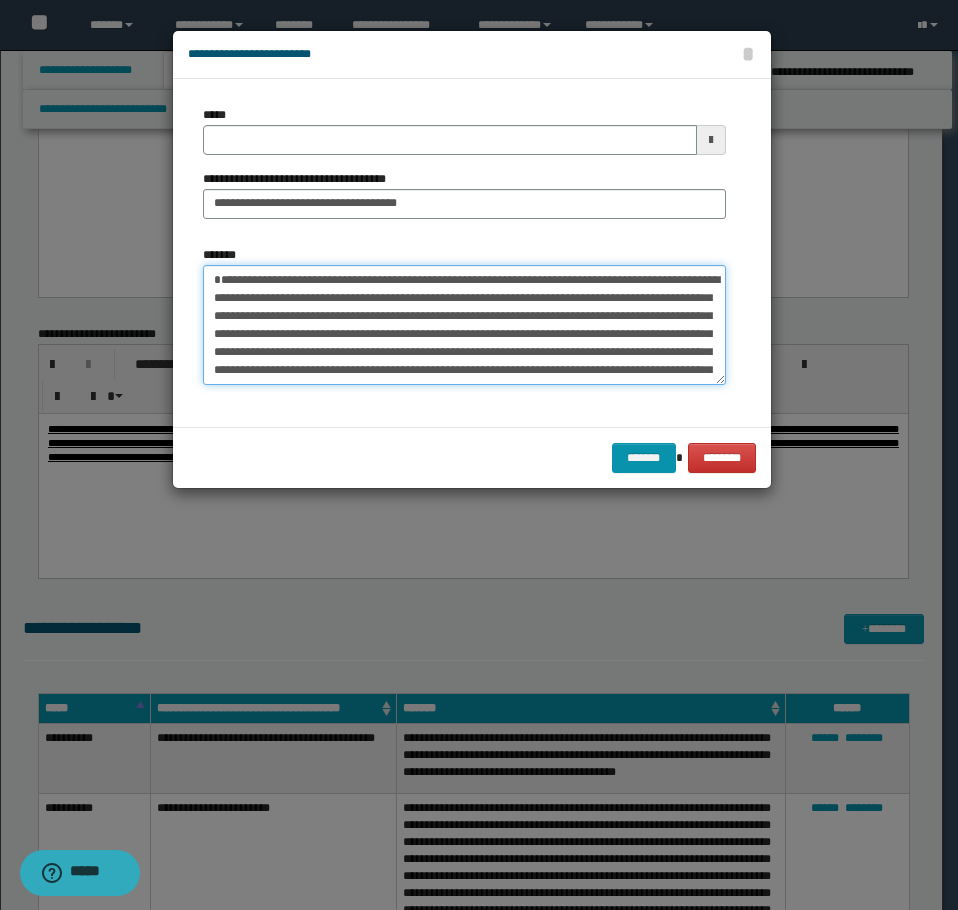 type on "**********" 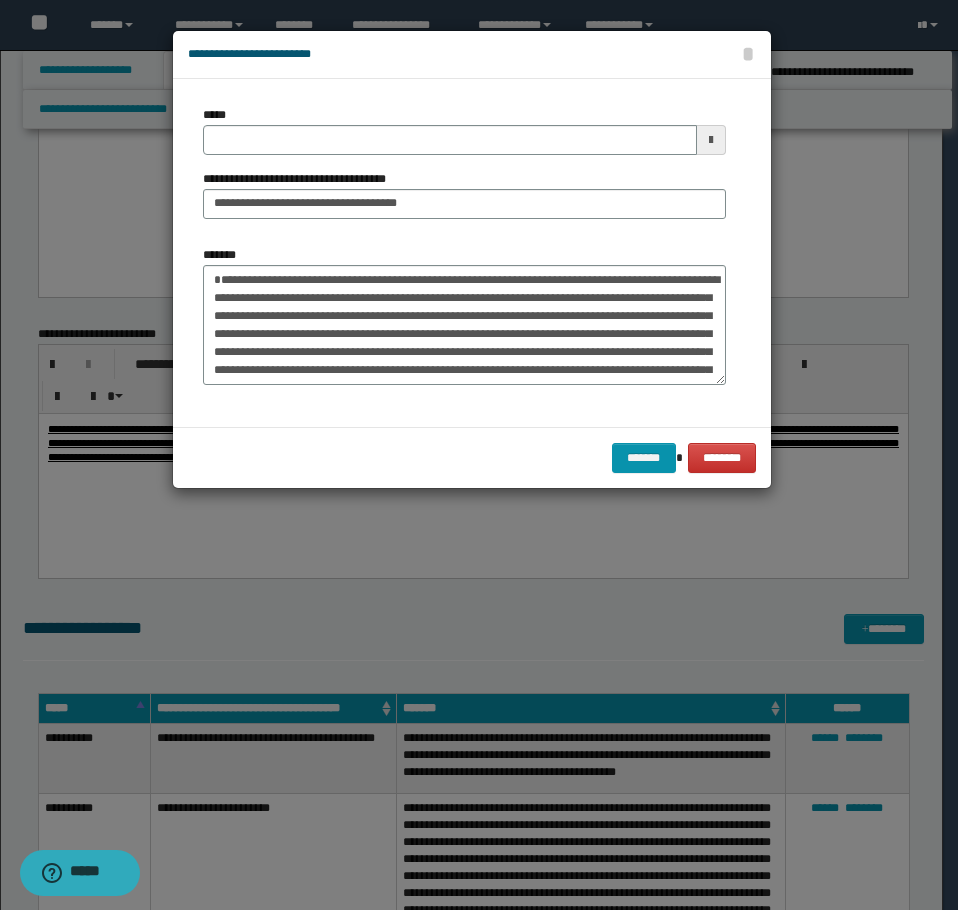 drag, startPoint x: 277, startPoint y: 155, endPoint x: 303, endPoint y: 142, distance: 29.068884 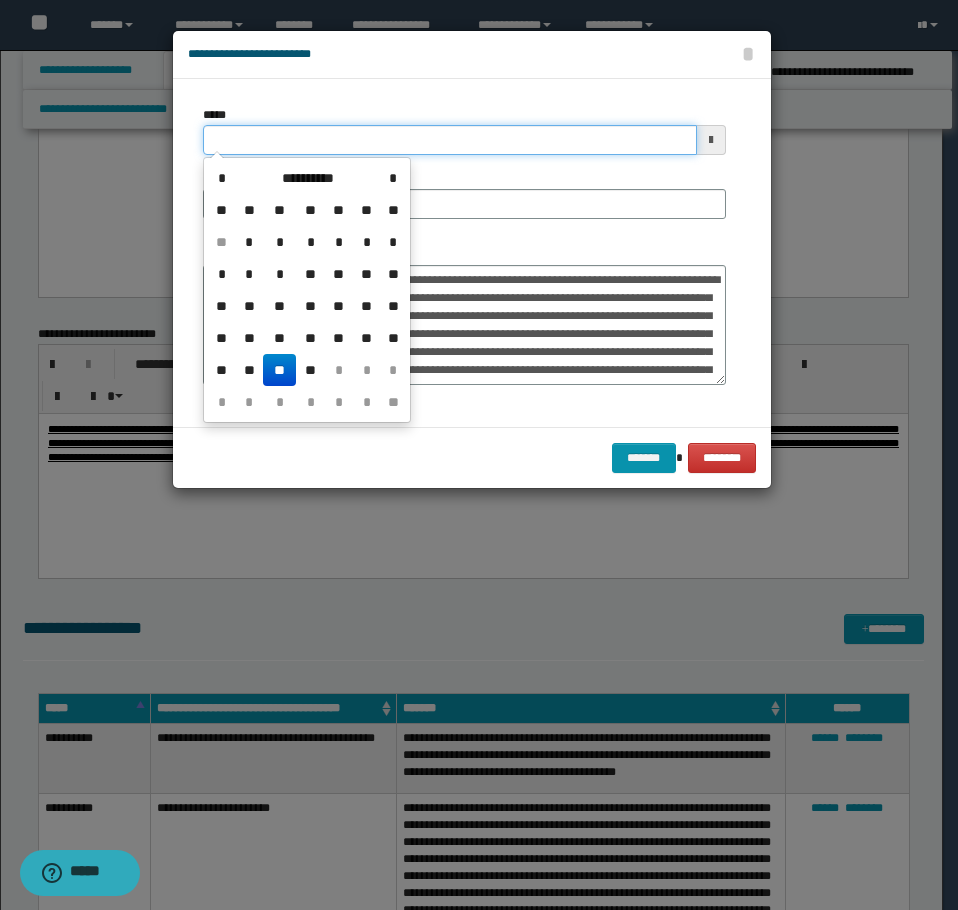 click on "*****" at bounding box center [450, 140] 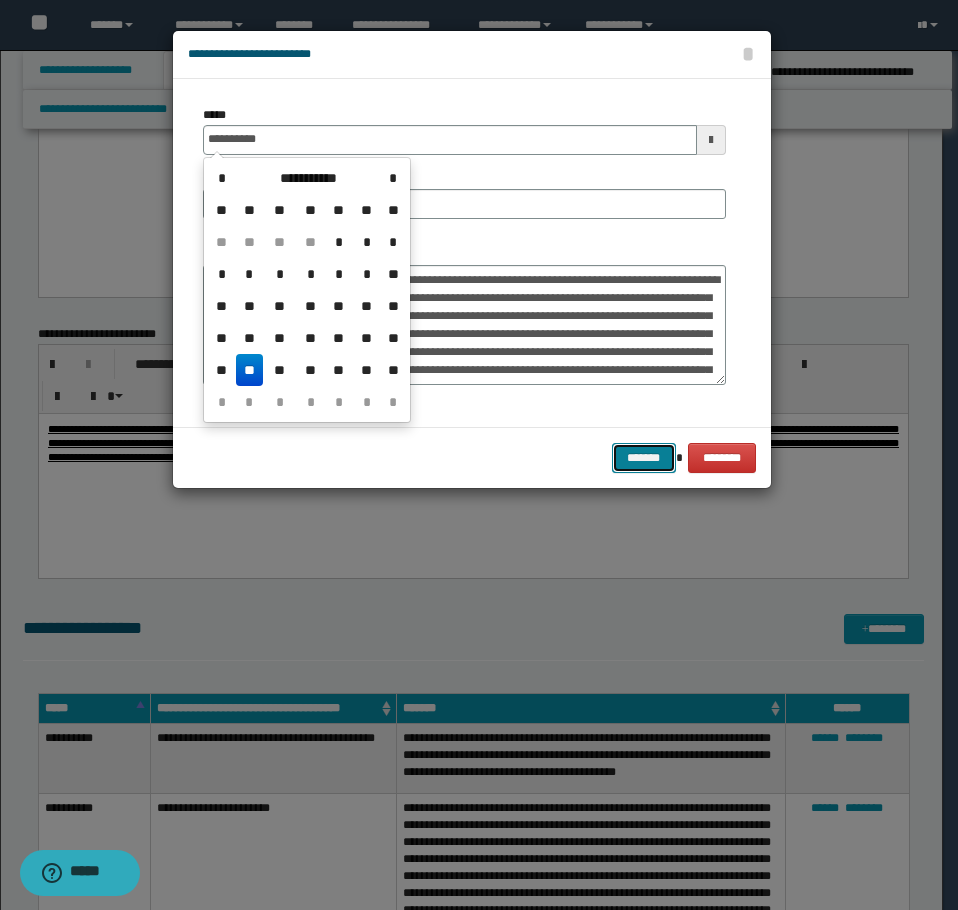 type on "**********" 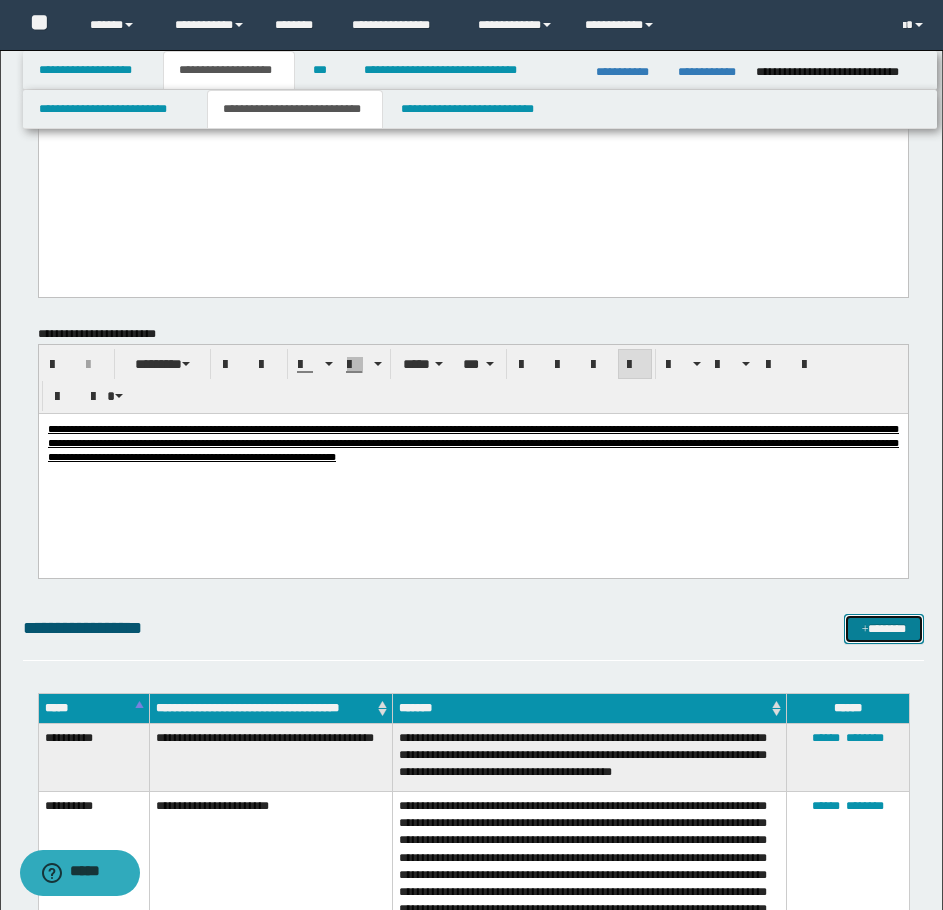 drag, startPoint x: 889, startPoint y: 627, endPoint x: 568, endPoint y: 121, distance: 599.23035 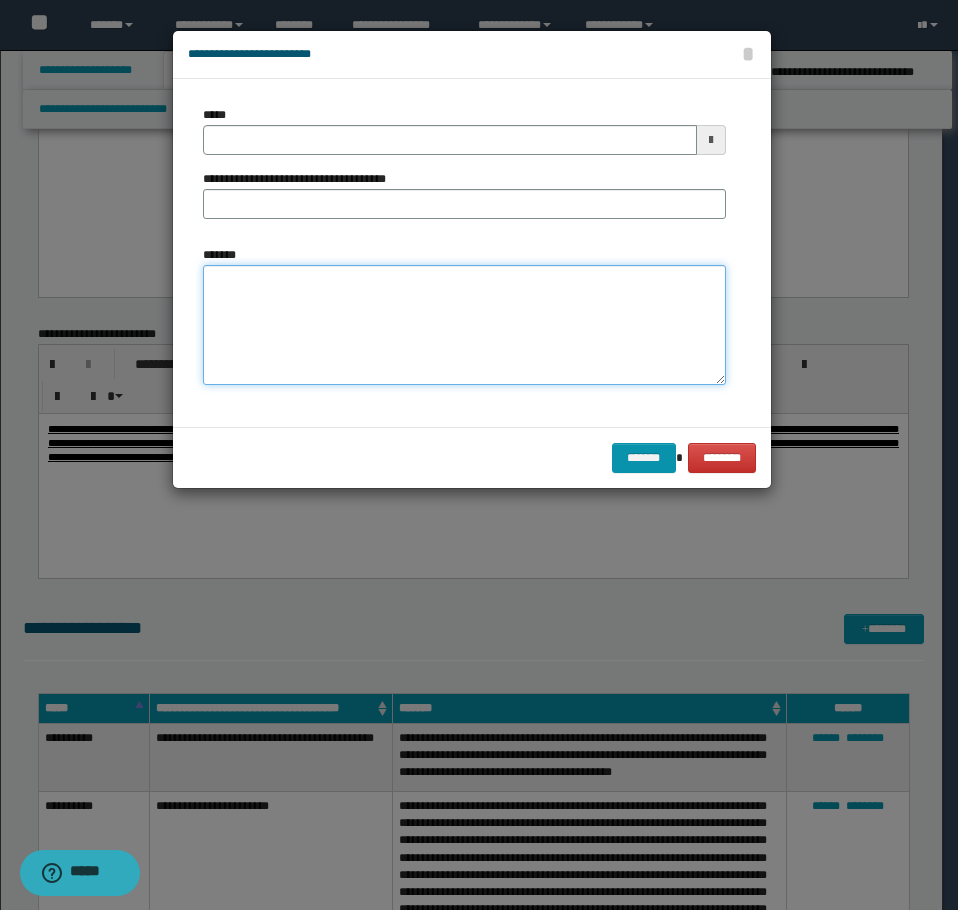 click on "*******" at bounding box center [464, 325] 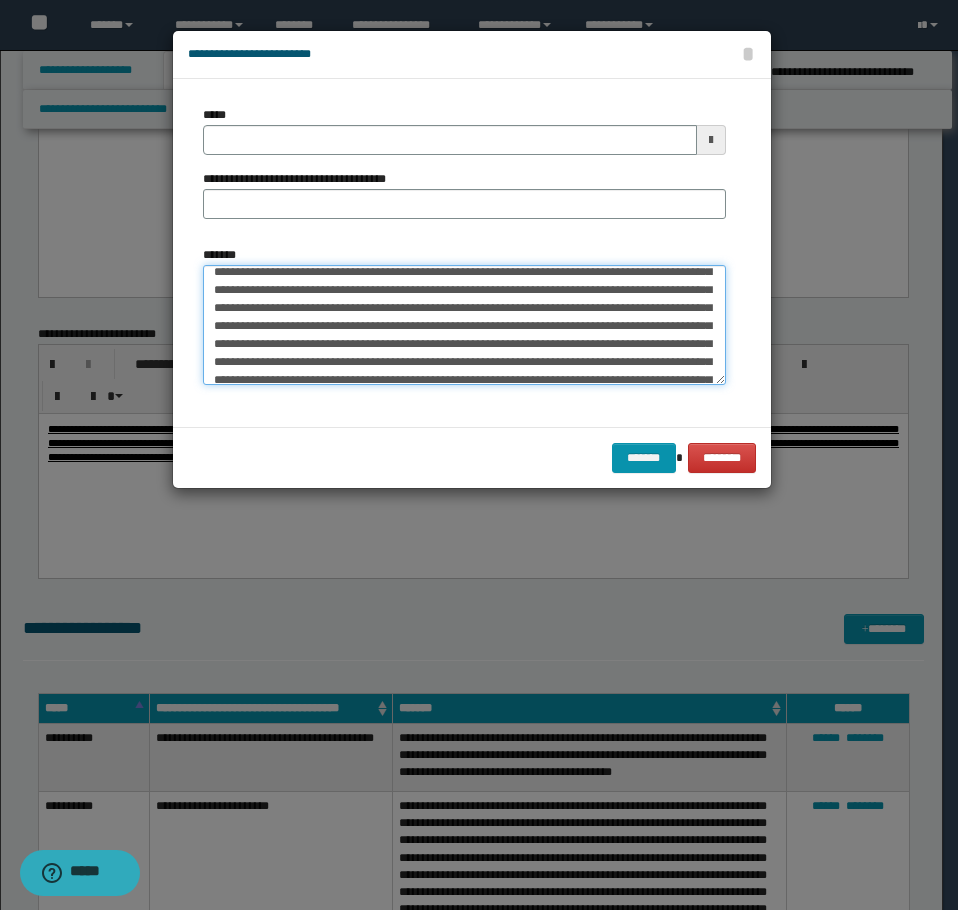 scroll, scrollTop: 0, scrollLeft: 0, axis: both 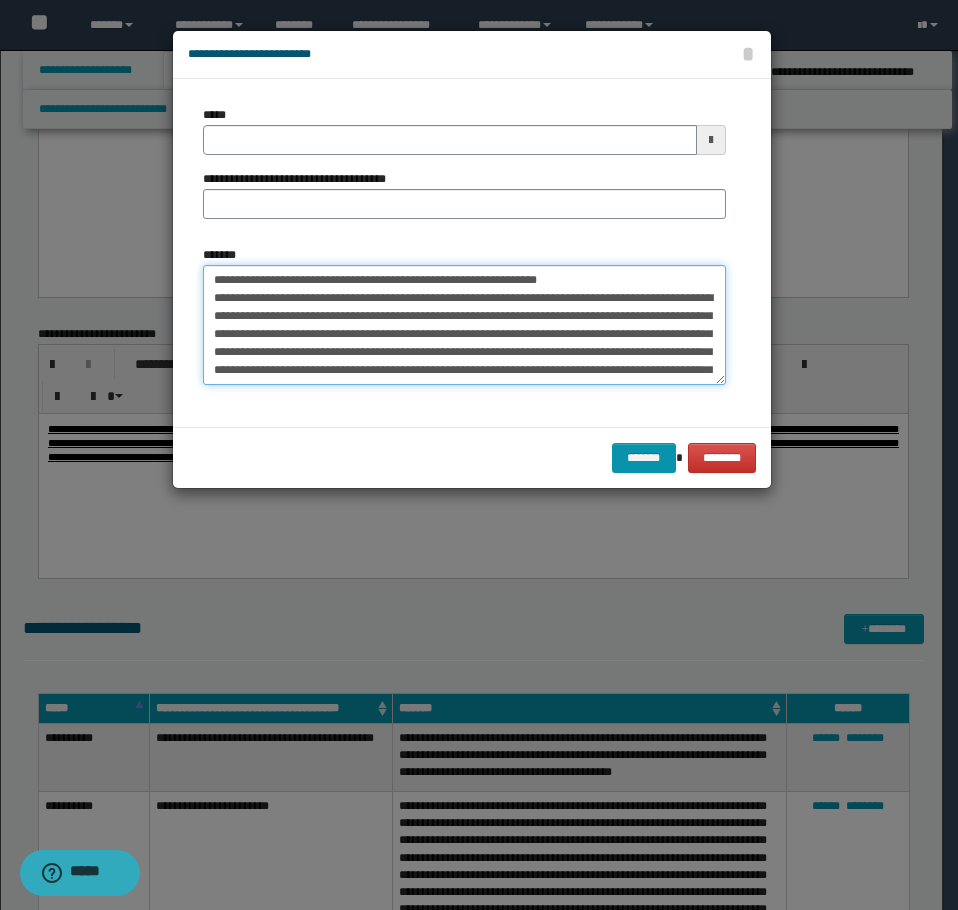 drag, startPoint x: 563, startPoint y: 278, endPoint x: 280, endPoint y: 282, distance: 283.02826 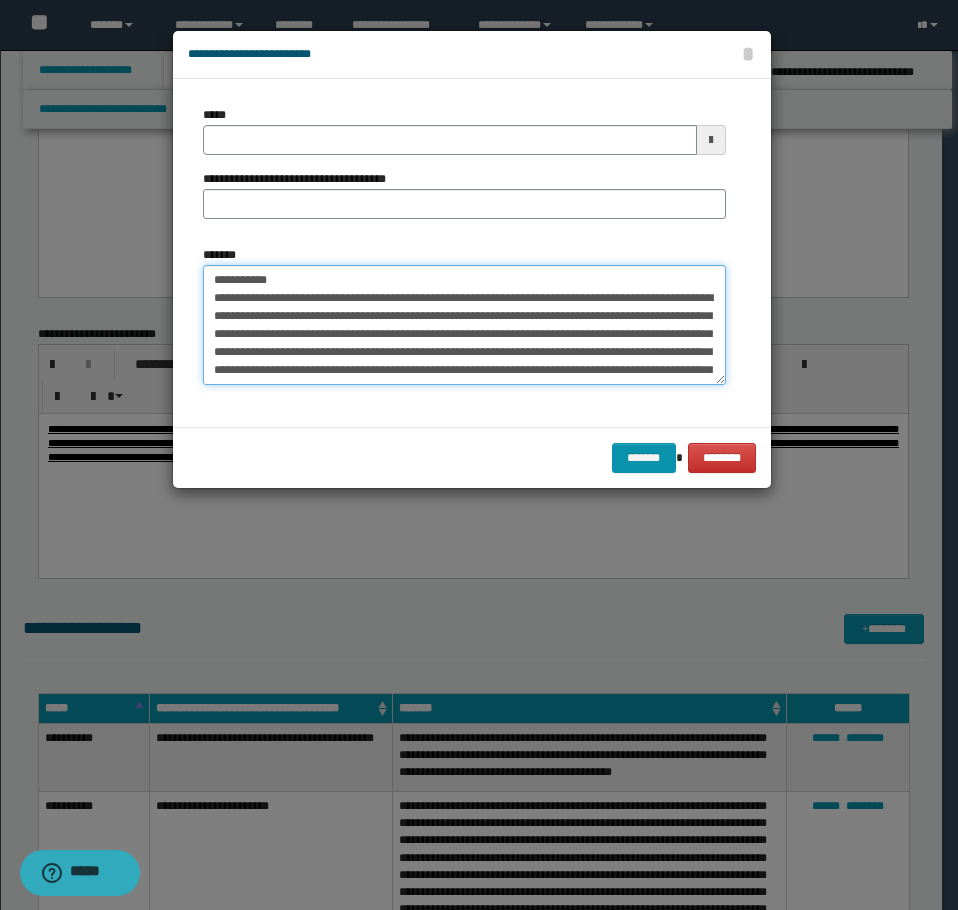 type on "**********" 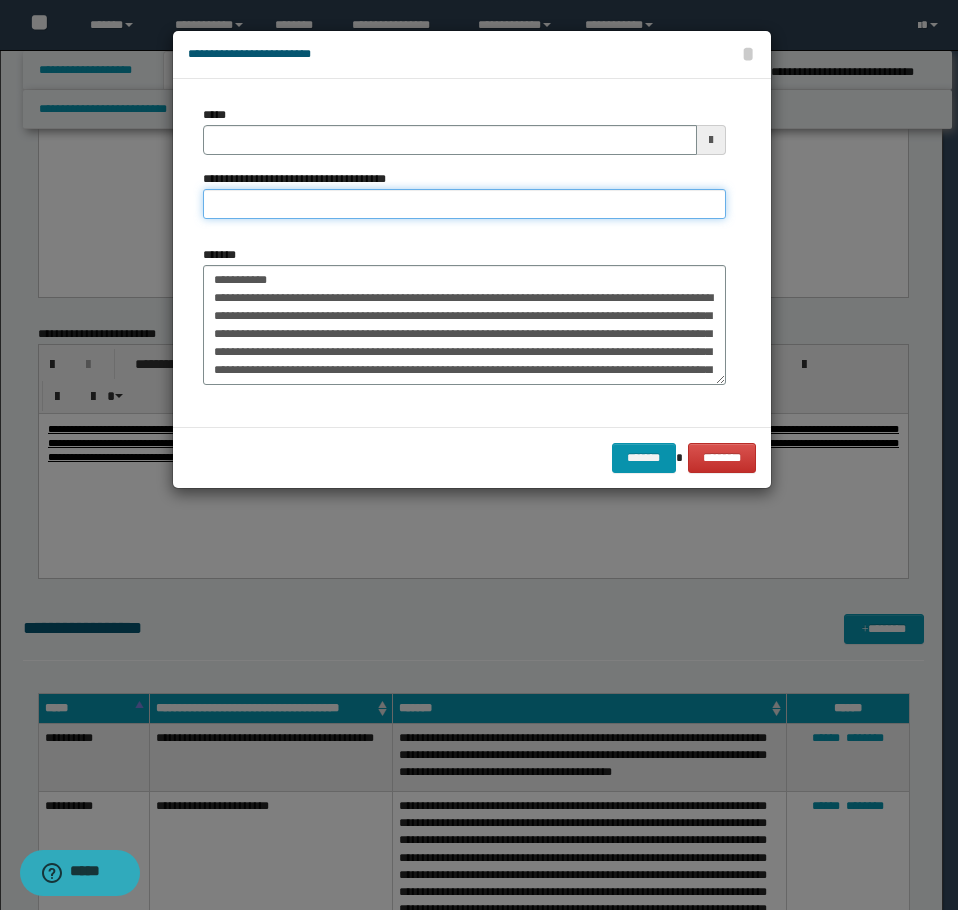 click on "**********" at bounding box center [464, 204] 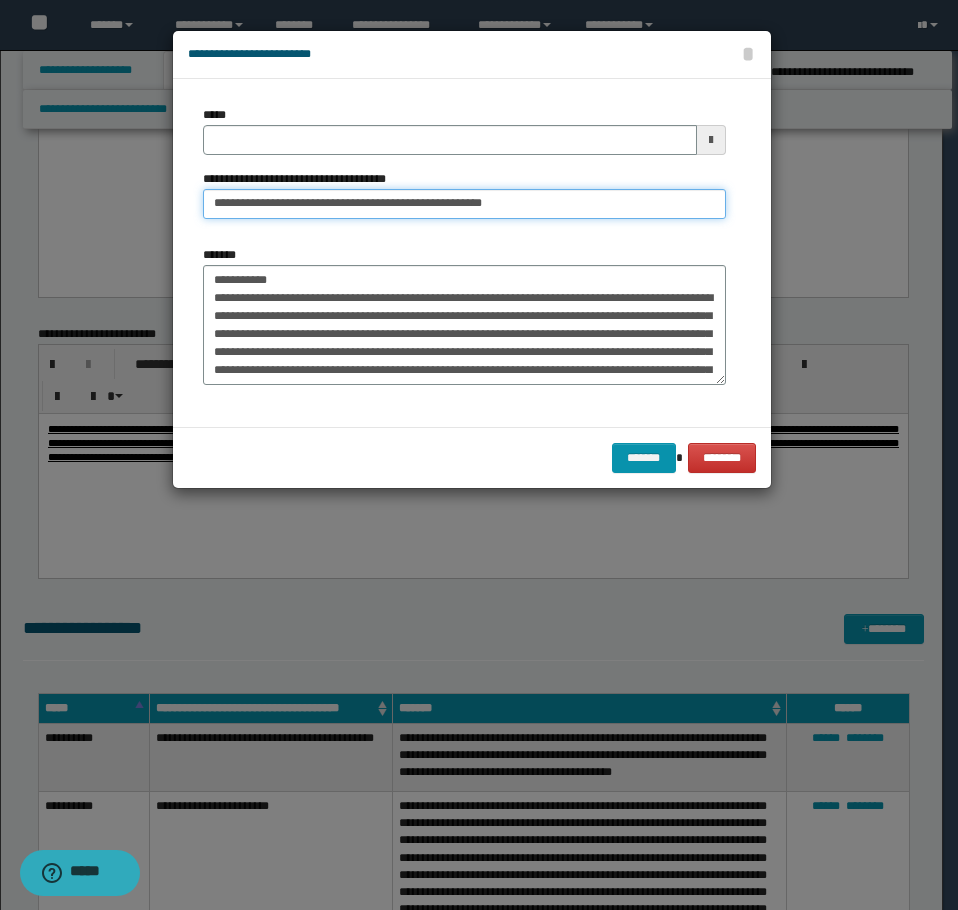 type on "**********" 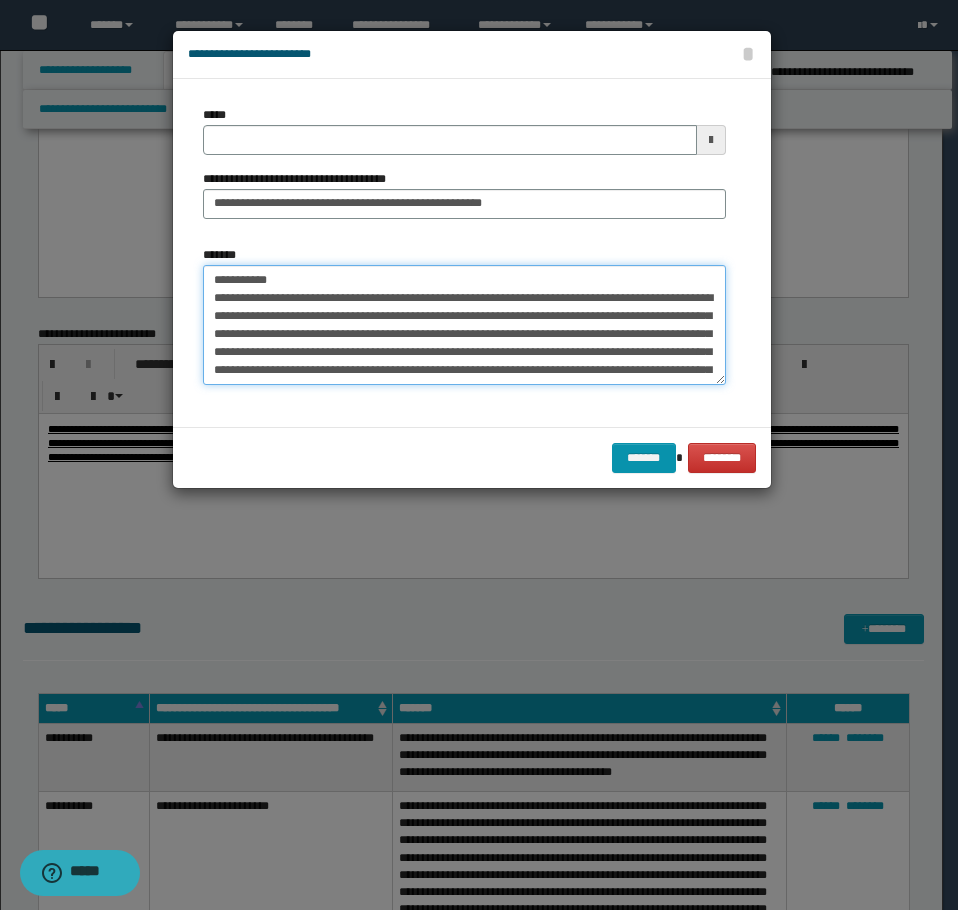 drag, startPoint x: 302, startPoint y: 278, endPoint x: 94, endPoint y: 258, distance: 208.95932 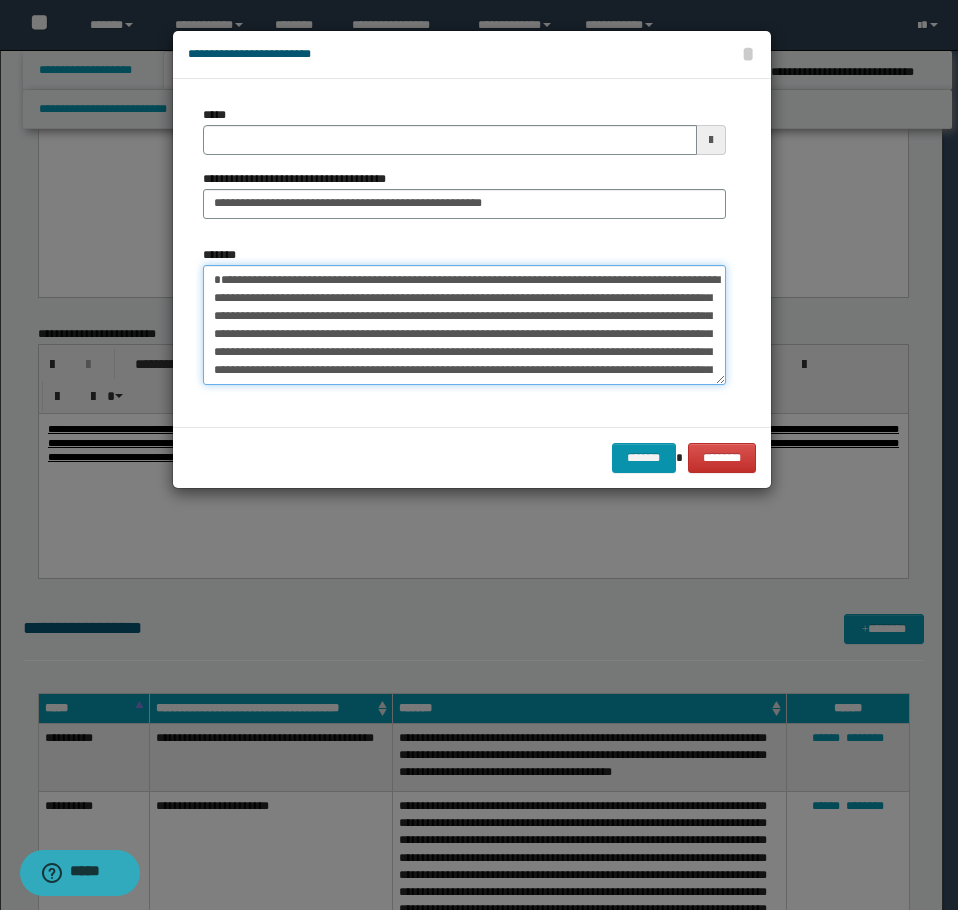 type 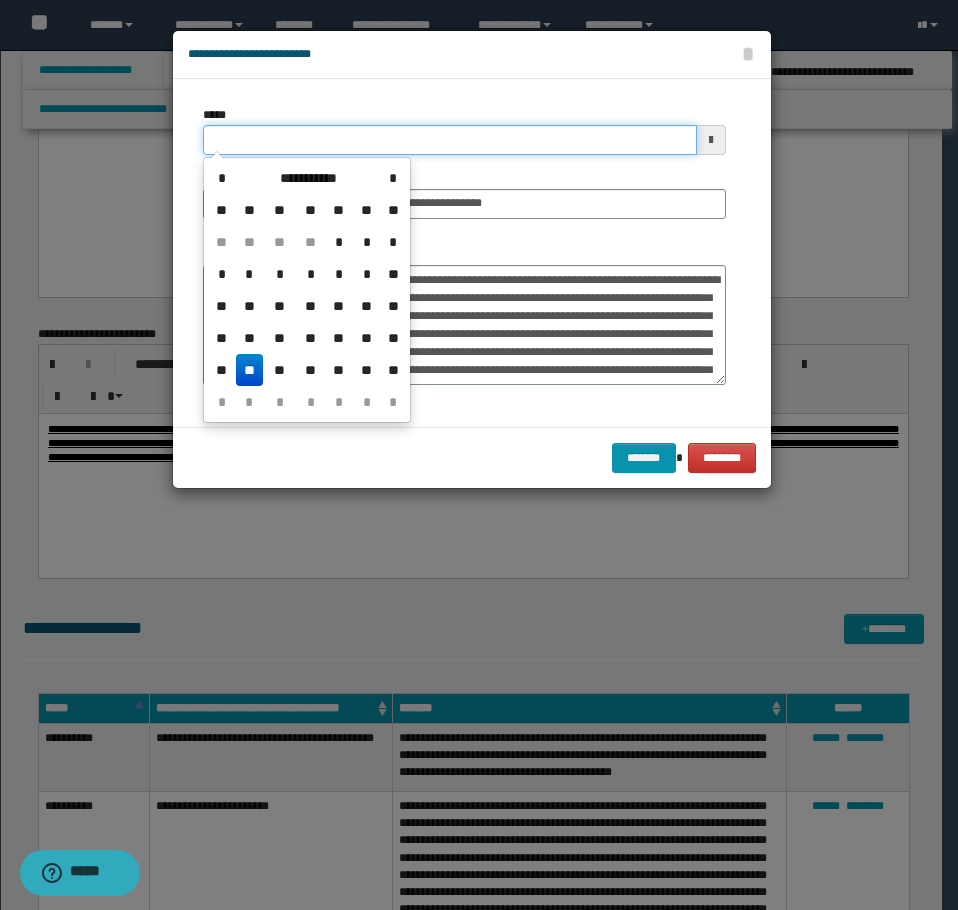 click on "*****" at bounding box center [450, 140] 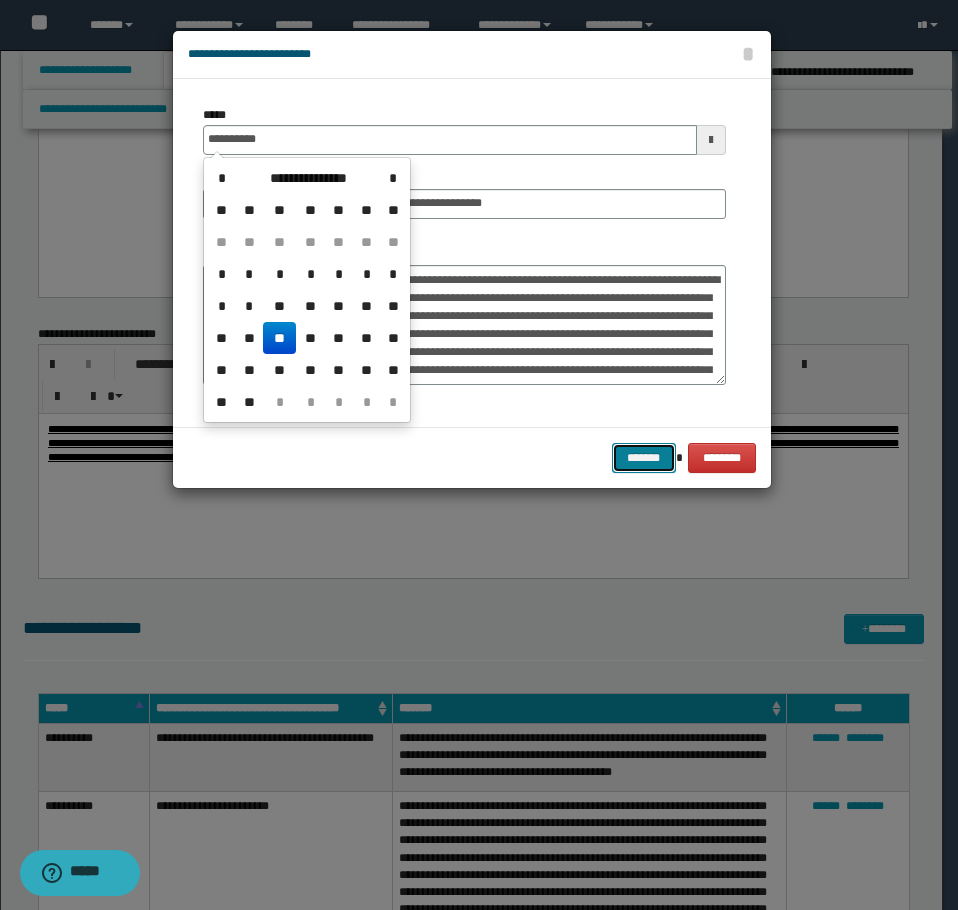 type on "**********" 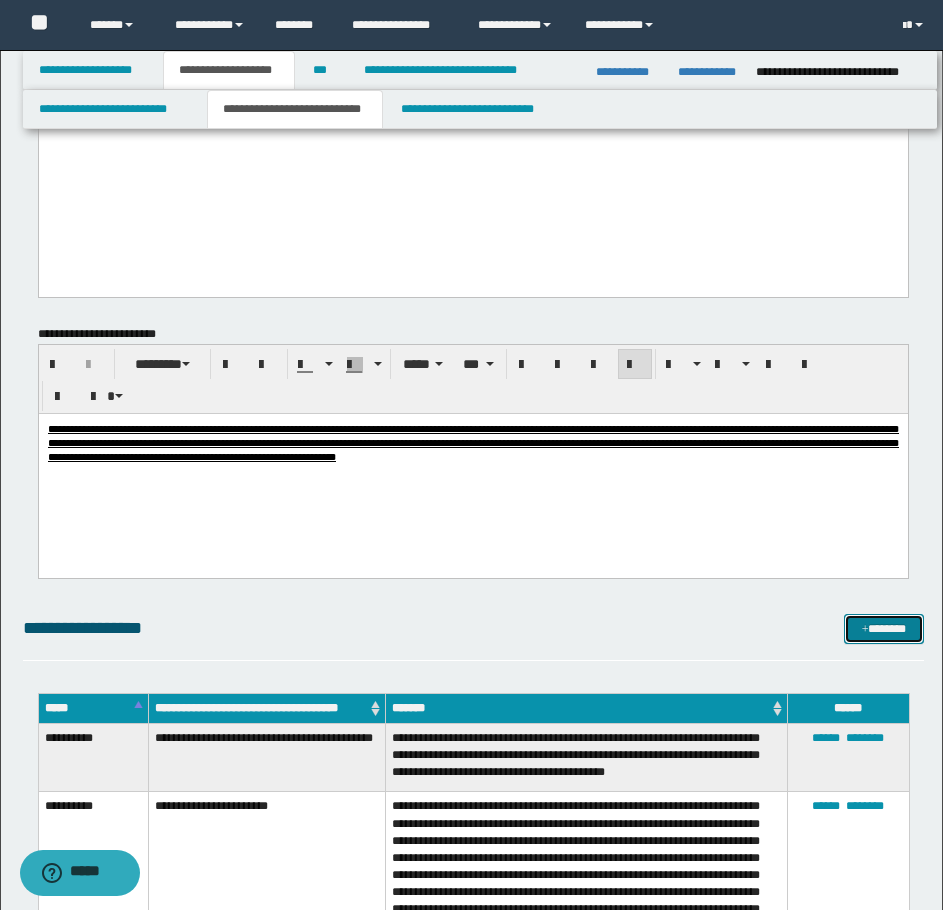click on "*******" at bounding box center [884, 629] 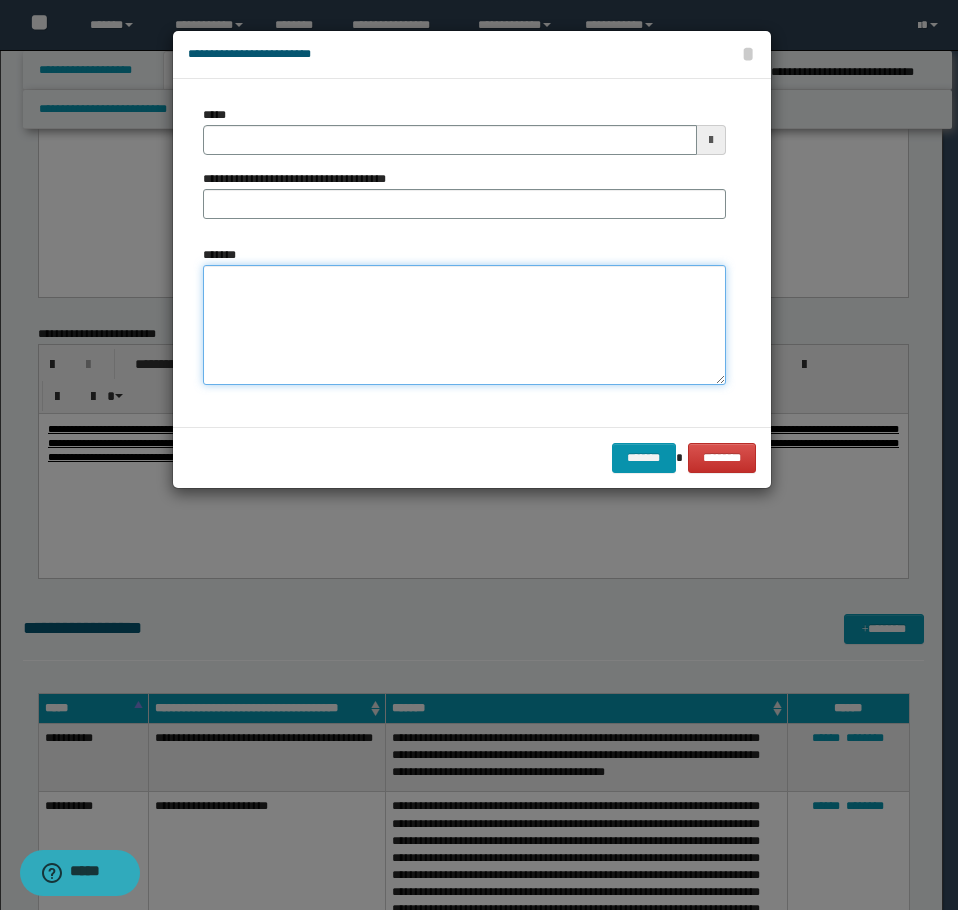 drag, startPoint x: 393, startPoint y: 328, endPoint x: 412, endPoint y: 318, distance: 21.470911 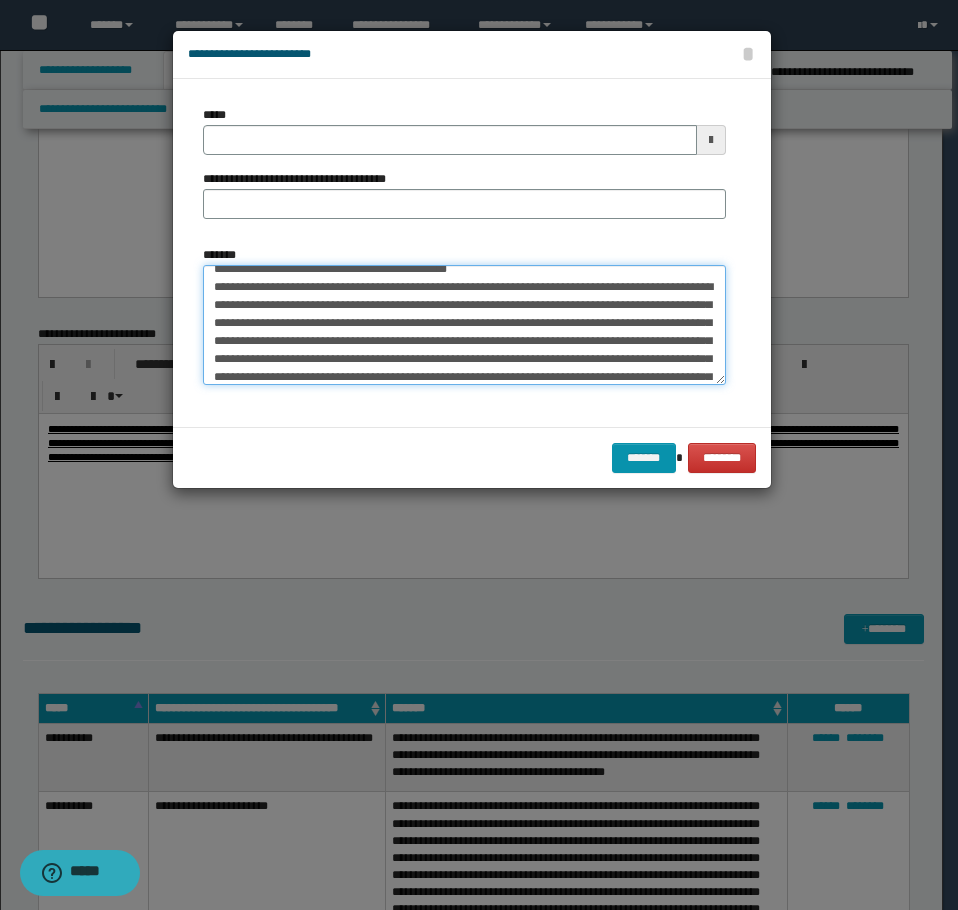 scroll, scrollTop: 0, scrollLeft: 0, axis: both 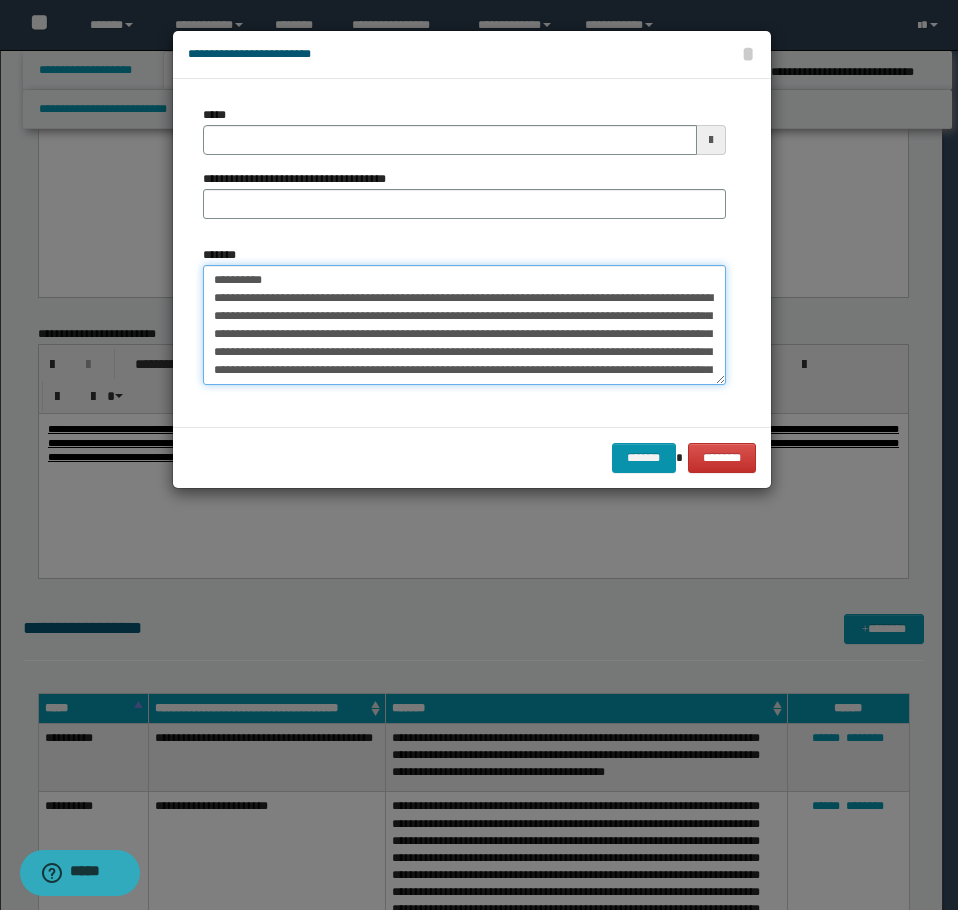 drag, startPoint x: 499, startPoint y: 282, endPoint x: 276, endPoint y: 281, distance: 223.00224 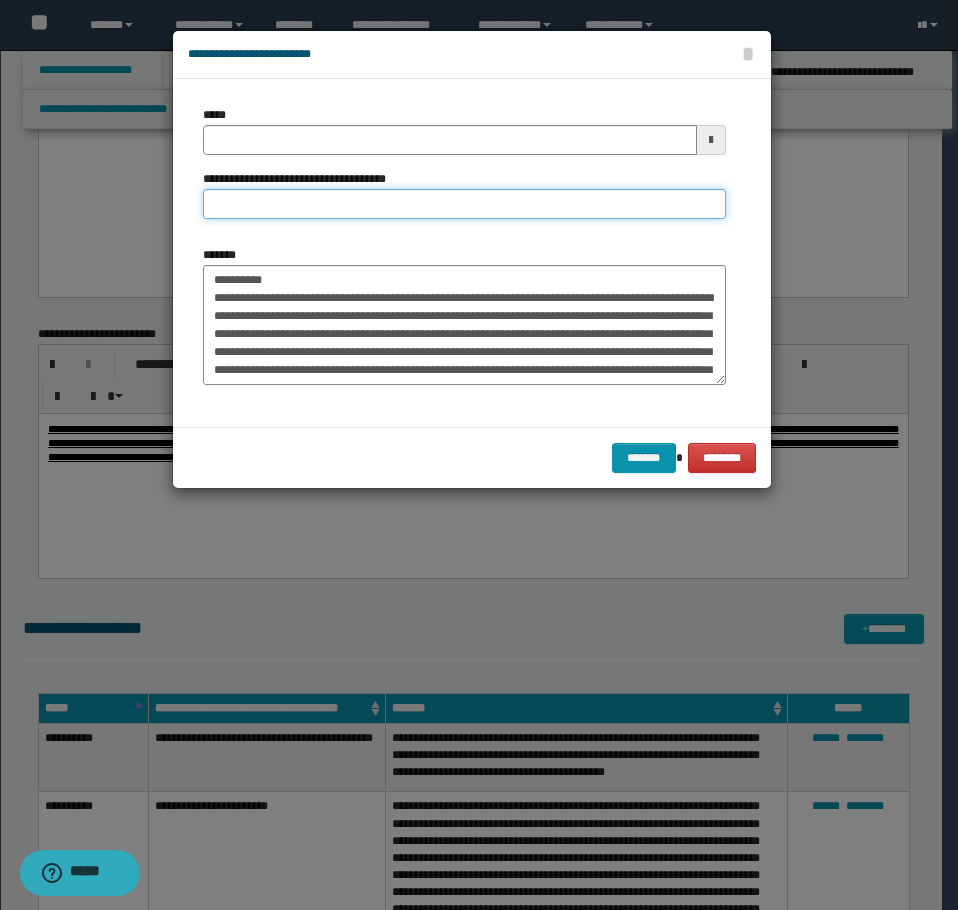 click on "**********" at bounding box center [464, 204] 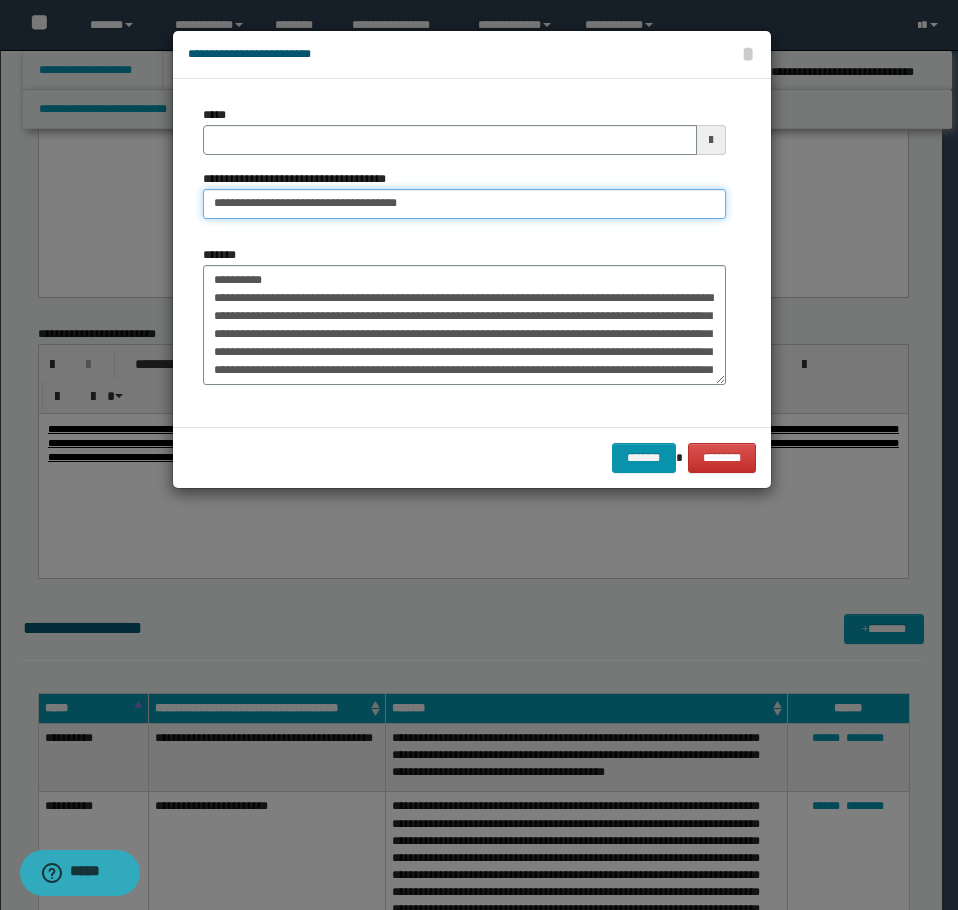 type on "**********" 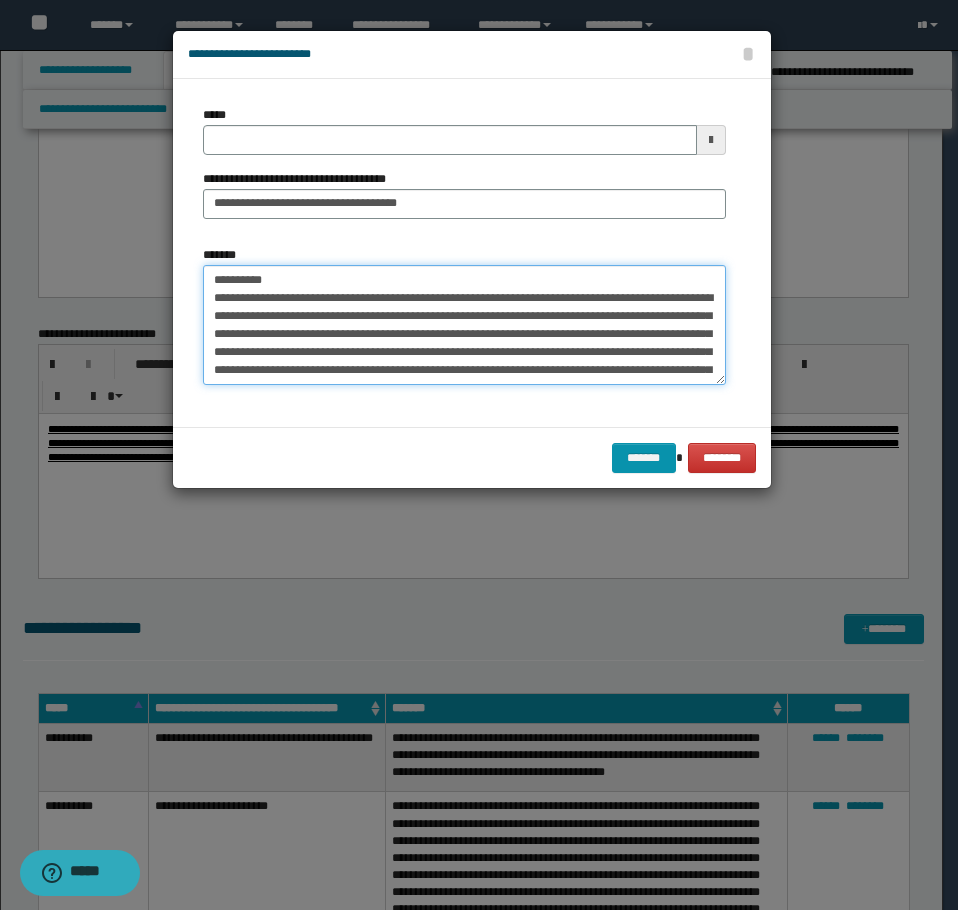 drag, startPoint x: 296, startPoint y: 279, endPoint x: -1, endPoint y: 266, distance: 297.28436 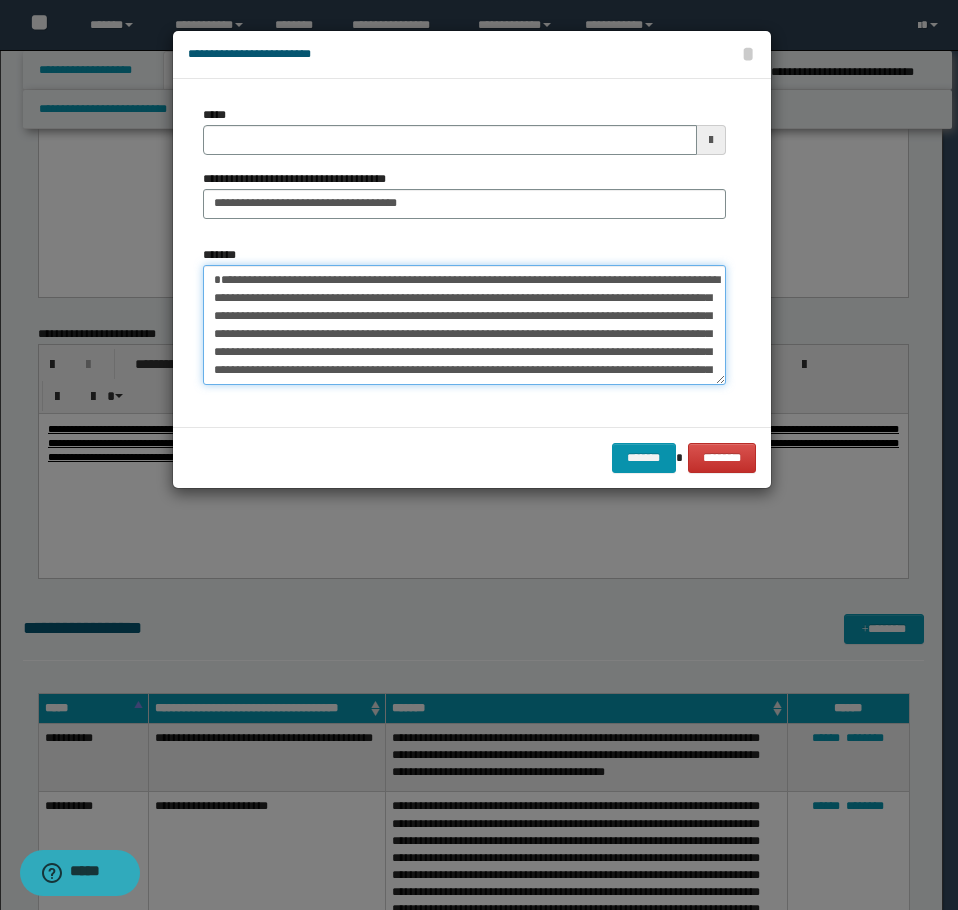 type 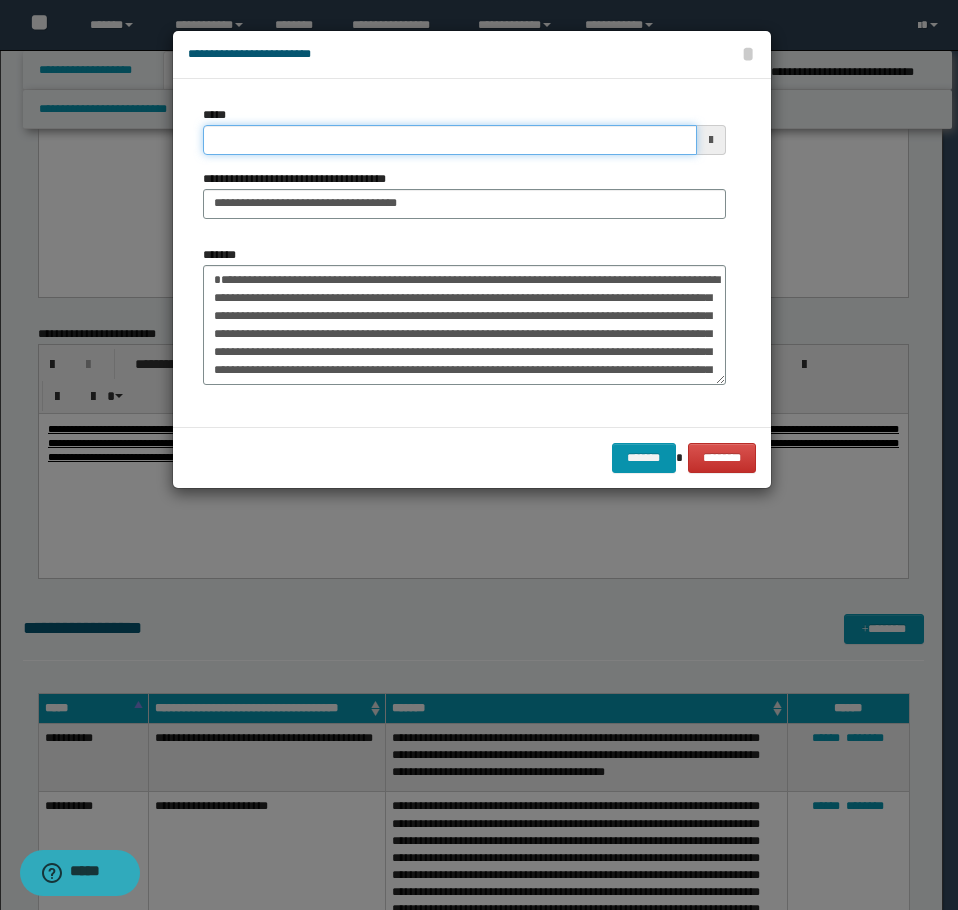 click on "*****" at bounding box center [450, 140] 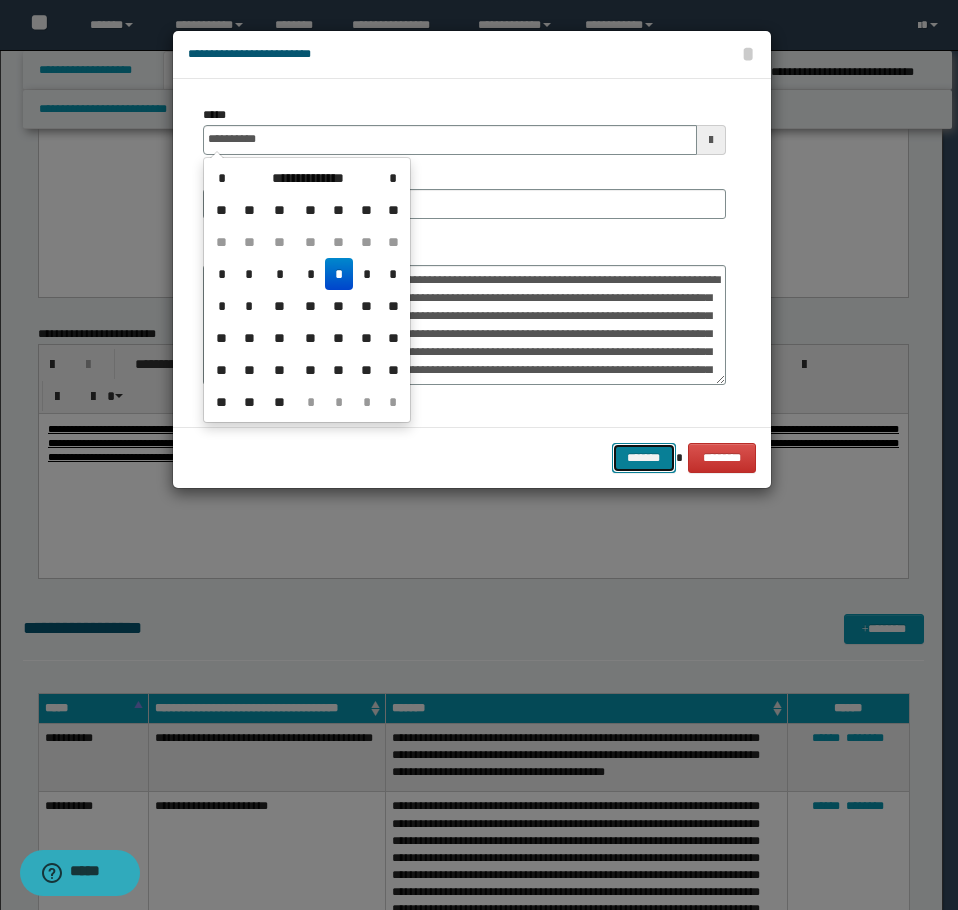 type on "**********" 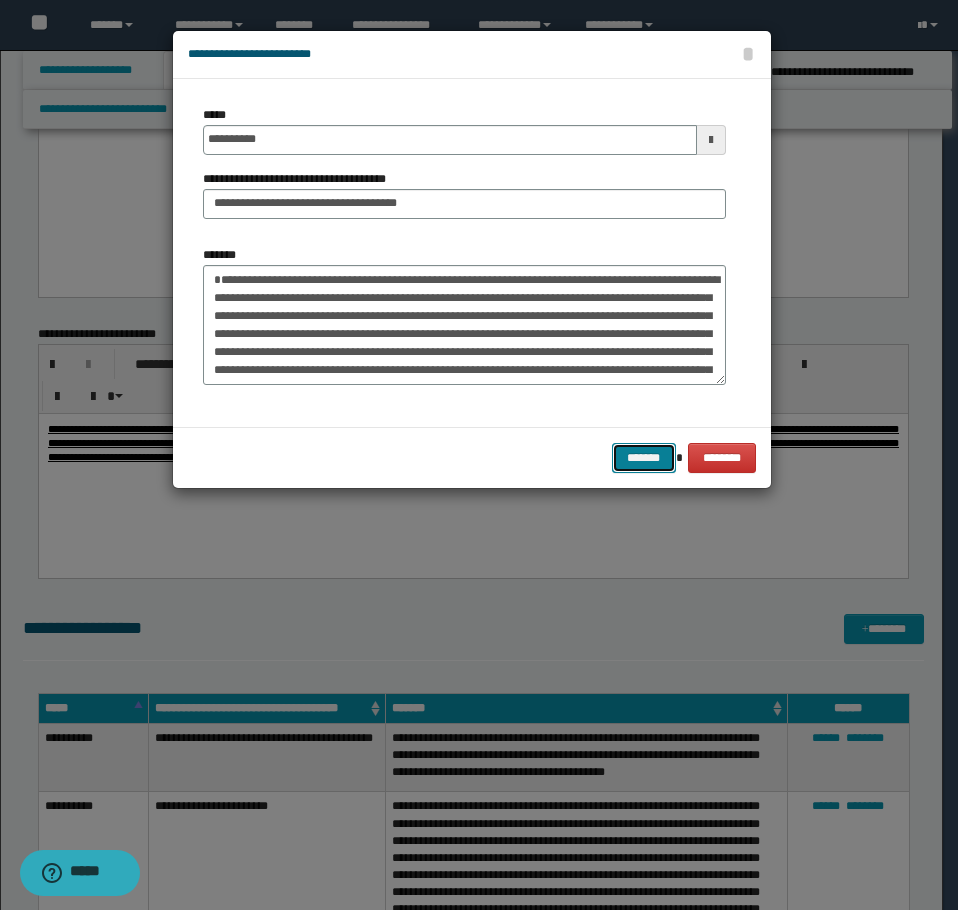 click on "*******" at bounding box center [644, 458] 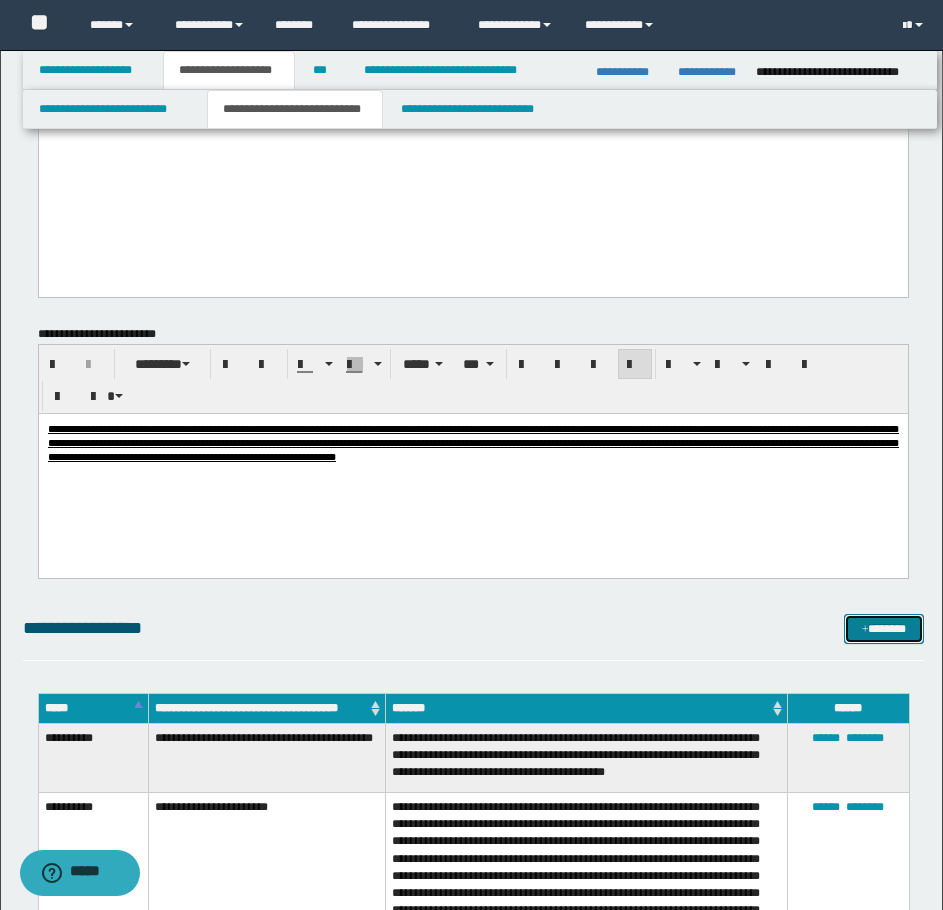 click on "*******" at bounding box center (884, 629) 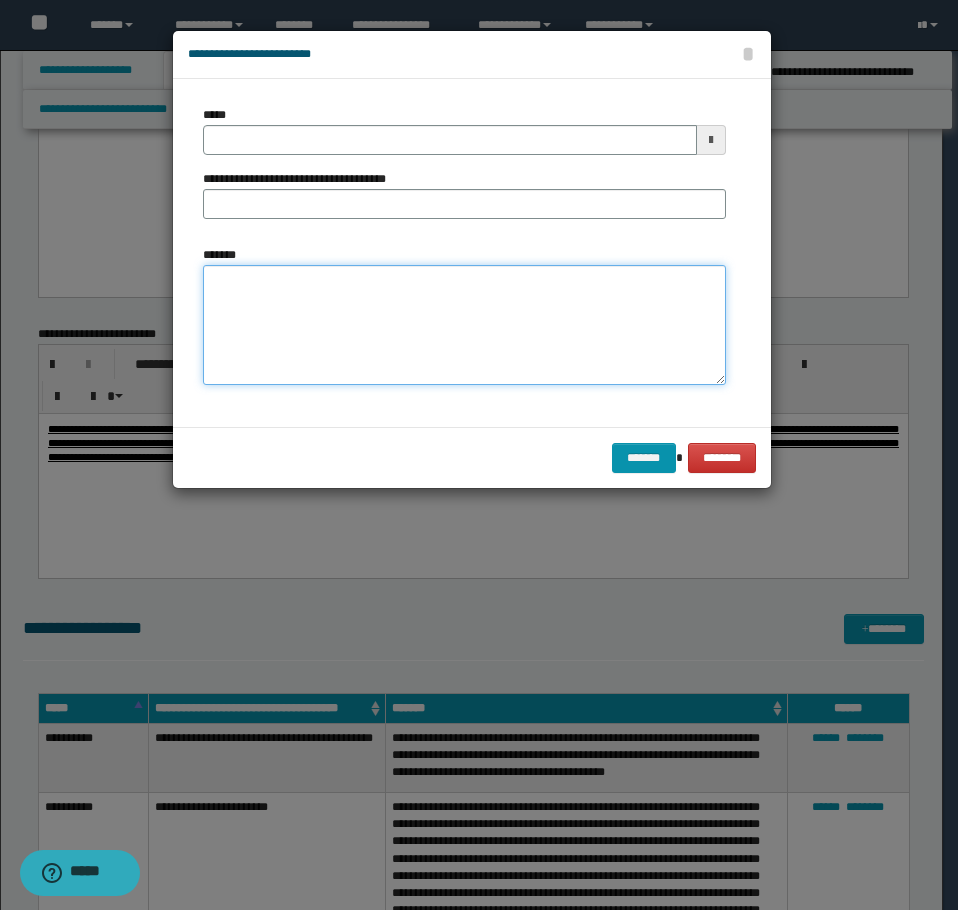 click on "*******" at bounding box center (464, 325) 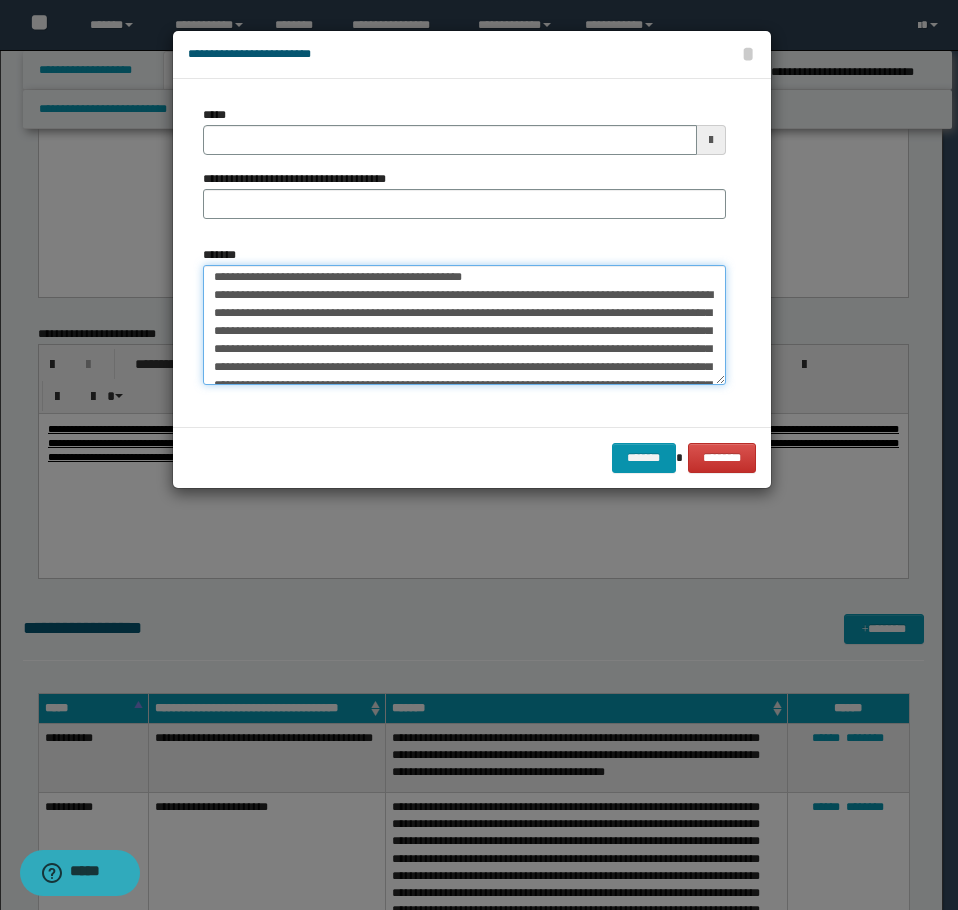 scroll, scrollTop: 0, scrollLeft: 0, axis: both 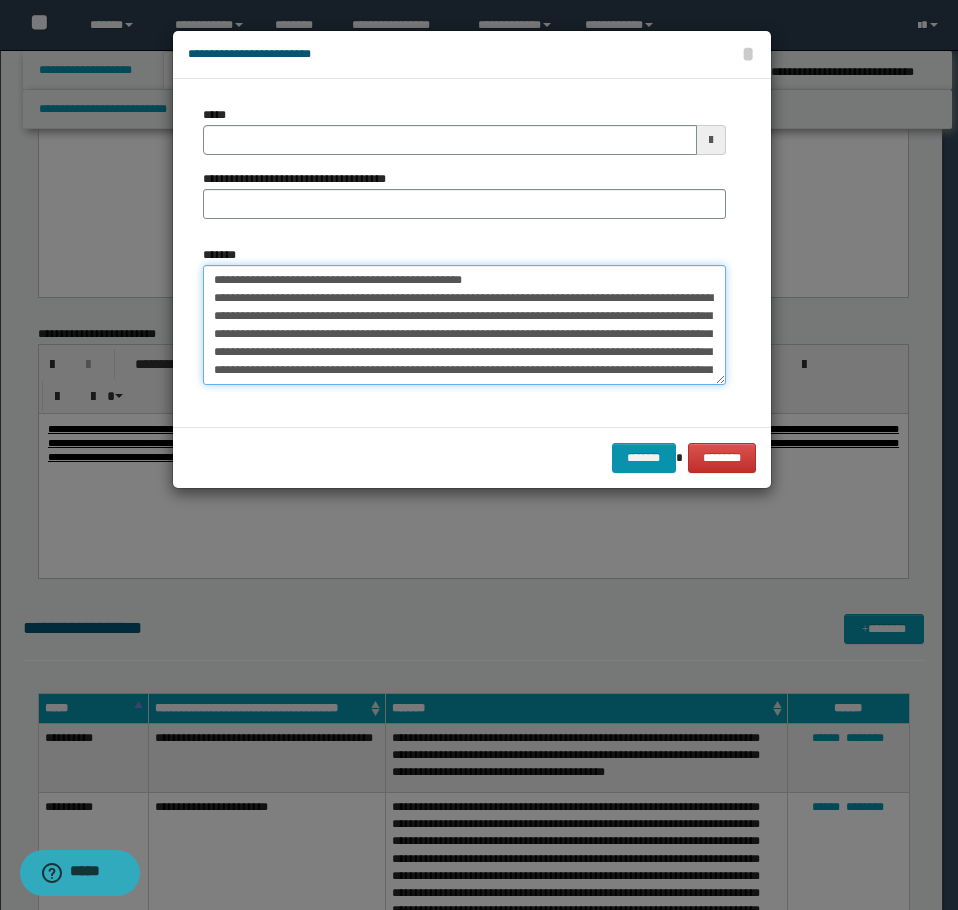 drag, startPoint x: 522, startPoint y: 278, endPoint x: 278, endPoint y: 284, distance: 244.07376 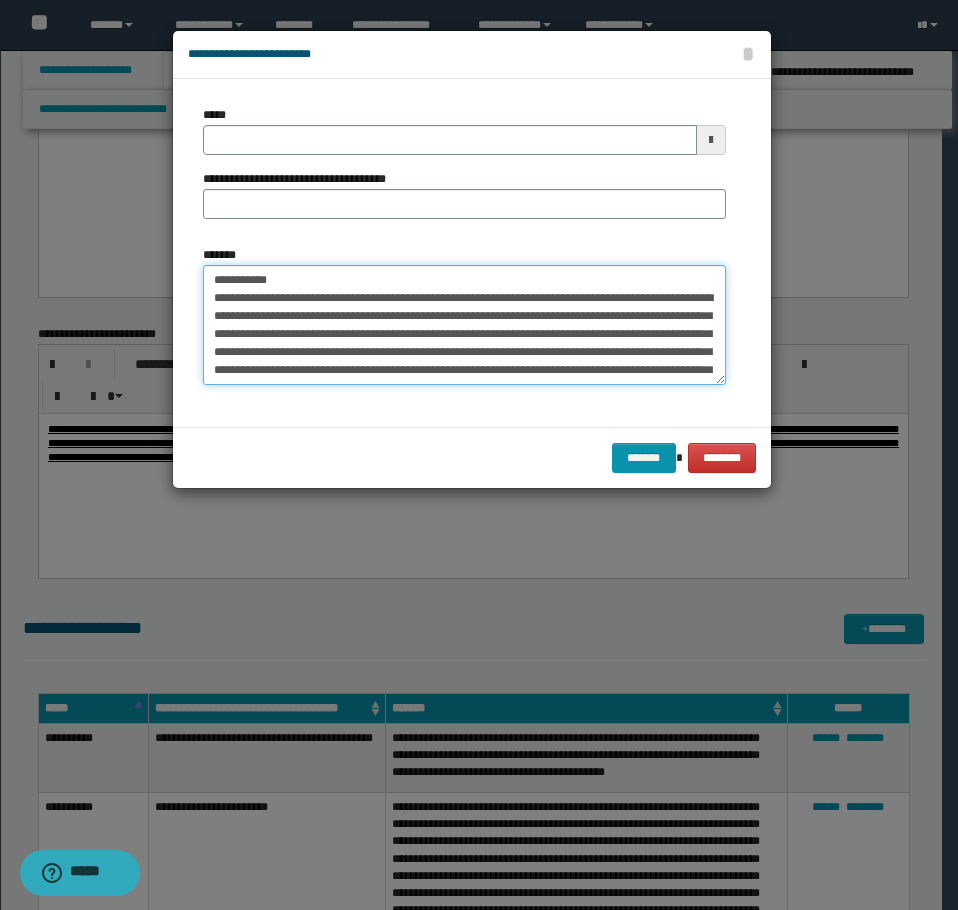 type on "**********" 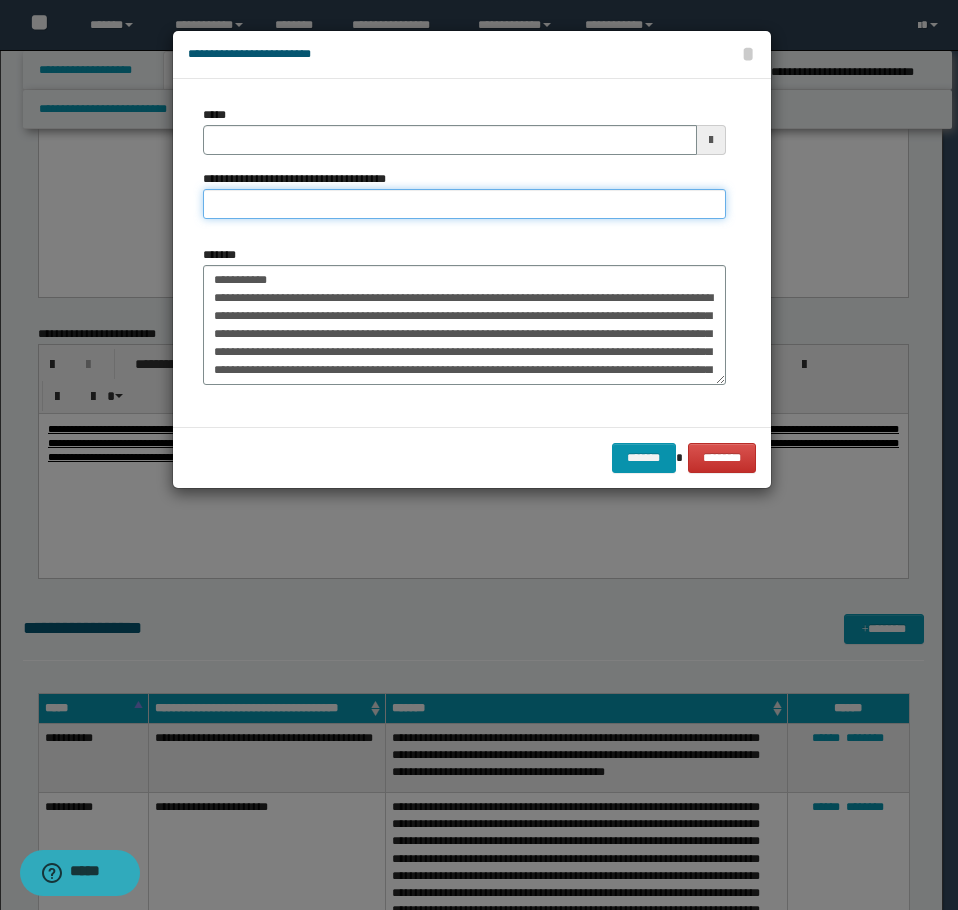 click on "**********" at bounding box center (464, 204) 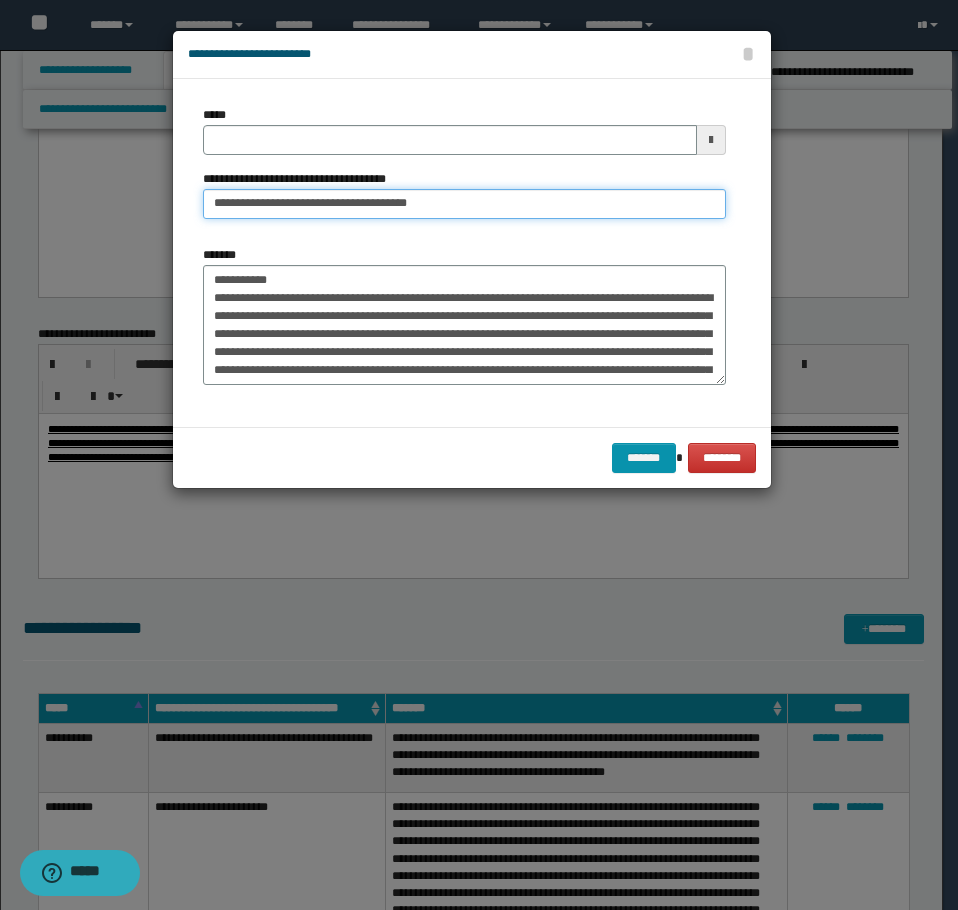 type on "**********" 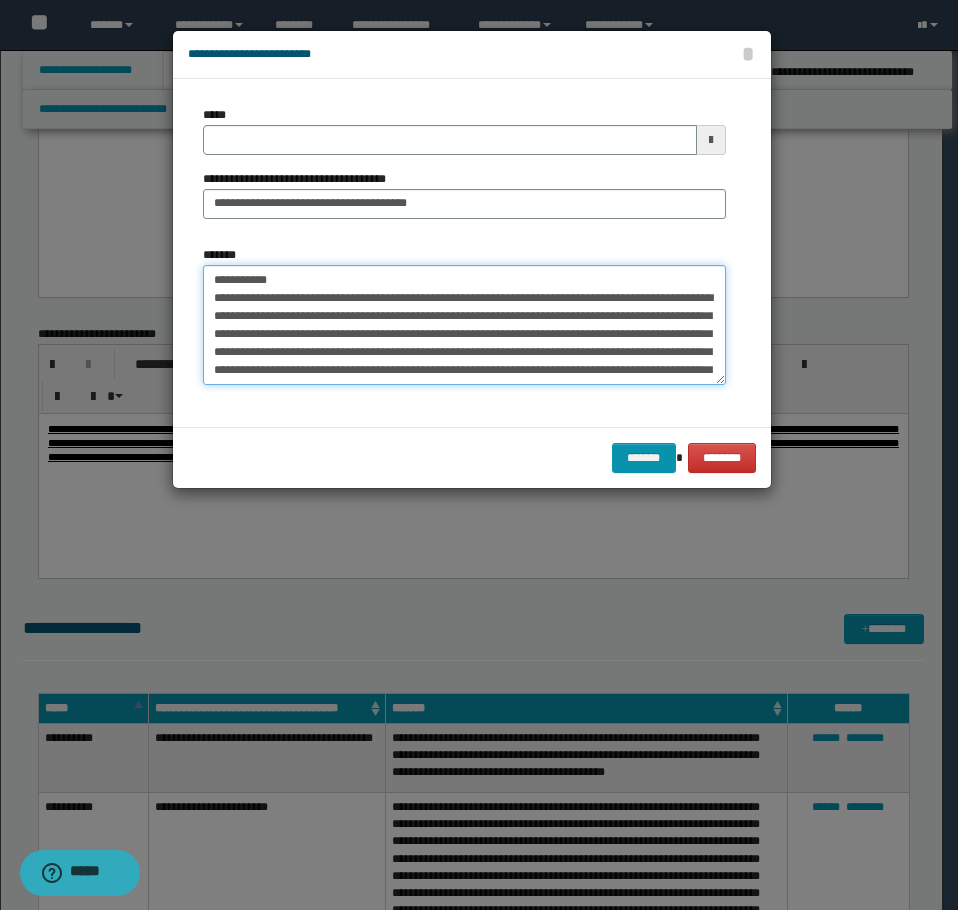 drag, startPoint x: 299, startPoint y: 273, endPoint x: 58, endPoint y: 243, distance: 242.86005 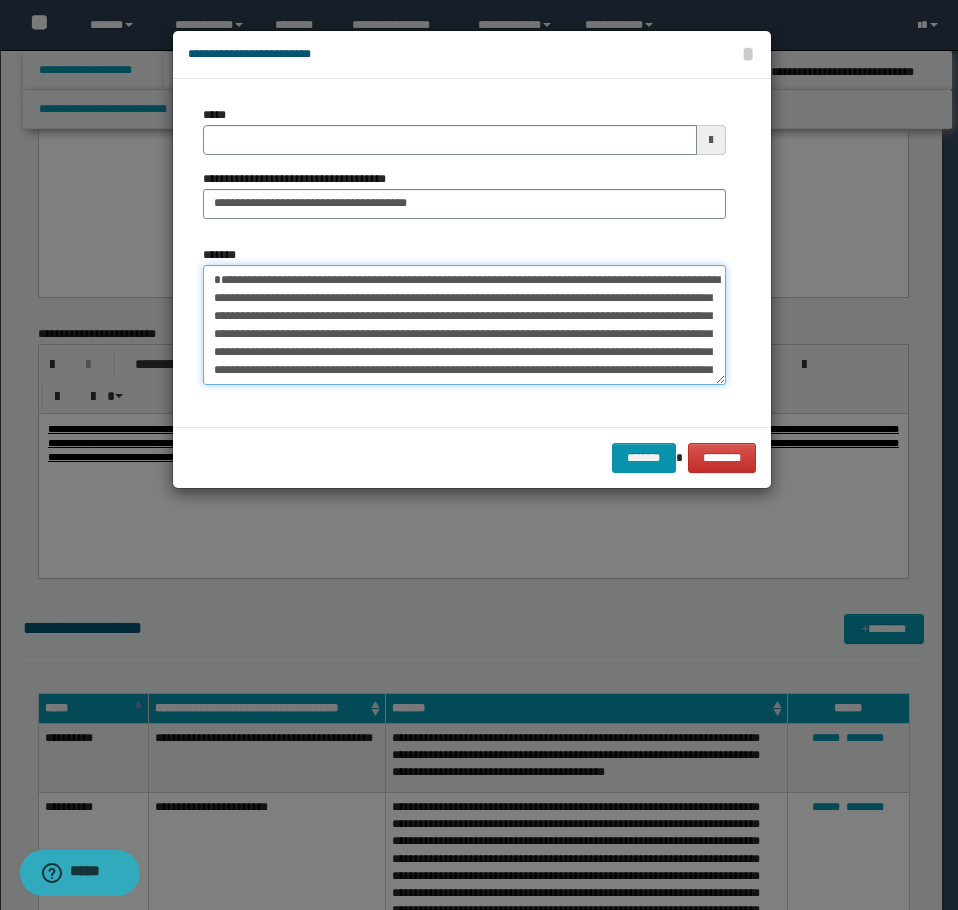 type 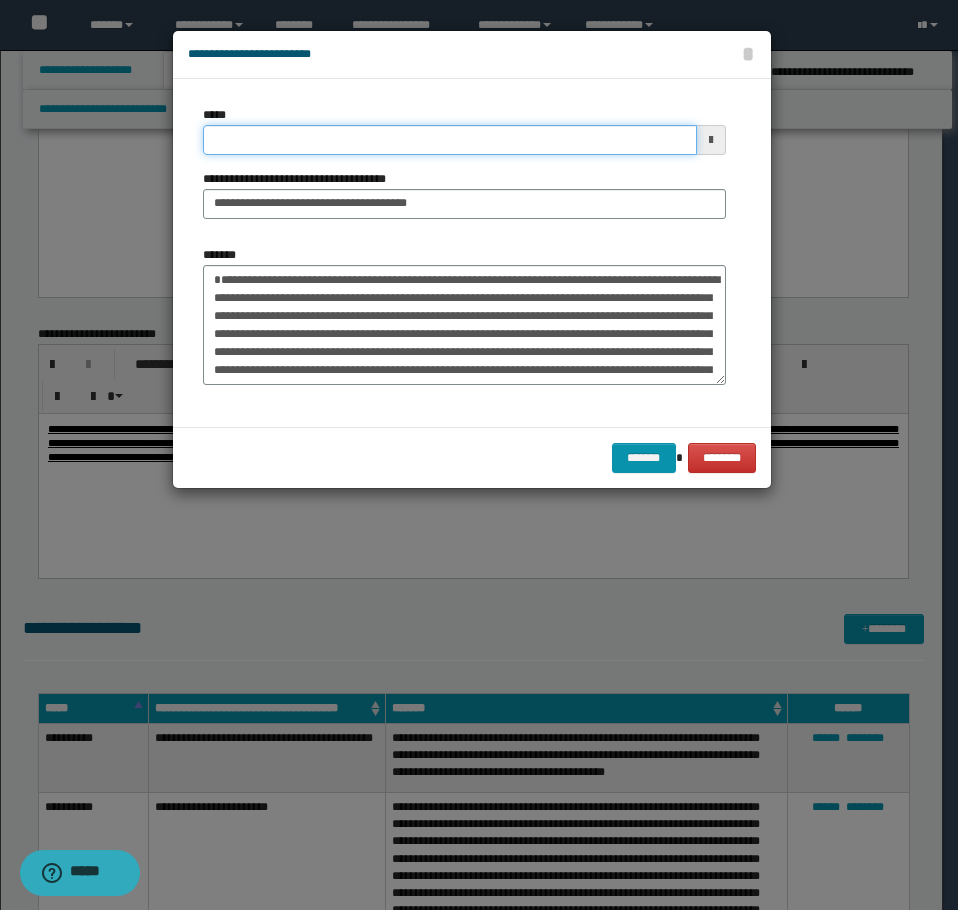 click on "*****" at bounding box center (450, 140) 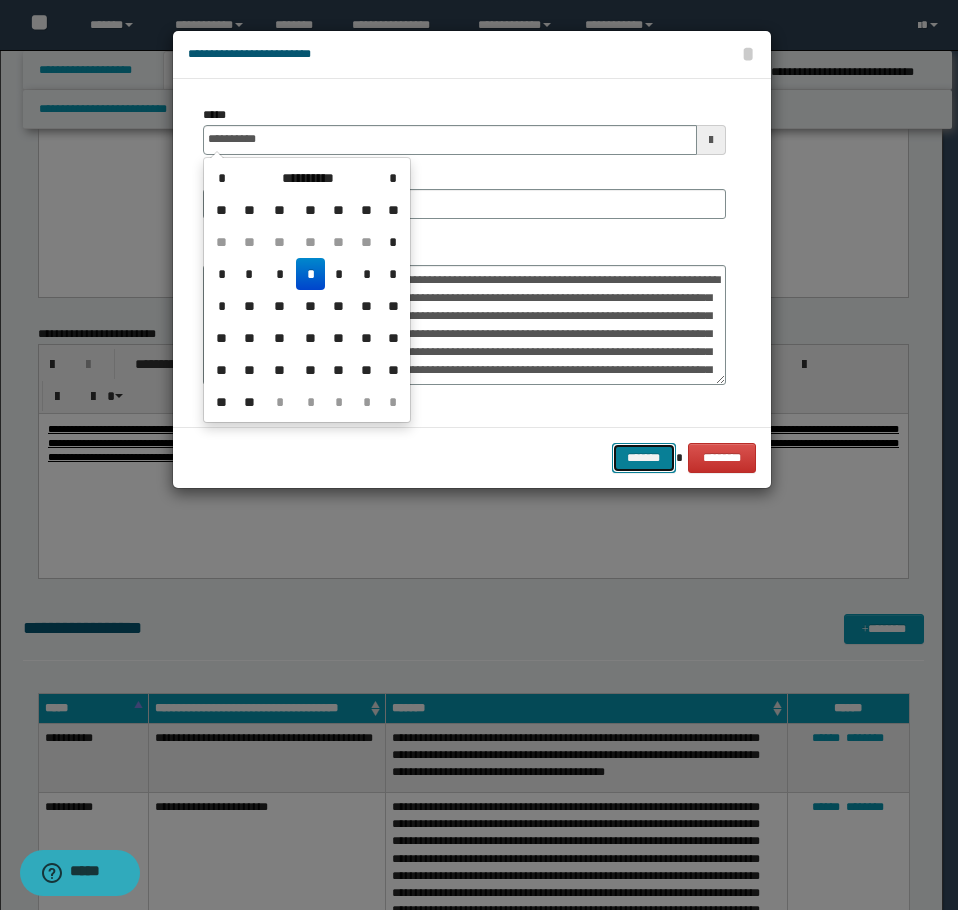 type on "**********" 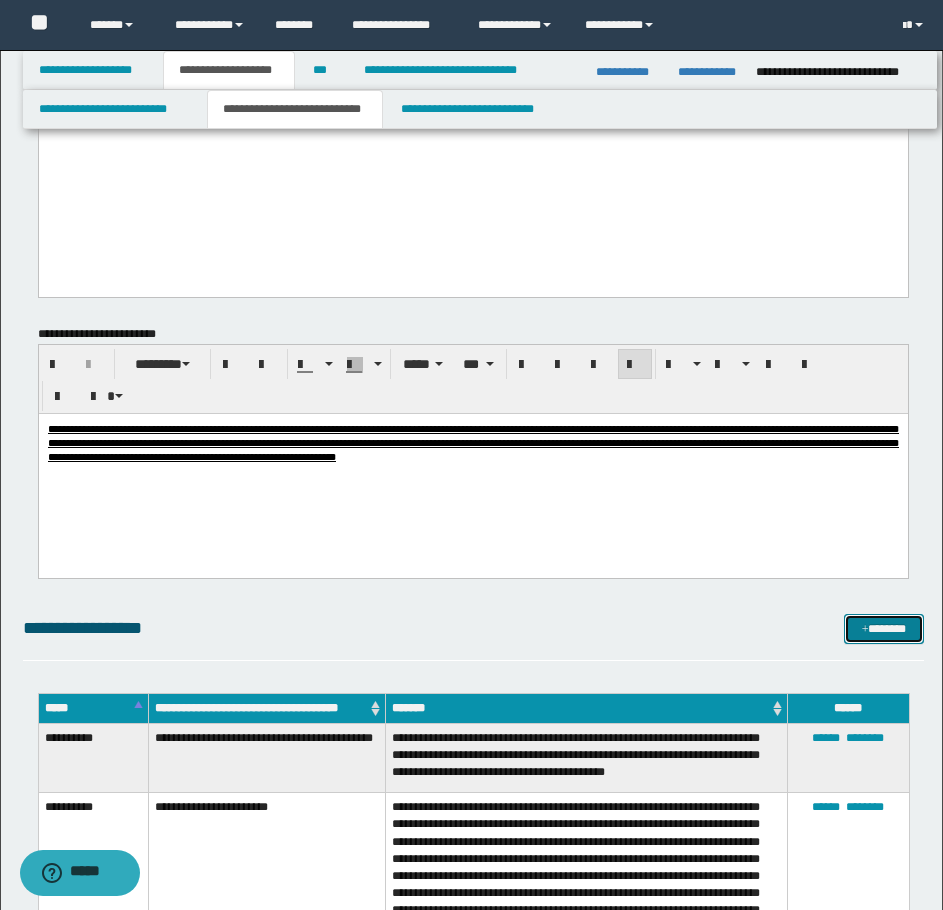 click on "*******" at bounding box center [884, 629] 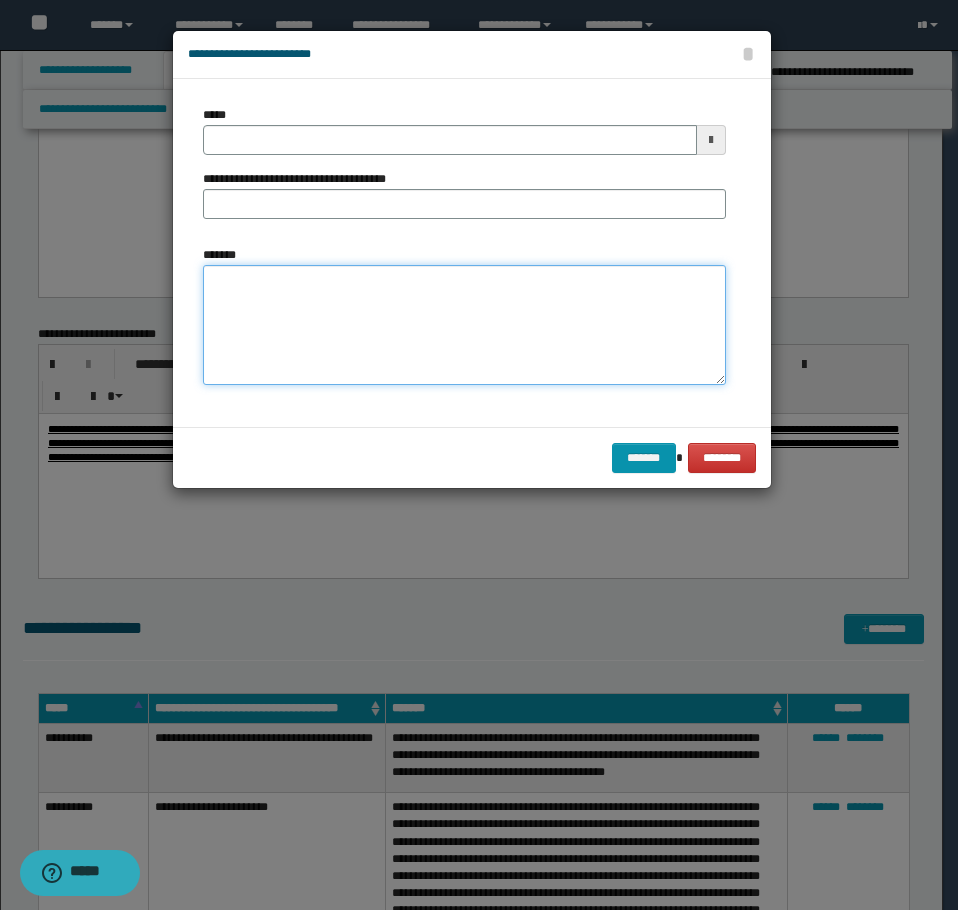click on "*******" at bounding box center (464, 325) 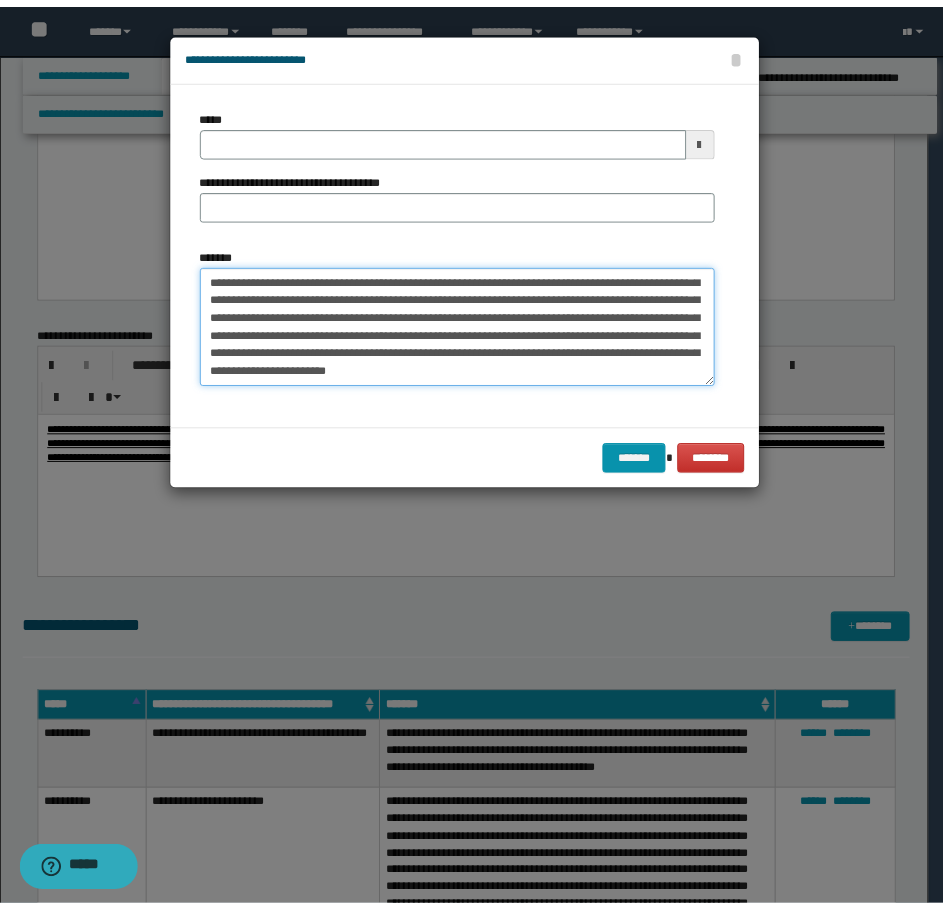 scroll, scrollTop: 0, scrollLeft: 0, axis: both 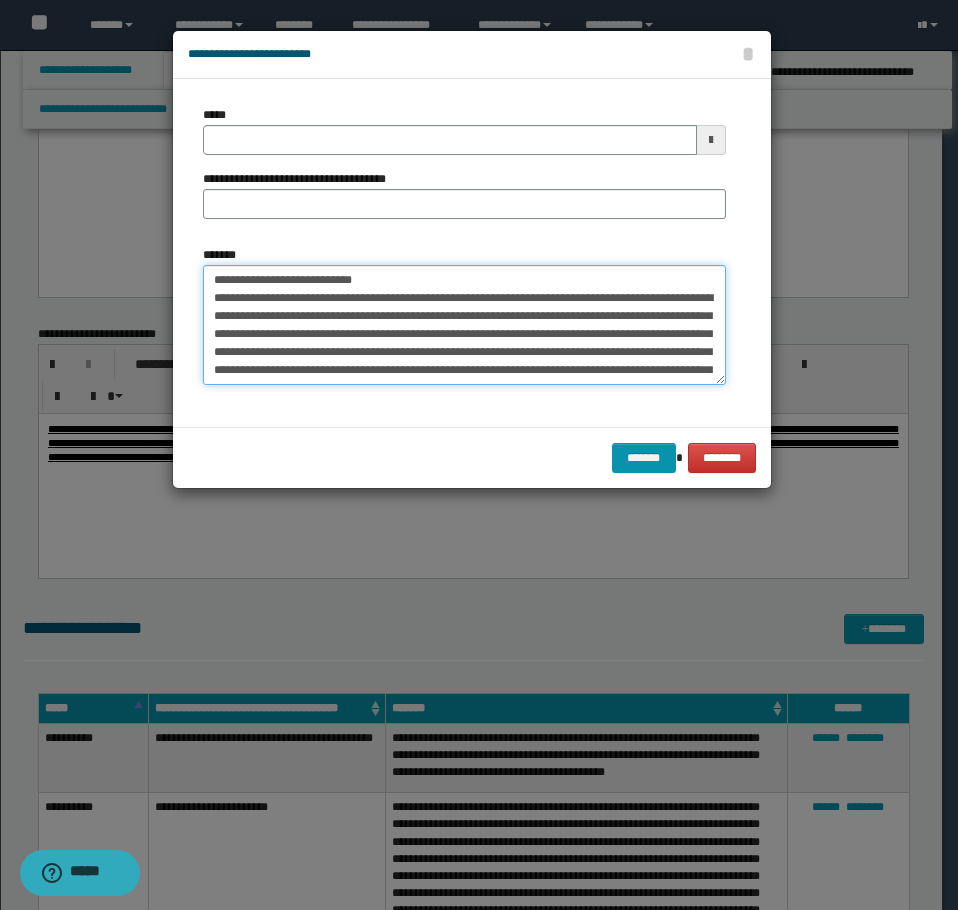 drag, startPoint x: 401, startPoint y: 276, endPoint x: 280, endPoint y: 282, distance: 121.14867 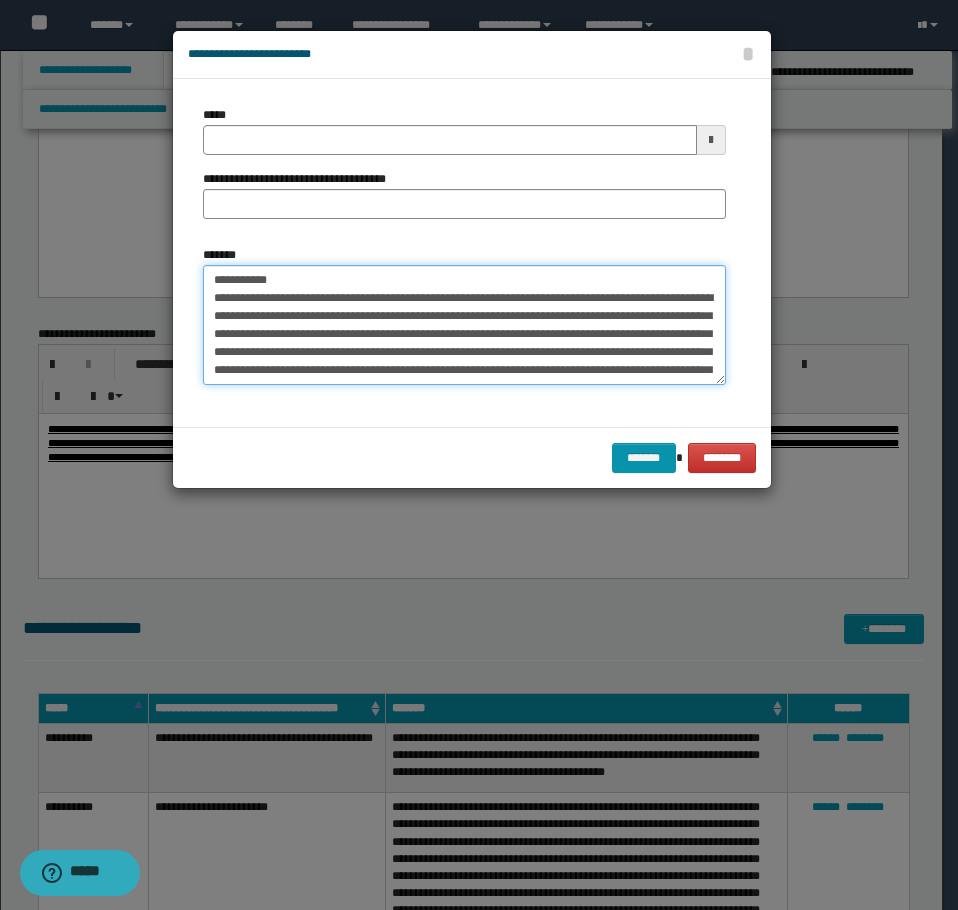 type on "**********" 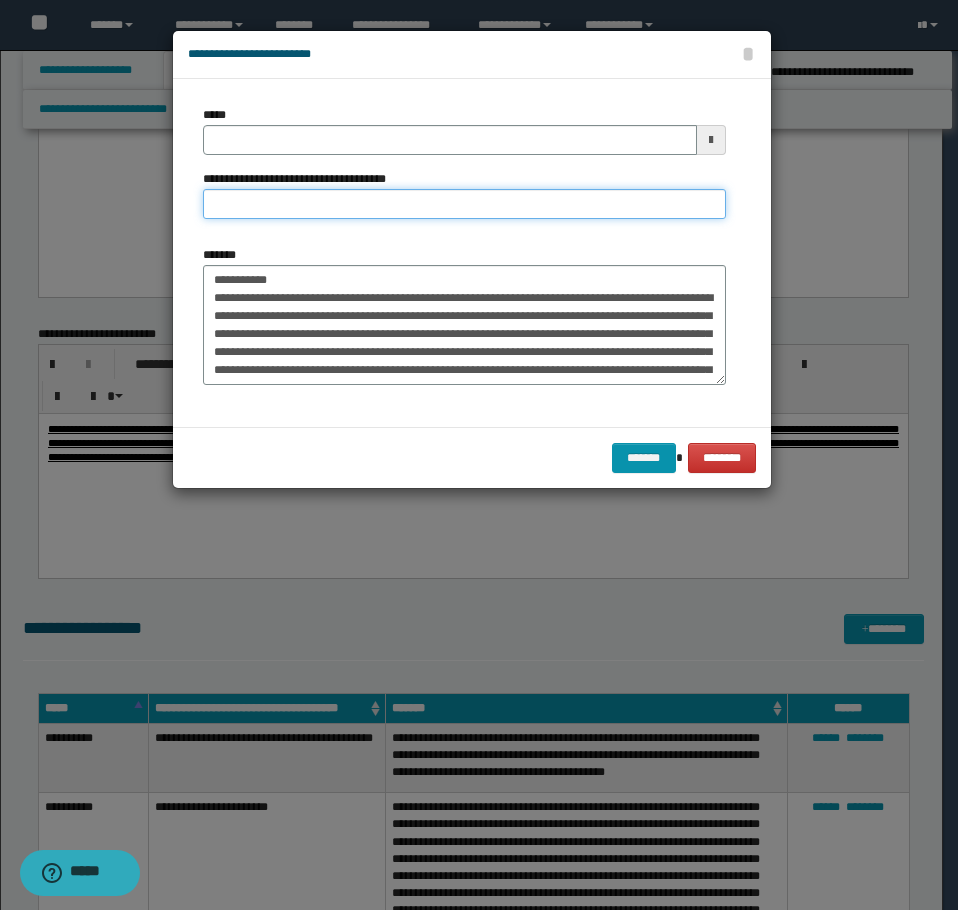click on "**********" at bounding box center (464, 204) 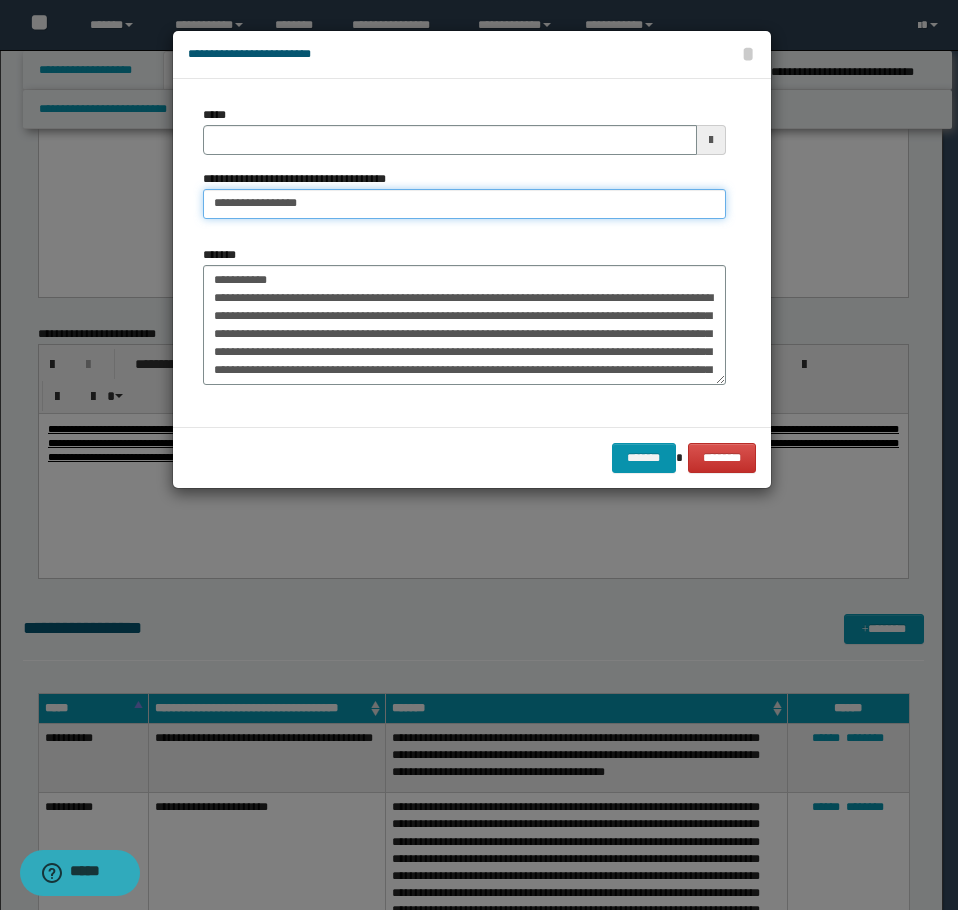 type on "**********" 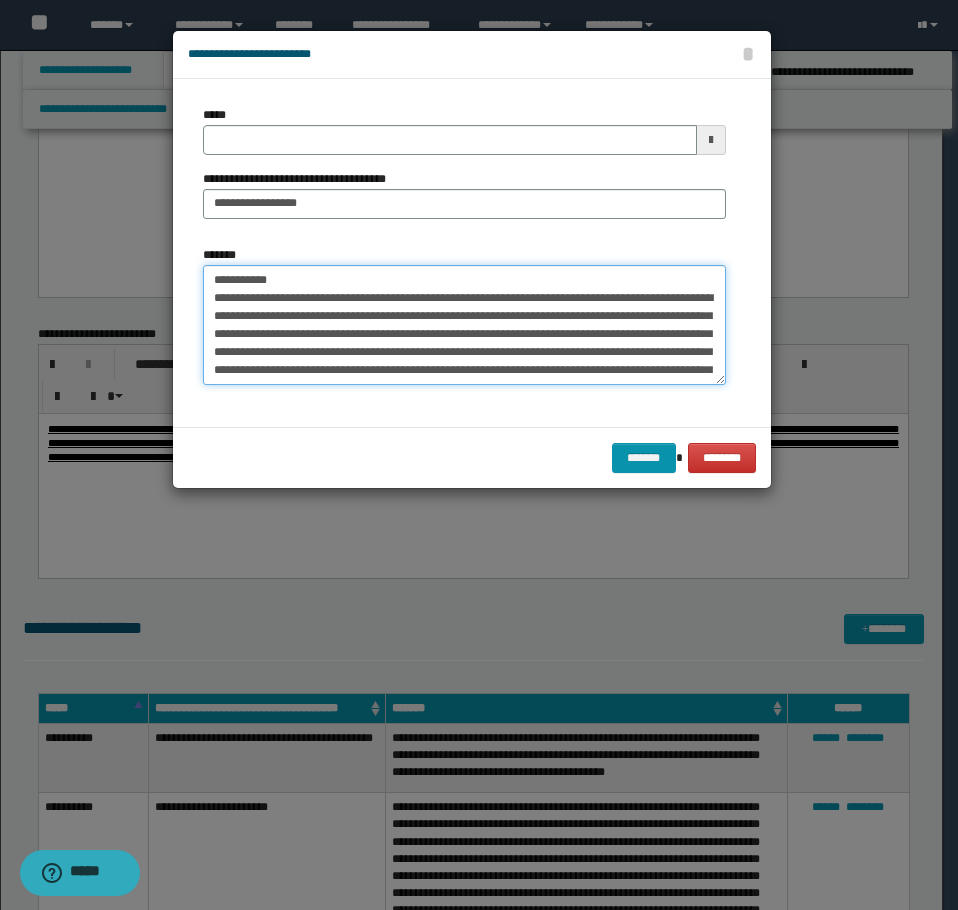 drag, startPoint x: 280, startPoint y: 277, endPoint x: 90, endPoint y: 249, distance: 192.05208 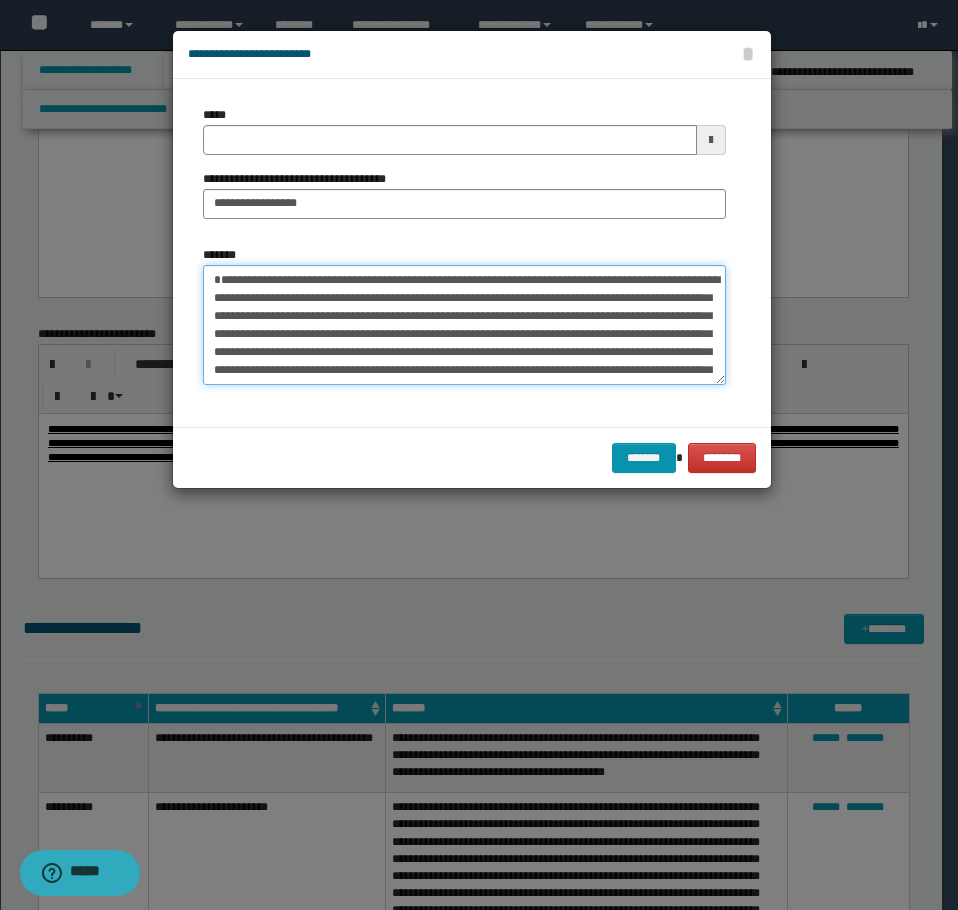 type on "**********" 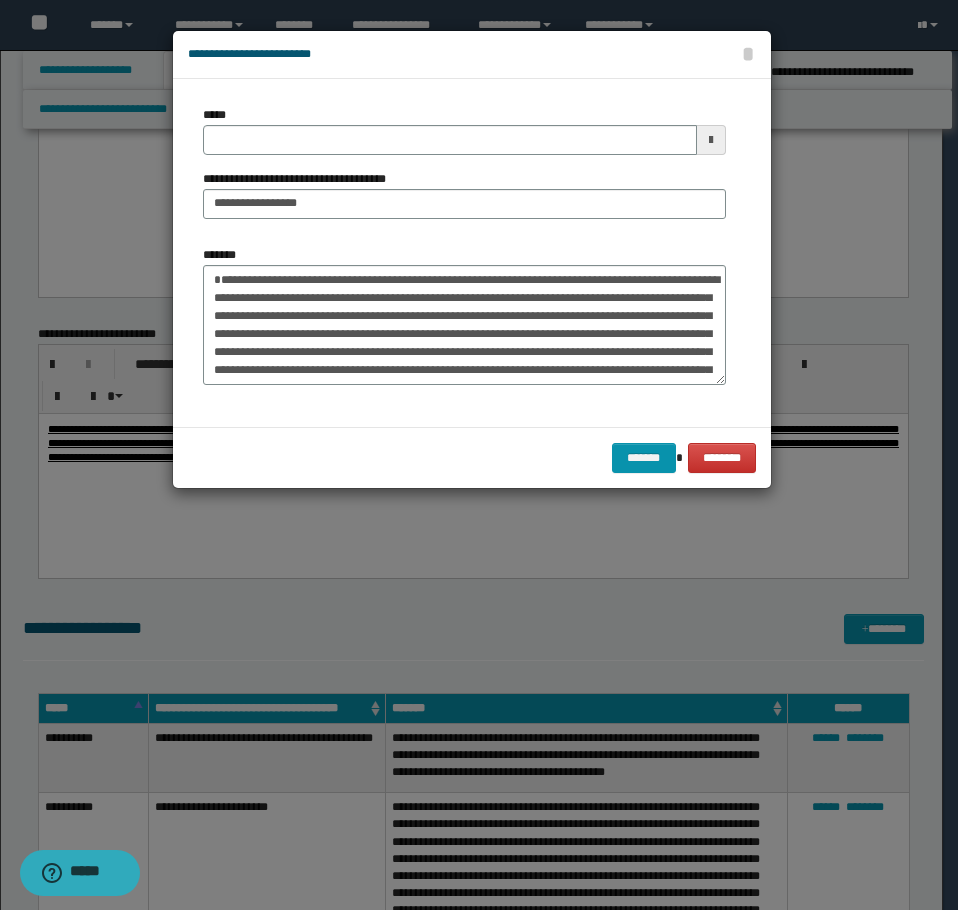 drag, startPoint x: 297, startPoint y: 161, endPoint x: 312, endPoint y: 155, distance: 16.155495 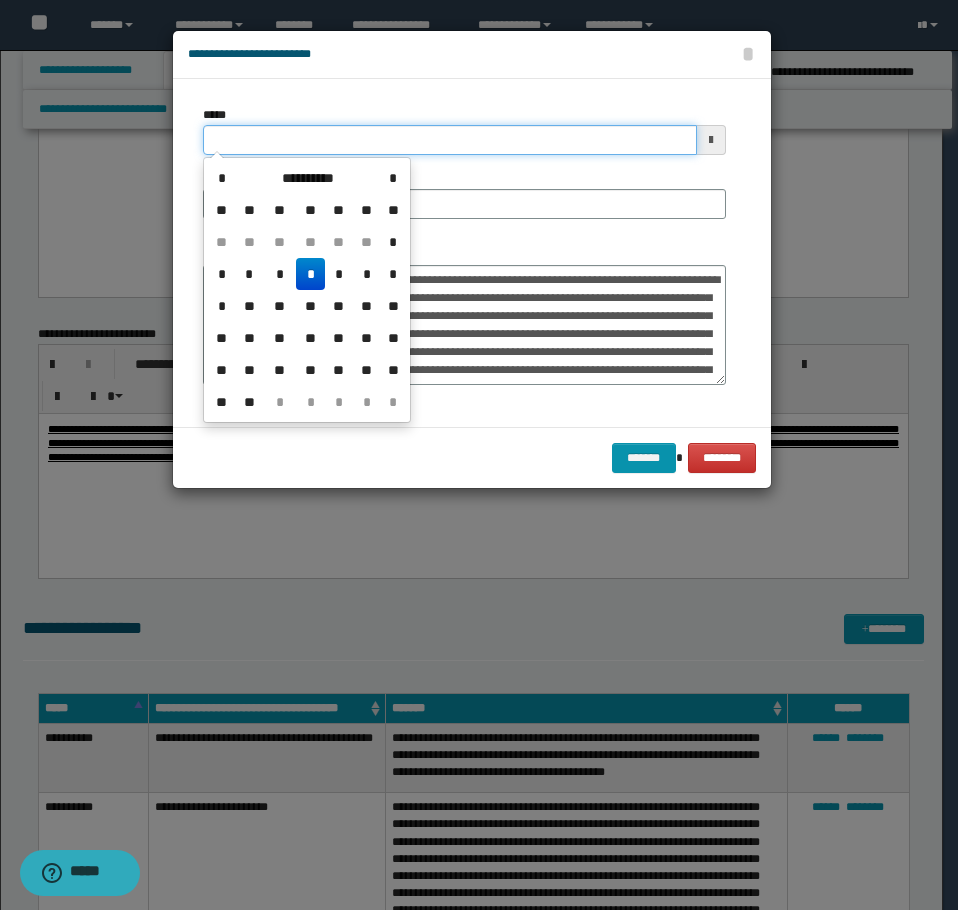 click on "*****" at bounding box center (450, 140) 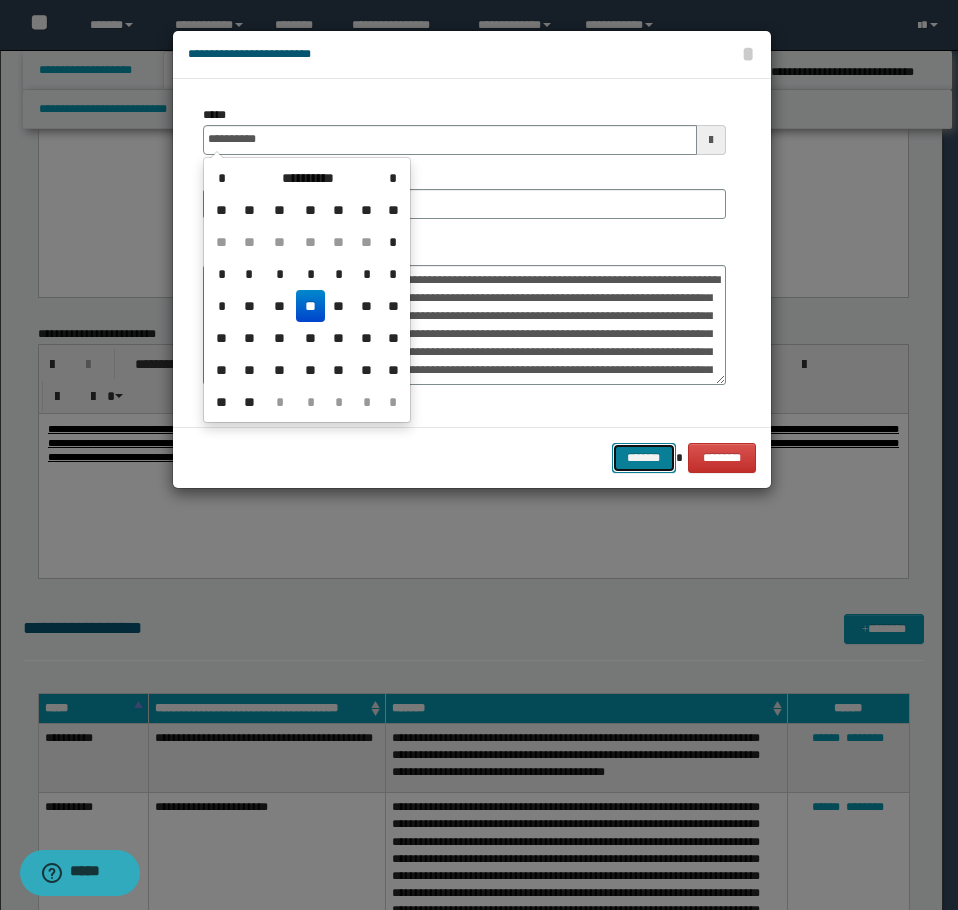 type on "**********" 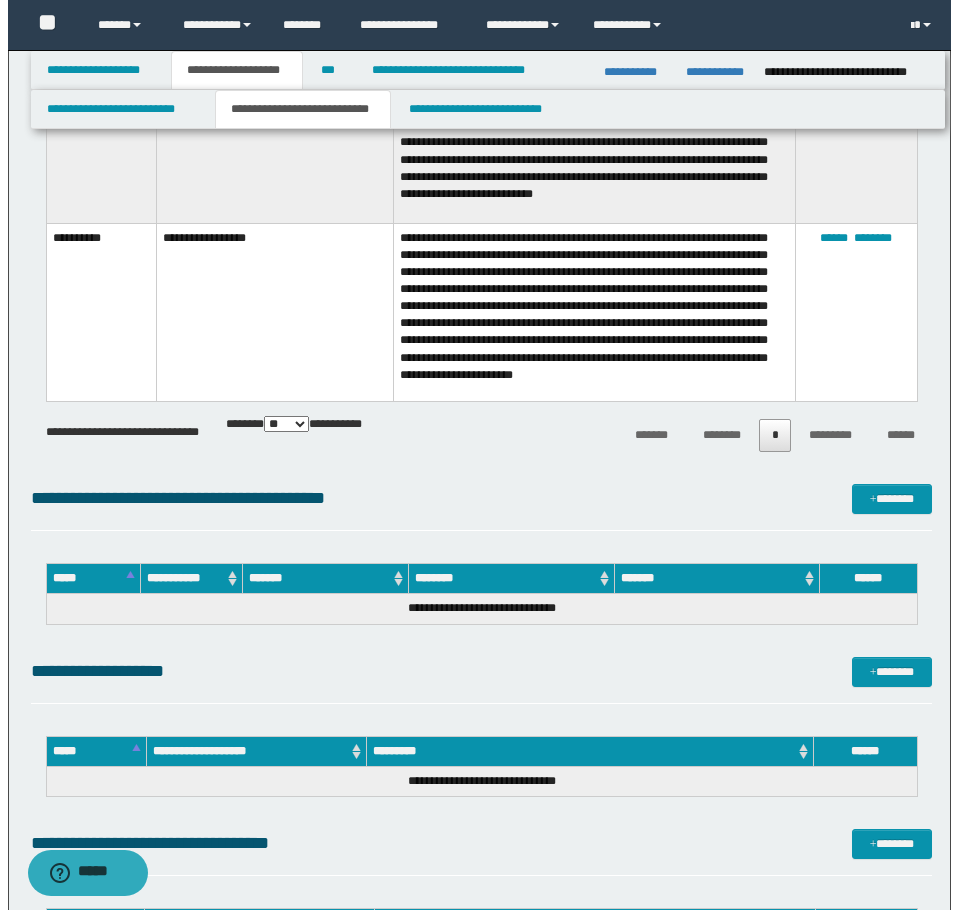 scroll, scrollTop: 4700, scrollLeft: 0, axis: vertical 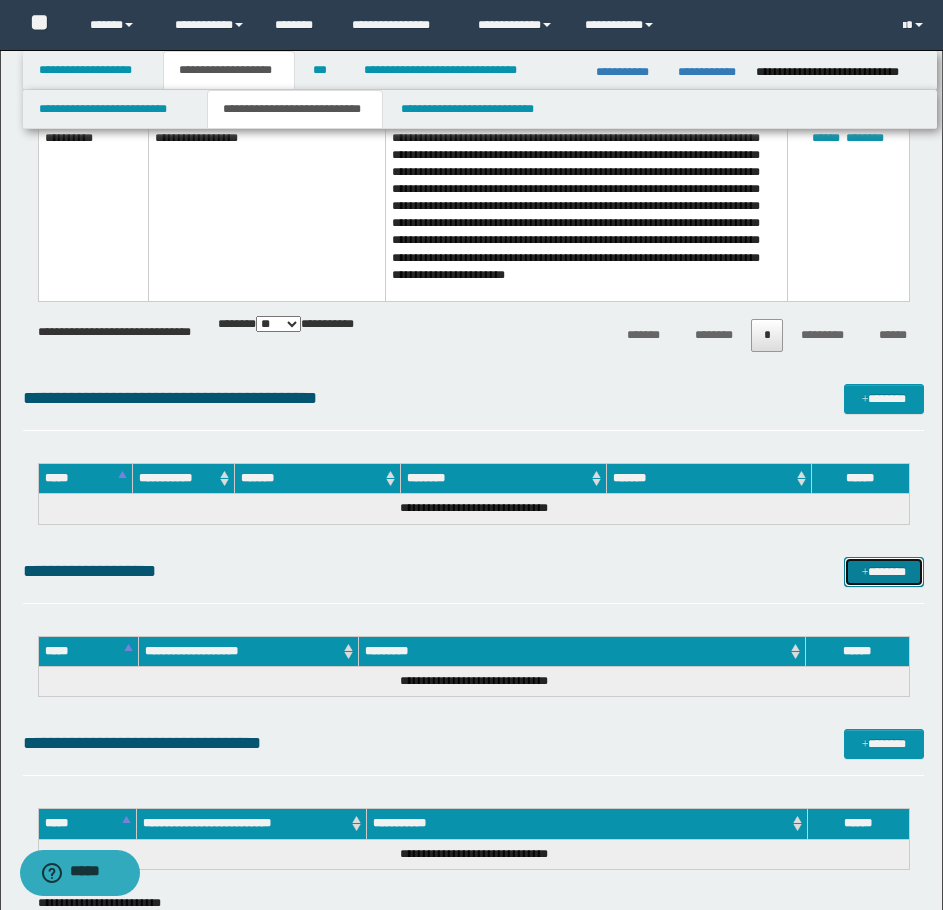 click on "*******" at bounding box center (884, 572) 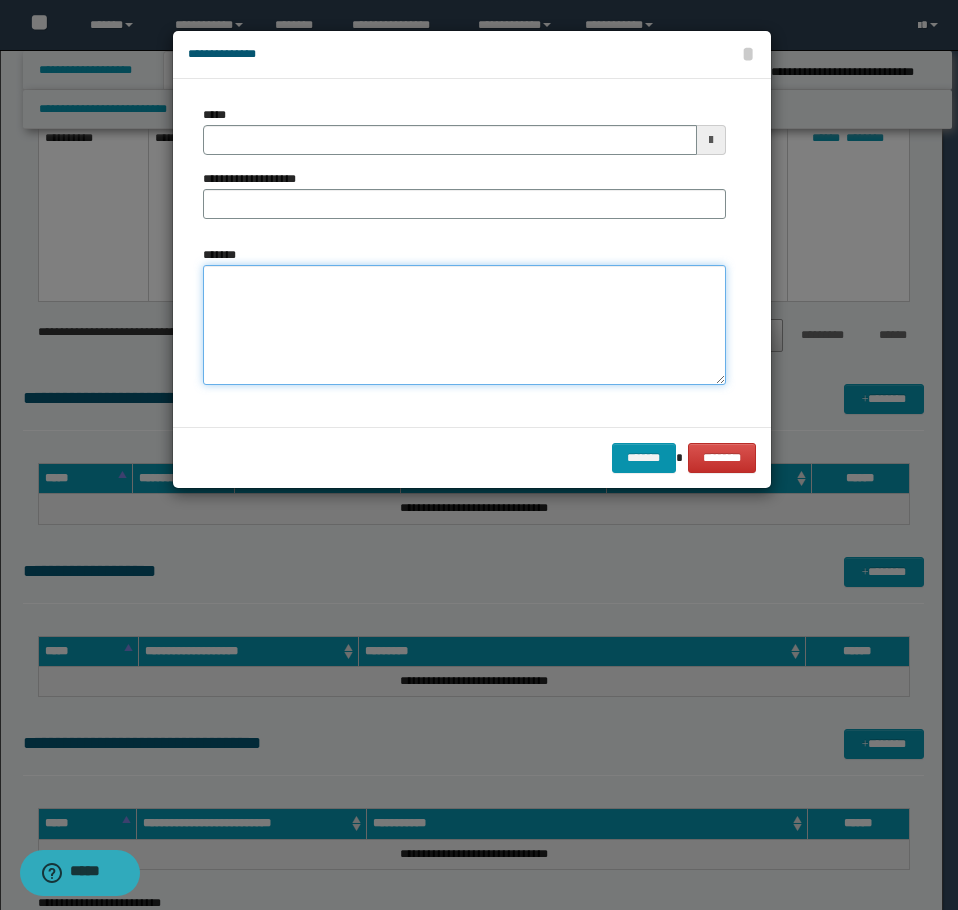 click on "*******" at bounding box center (464, 325) 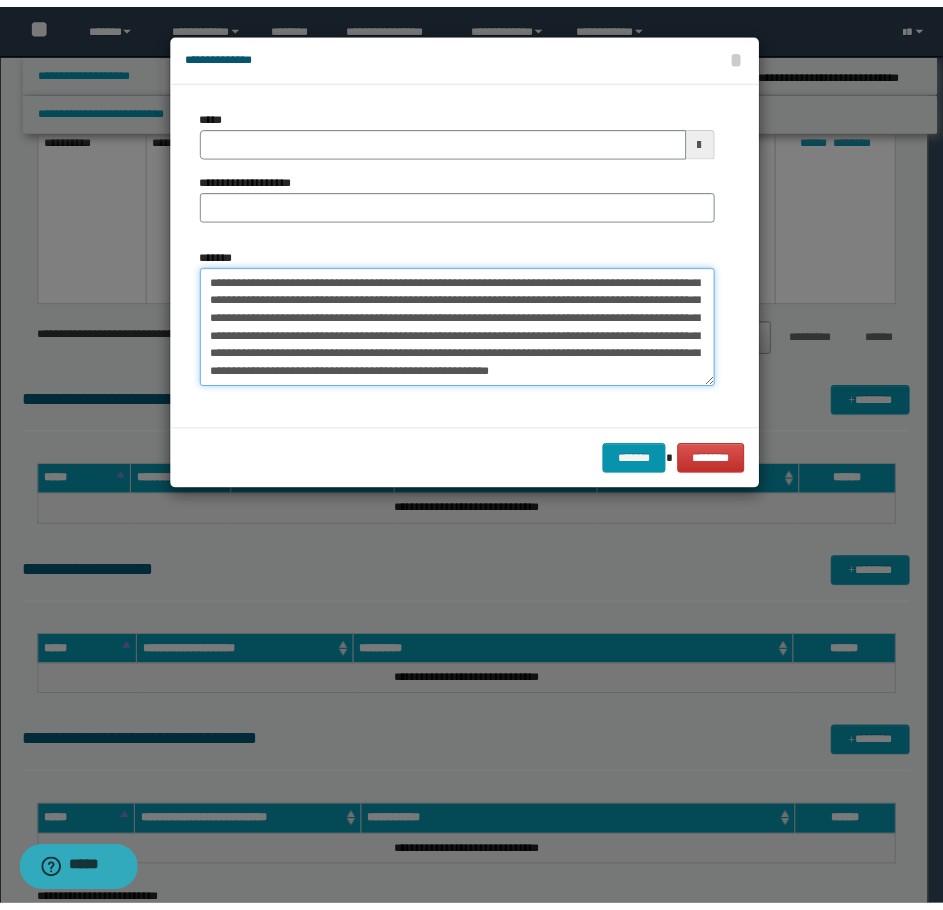 scroll, scrollTop: 0, scrollLeft: 0, axis: both 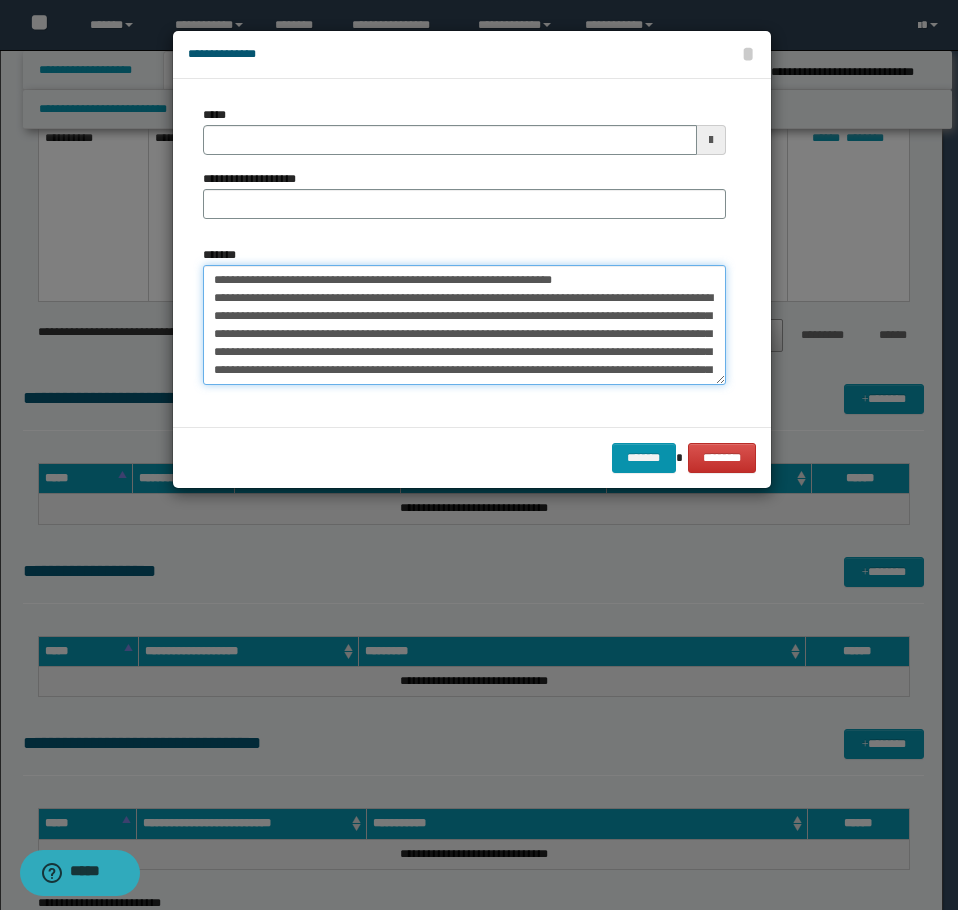 drag, startPoint x: 613, startPoint y: 277, endPoint x: 276, endPoint y: 280, distance: 337.01337 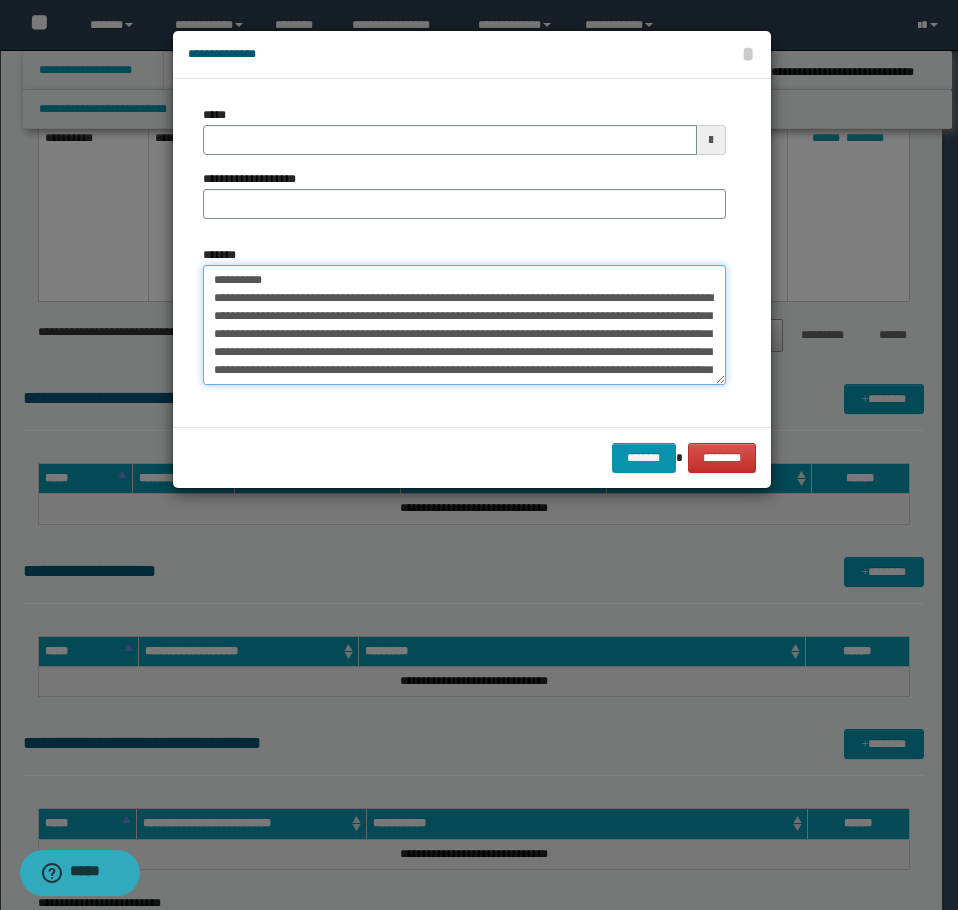 type on "**********" 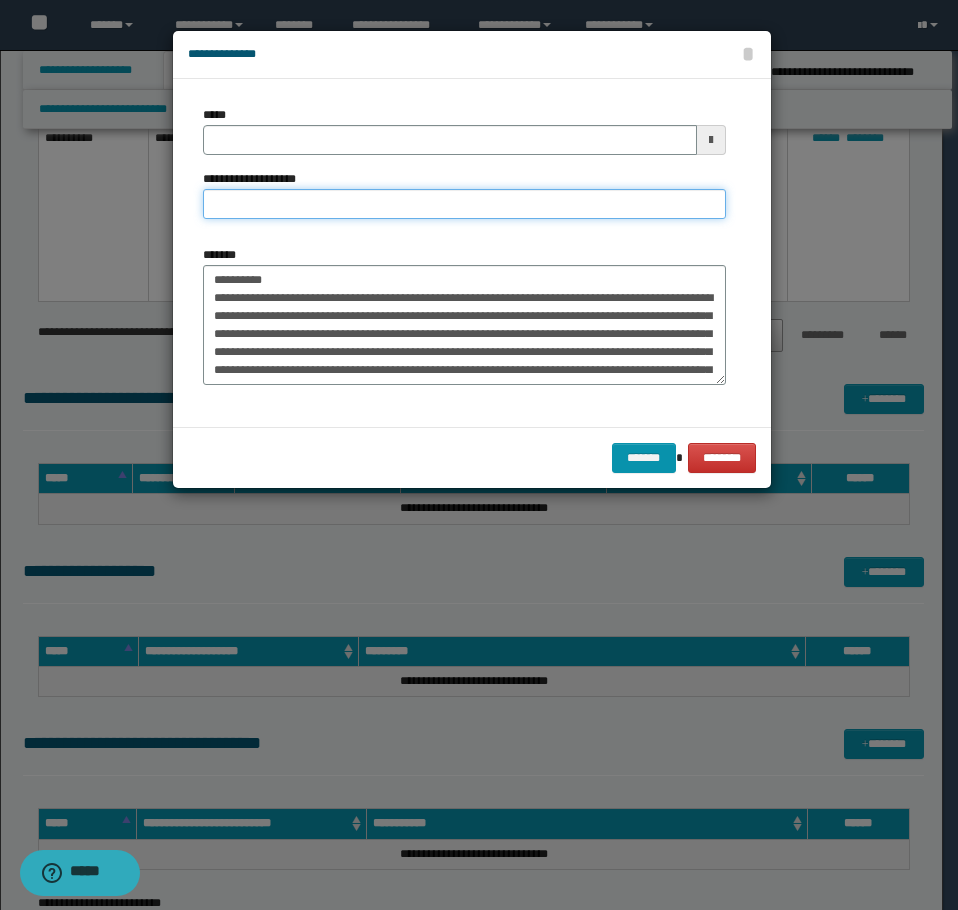 click on "**********" at bounding box center (464, 204) 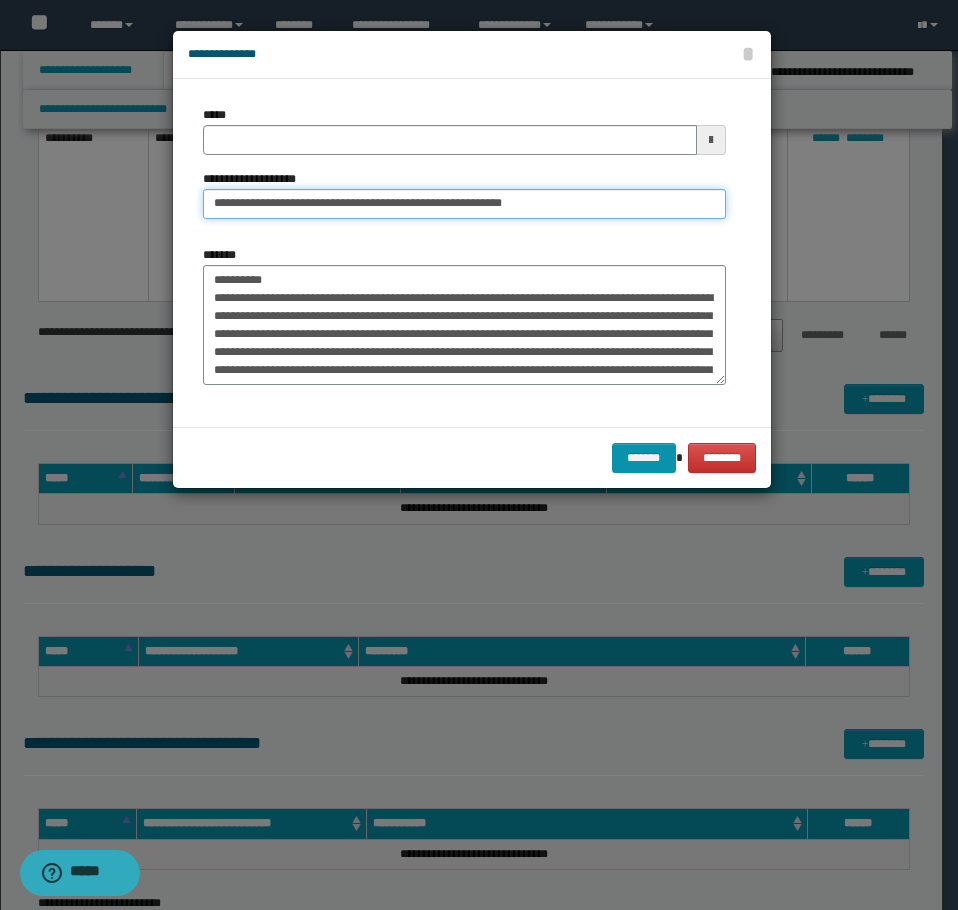 type on "**********" 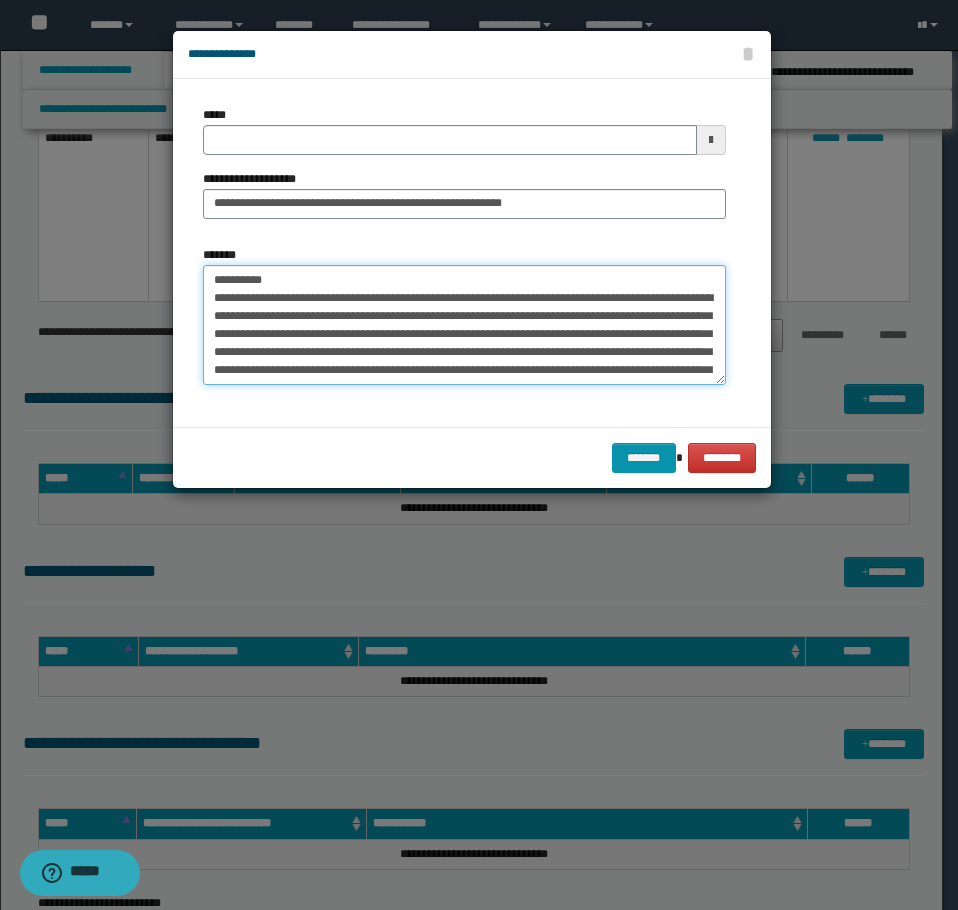 drag, startPoint x: 291, startPoint y: 275, endPoint x: 127, endPoint y: 261, distance: 164.59648 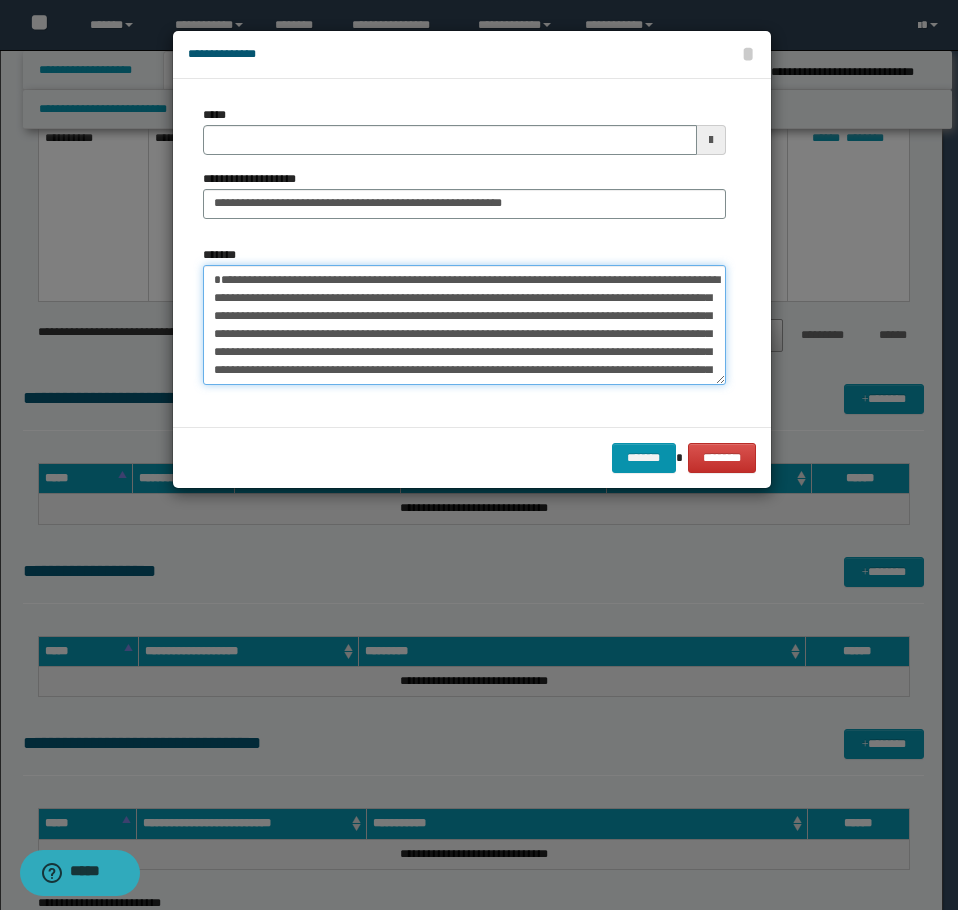 type 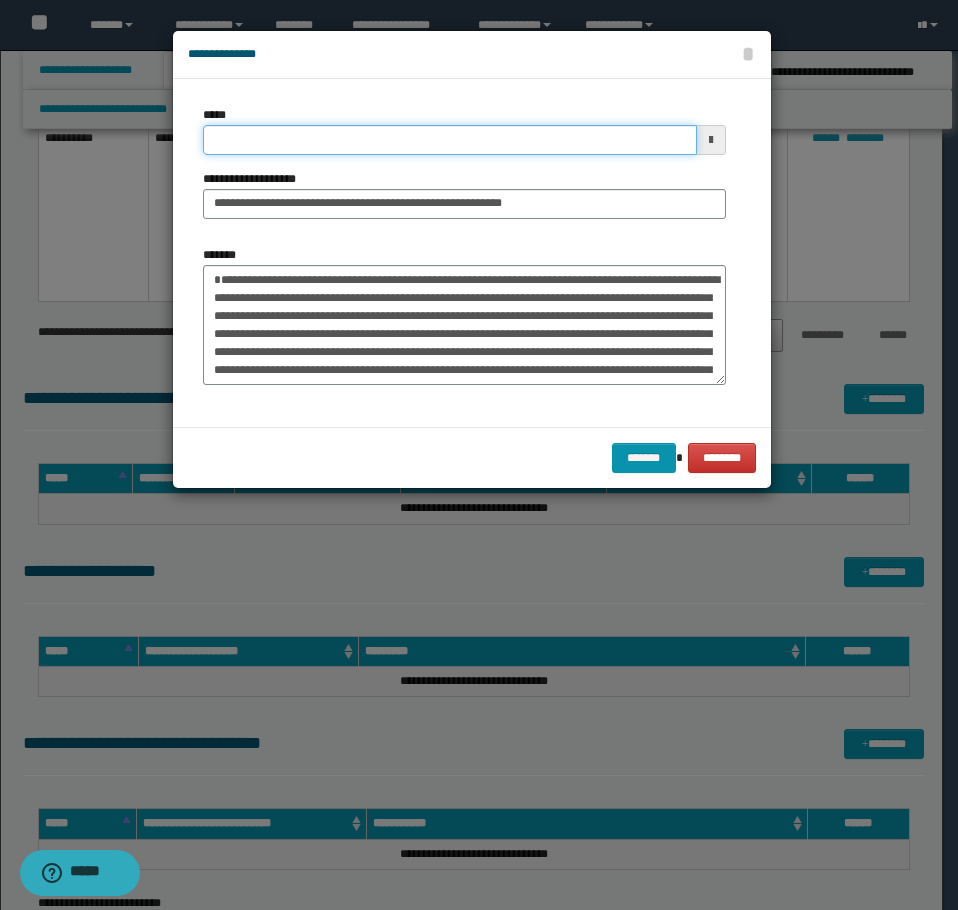 click on "*****" at bounding box center (450, 140) 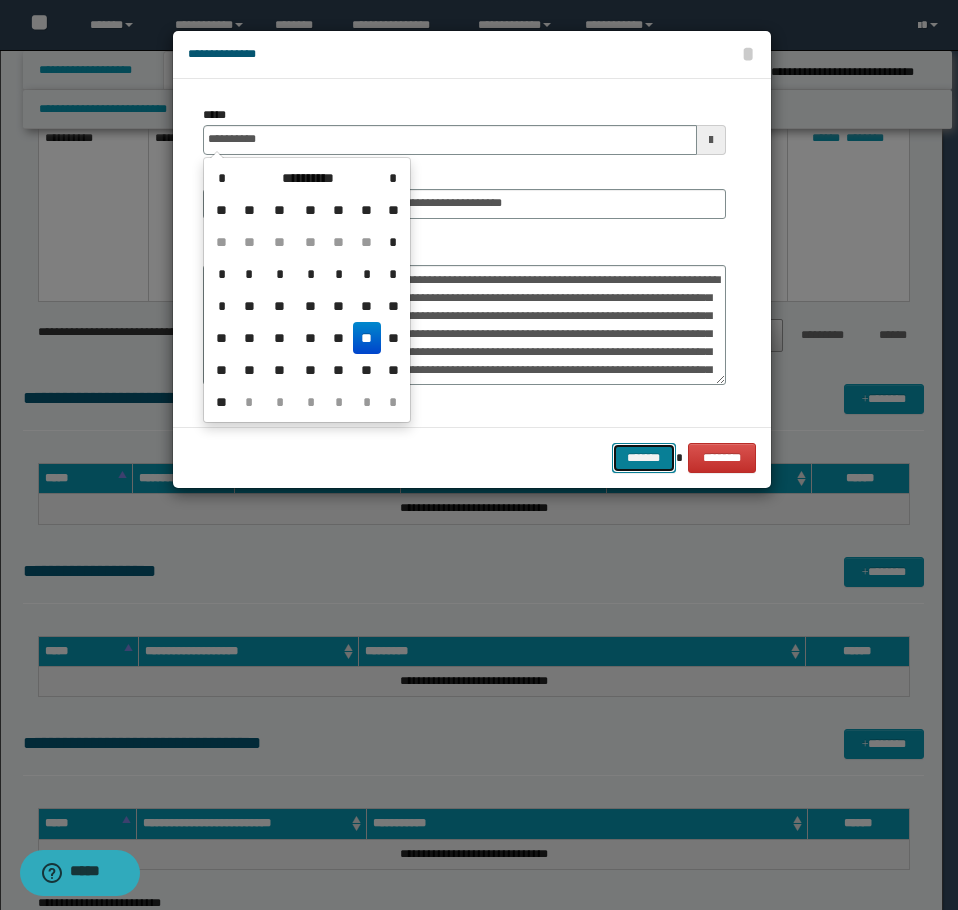 type on "**********" 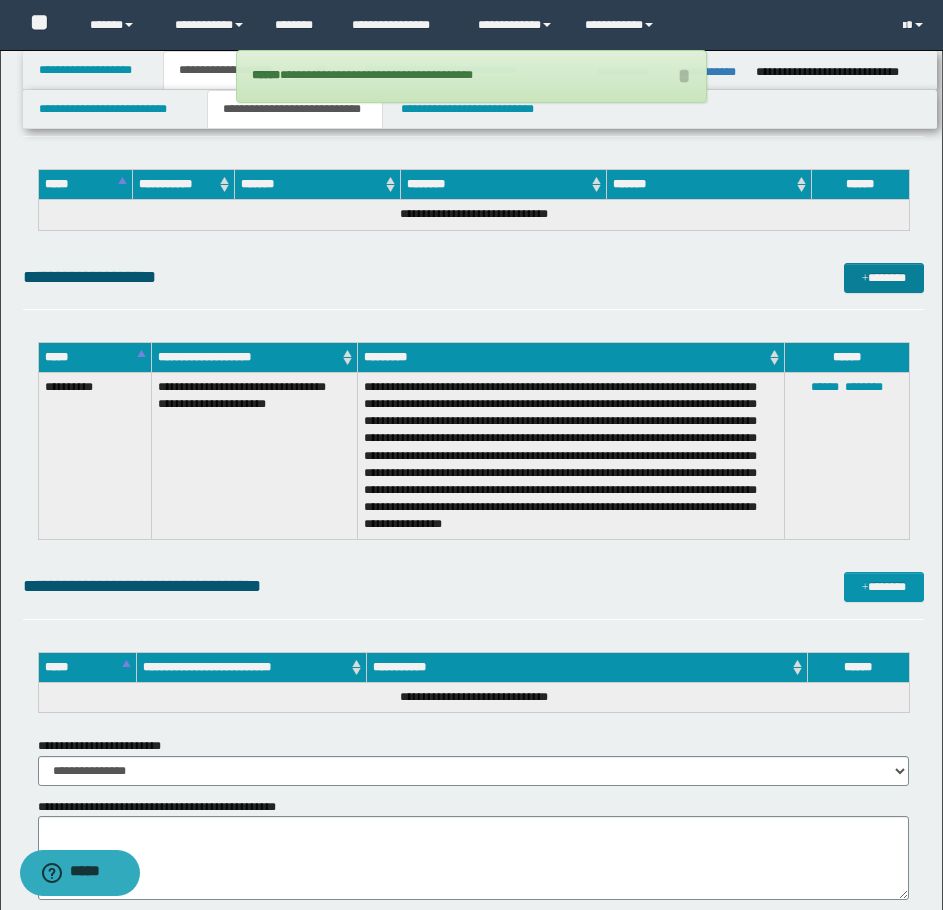 scroll, scrollTop: 5000, scrollLeft: 0, axis: vertical 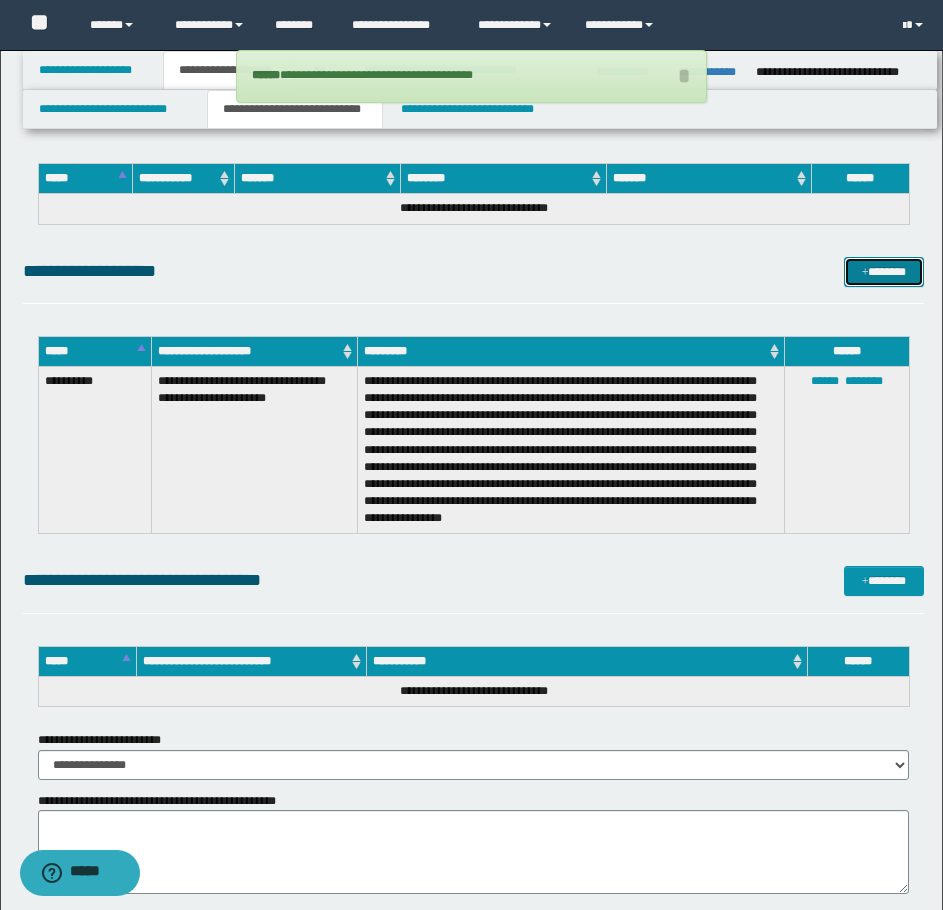 click on "*******" at bounding box center [884, 272] 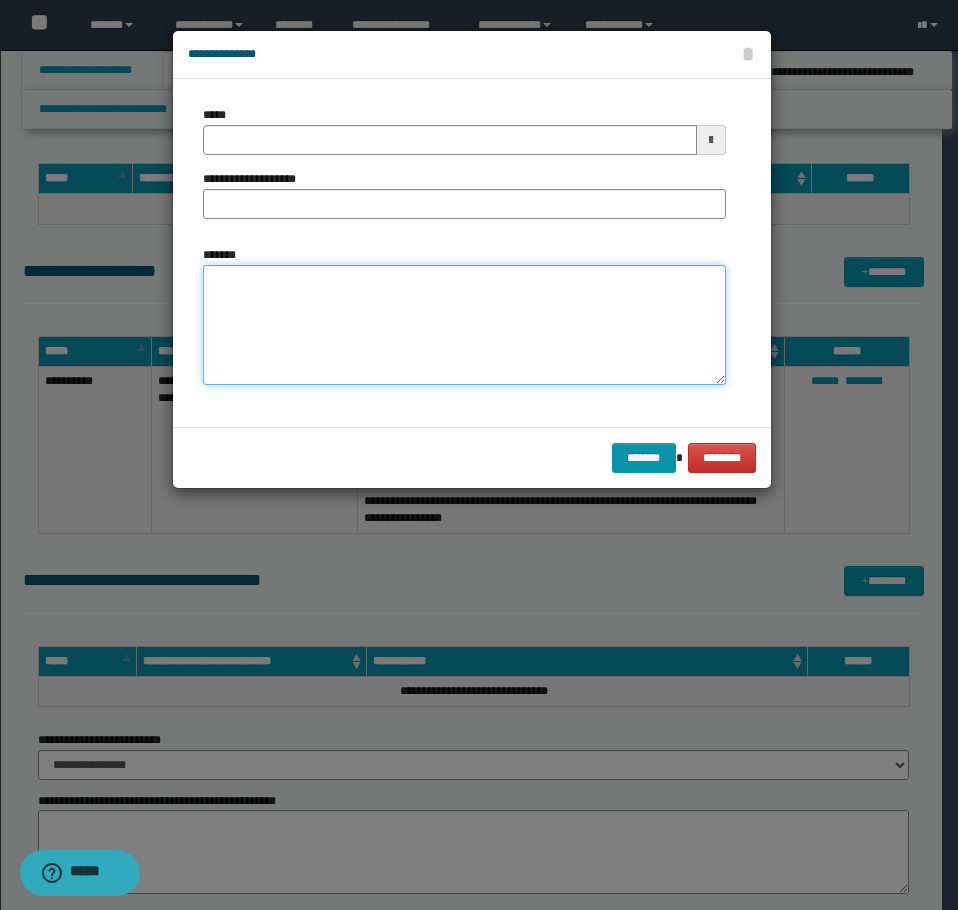 click on "*******" at bounding box center [464, 325] 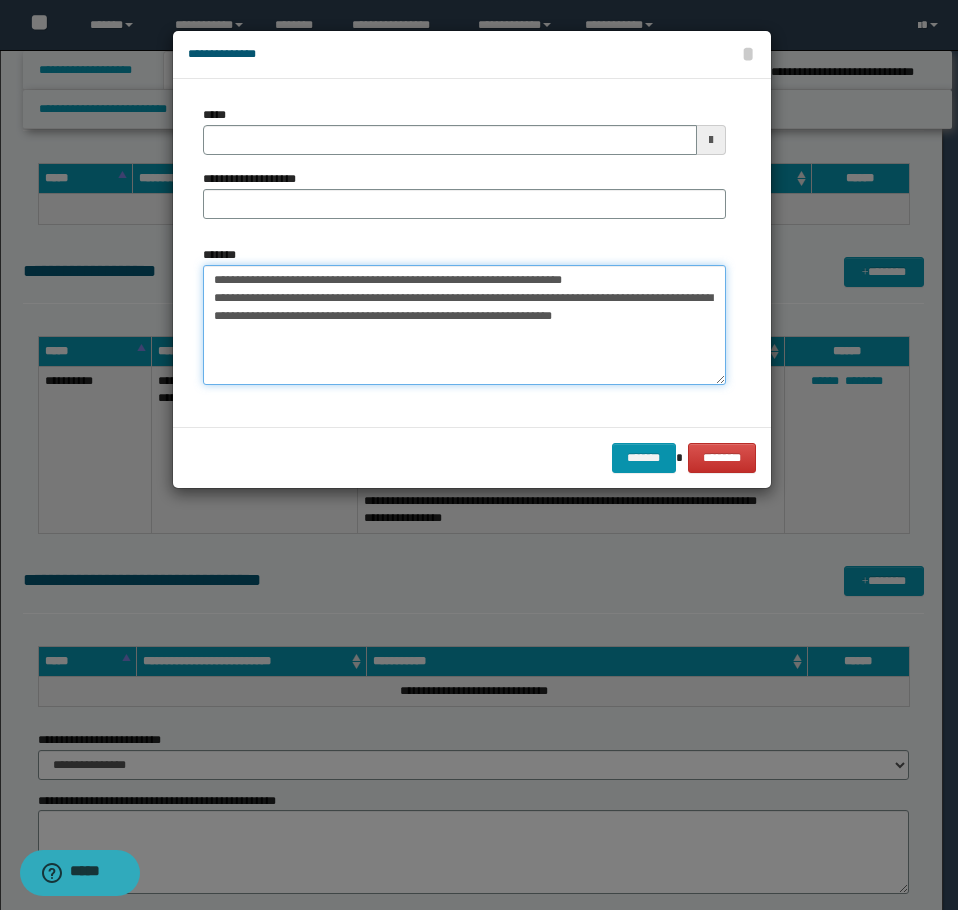 drag, startPoint x: 616, startPoint y: 283, endPoint x: 279, endPoint y: 279, distance: 337.02374 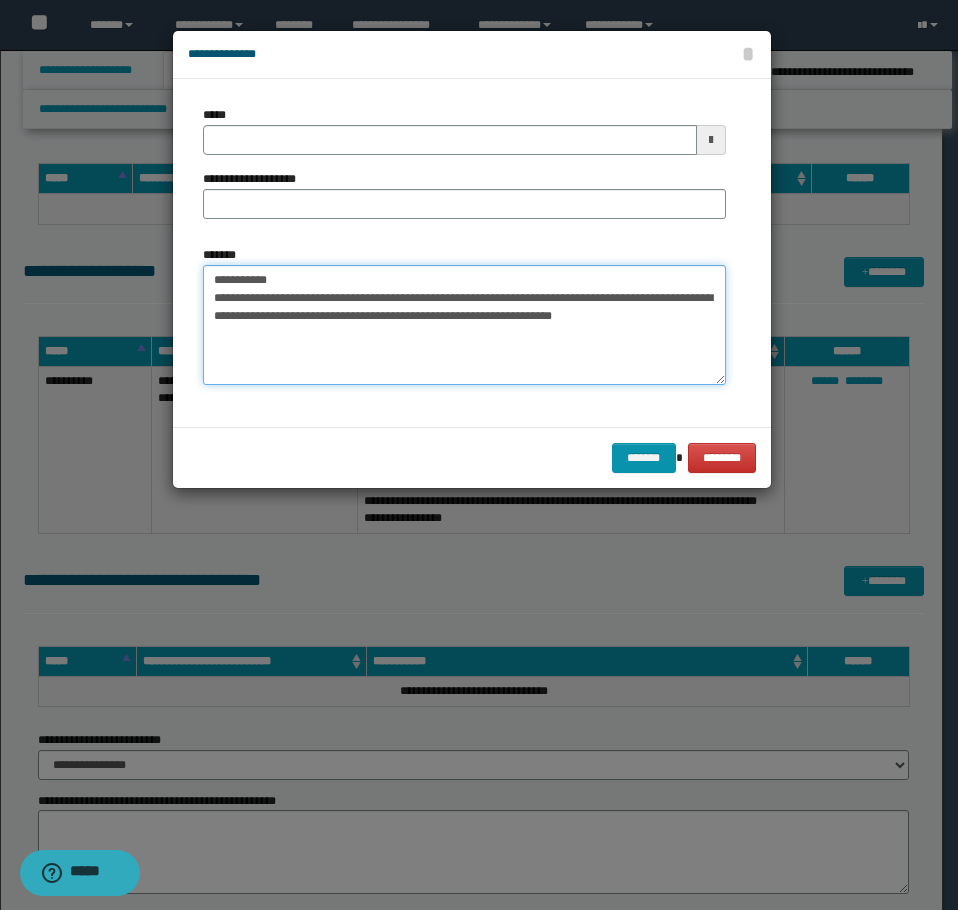 type on "**********" 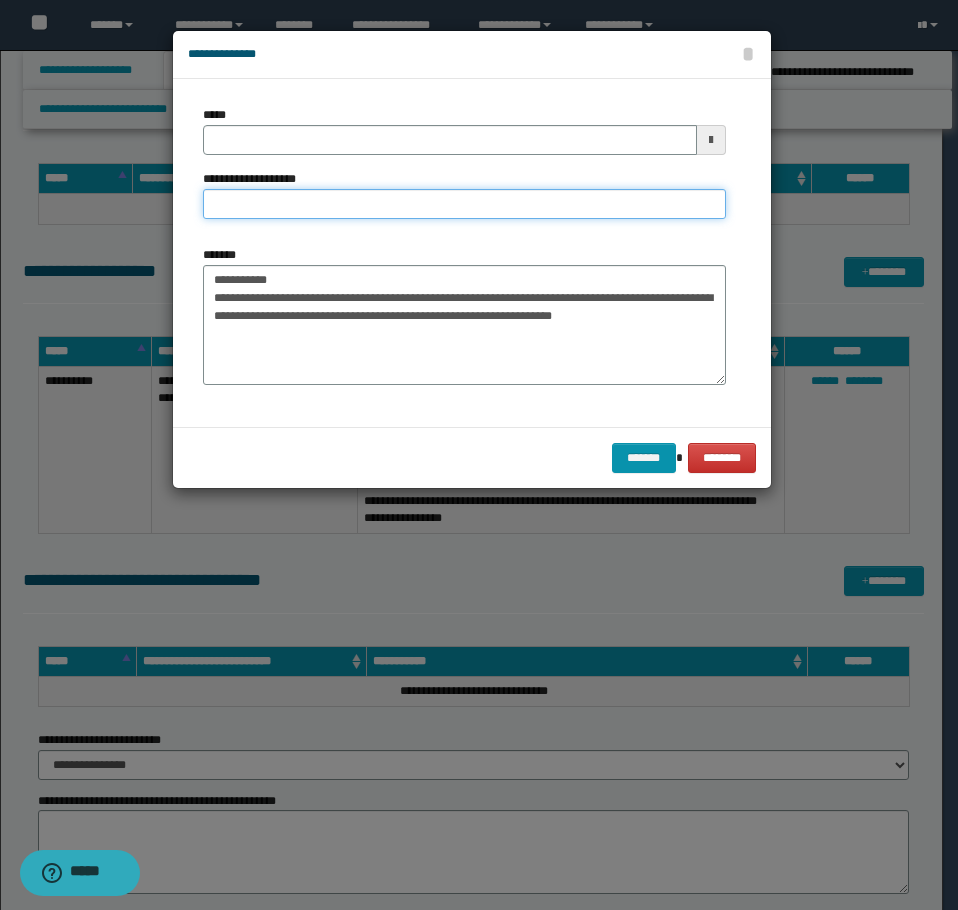 click on "**********" at bounding box center [464, 204] 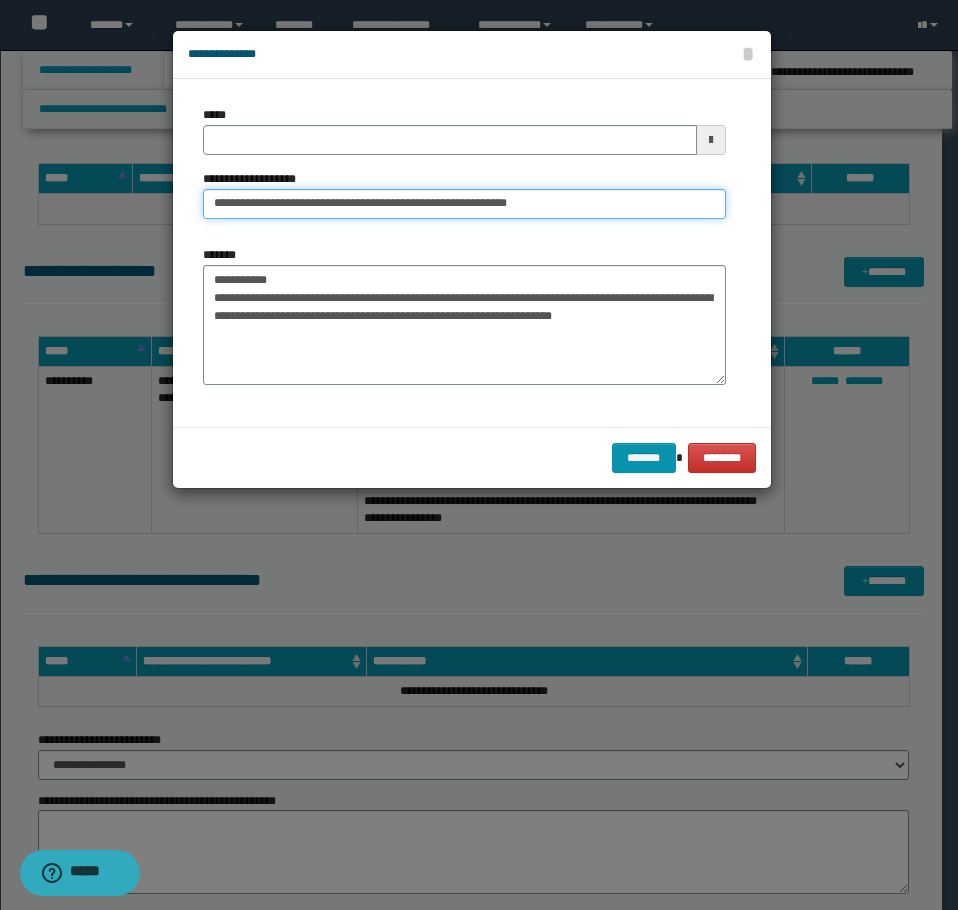 type on "**********" 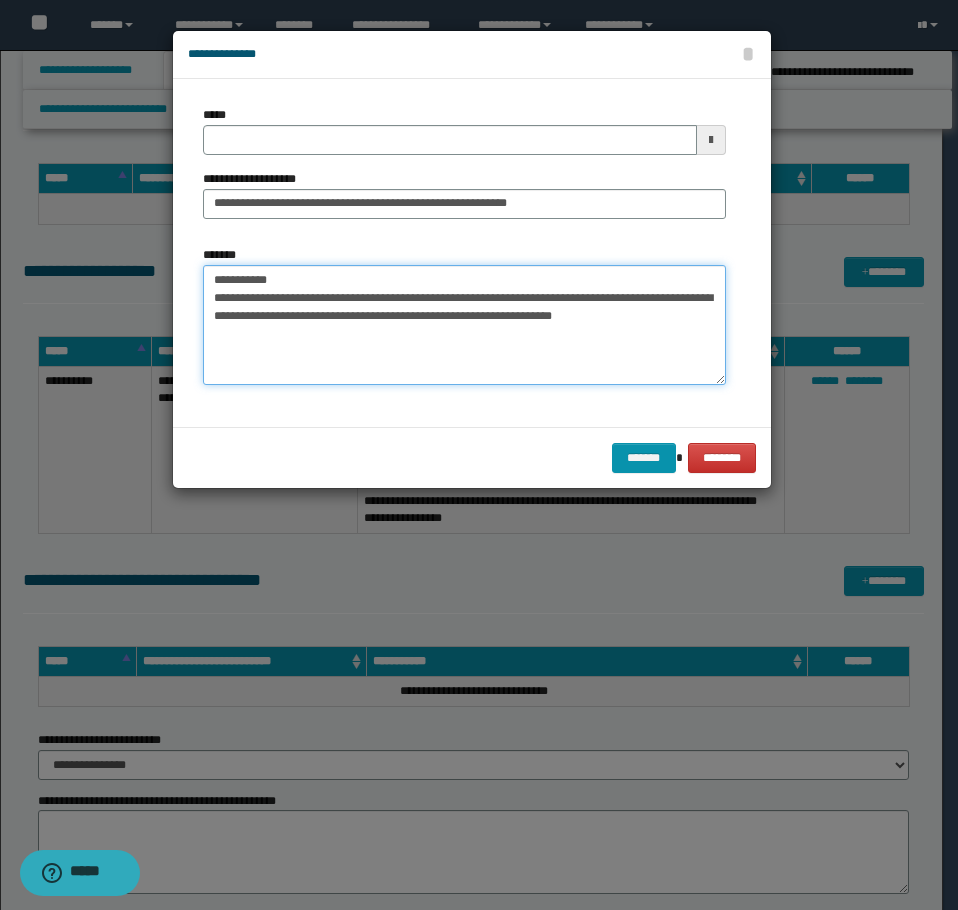 drag, startPoint x: 313, startPoint y: 277, endPoint x: 61, endPoint y: 250, distance: 253.4423 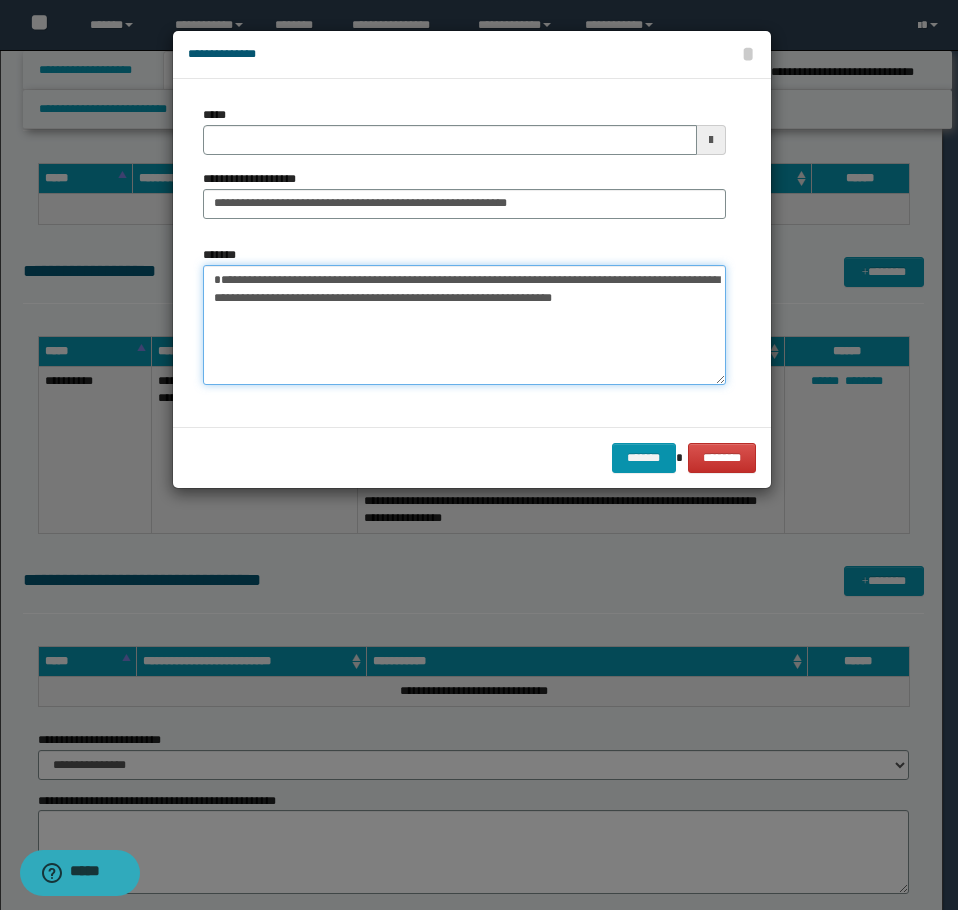 type 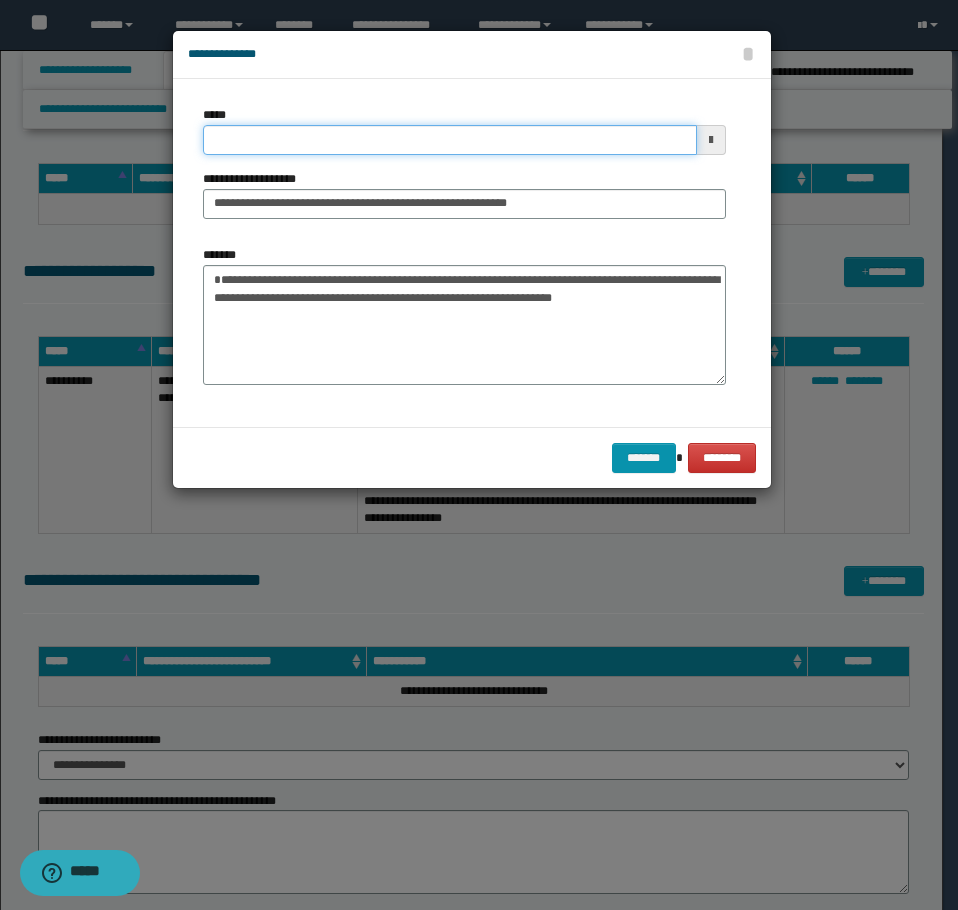 click on "*****" at bounding box center (450, 140) 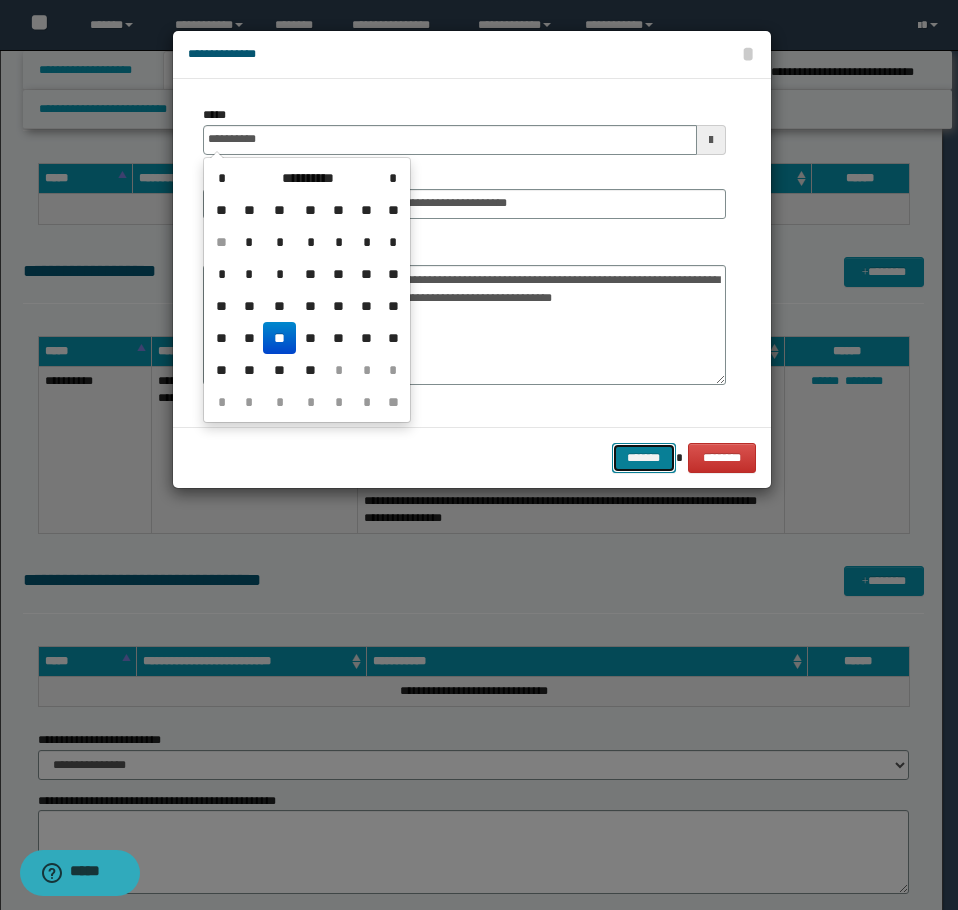 type on "**********" 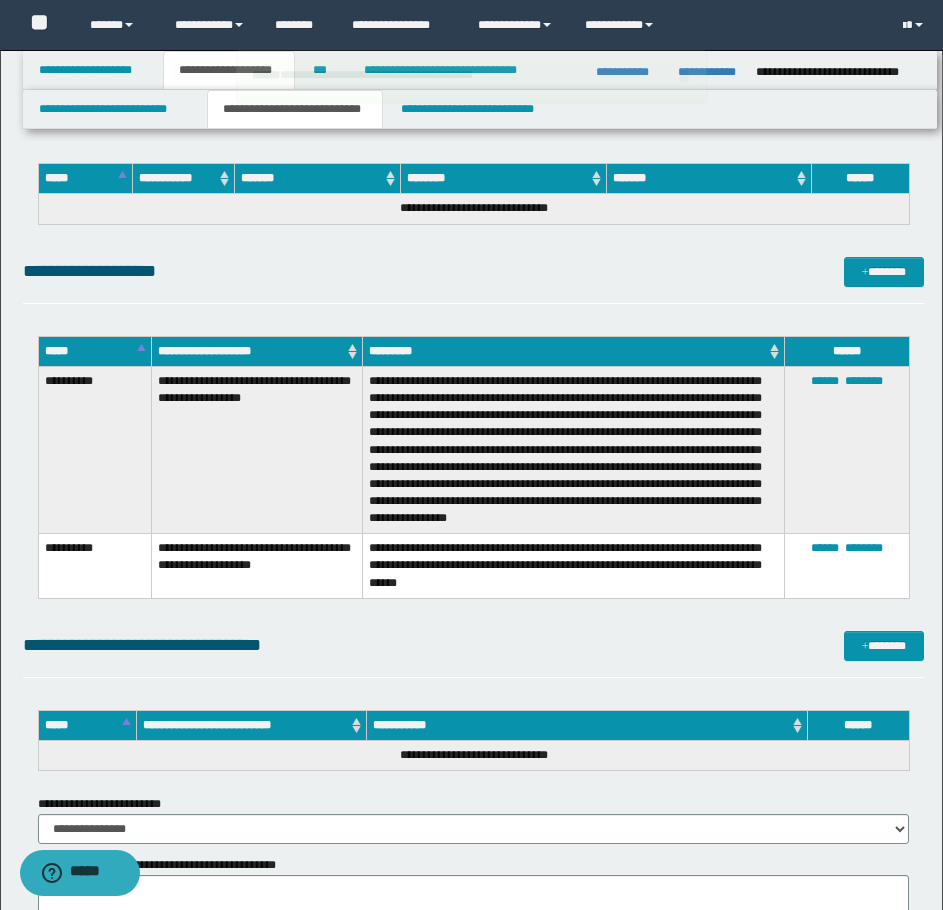 drag, startPoint x: 710, startPoint y: 275, endPoint x: 760, endPoint y: 271, distance: 50.159744 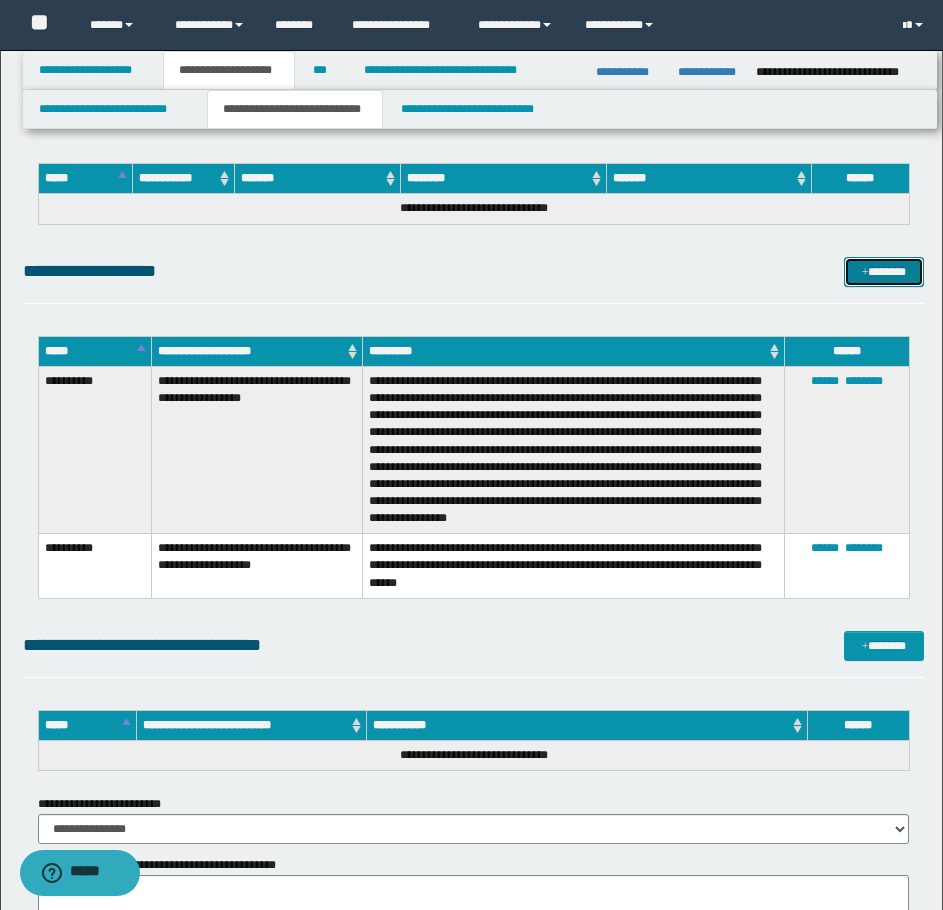 drag, startPoint x: 874, startPoint y: 275, endPoint x: 806, endPoint y: 291, distance: 69.856995 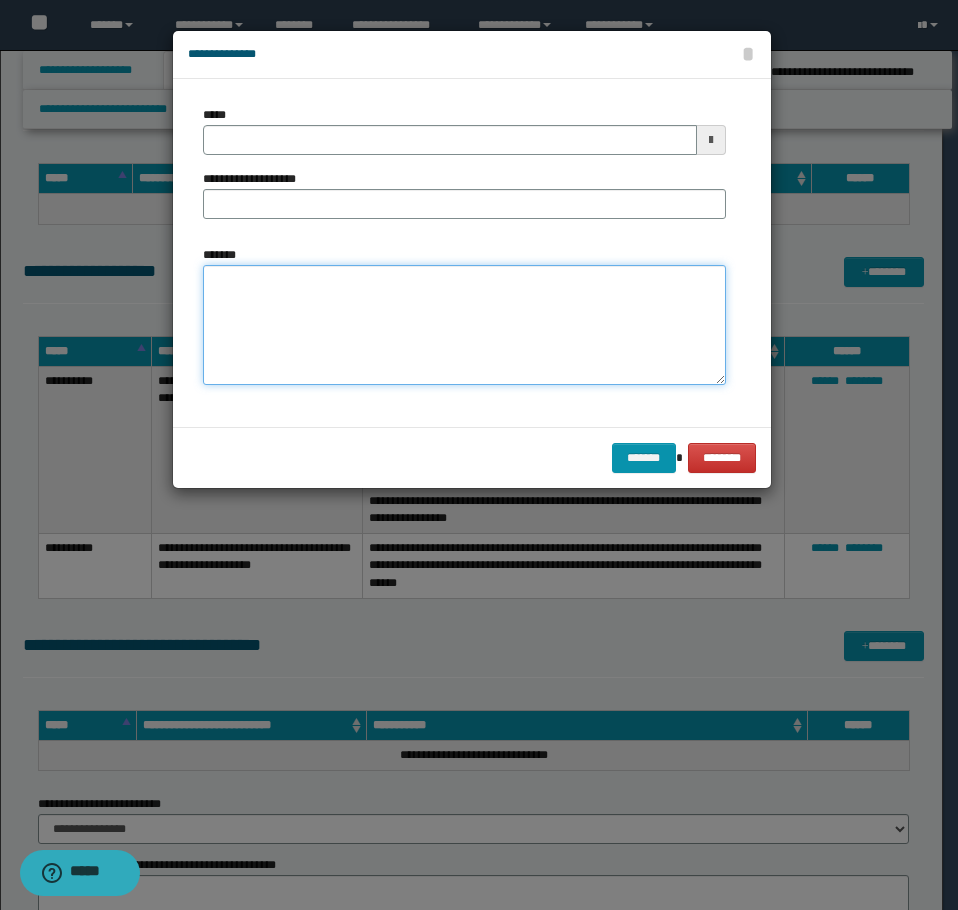 click on "*******" at bounding box center (464, 325) 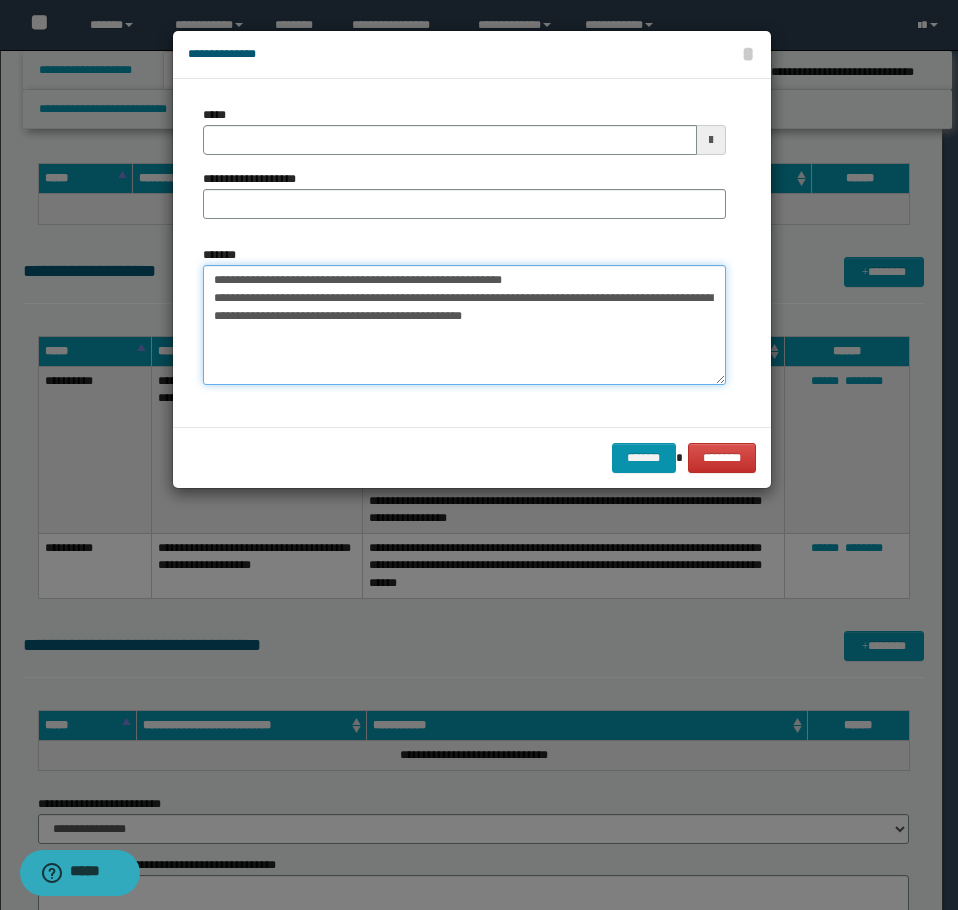 drag, startPoint x: 537, startPoint y: 278, endPoint x: 280, endPoint y: 283, distance: 257.04865 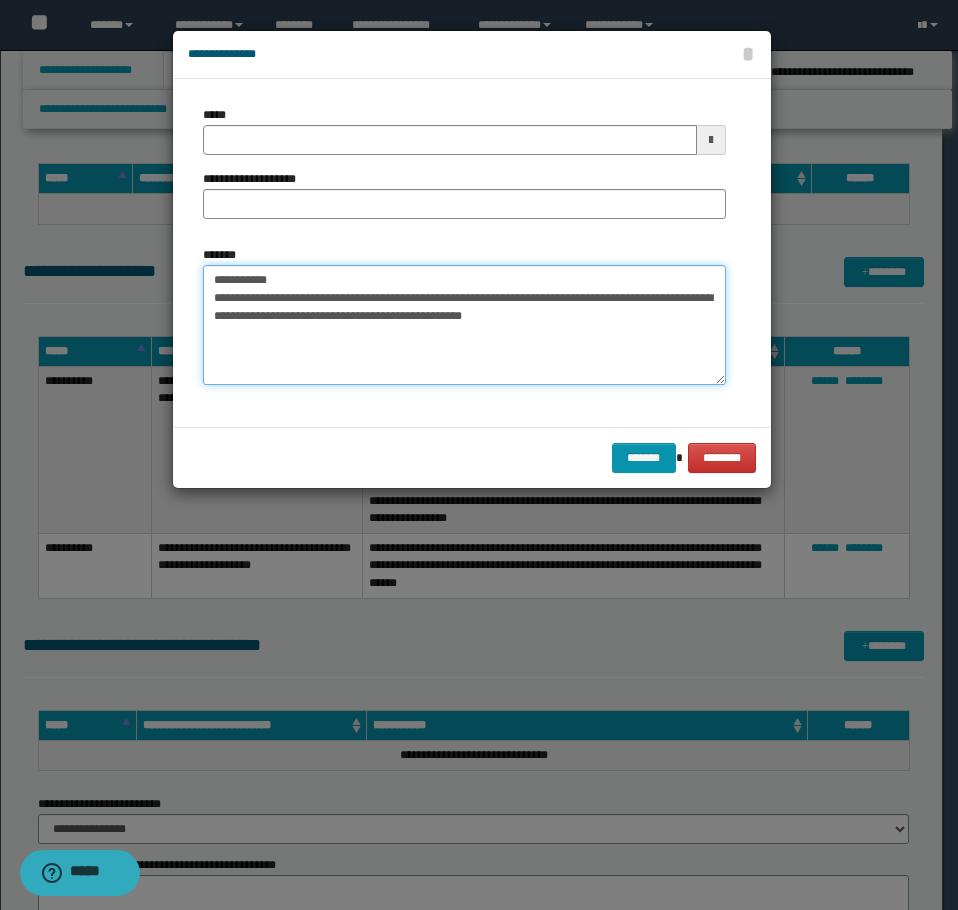 type on "**********" 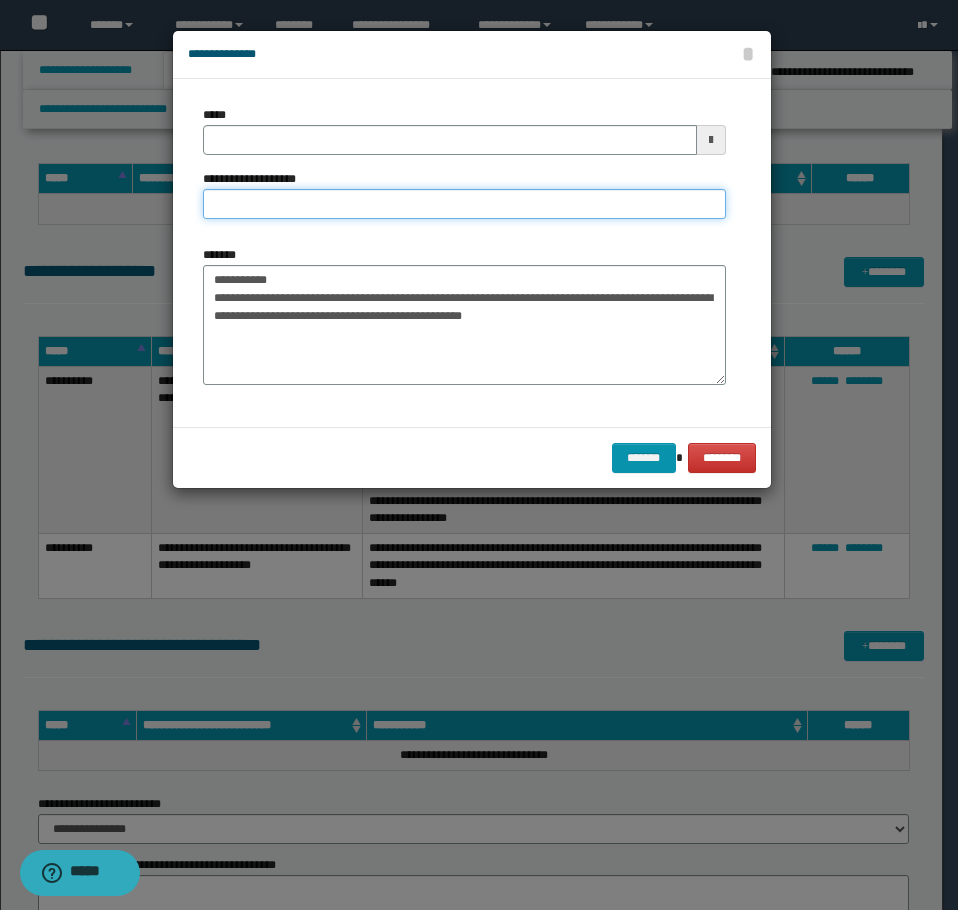 click on "**********" at bounding box center (464, 204) 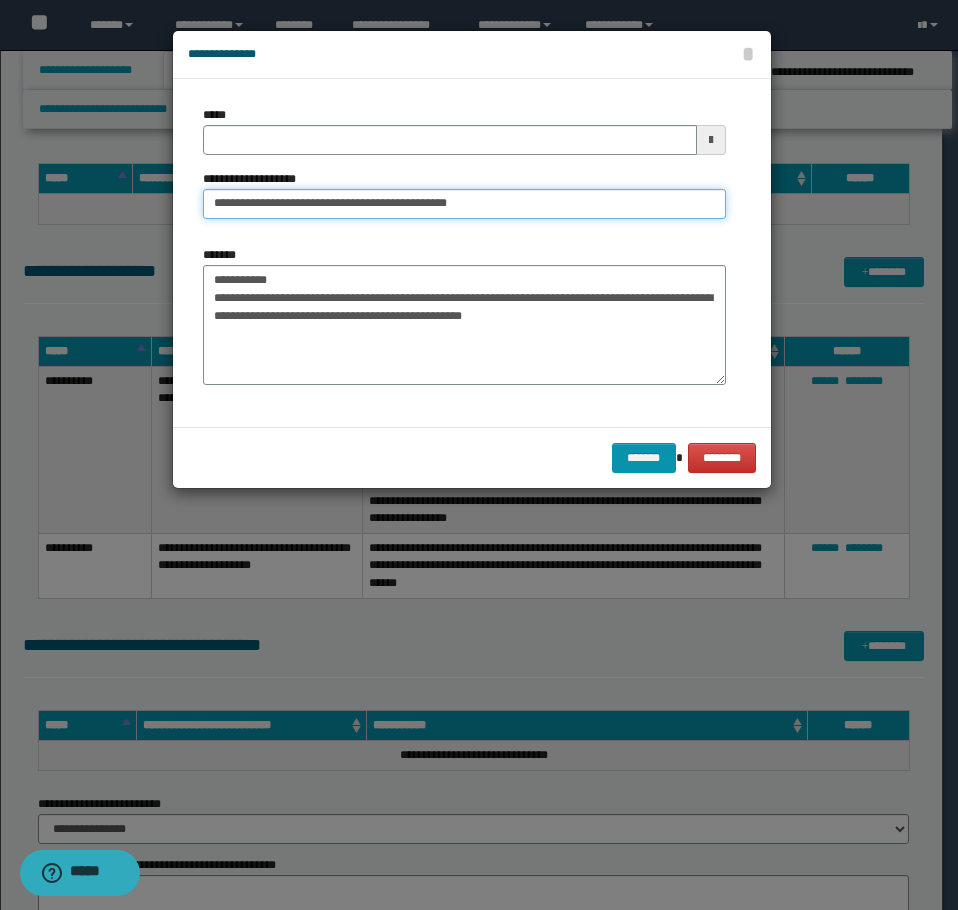 type on "**********" 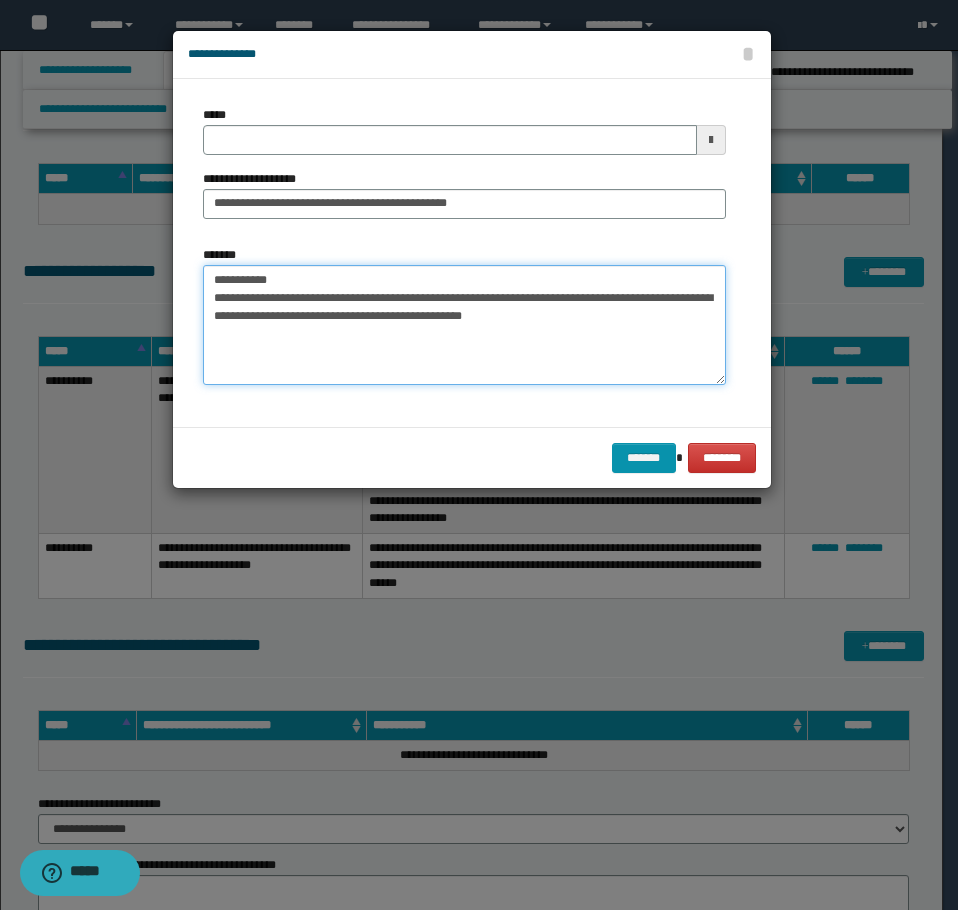 drag, startPoint x: 218, startPoint y: 273, endPoint x: 143, endPoint y: 264, distance: 75.53807 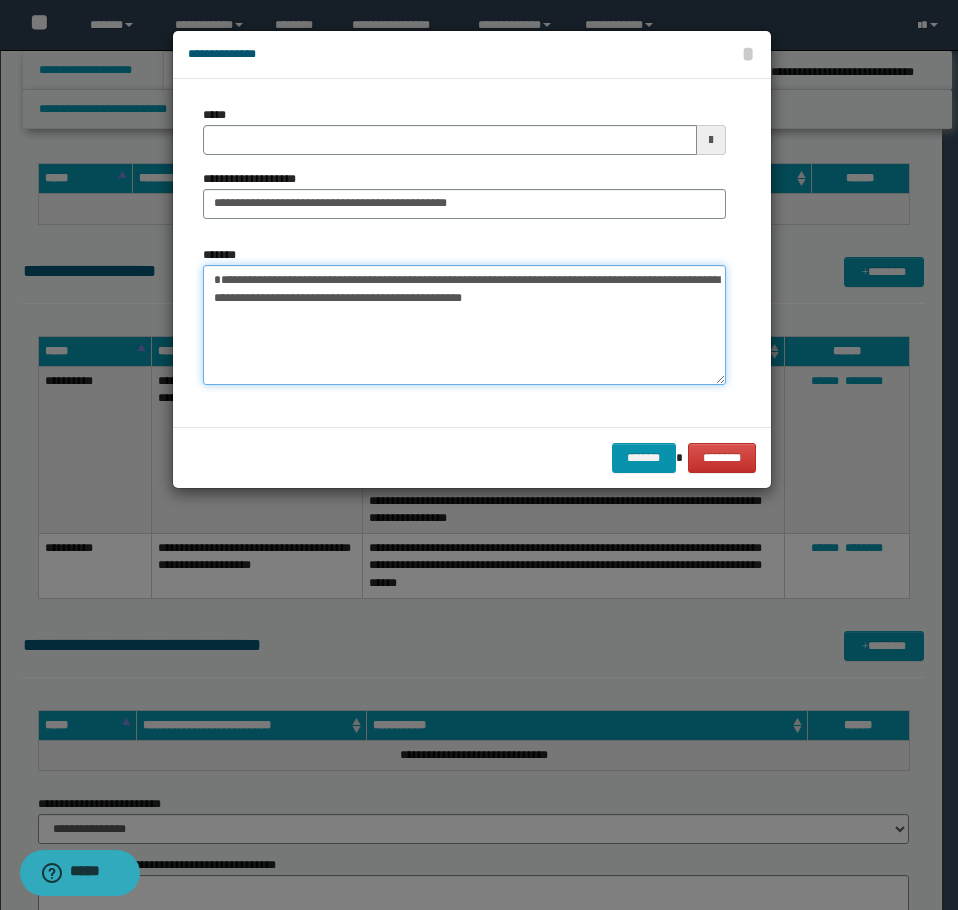 type 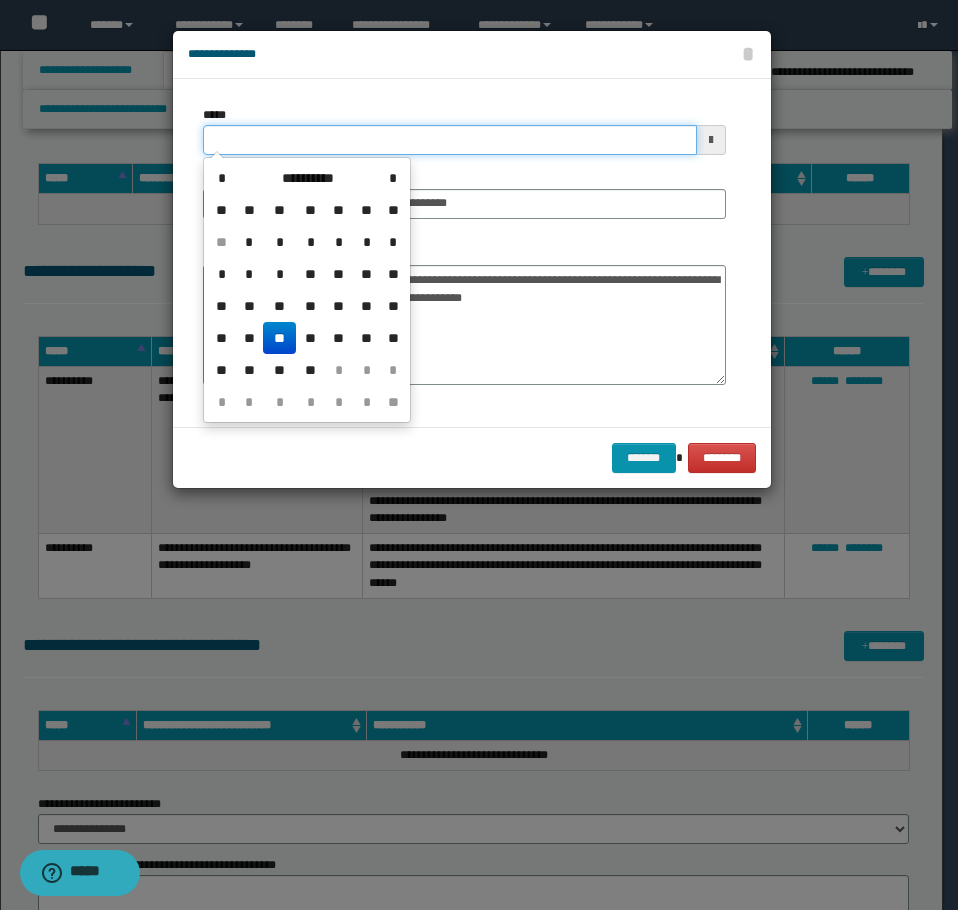 click on "*****" at bounding box center [450, 140] 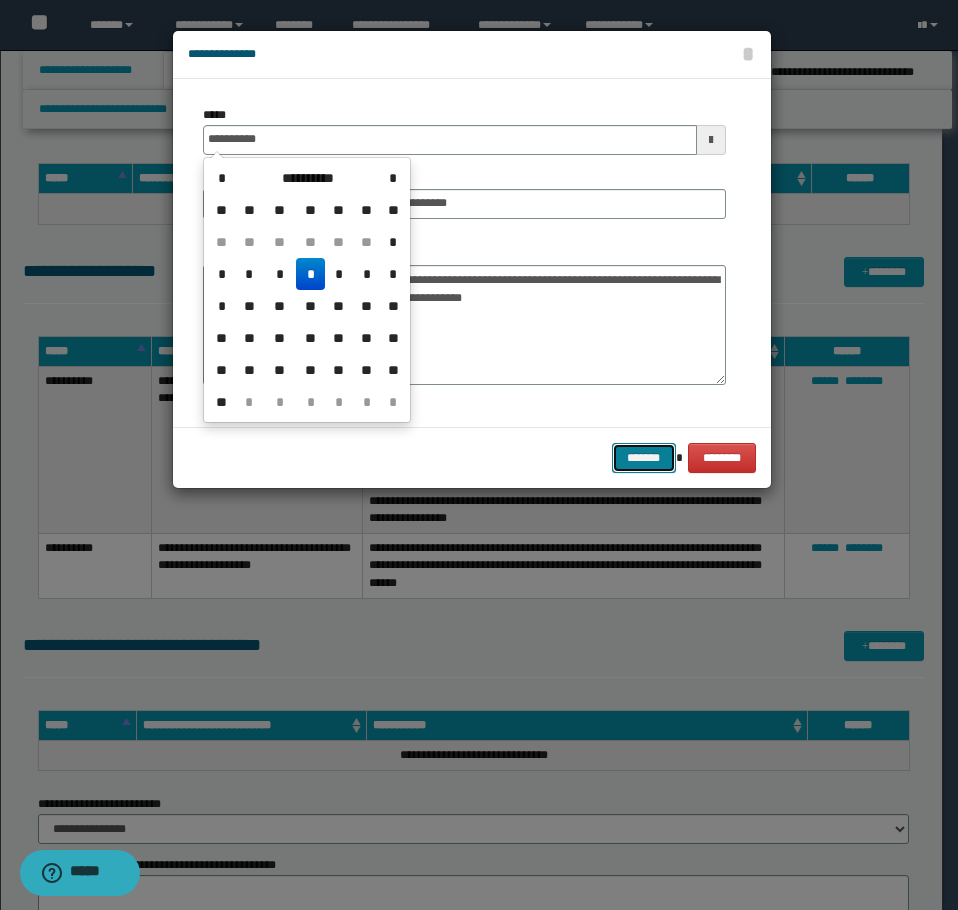 type on "**********" 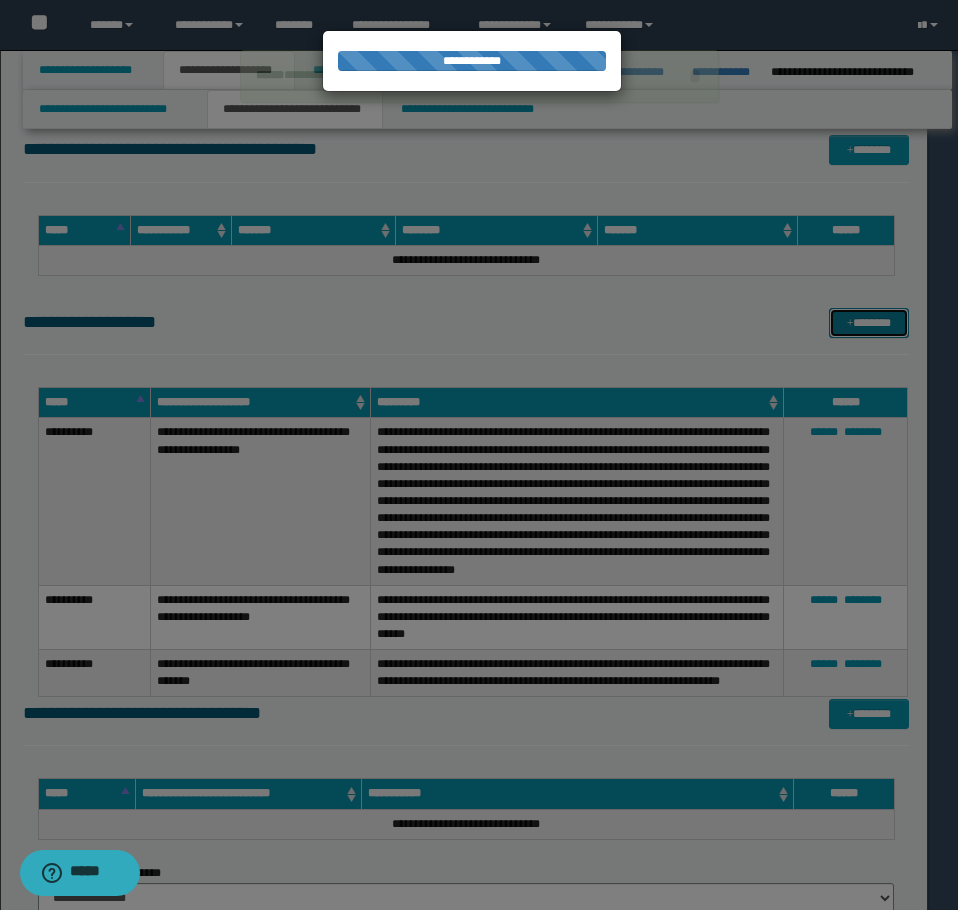 type 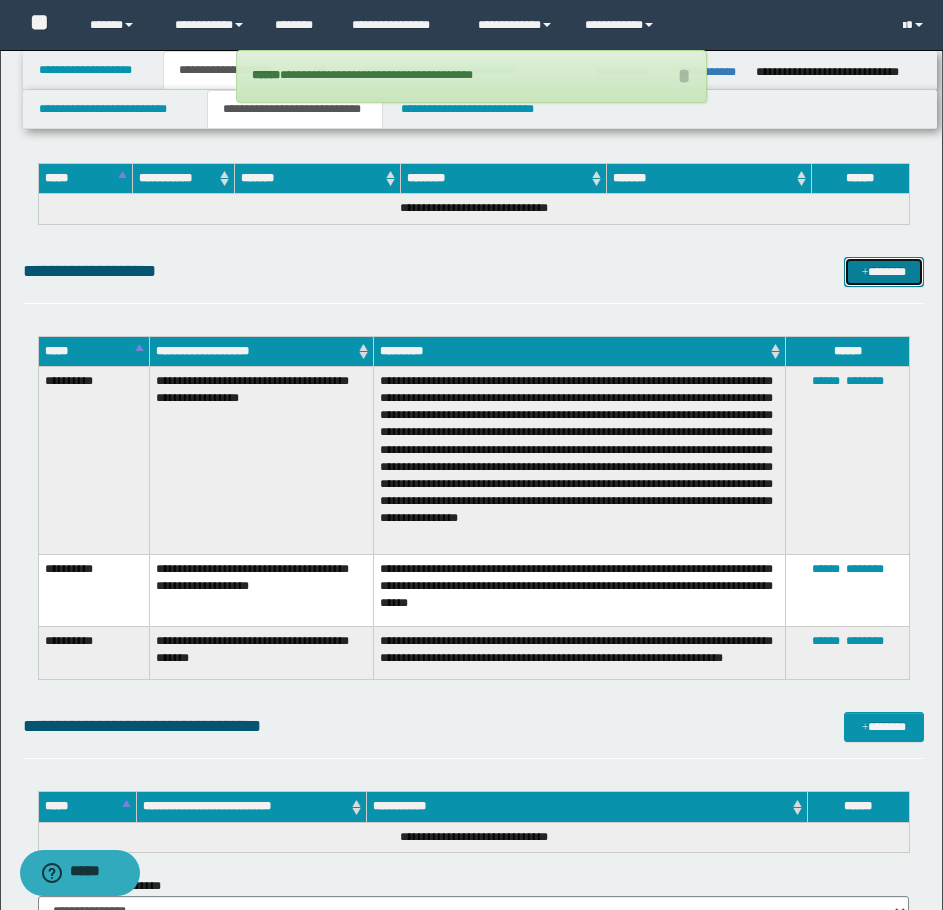 drag, startPoint x: 874, startPoint y: 278, endPoint x: 885, endPoint y: 277, distance: 11.045361 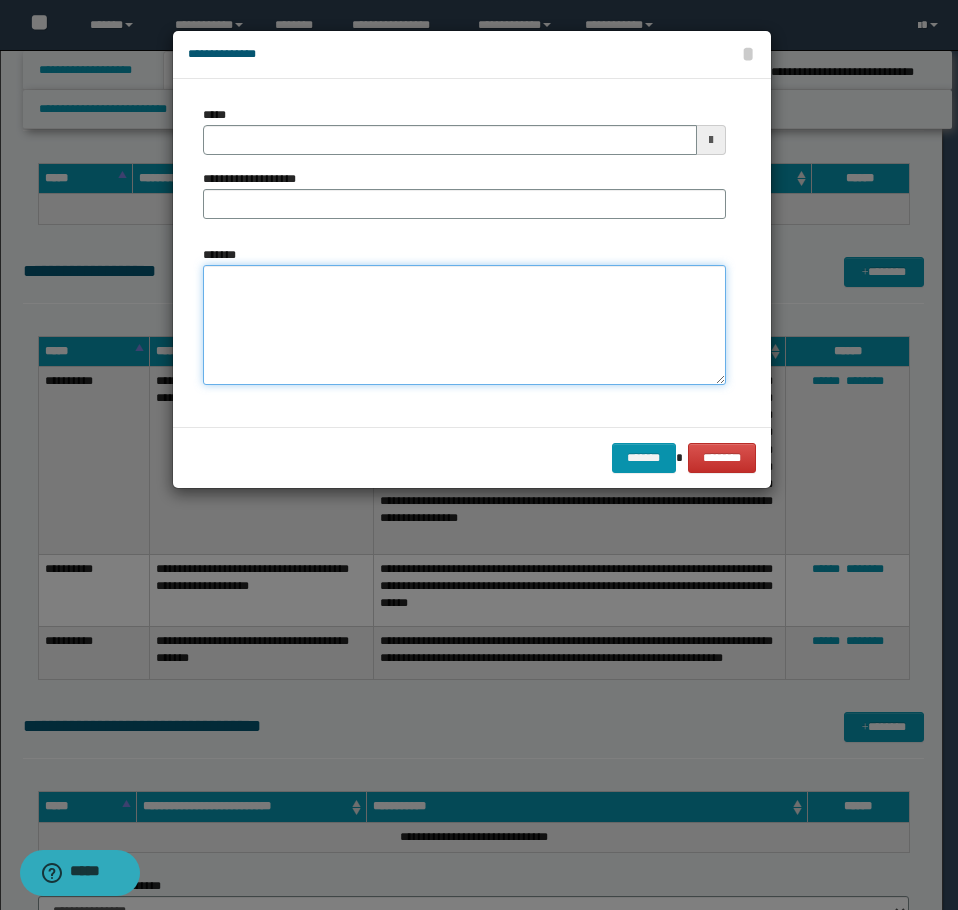 click on "*******" at bounding box center [464, 325] 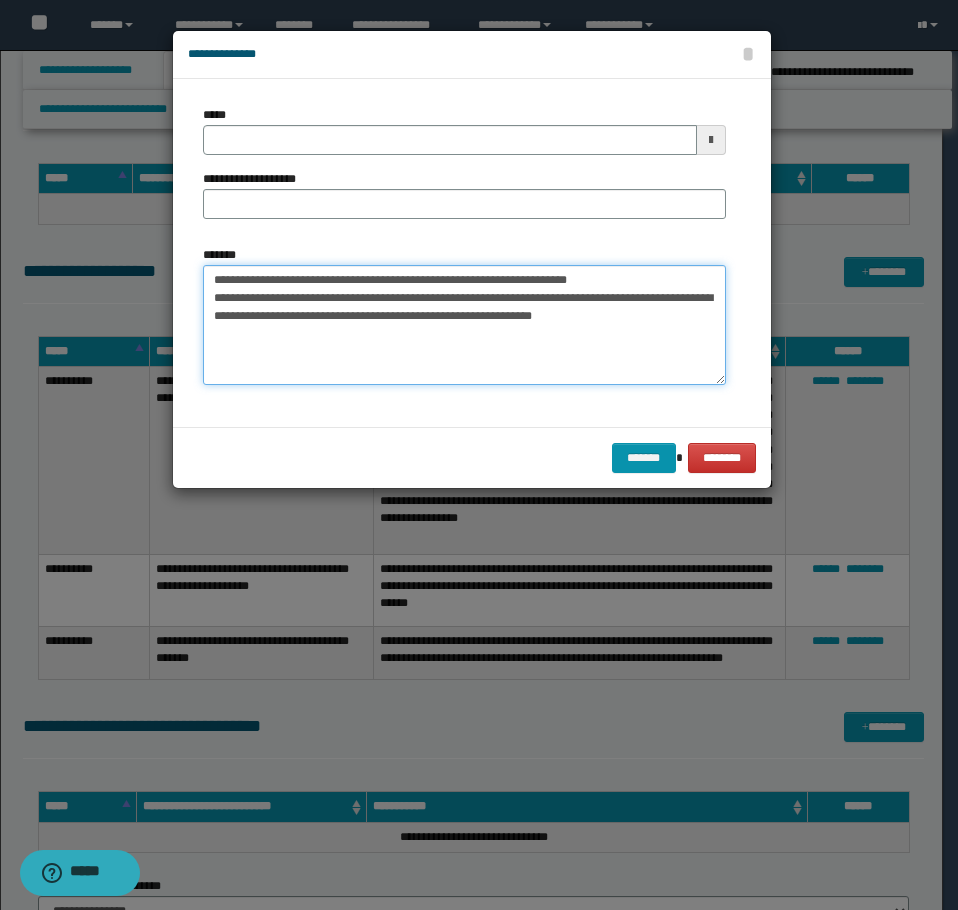 drag, startPoint x: 625, startPoint y: 282, endPoint x: 274, endPoint y: 279, distance: 351.01282 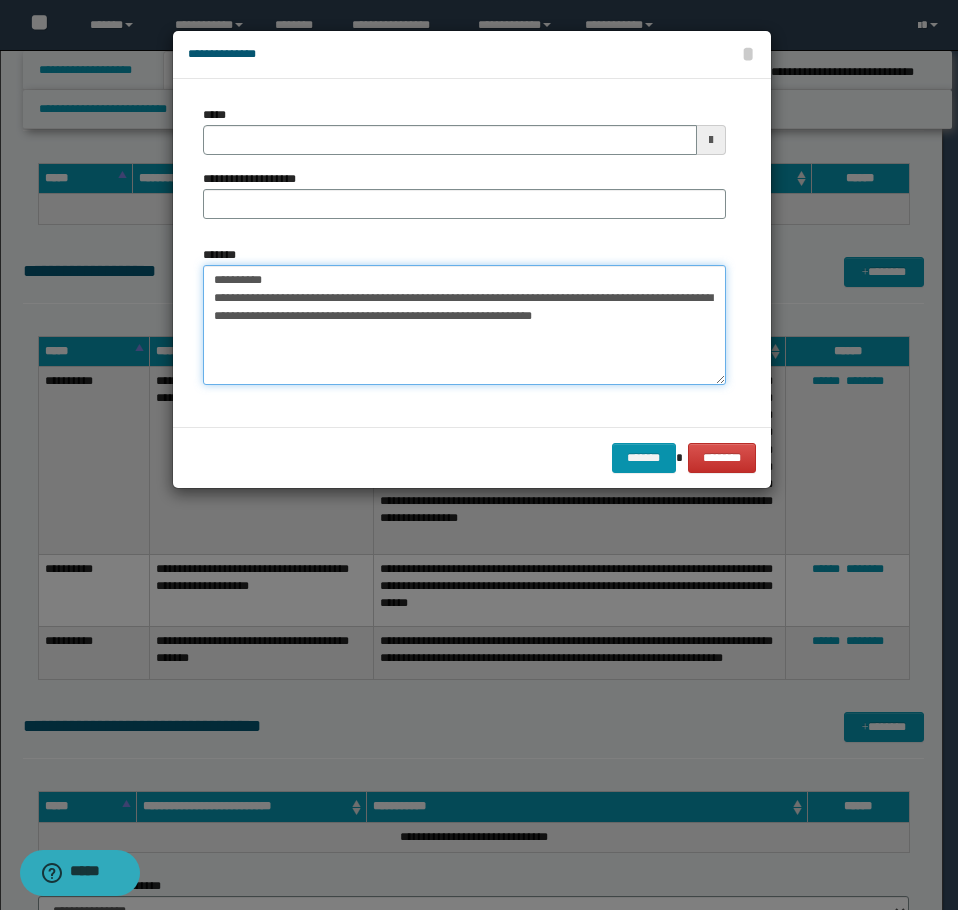 type on "**********" 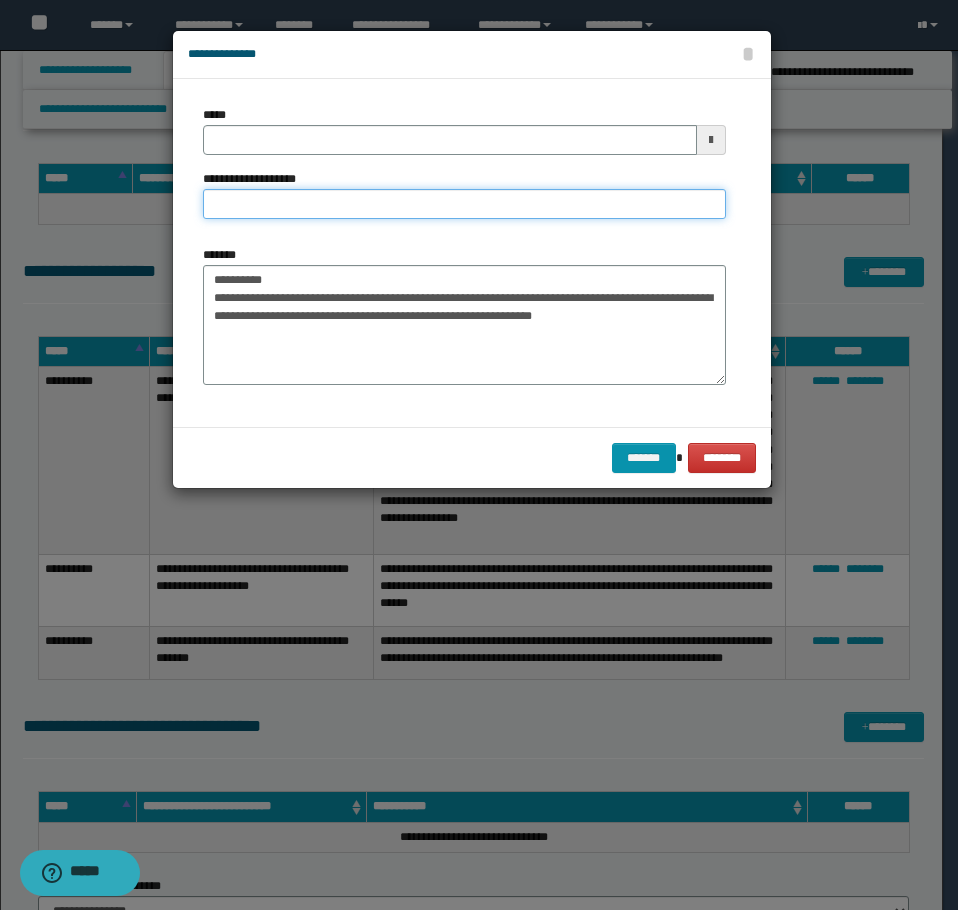 click on "**********" at bounding box center (464, 204) 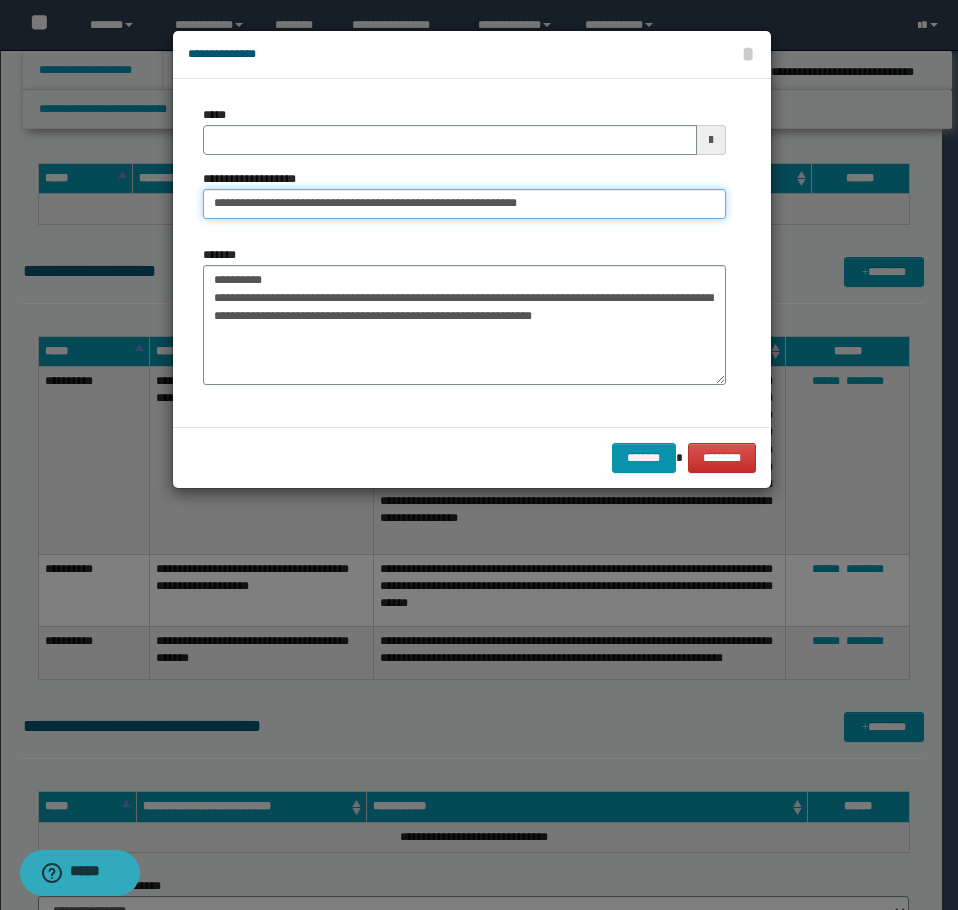 type on "**********" 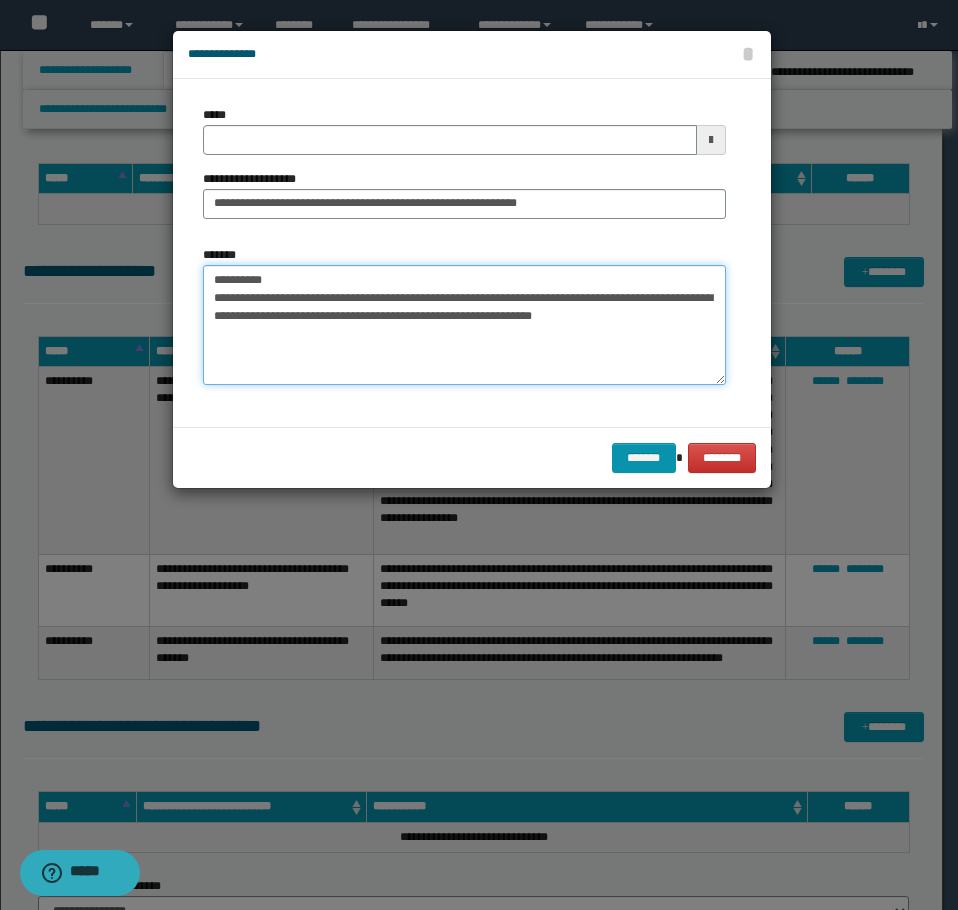drag, startPoint x: 310, startPoint y: 284, endPoint x: 102, endPoint y: 270, distance: 208.47063 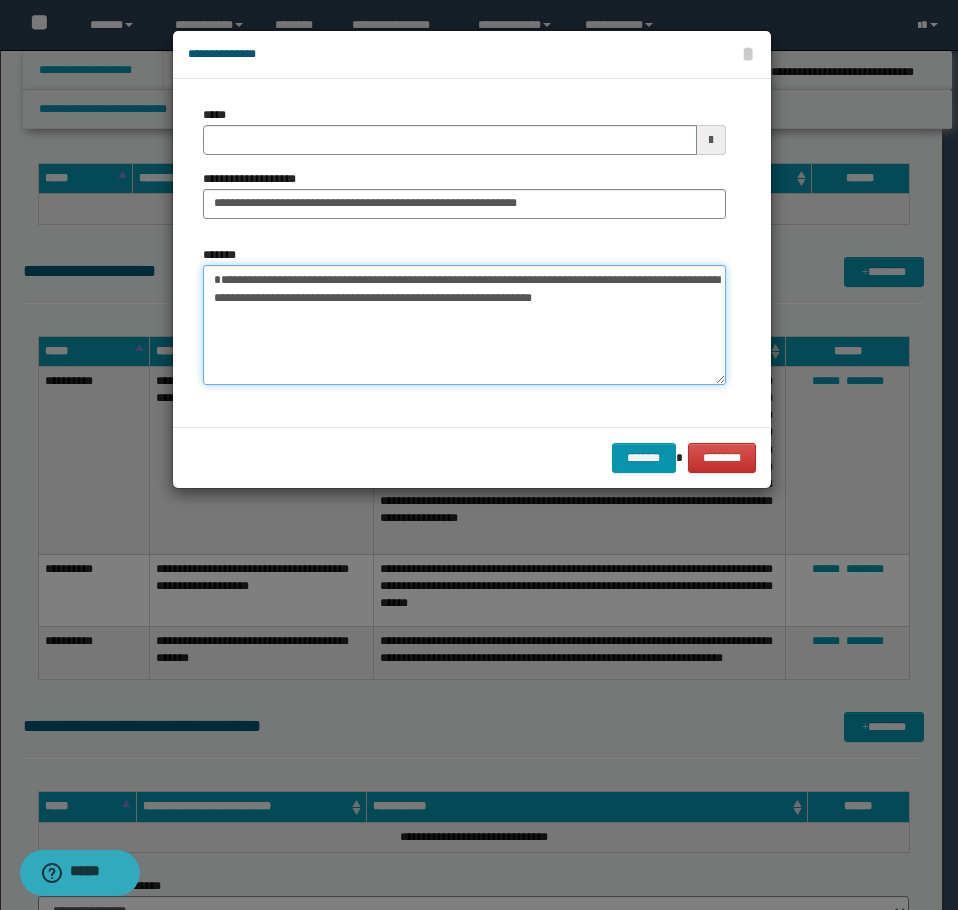 type 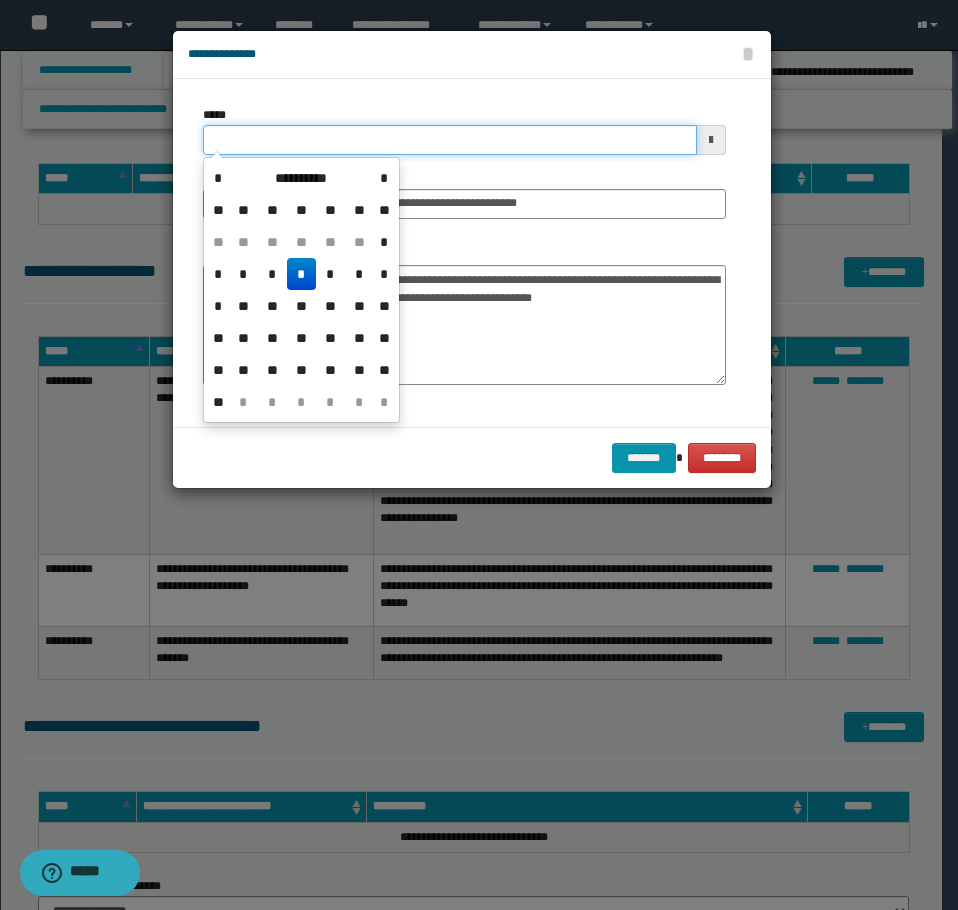 drag, startPoint x: 326, startPoint y: 132, endPoint x: 452, endPoint y: 152, distance: 127.57743 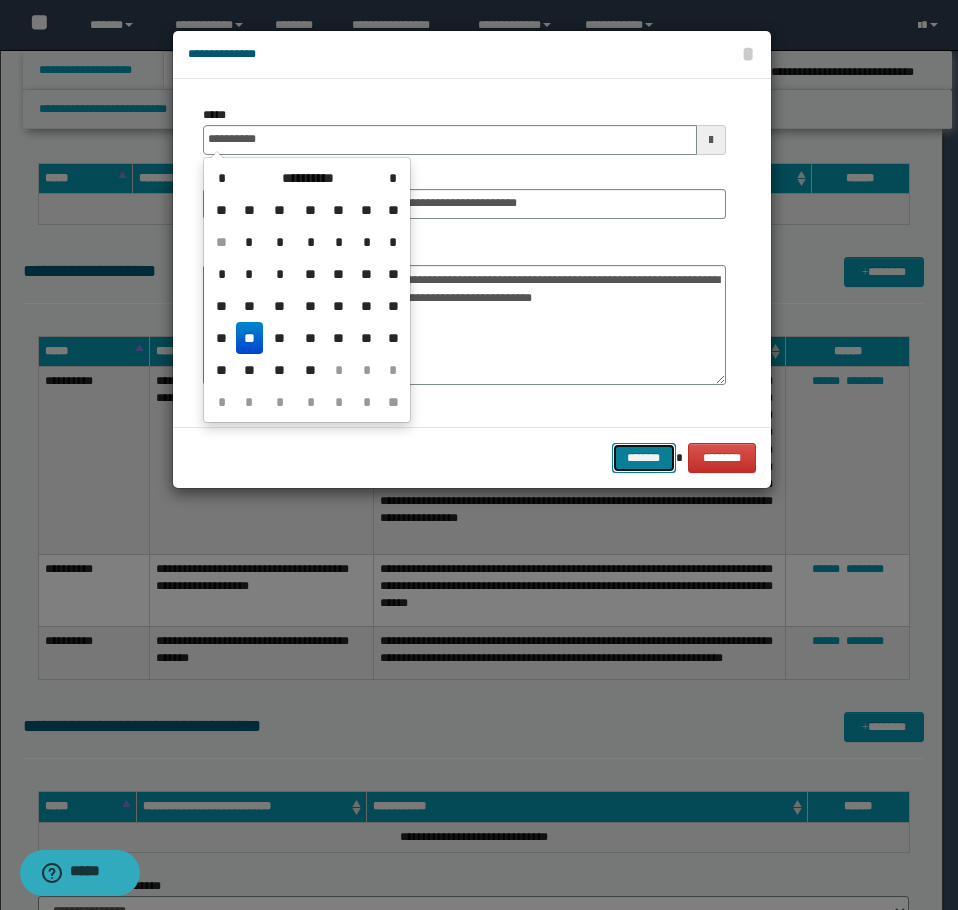 type on "**********" 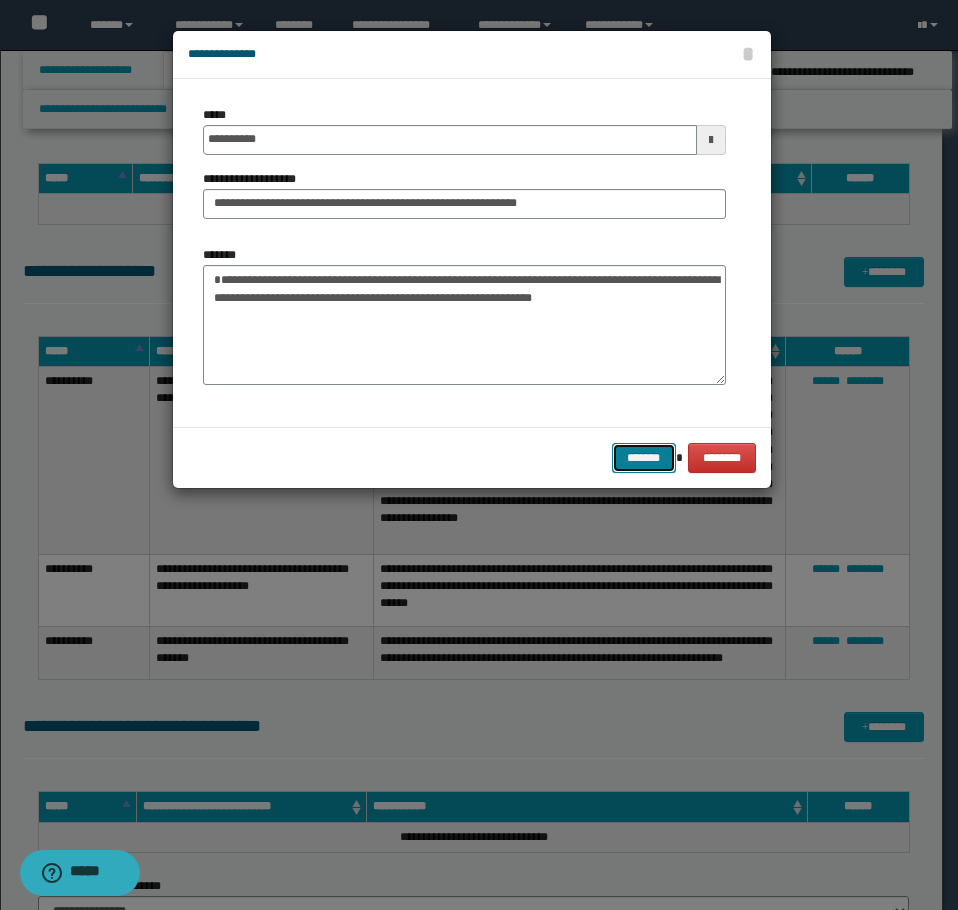 click on "*******" at bounding box center (644, 458) 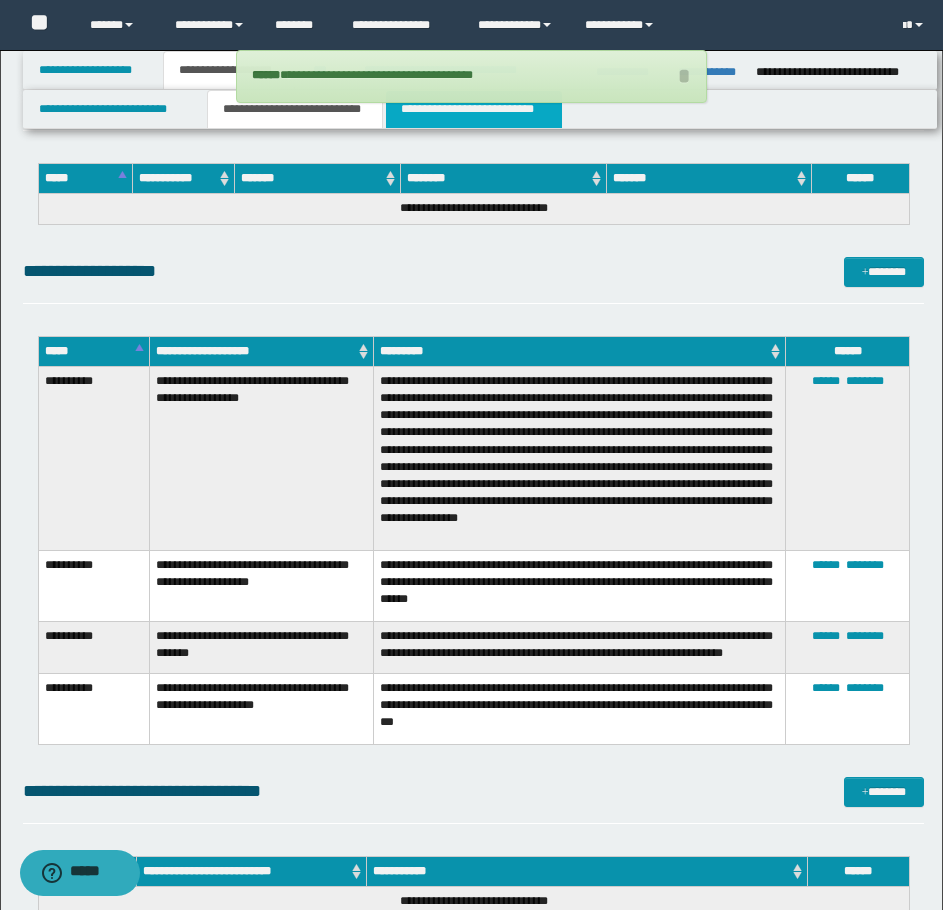 click on "**********" at bounding box center (474, 109) 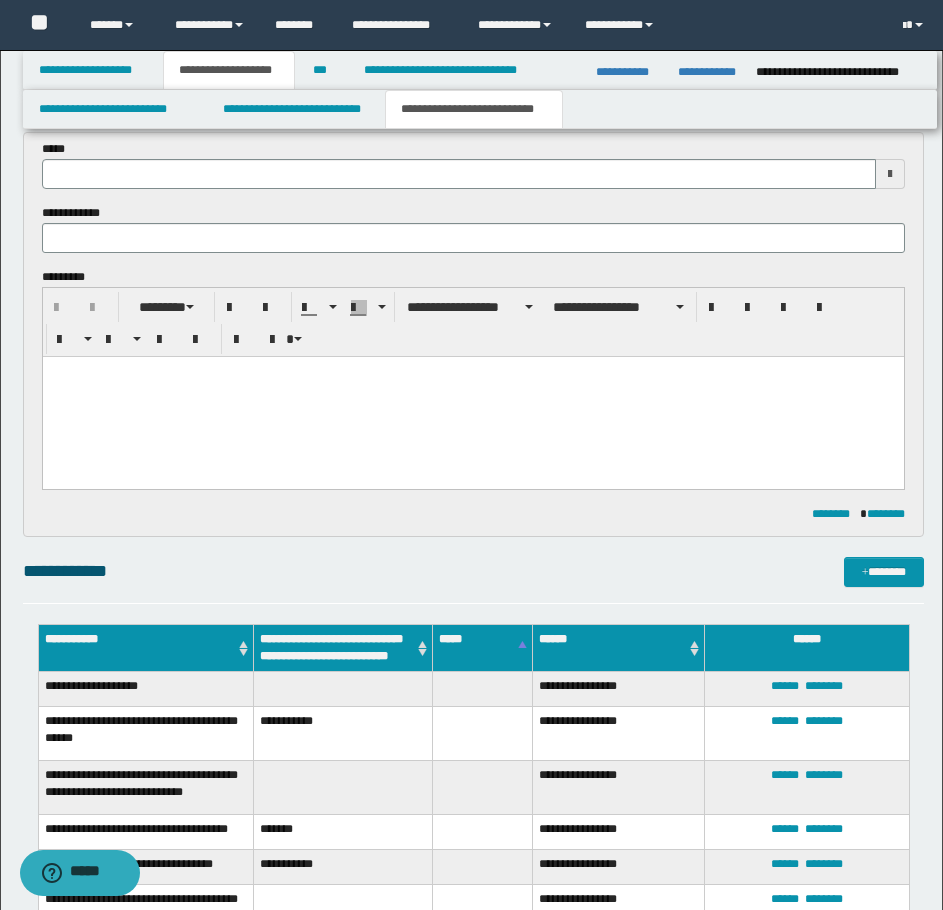 scroll, scrollTop: 0, scrollLeft: 0, axis: both 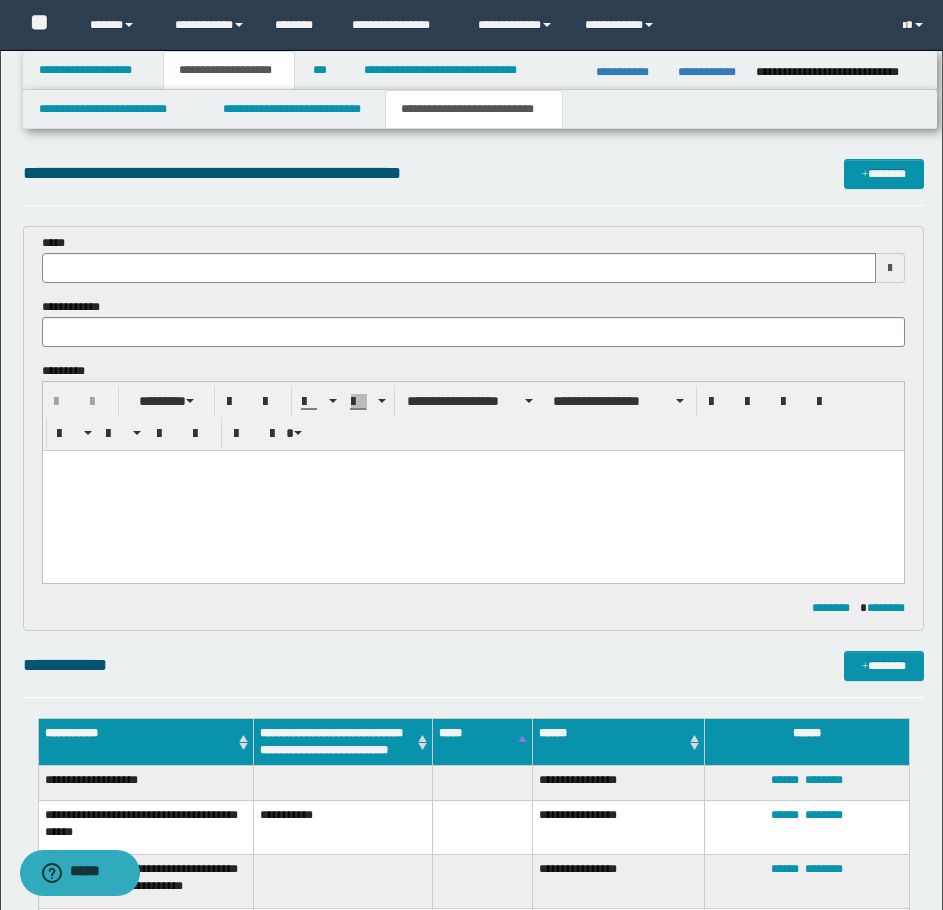 click at bounding box center [472, 491] 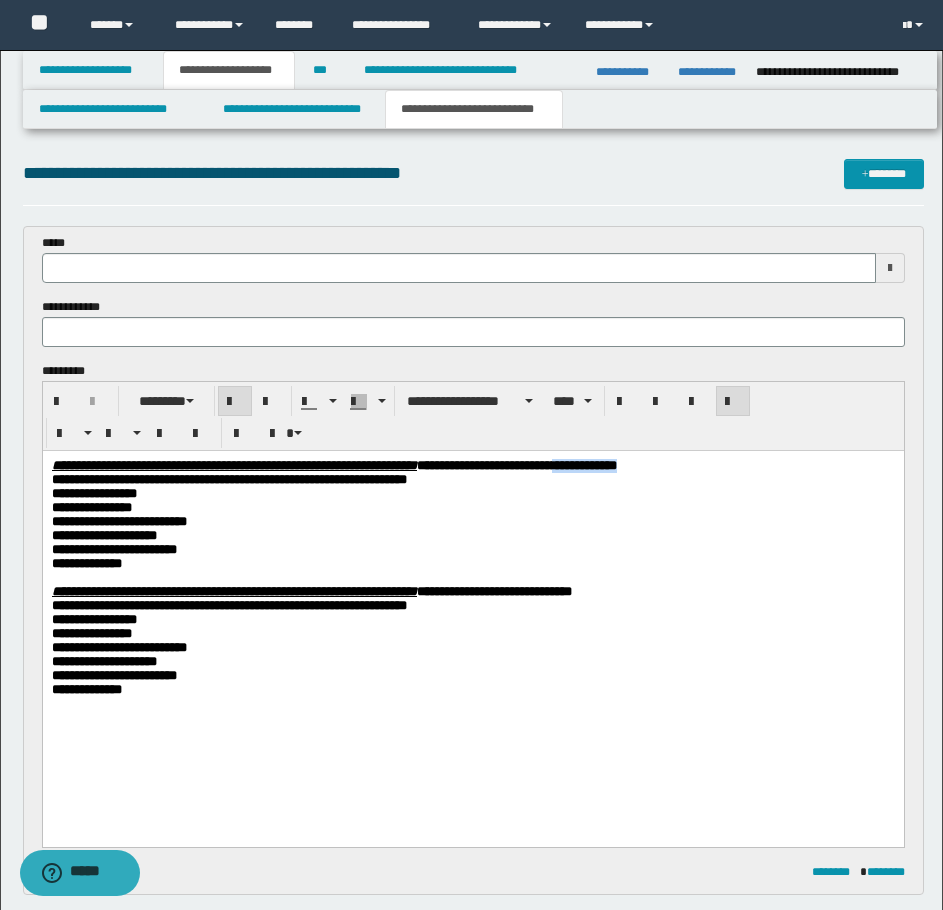 drag, startPoint x: 849, startPoint y: 464, endPoint x: 764, endPoint y: 465, distance: 85.00588 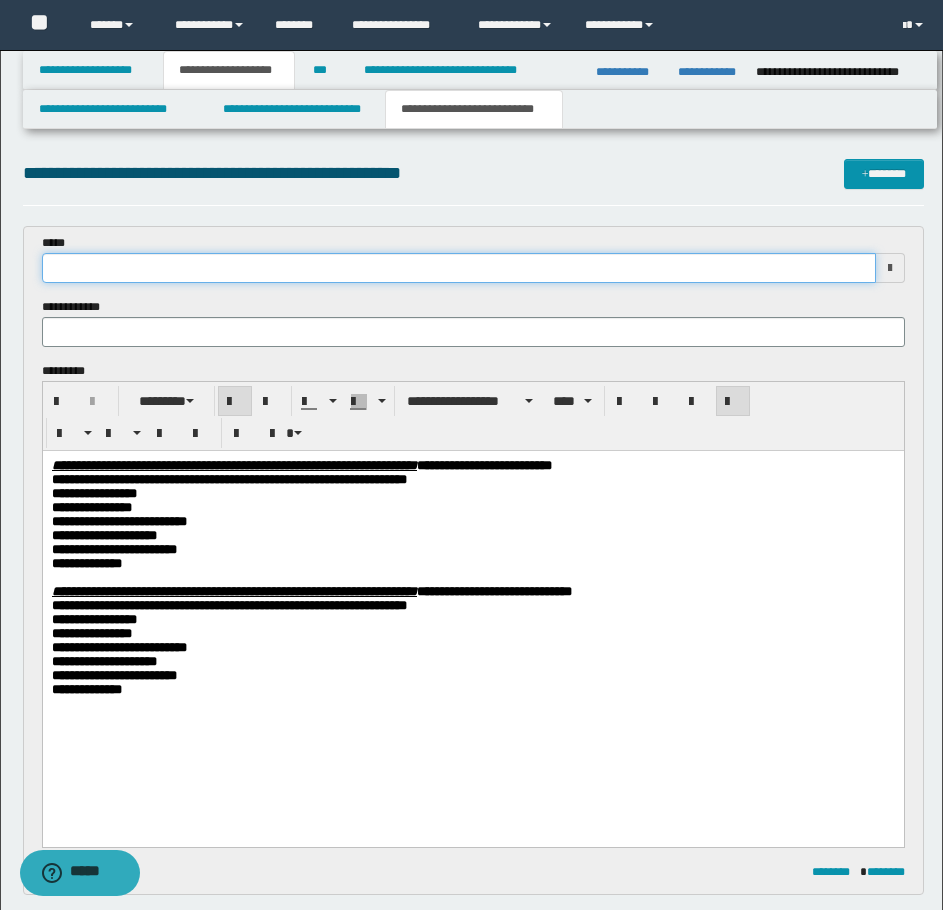 click at bounding box center (459, 268) 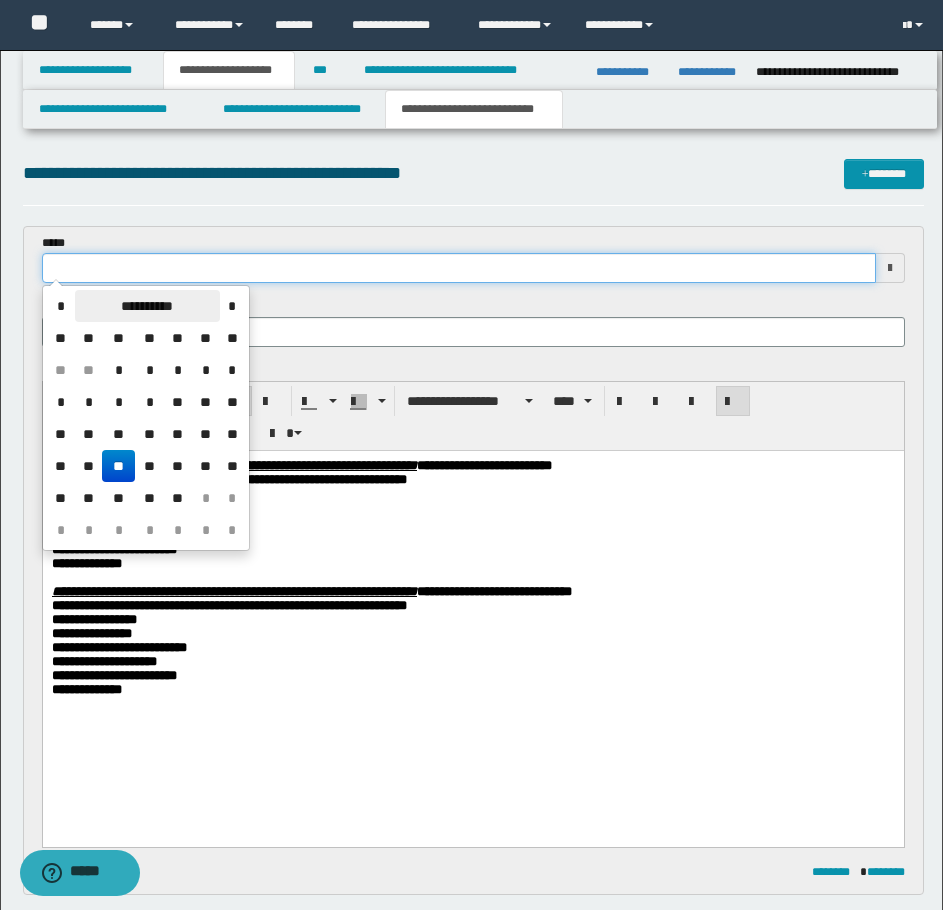 type on "**********" 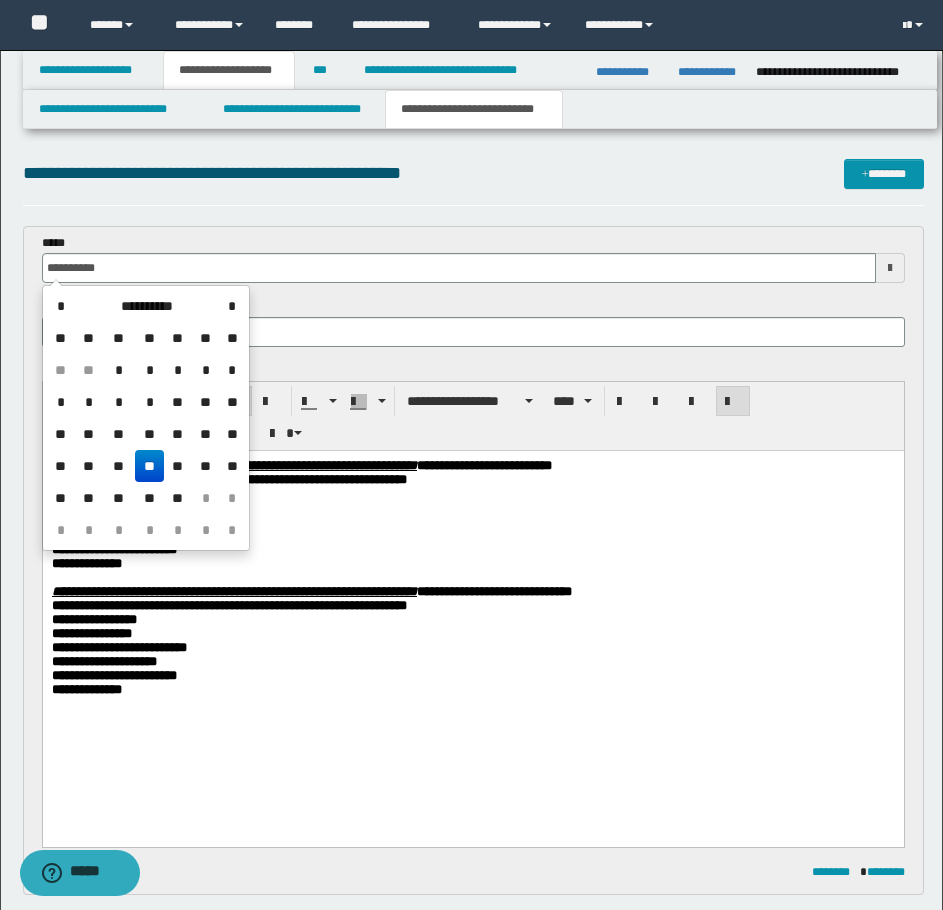click on "**" at bounding box center [149, 466] 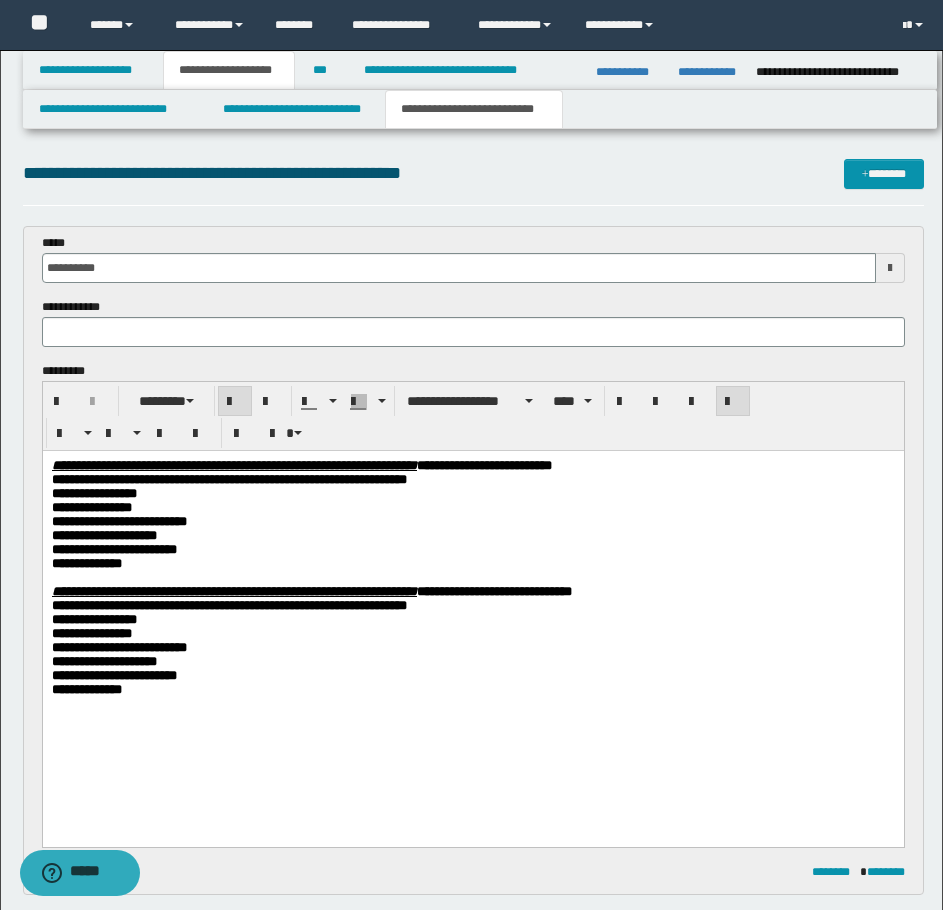 click on "**********" at bounding box center (472, 508) 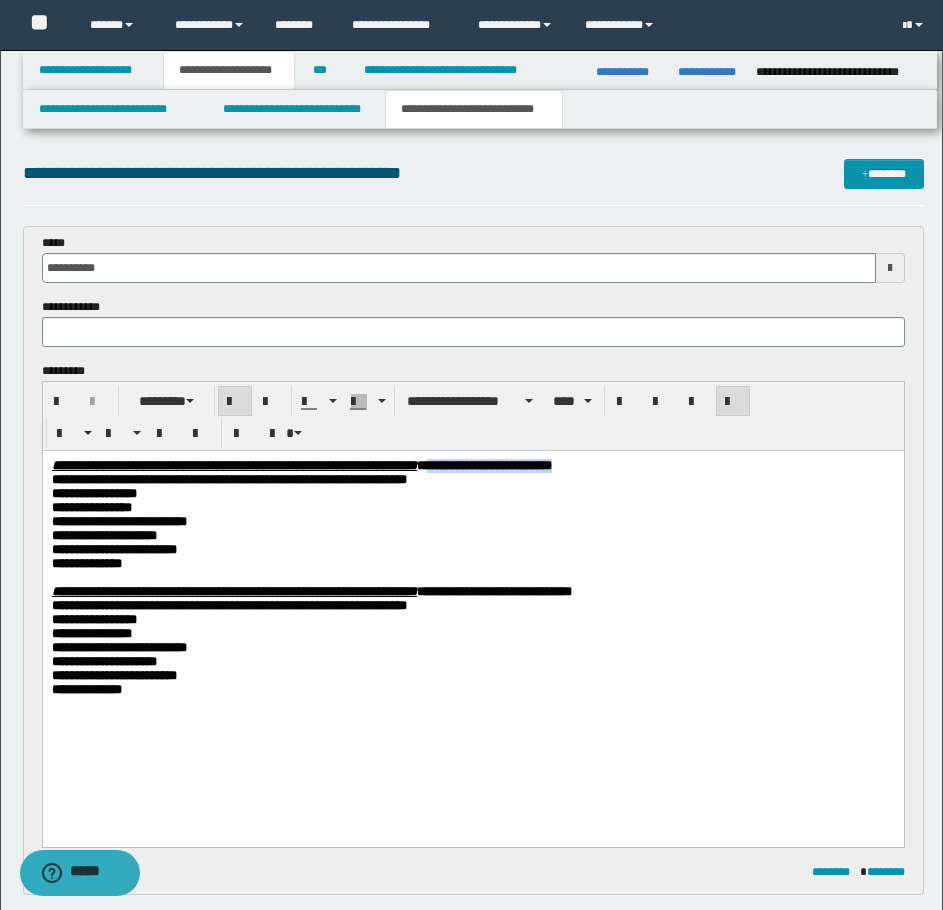 drag, startPoint x: 814, startPoint y: 463, endPoint x: 622, endPoint y: 465, distance: 192.01042 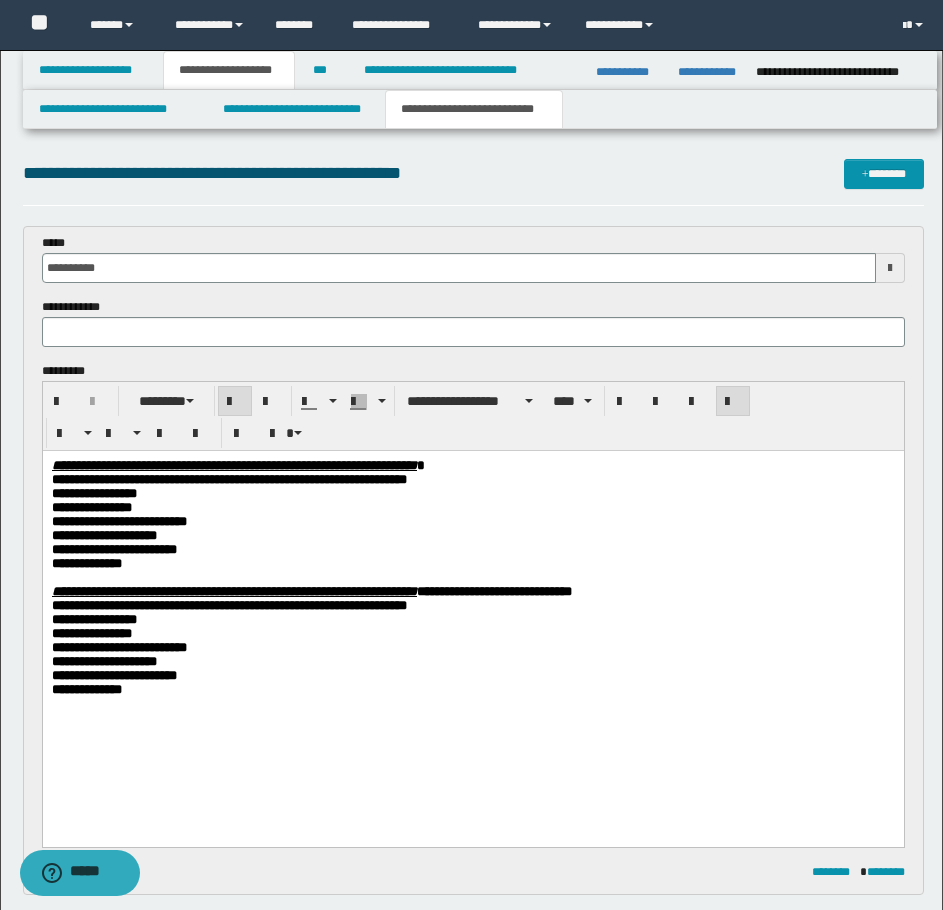click at bounding box center (473, 332) 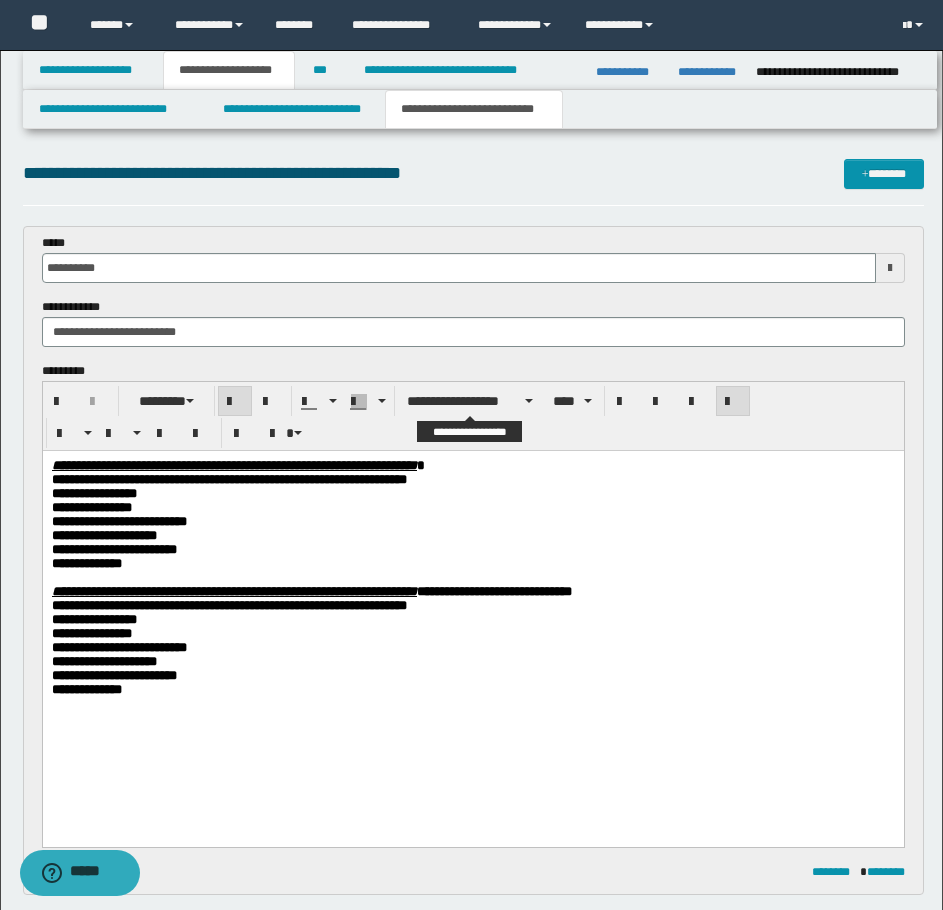 type on "**********" 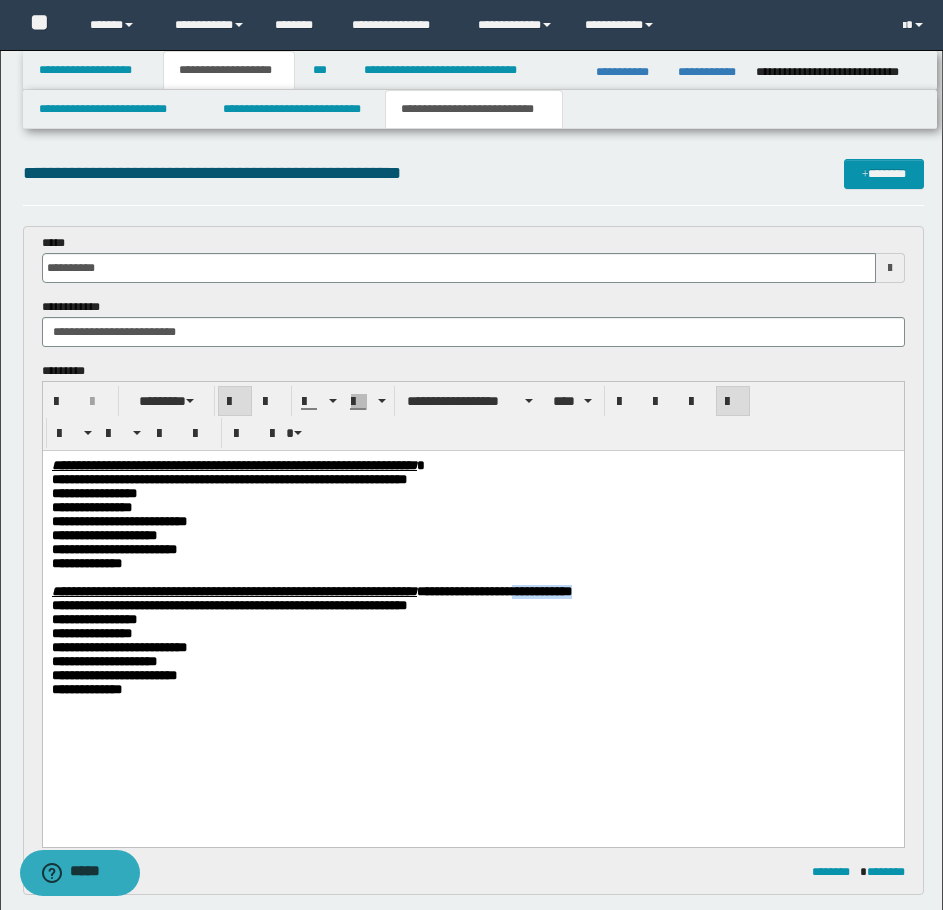 drag, startPoint x: 804, startPoint y: 610, endPoint x: 726, endPoint y: 612, distance: 78.025635 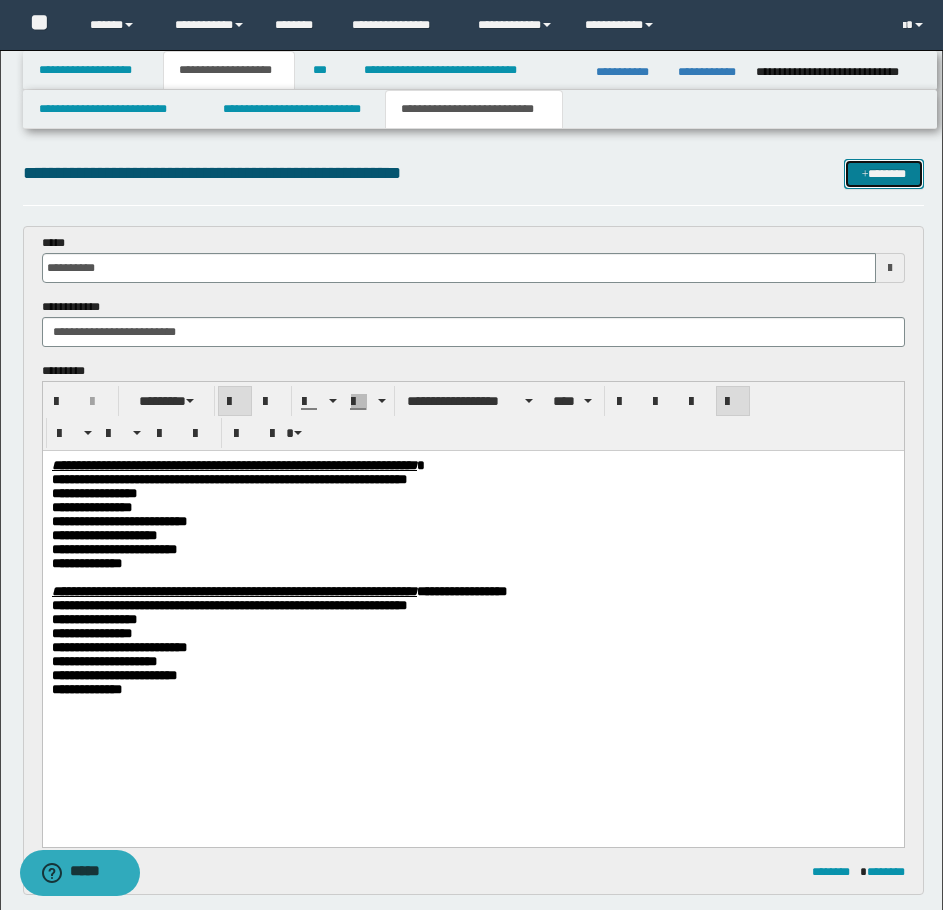 click on "*******" at bounding box center (884, 174) 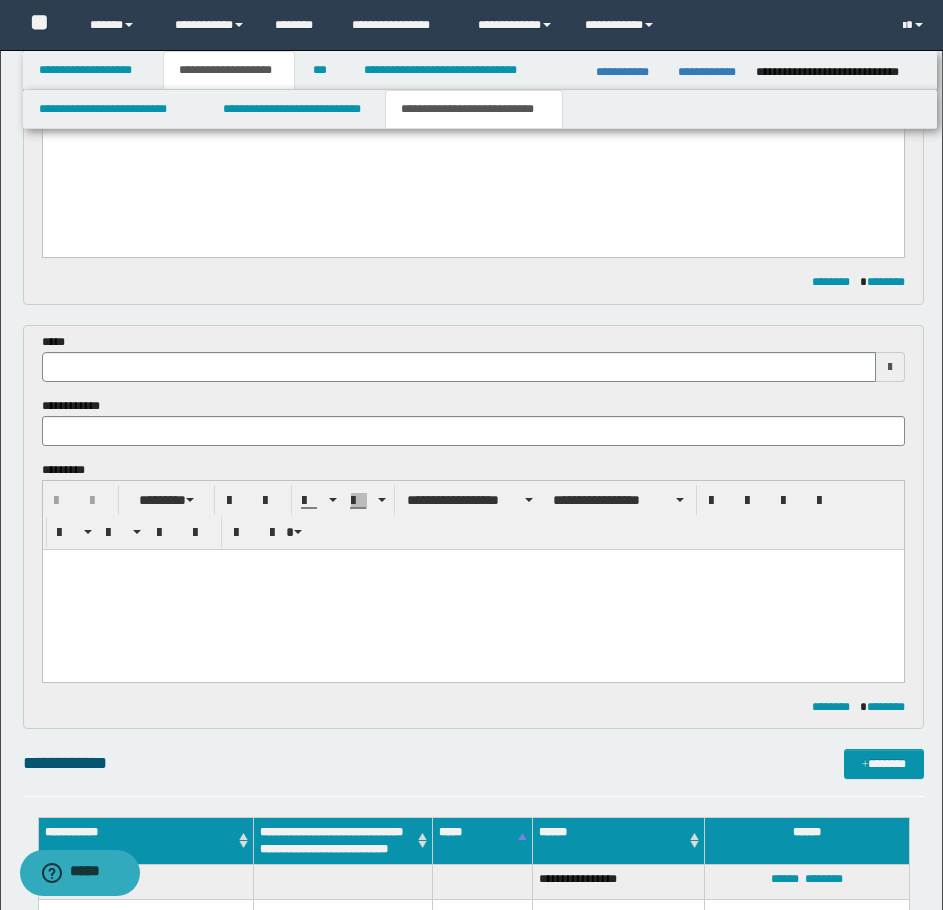 scroll, scrollTop: 542, scrollLeft: 0, axis: vertical 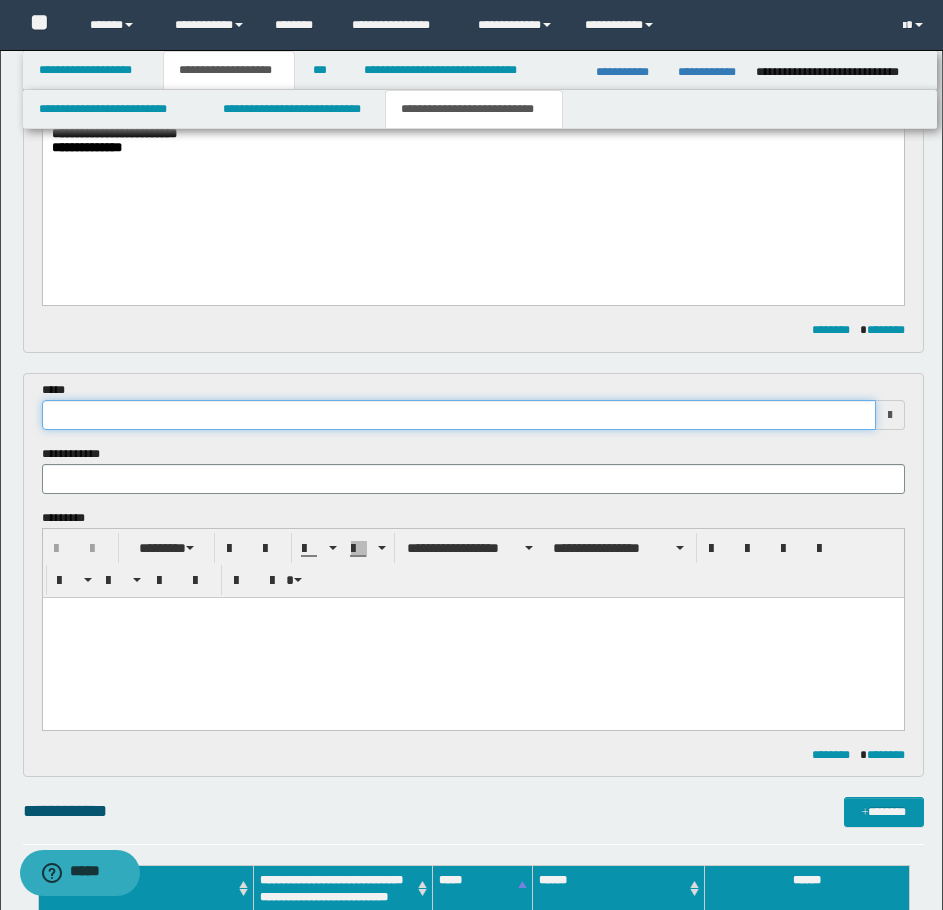 click at bounding box center [459, 415] 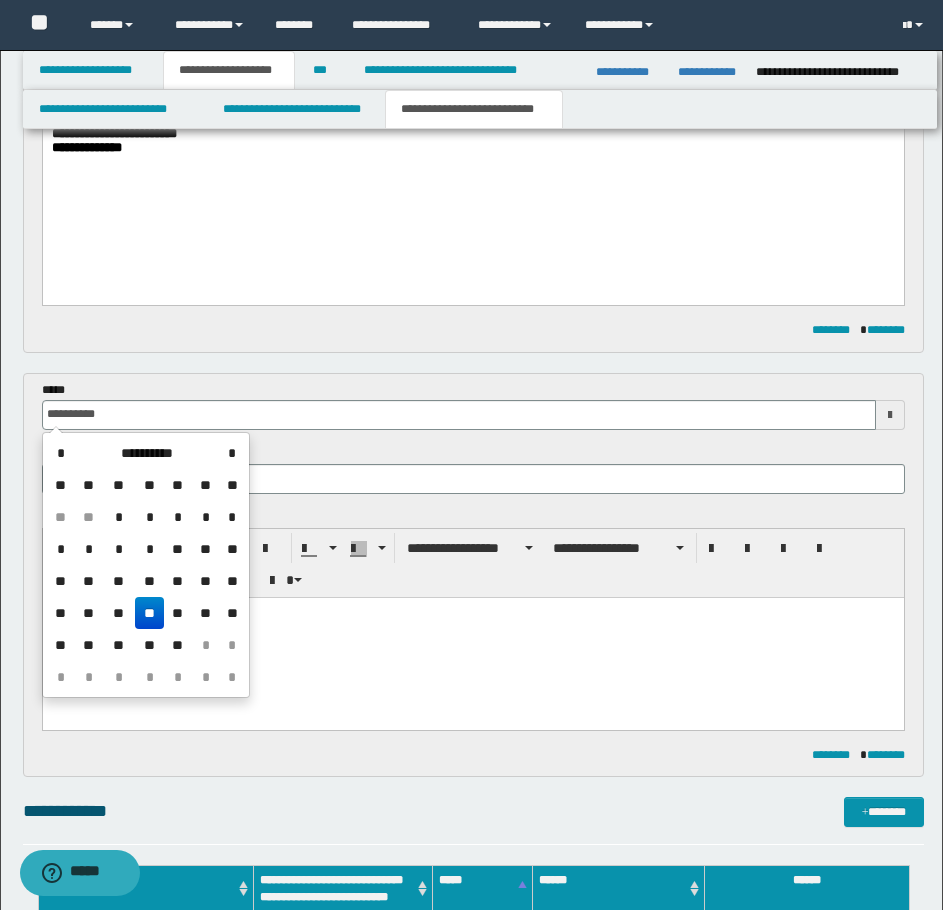 click on "**" at bounding box center (149, 613) 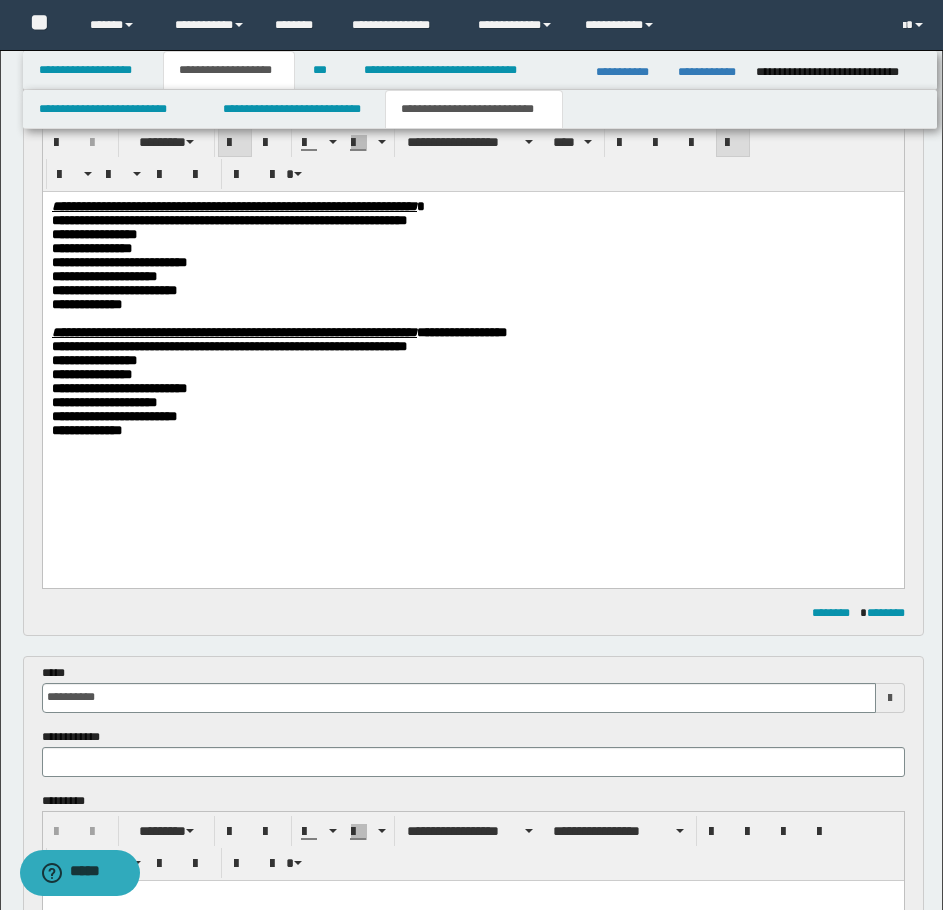 scroll, scrollTop: 242, scrollLeft: 0, axis: vertical 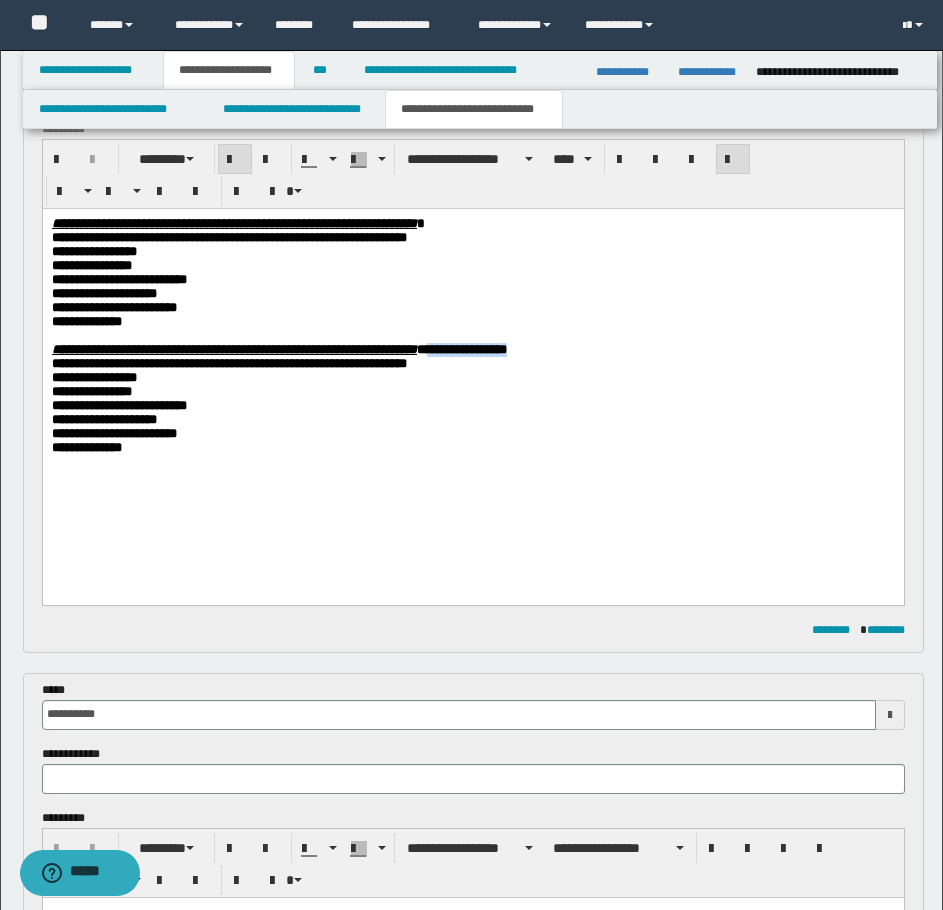 drag, startPoint x: 720, startPoint y: 367, endPoint x: 621, endPoint y: 364, distance: 99.04544 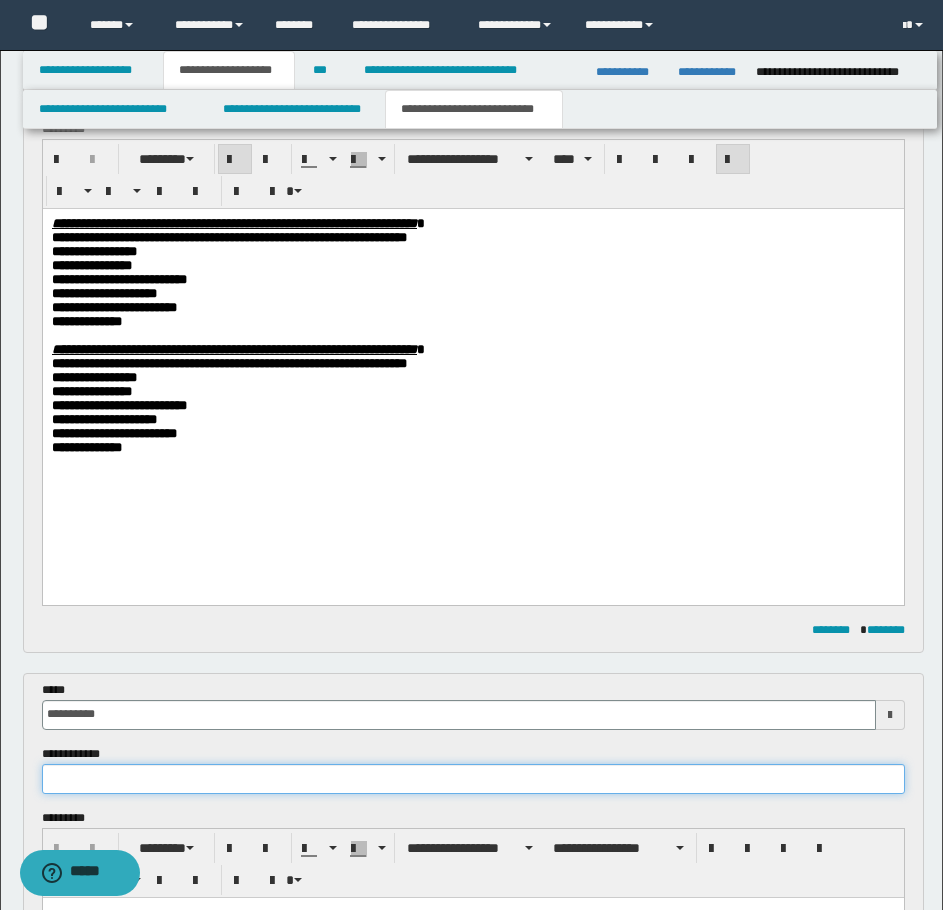 click at bounding box center (473, 779) 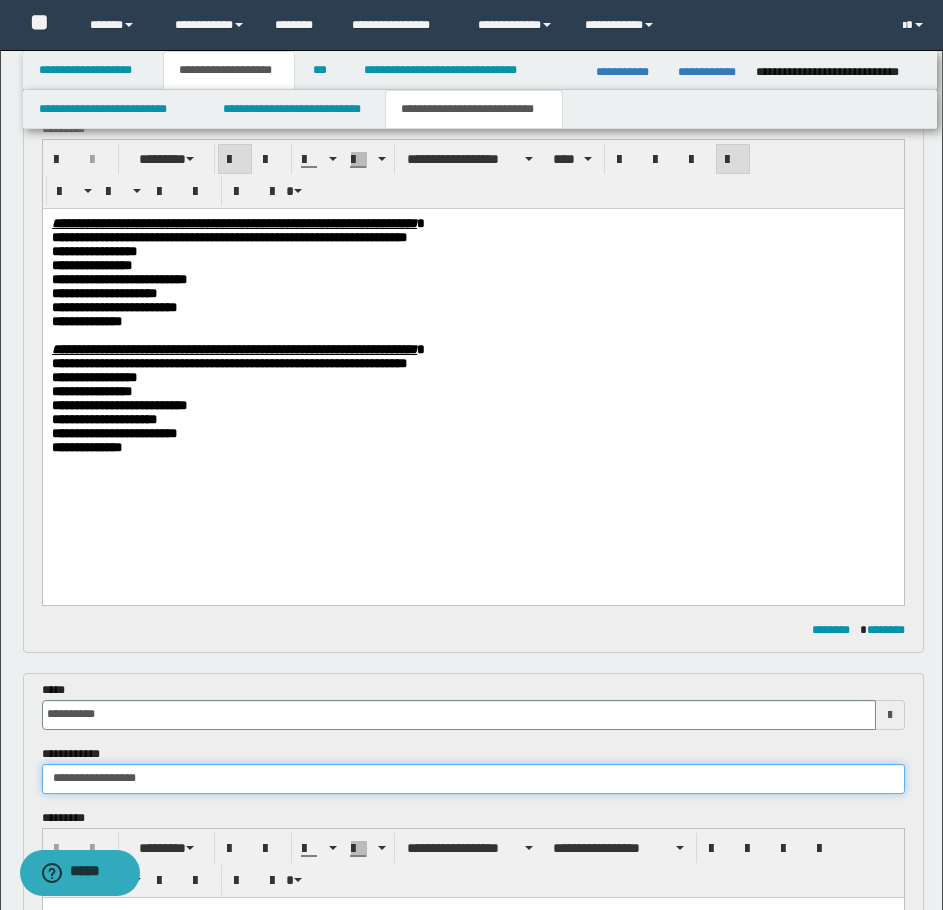 type on "**********" 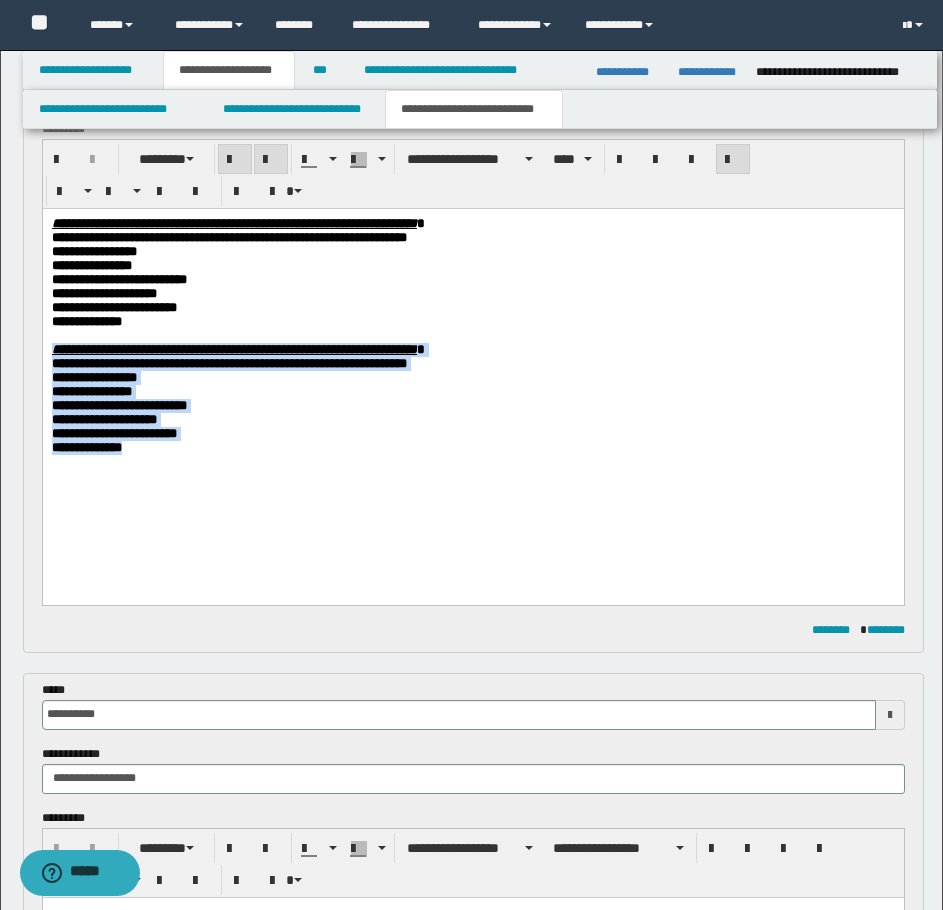 drag, startPoint x: 161, startPoint y: 485, endPoint x: 45, endPoint y: 367, distance: 165.46902 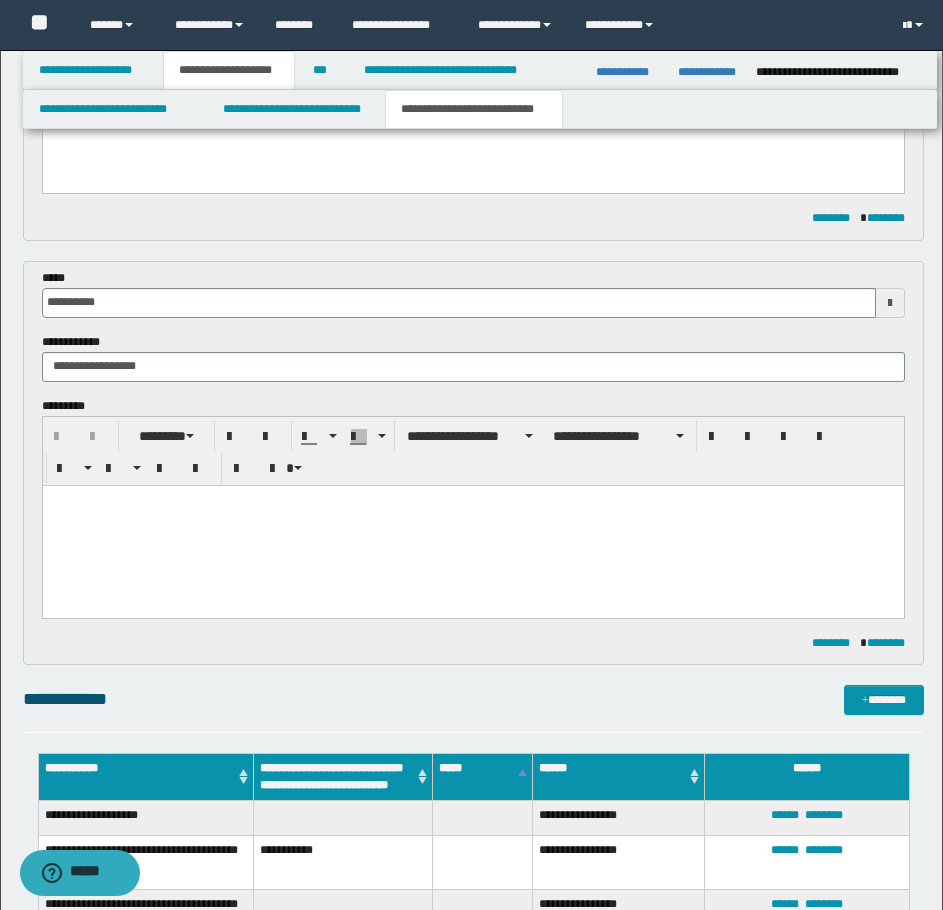 scroll, scrollTop: 542, scrollLeft: 0, axis: vertical 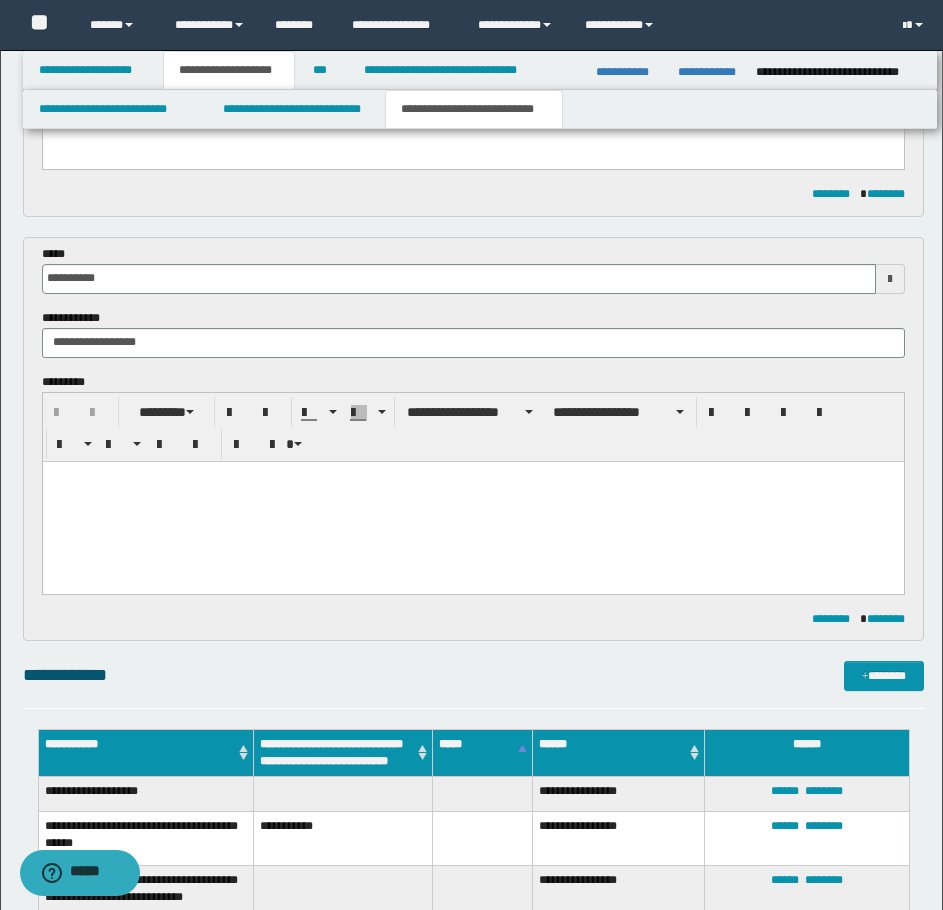 click at bounding box center (472, 501) 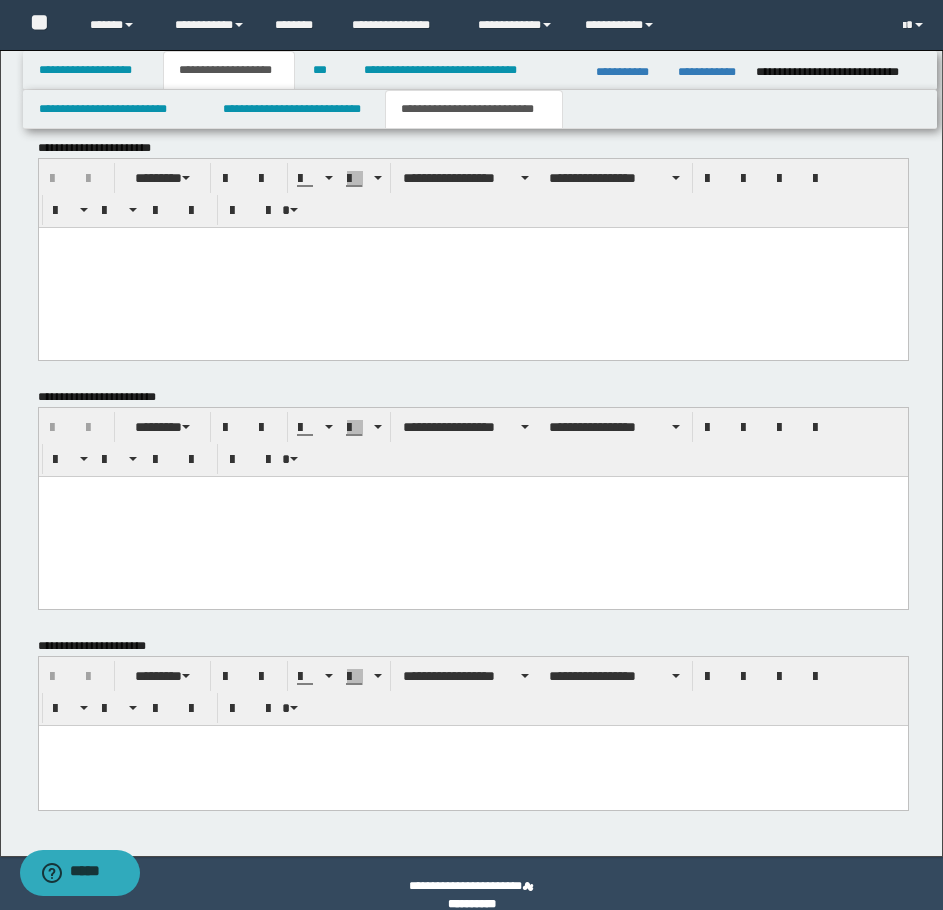 scroll, scrollTop: 1666, scrollLeft: 0, axis: vertical 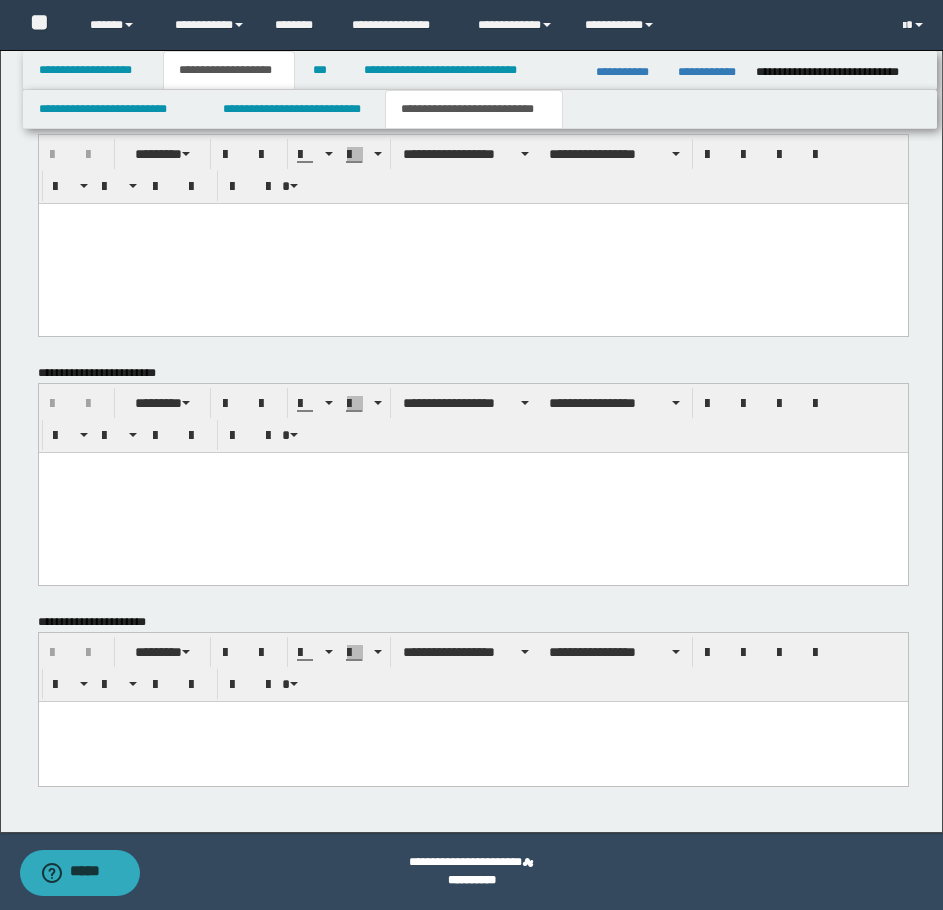 click at bounding box center (472, 716) 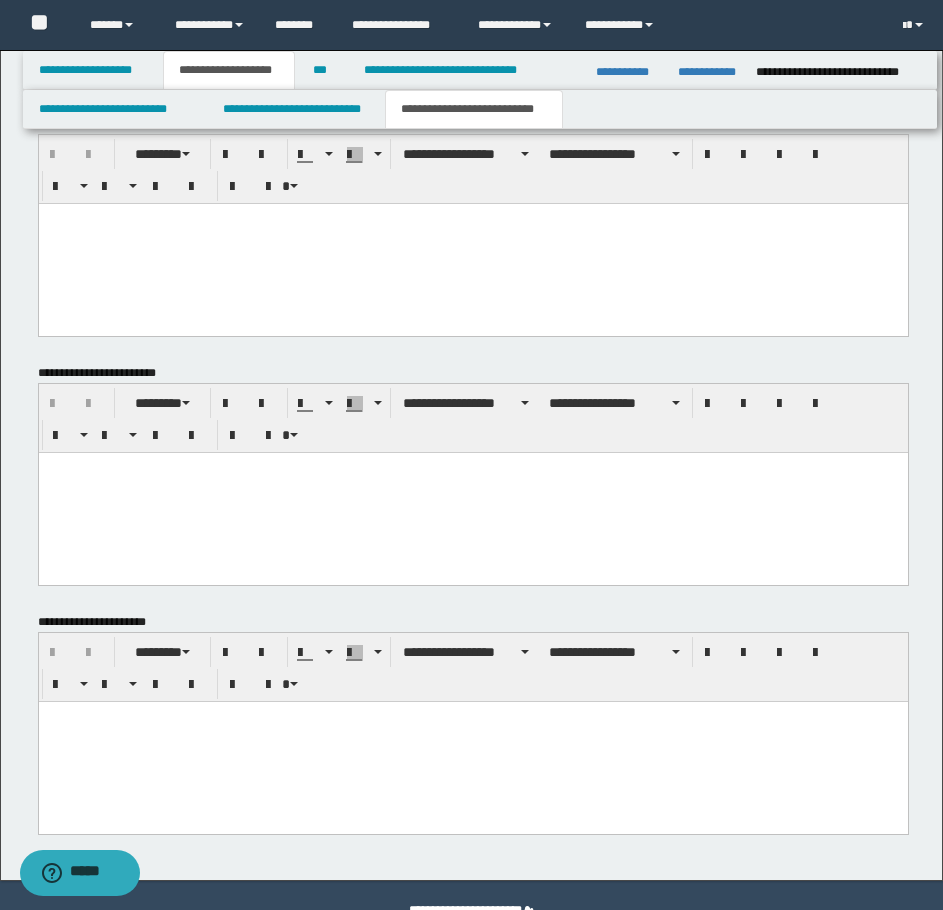 paste 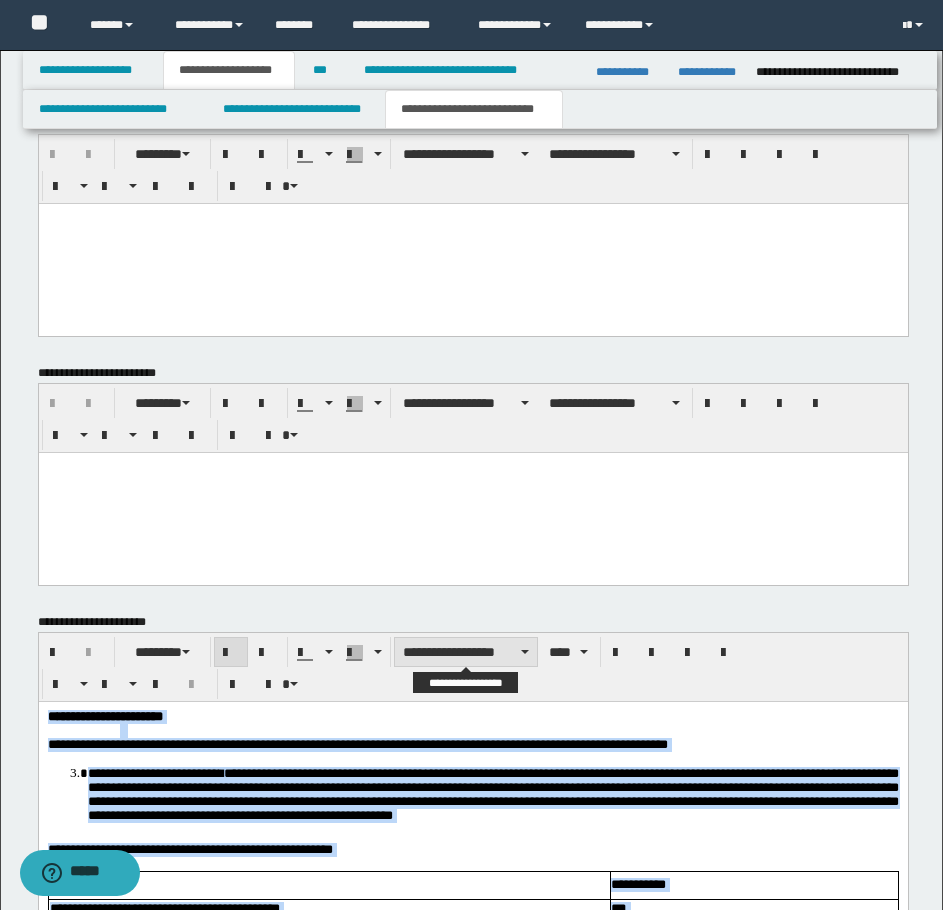 click on "**********" at bounding box center (466, 652) 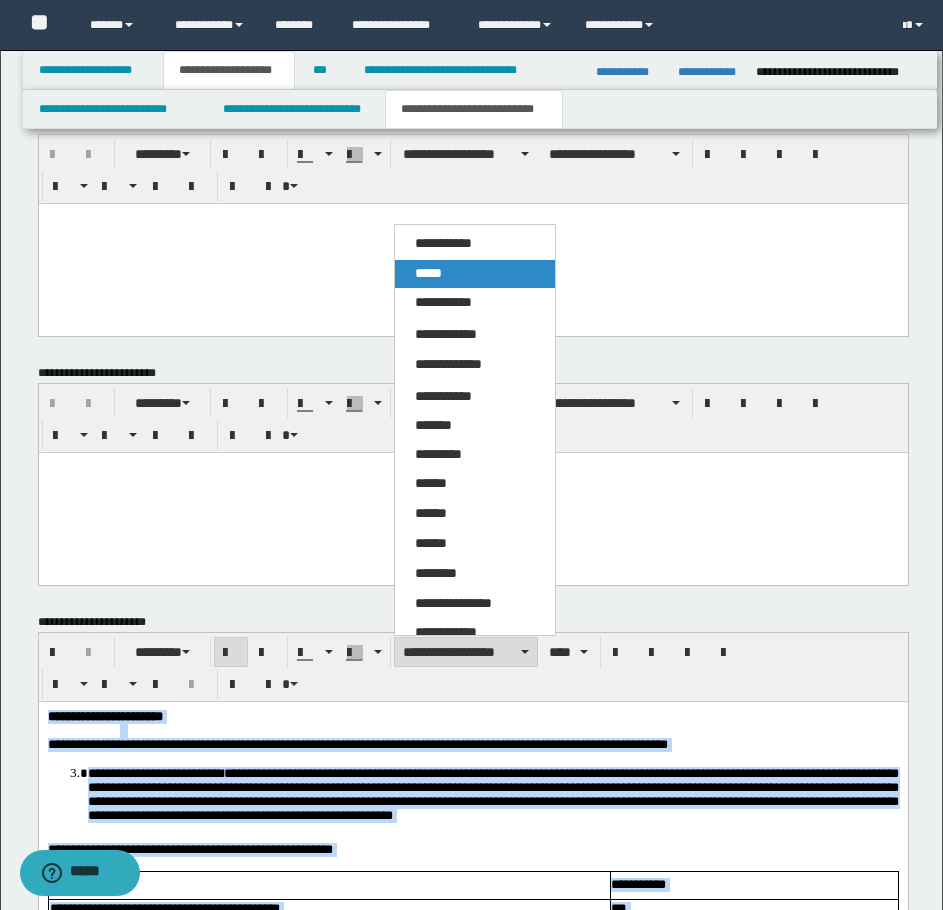 drag, startPoint x: 422, startPoint y: 274, endPoint x: 423, endPoint y: 127, distance: 147.0034 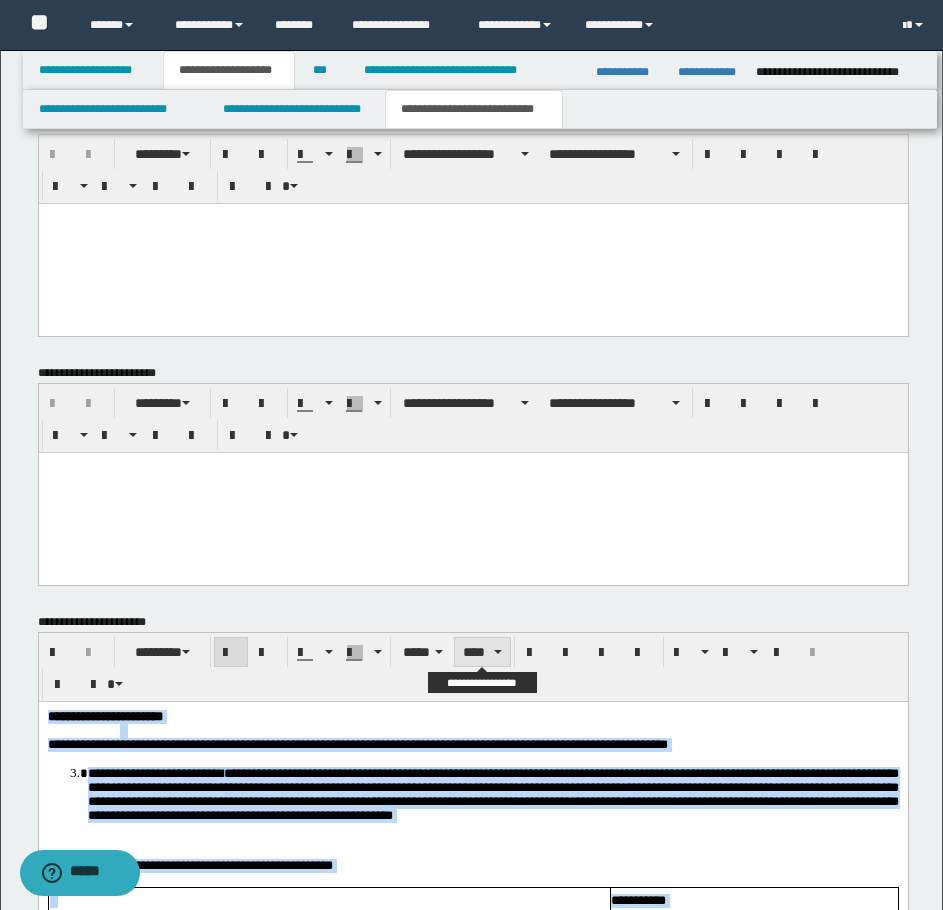 click on "****" at bounding box center [482, 652] 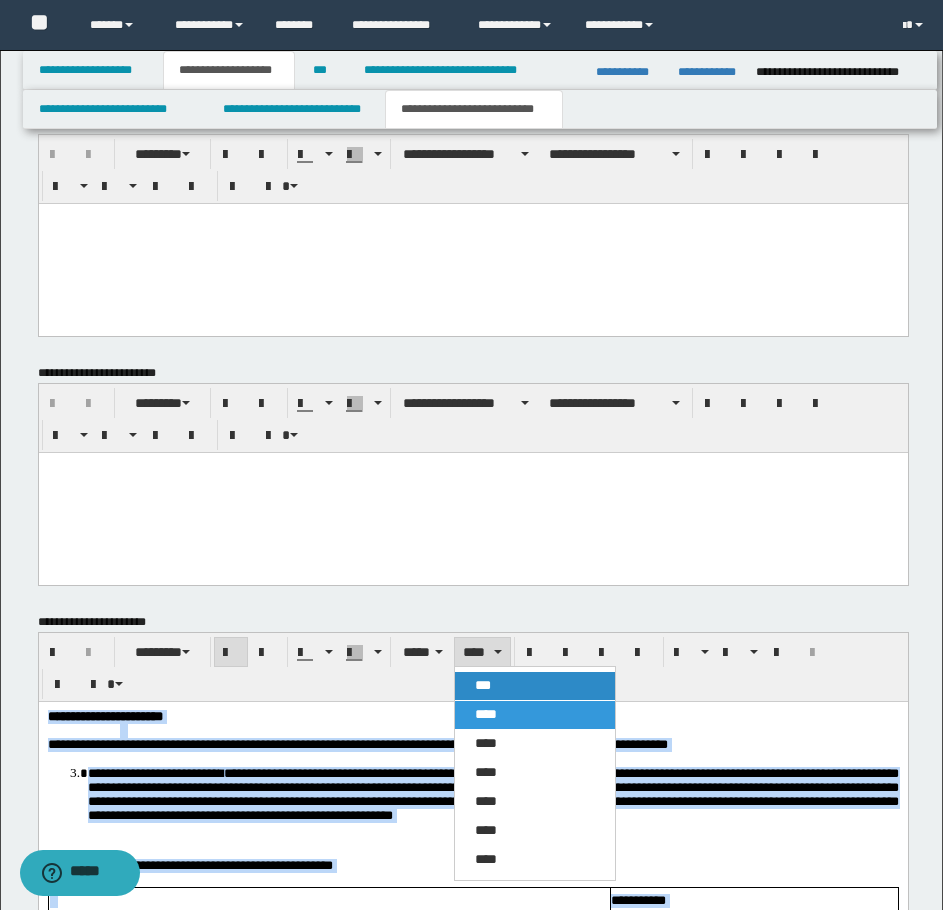 click on "***" at bounding box center [483, 685] 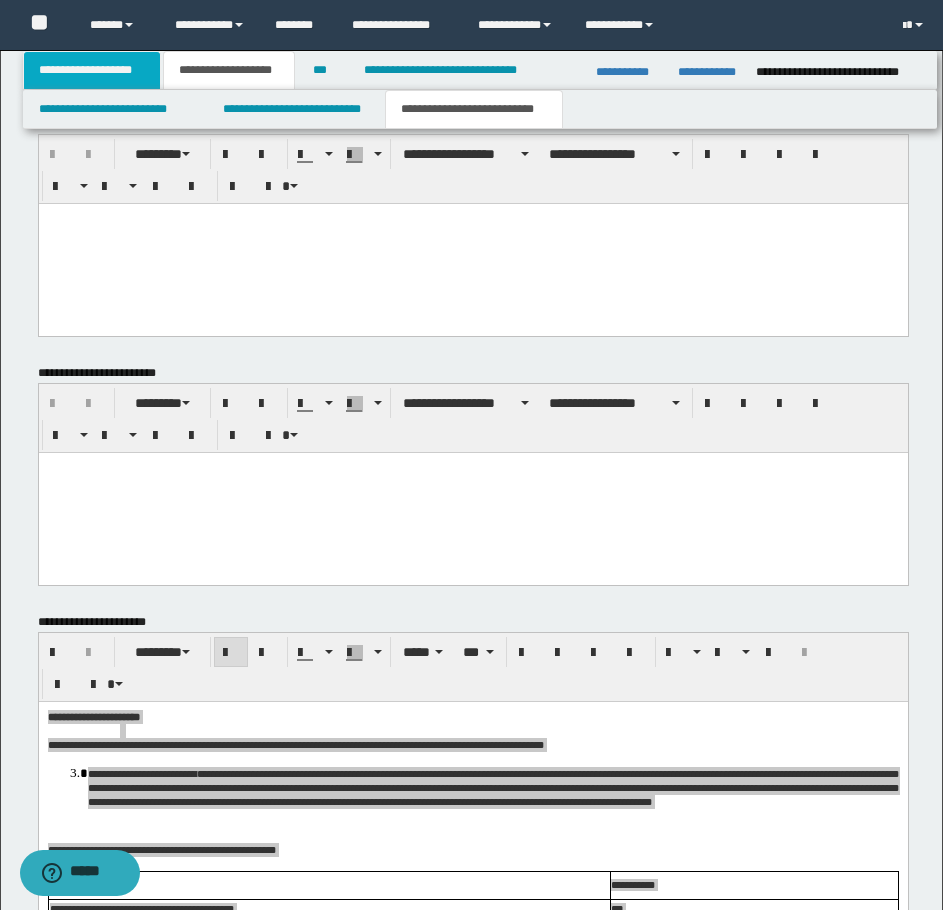 click on "**********" at bounding box center [92, 70] 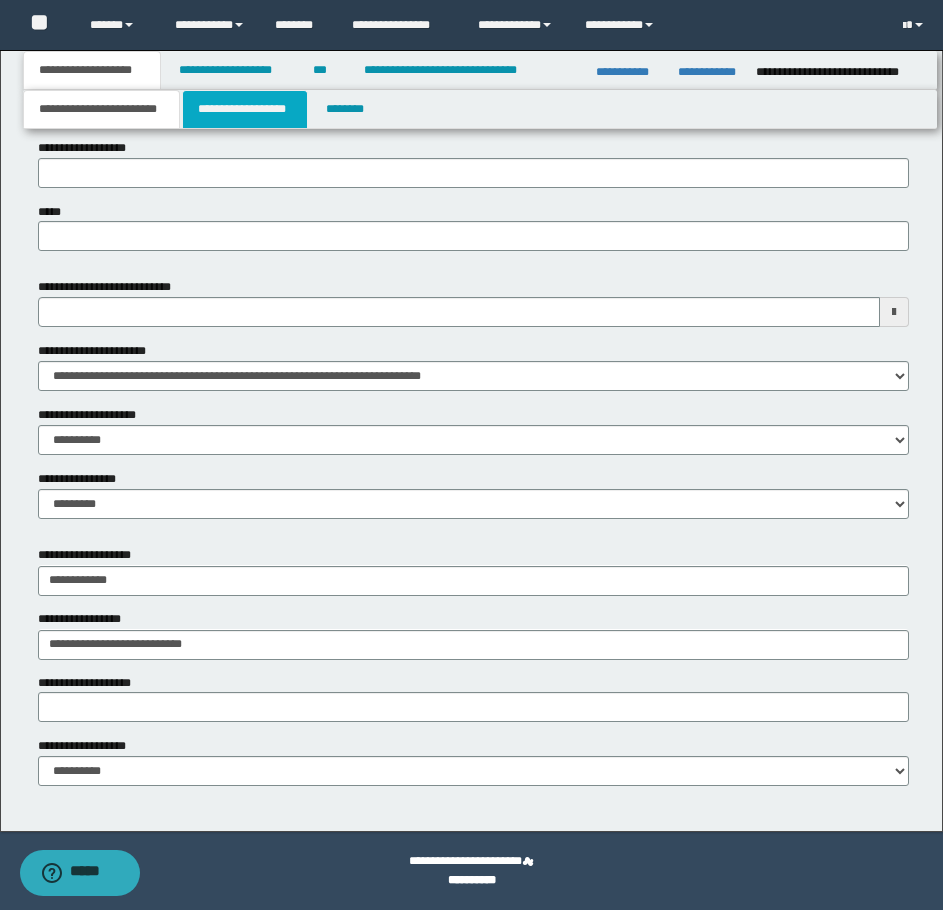 click on "**********" at bounding box center [245, 109] 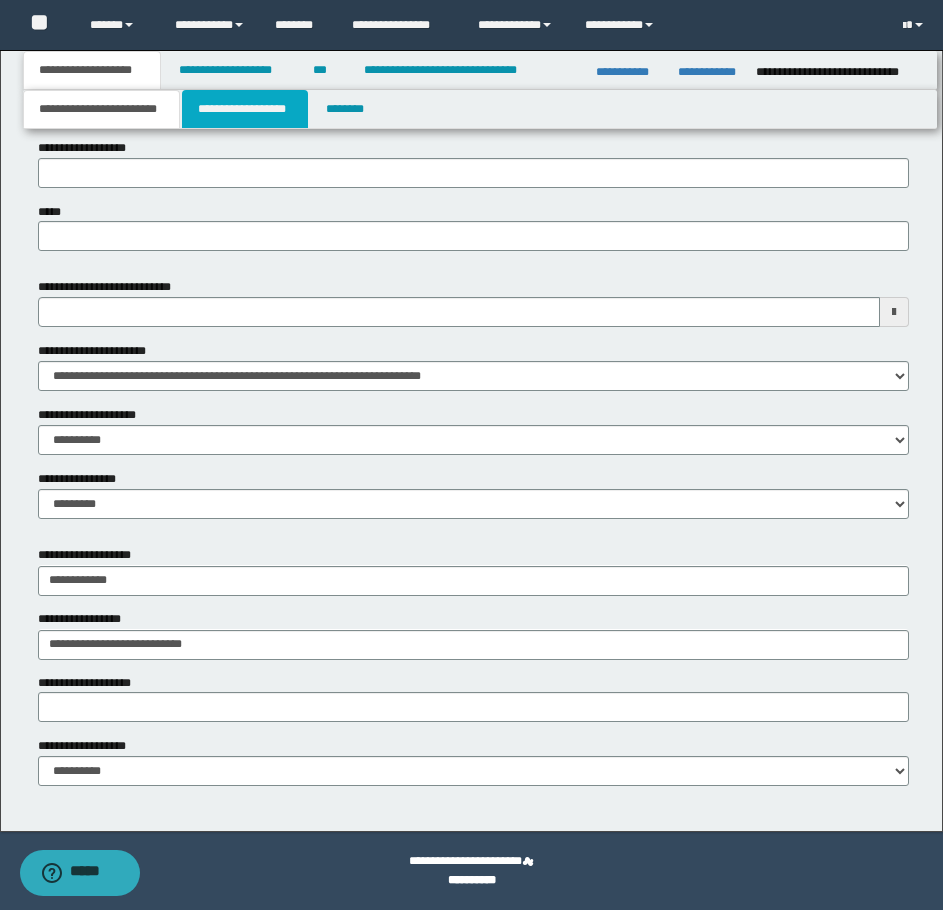 scroll, scrollTop: 0, scrollLeft: 0, axis: both 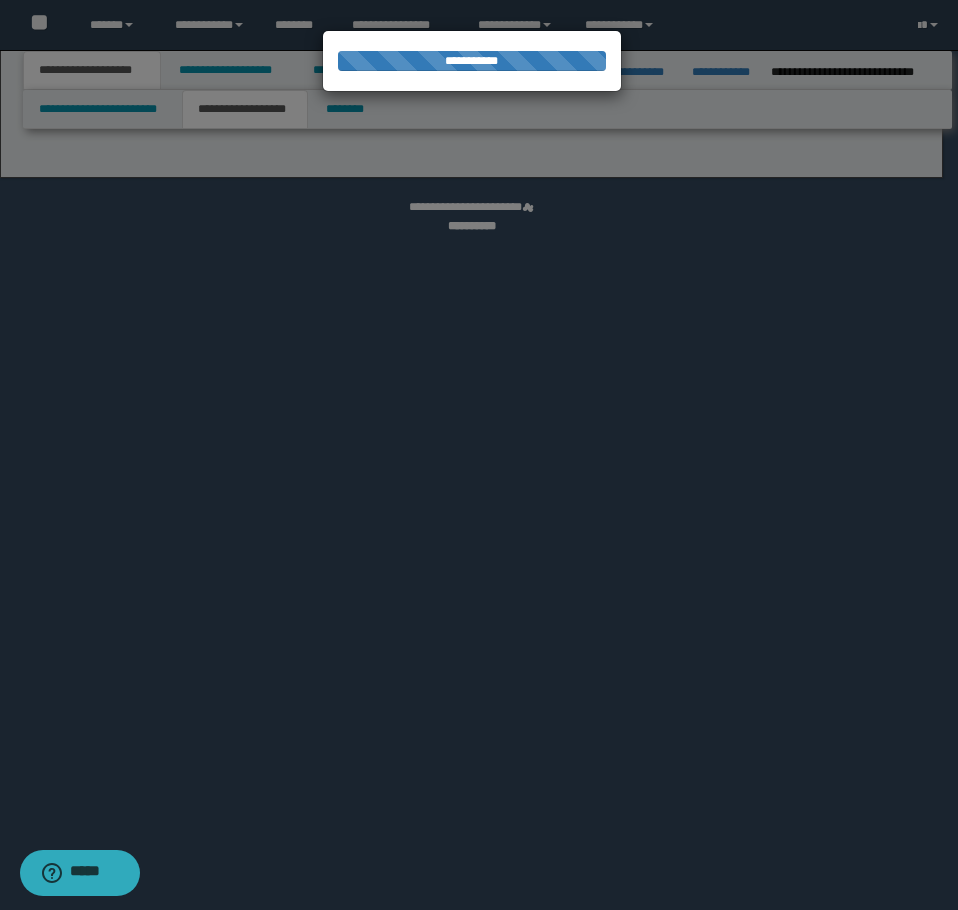select on "*" 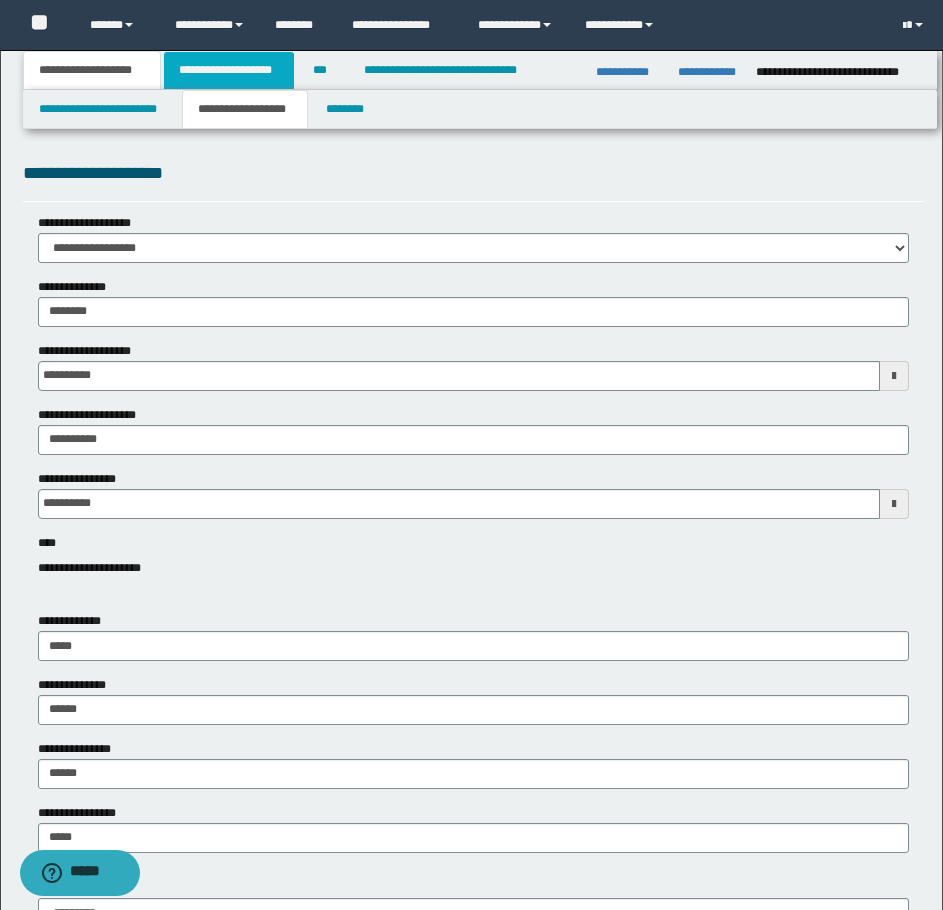 click on "**********" at bounding box center (229, 70) 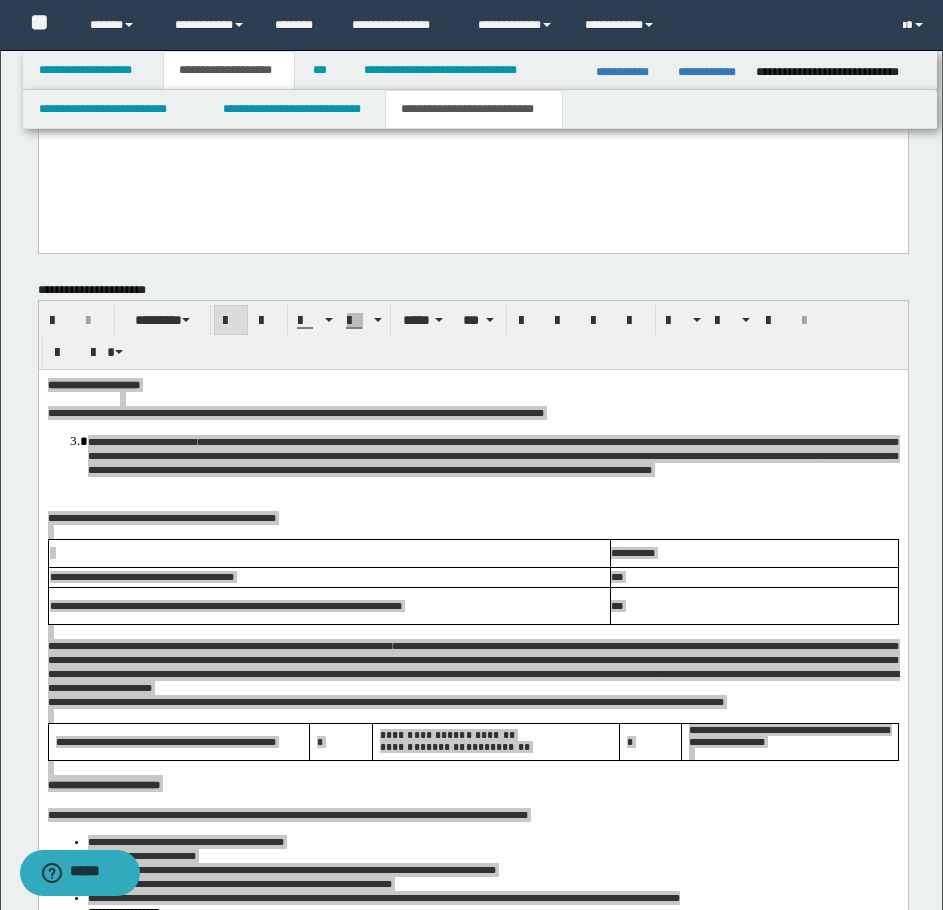 scroll, scrollTop: 2000, scrollLeft: 0, axis: vertical 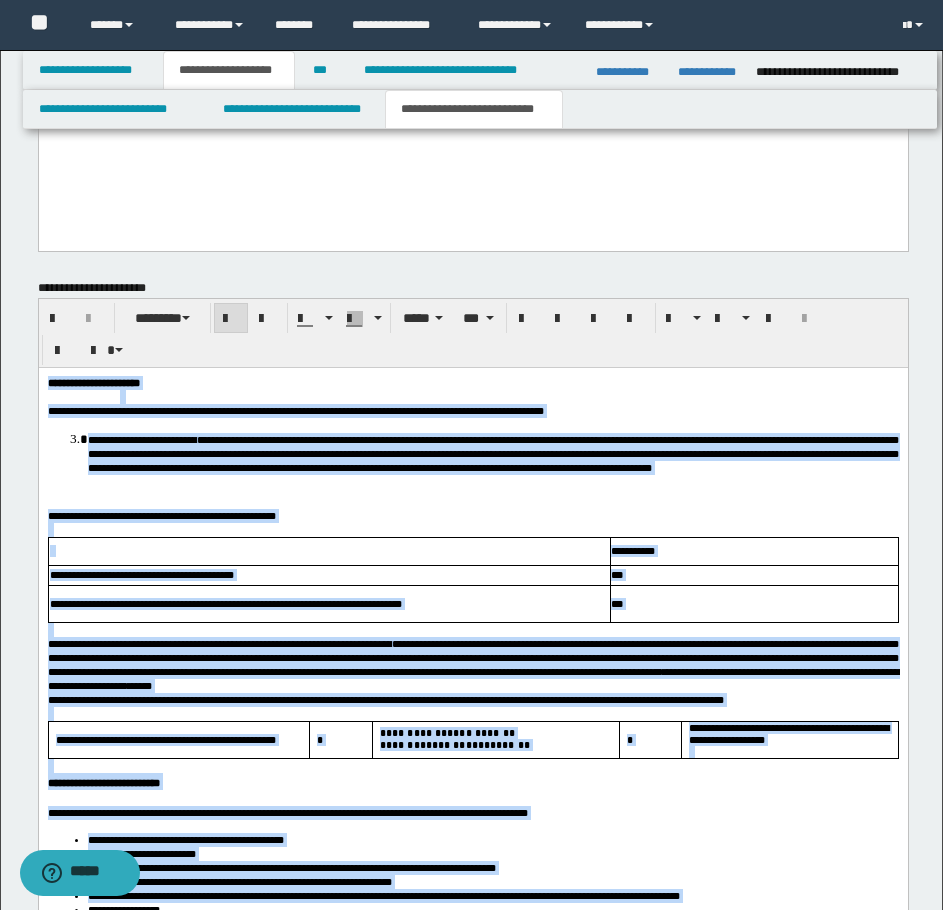 click on "**********" at bounding box center (492, 462) 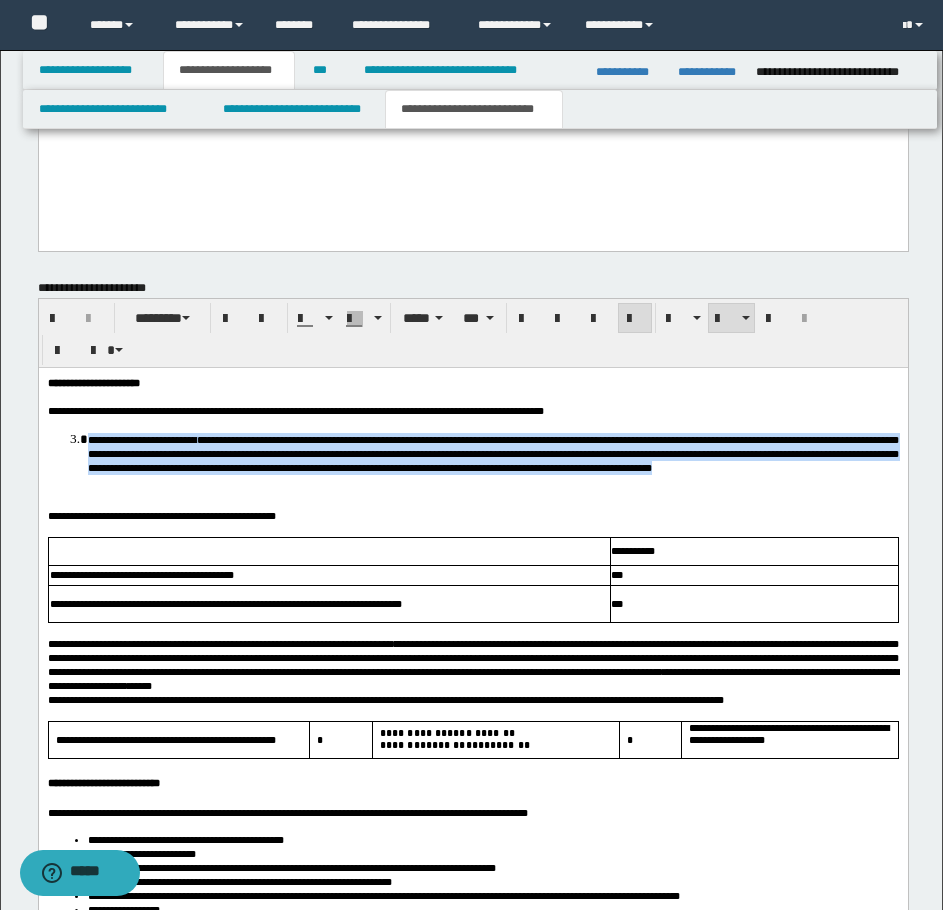click on "**********" at bounding box center (492, 462) 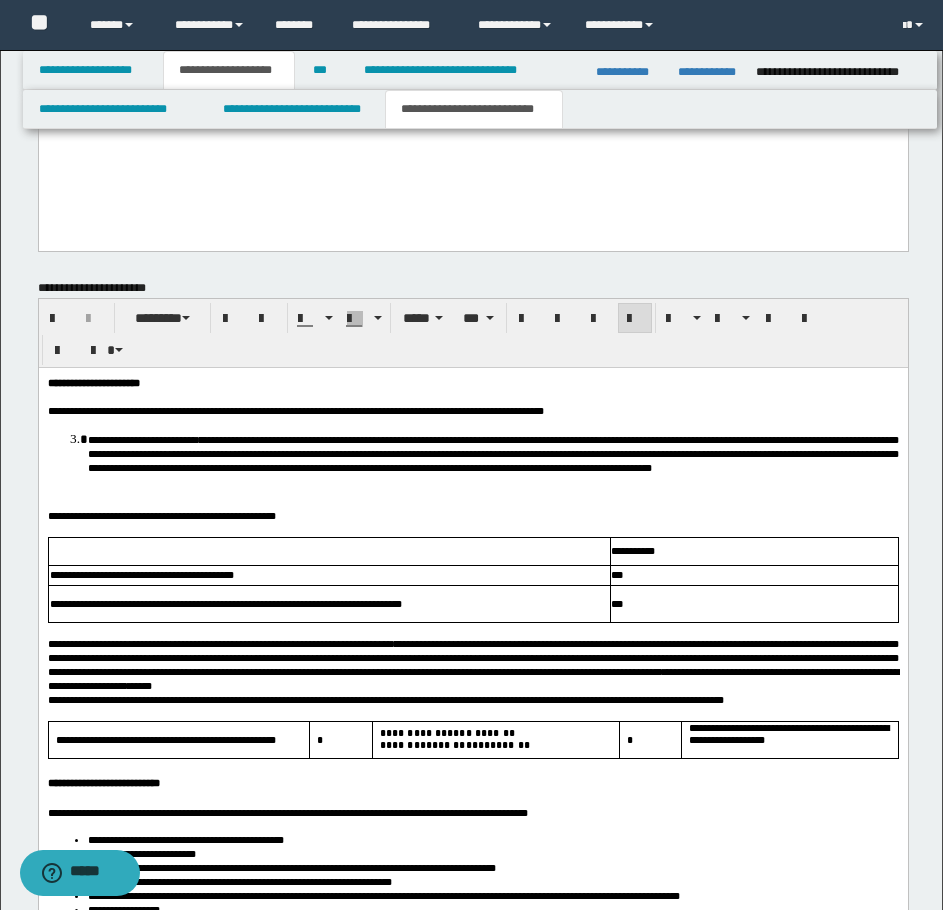 click at bounding box center [472, 529] 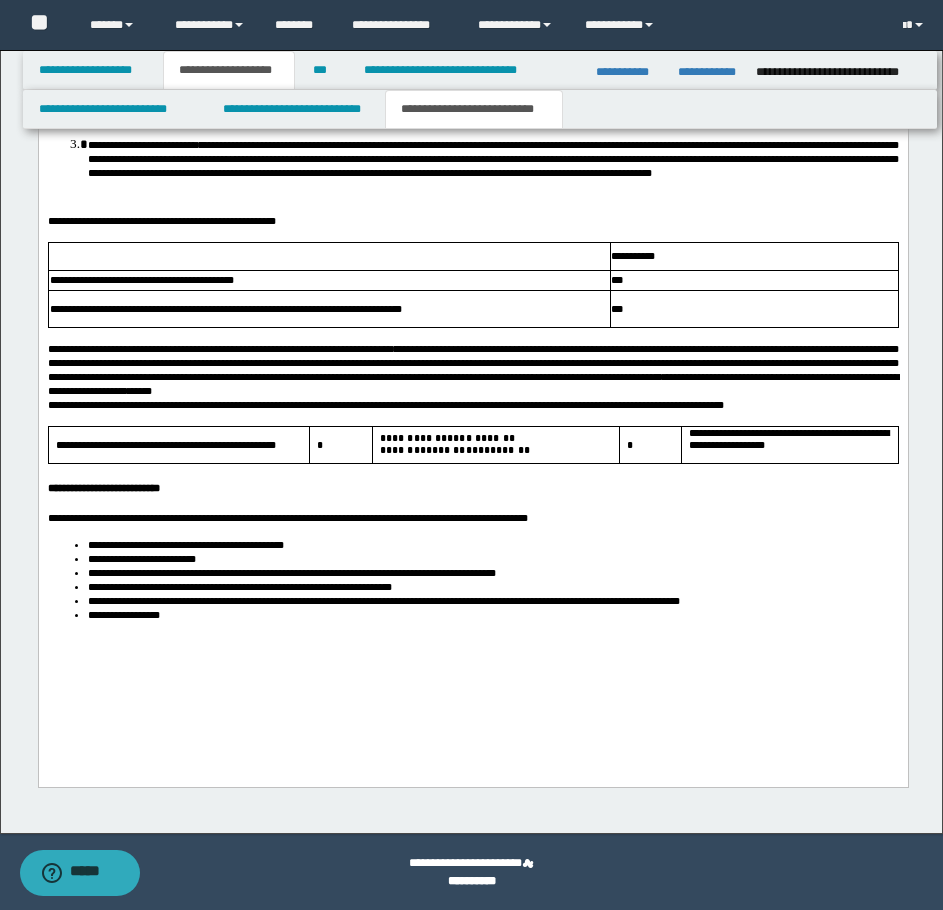 scroll, scrollTop: 2296, scrollLeft: 0, axis: vertical 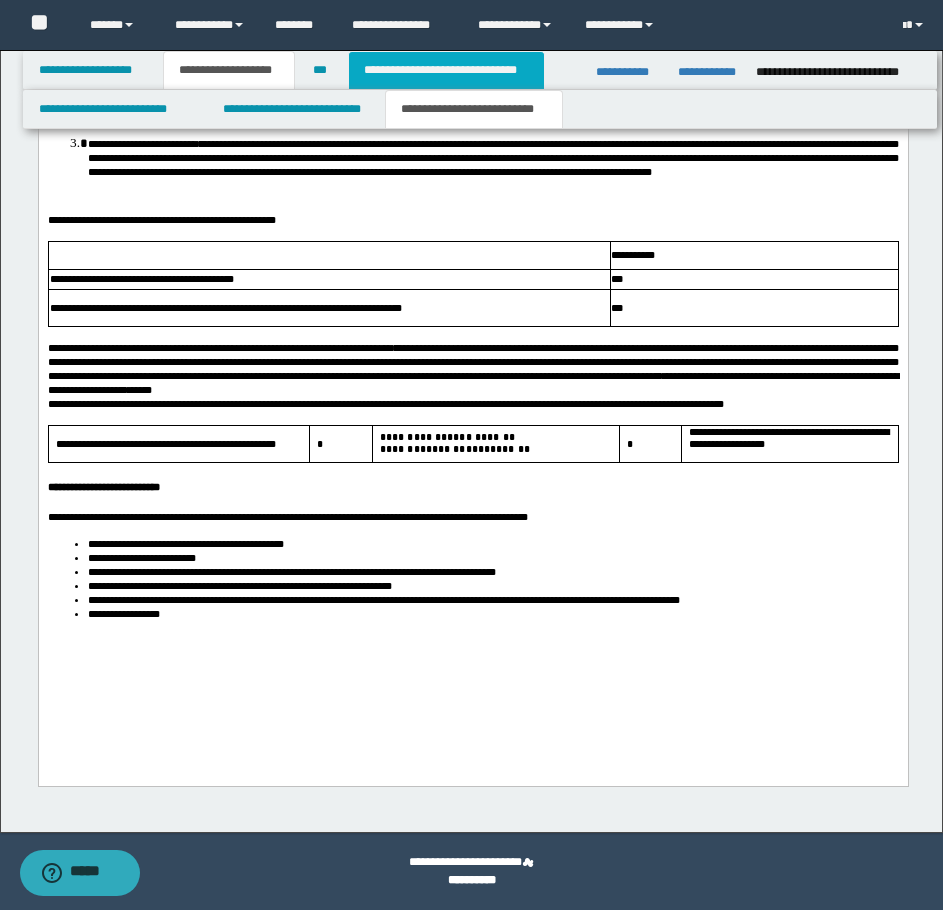 click on "**********" at bounding box center [446, 70] 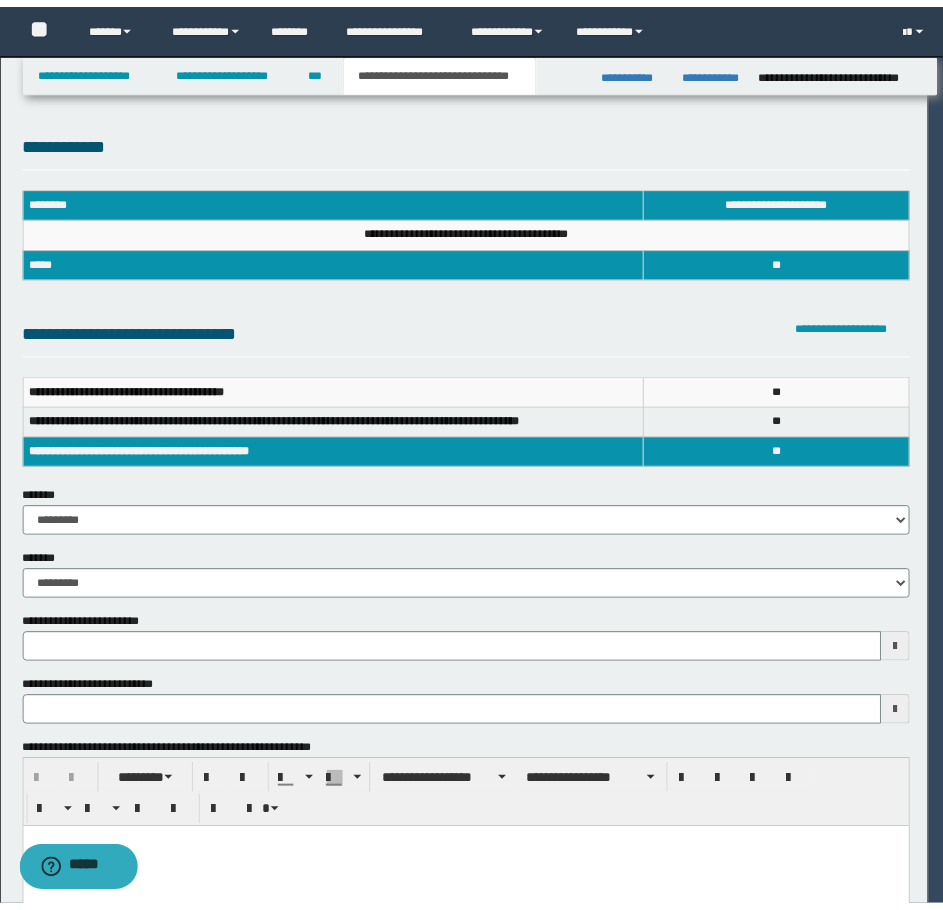 scroll, scrollTop: 0, scrollLeft: 0, axis: both 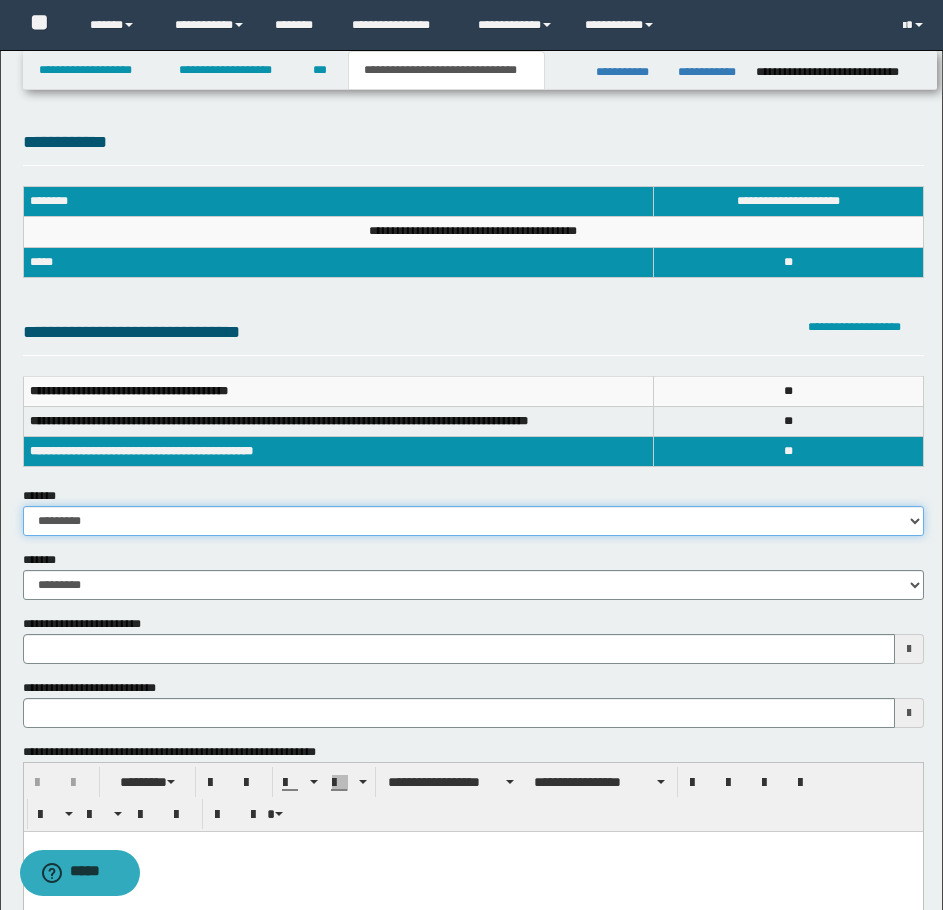 click on "**********" at bounding box center [473, 521] 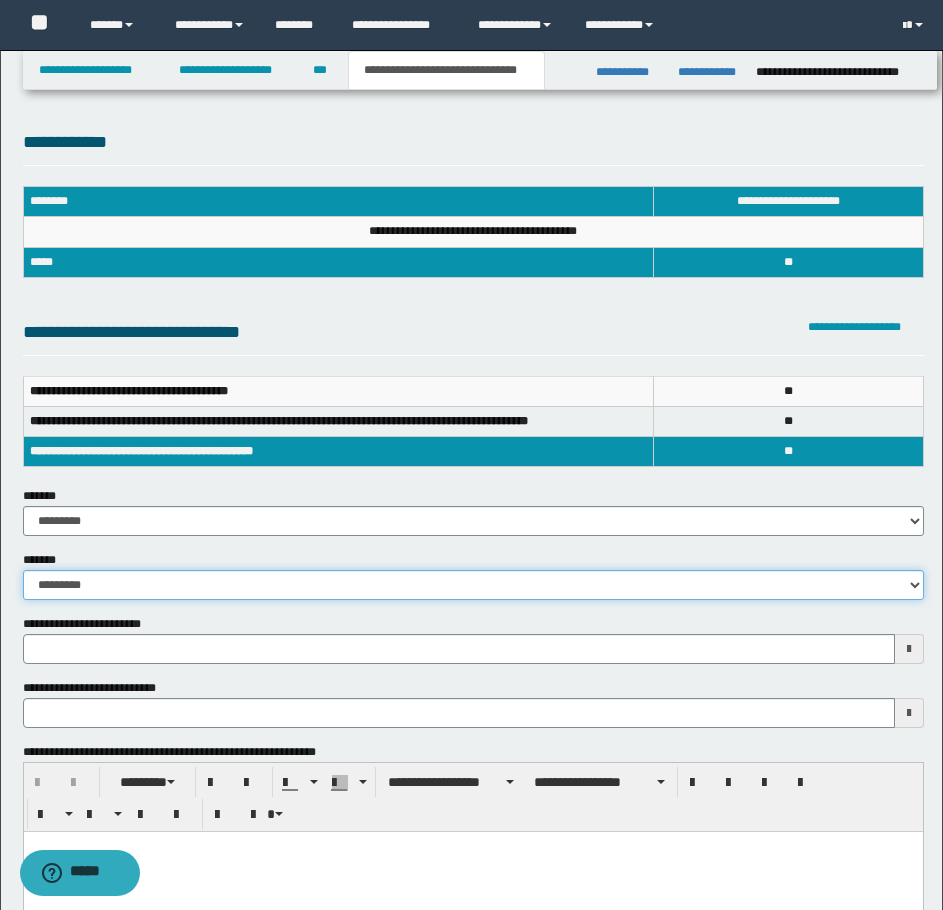 click on "**********" at bounding box center (473, 585) 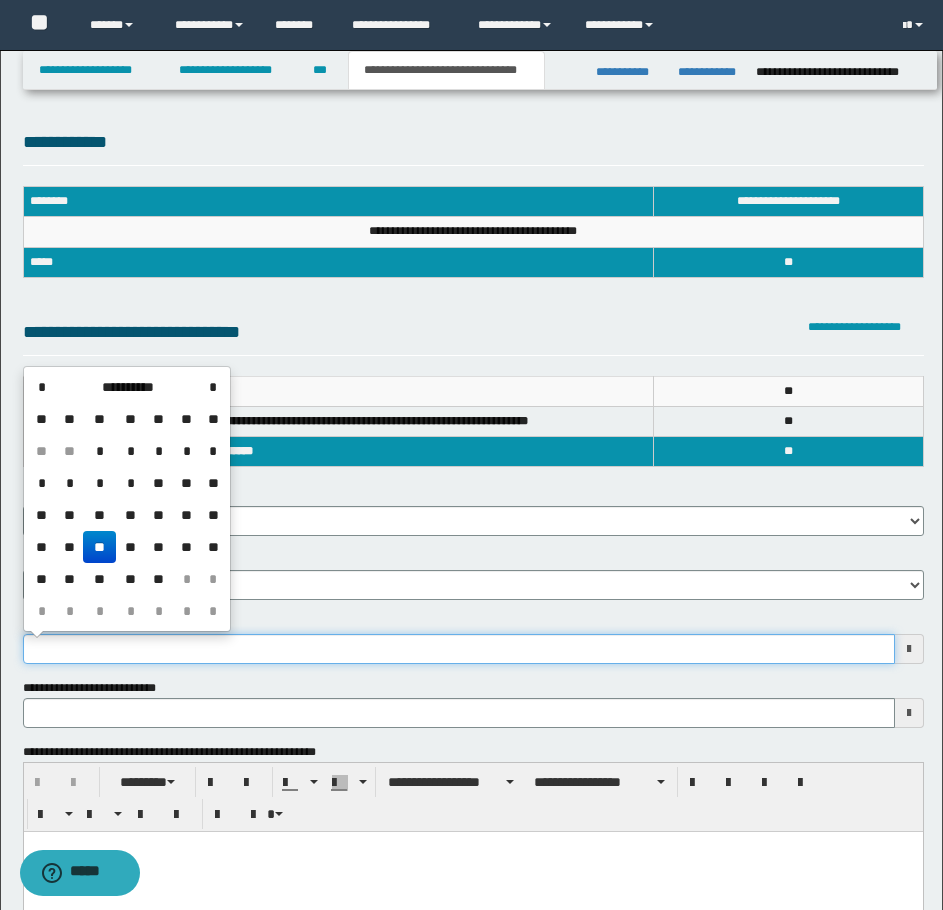 click on "**********" at bounding box center (459, 649) 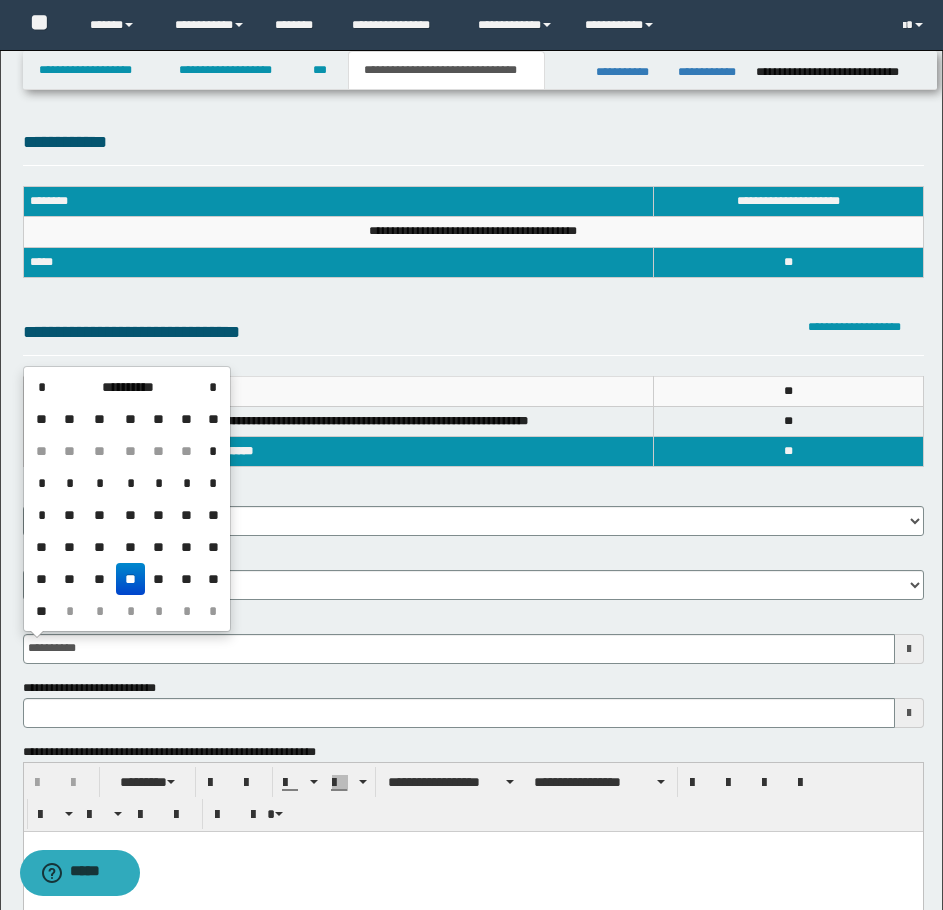 click on "**" at bounding box center [130, 579] 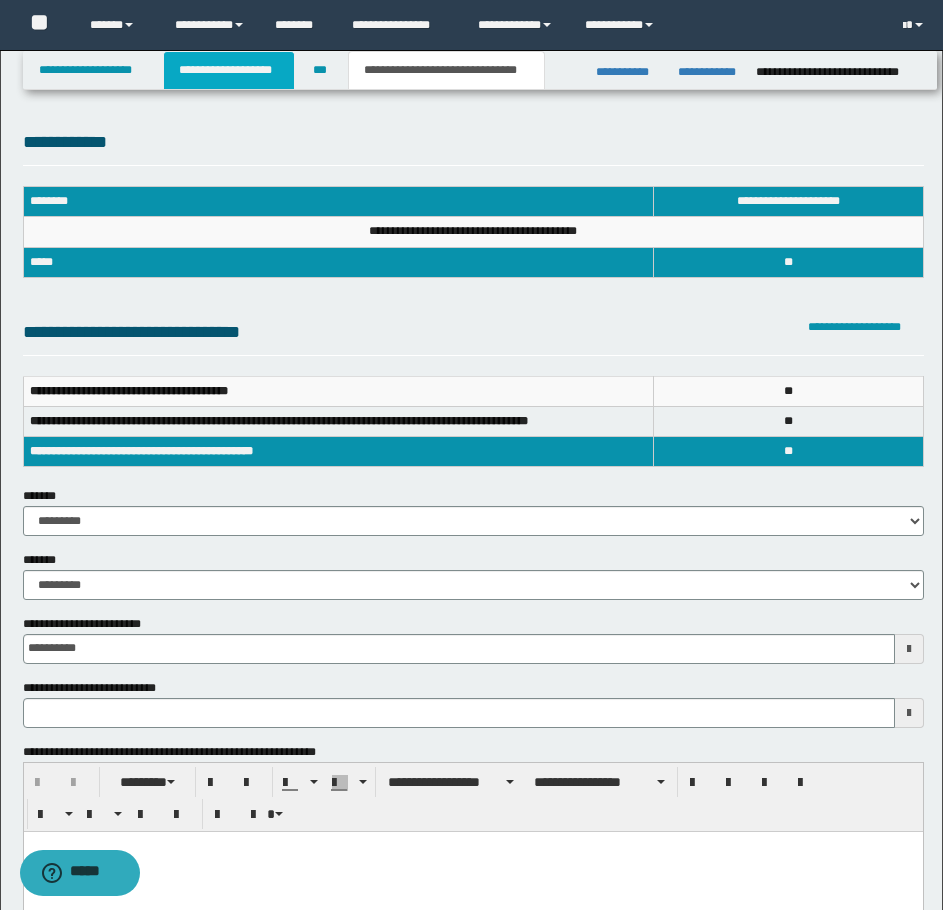 click on "**********" at bounding box center (229, 70) 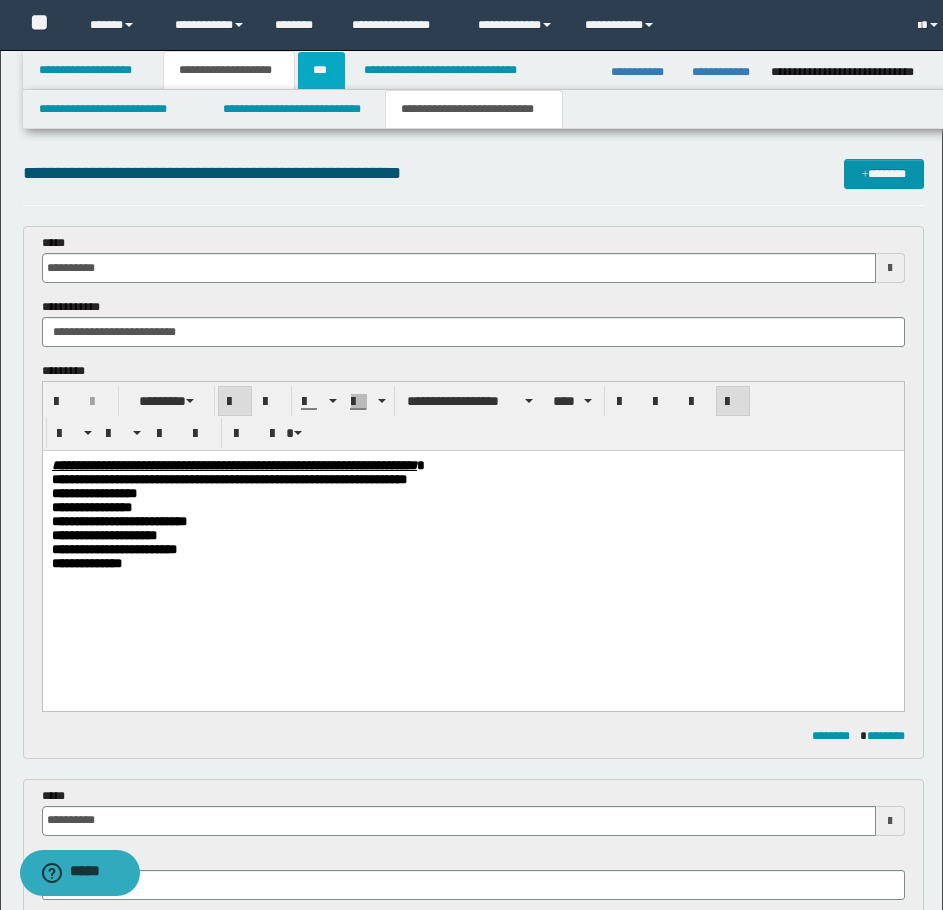 click on "***" at bounding box center [321, 70] 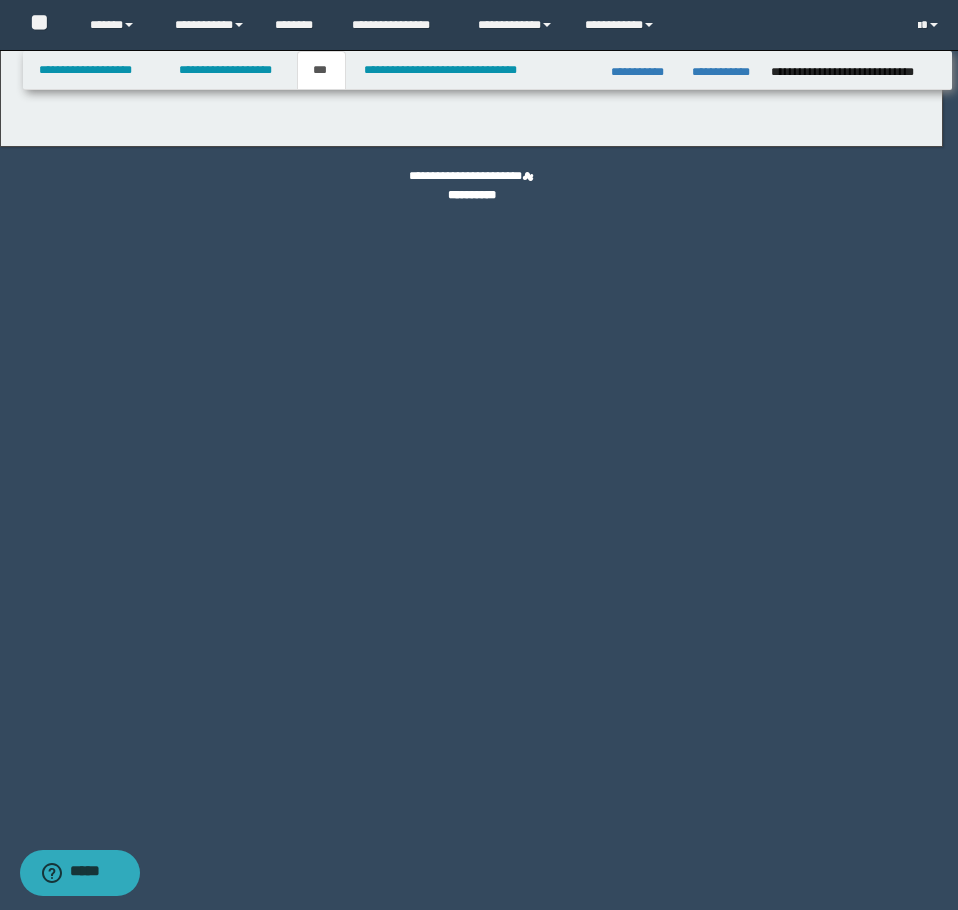 select on "*" 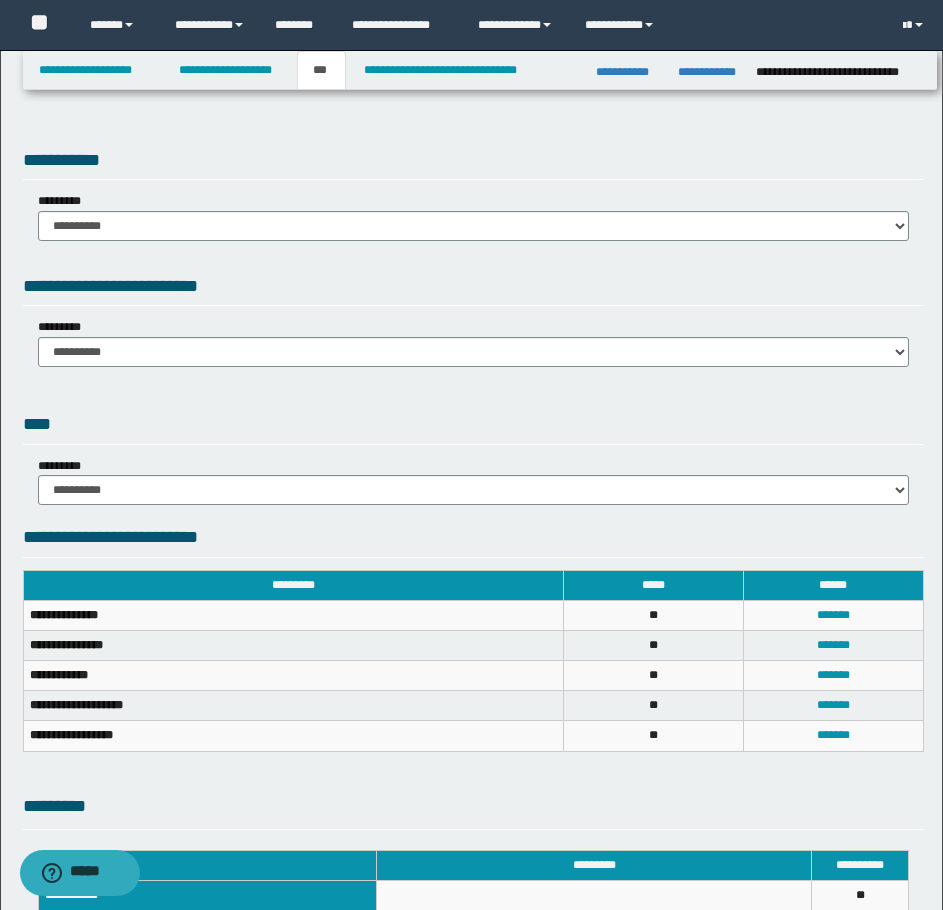 click on "**********" at bounding box center (473, 216) 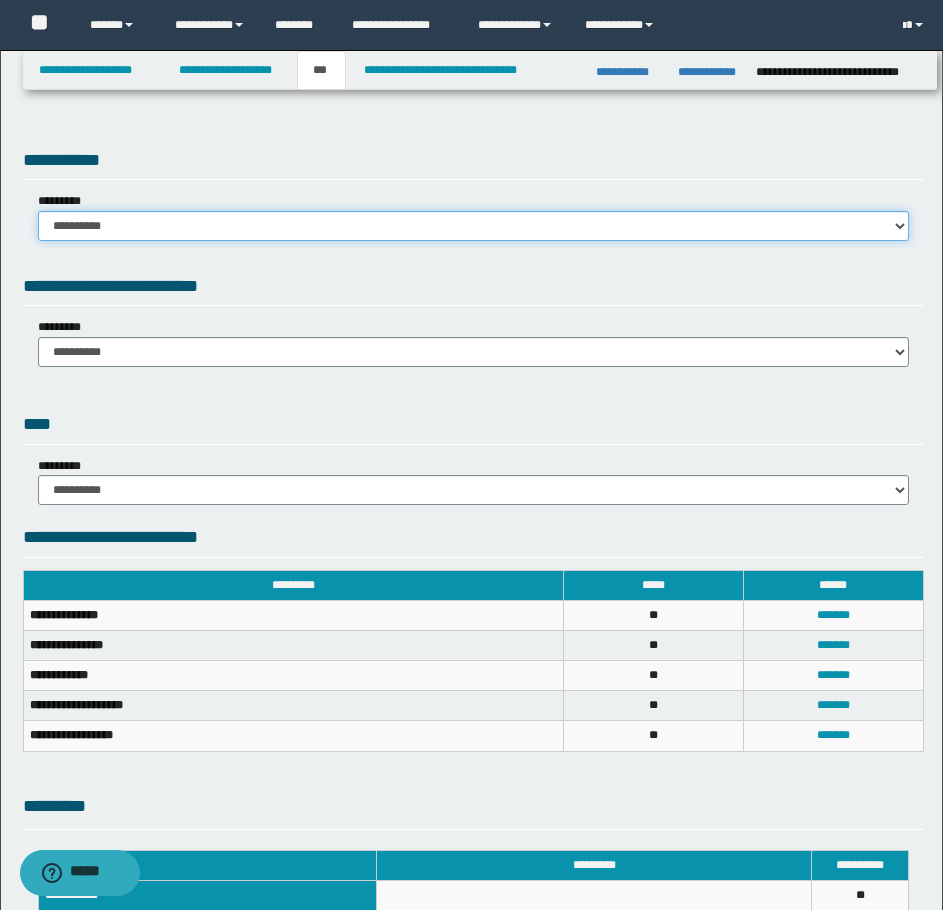 click on "**********" at bounding box center [473, 226] 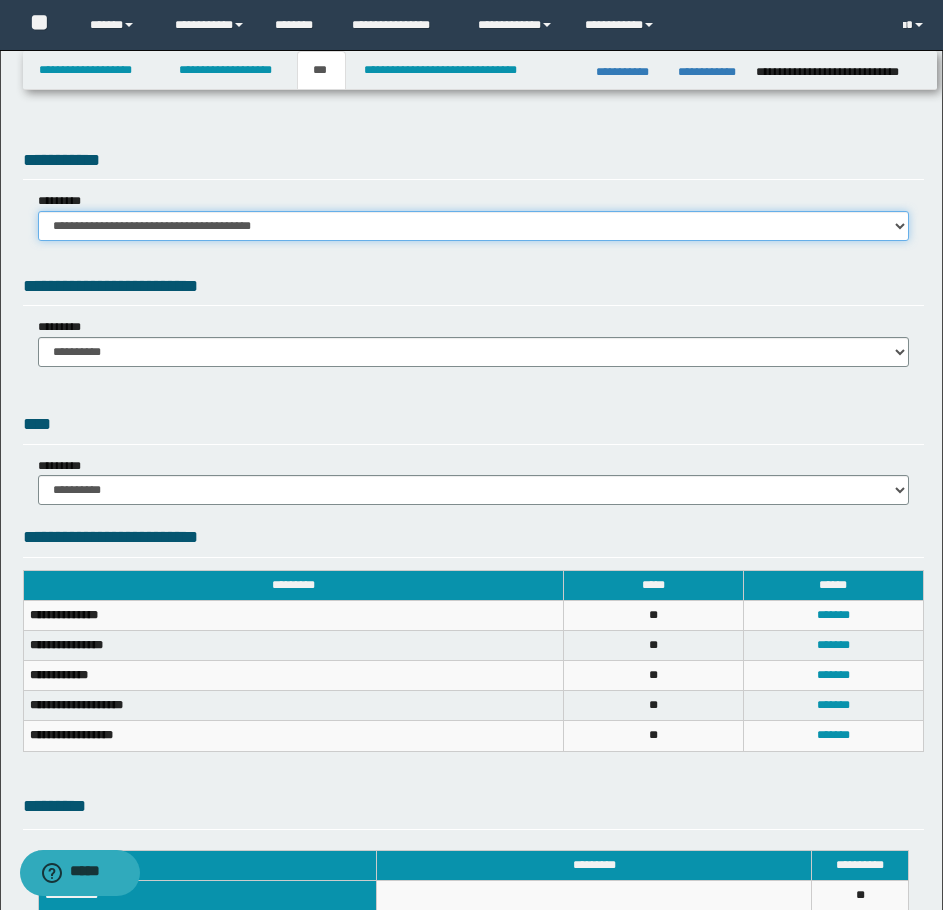 click on "**********" at bounding box center (473, 226) 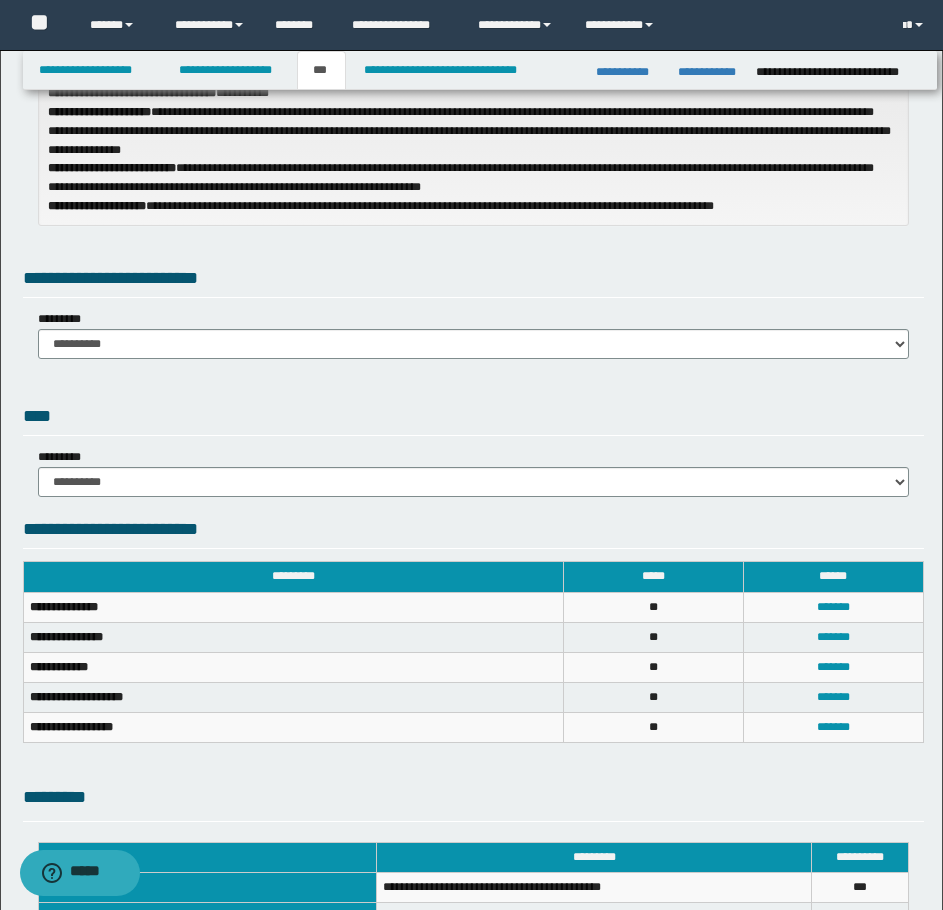 scroll, scrollTop: 200, scrollLeft: 0, axis: vertical 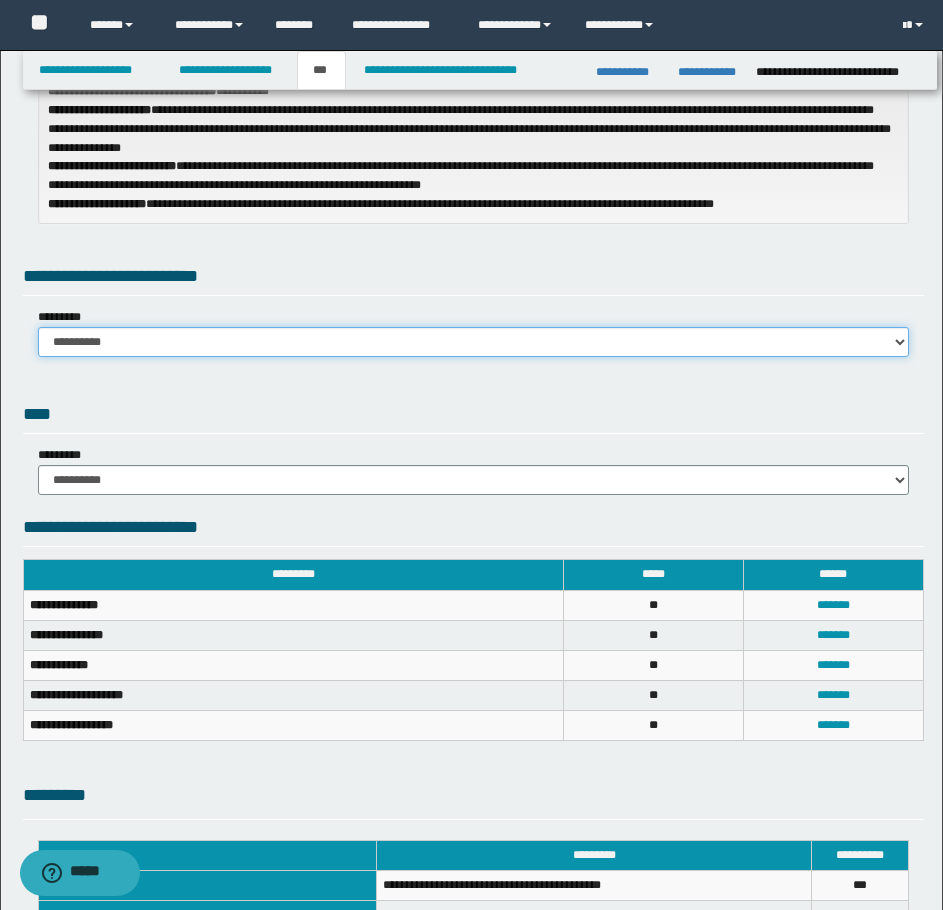 click on "**********" at bounding box center [473, 342] 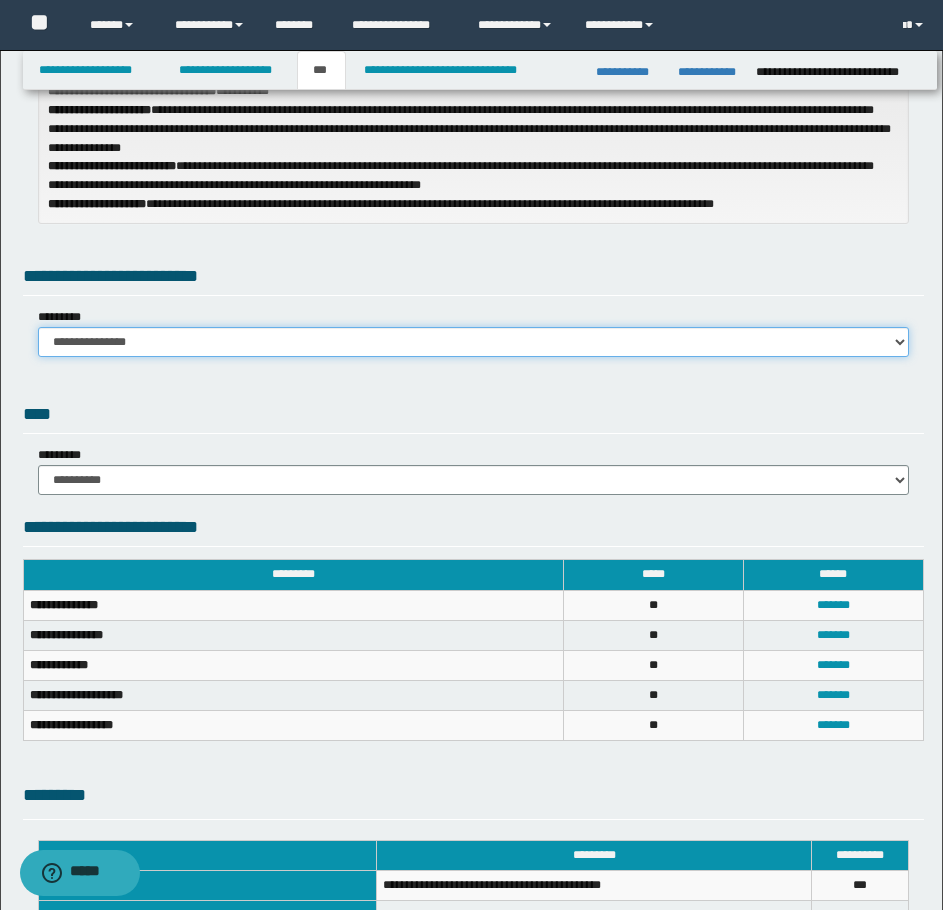 click on "**********" at bounding box center (473, 342) 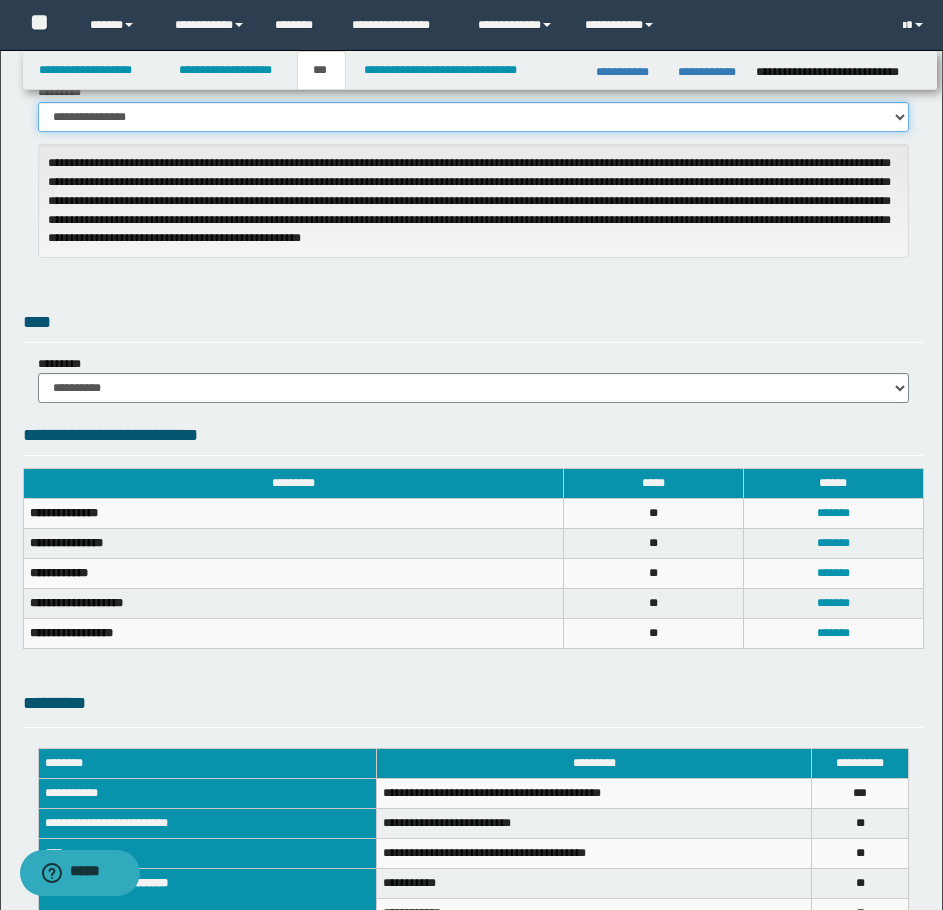 scroll, scrollTop: 500, scrollLeft: 0, axis: vertical 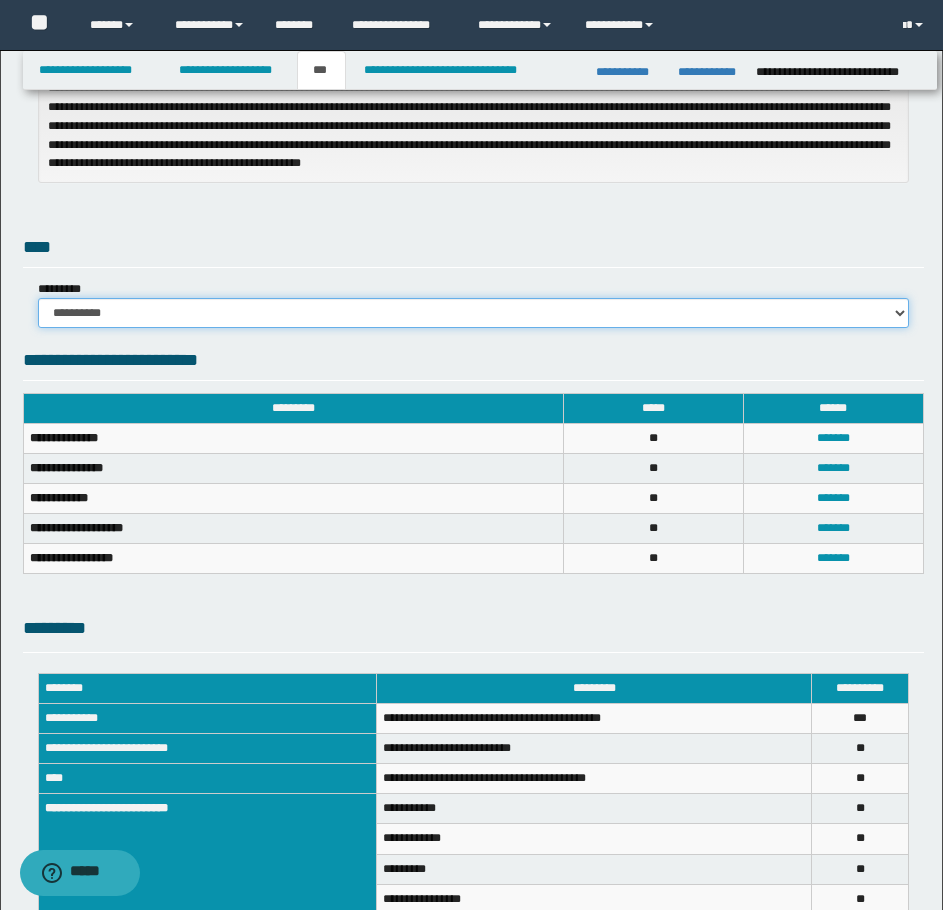 click on "**********" at bounding box center (473, 313) 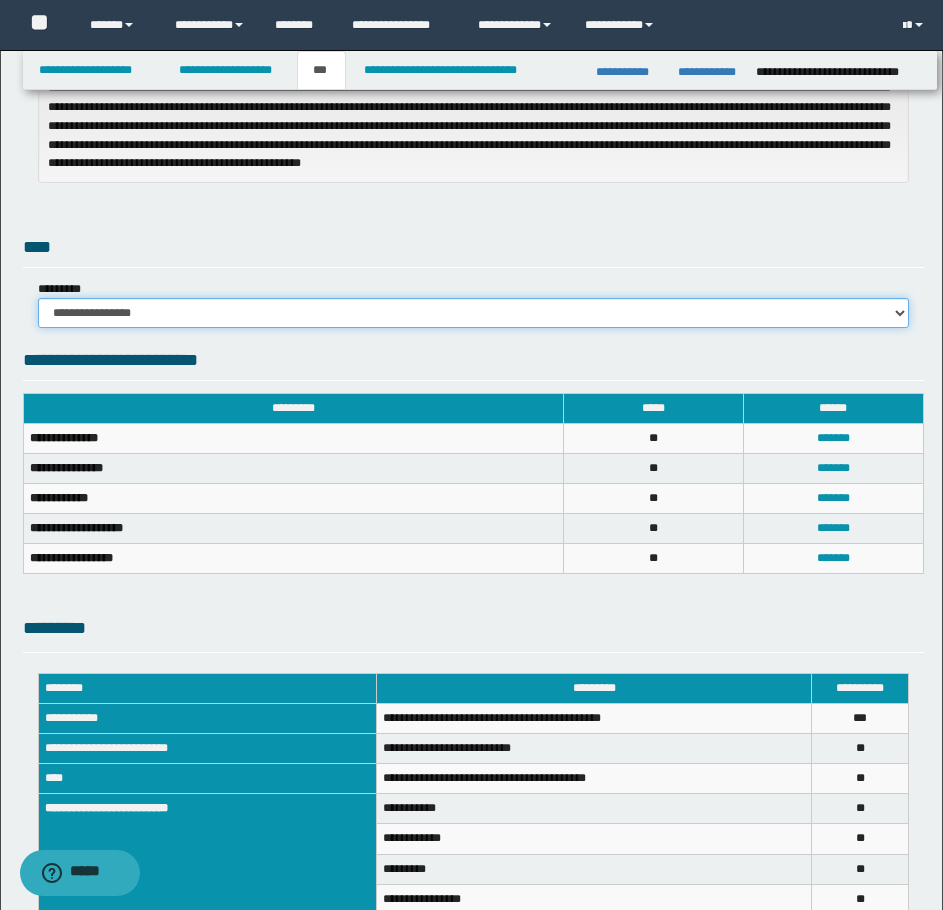click on "**********" at bounding box center [473, 313] 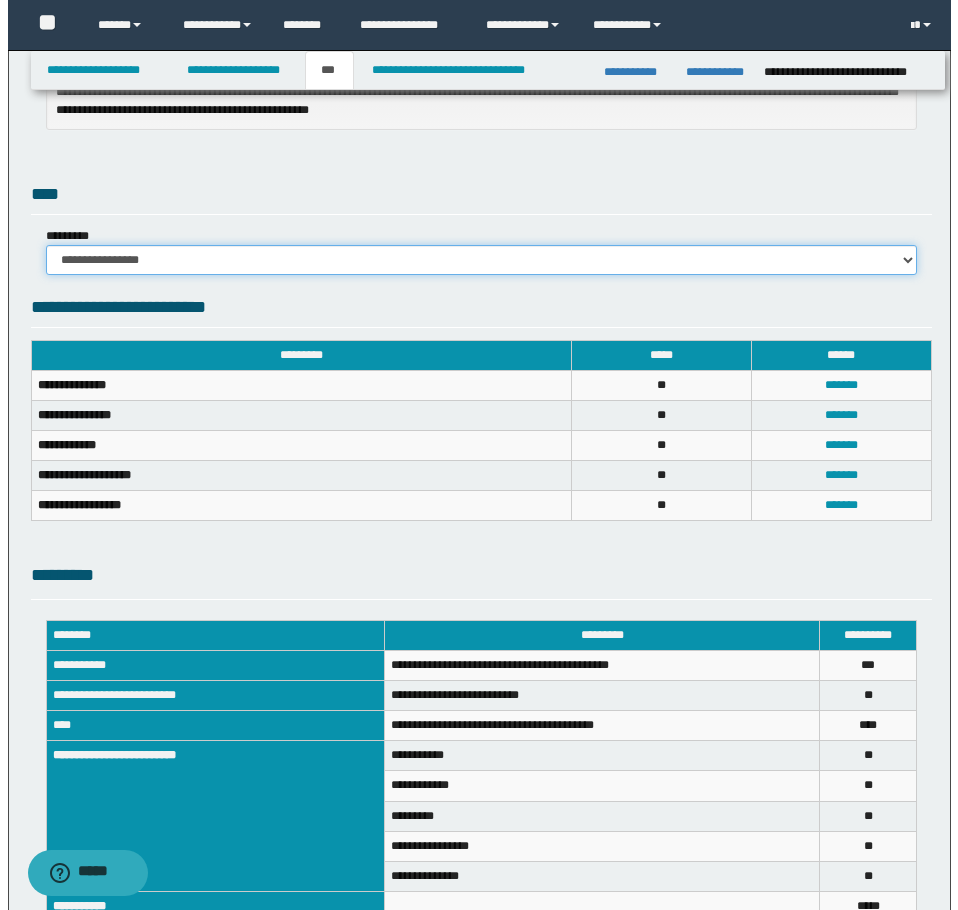 scroll, scrollTop: 600, scrollLeft: 0, axis: vertical 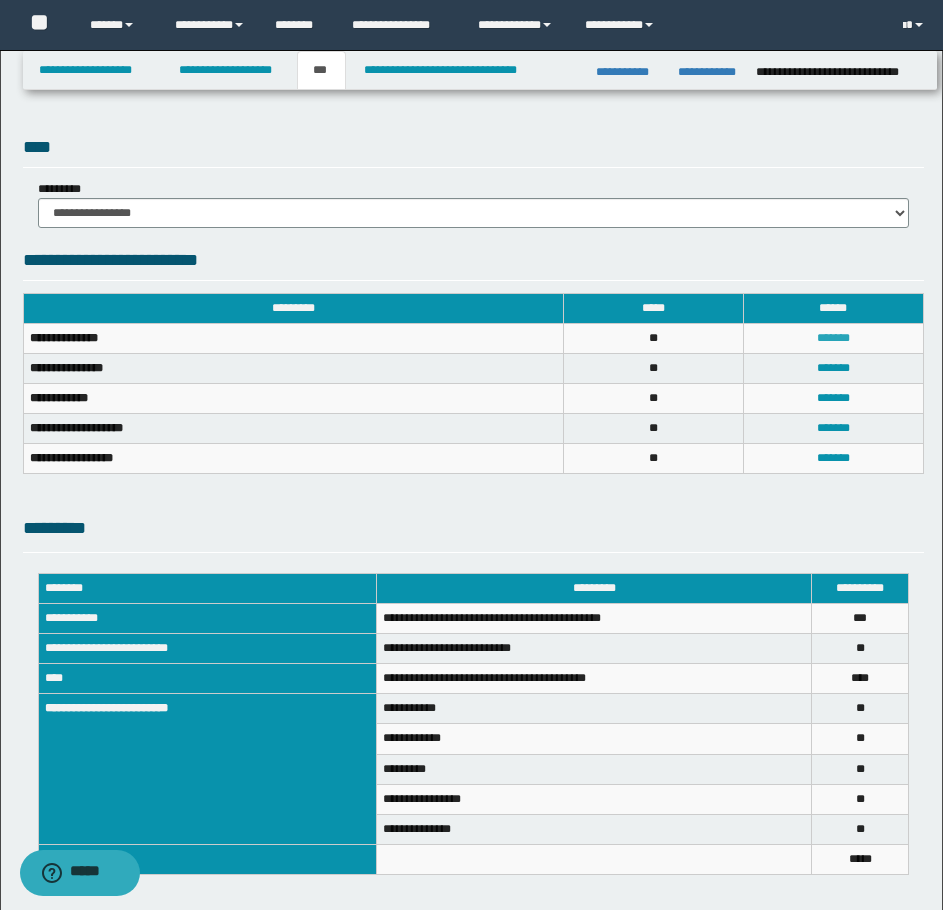 click on "*******" at bounding box center [833, 338] 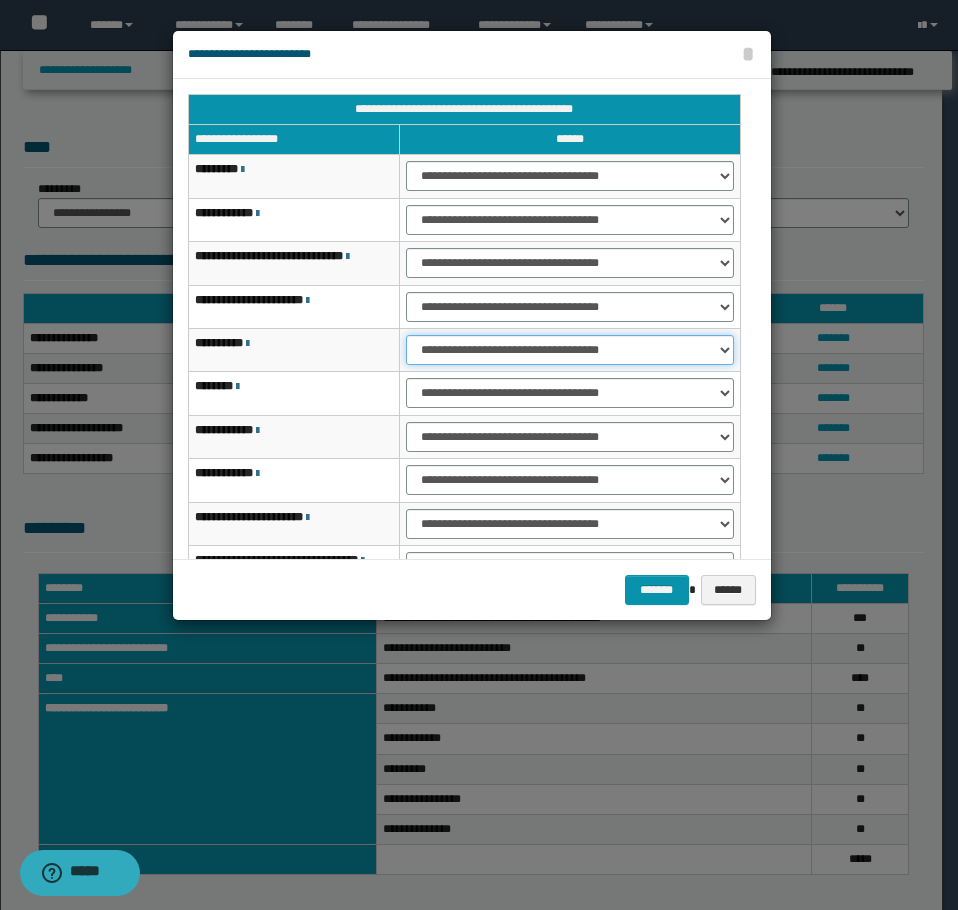 click on "**********" at bounding box center [569, 350] 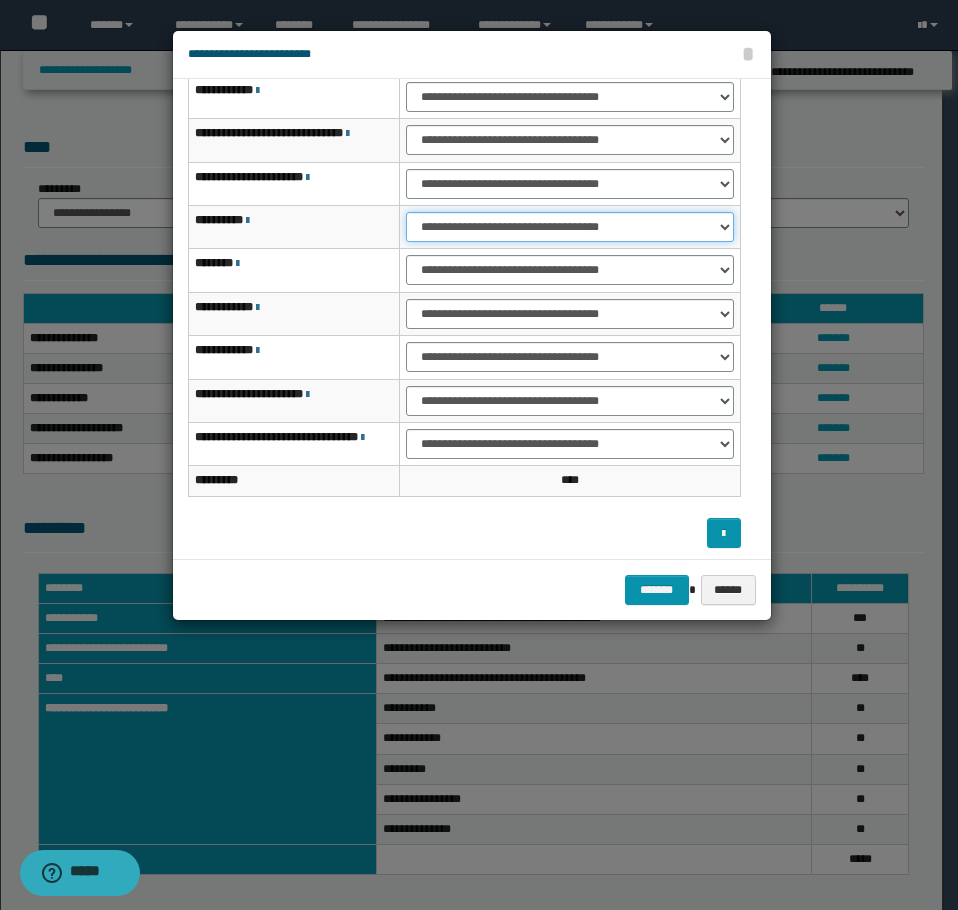 scroll, scrollTop: 127, scrollLeft: 0, axis: vertical 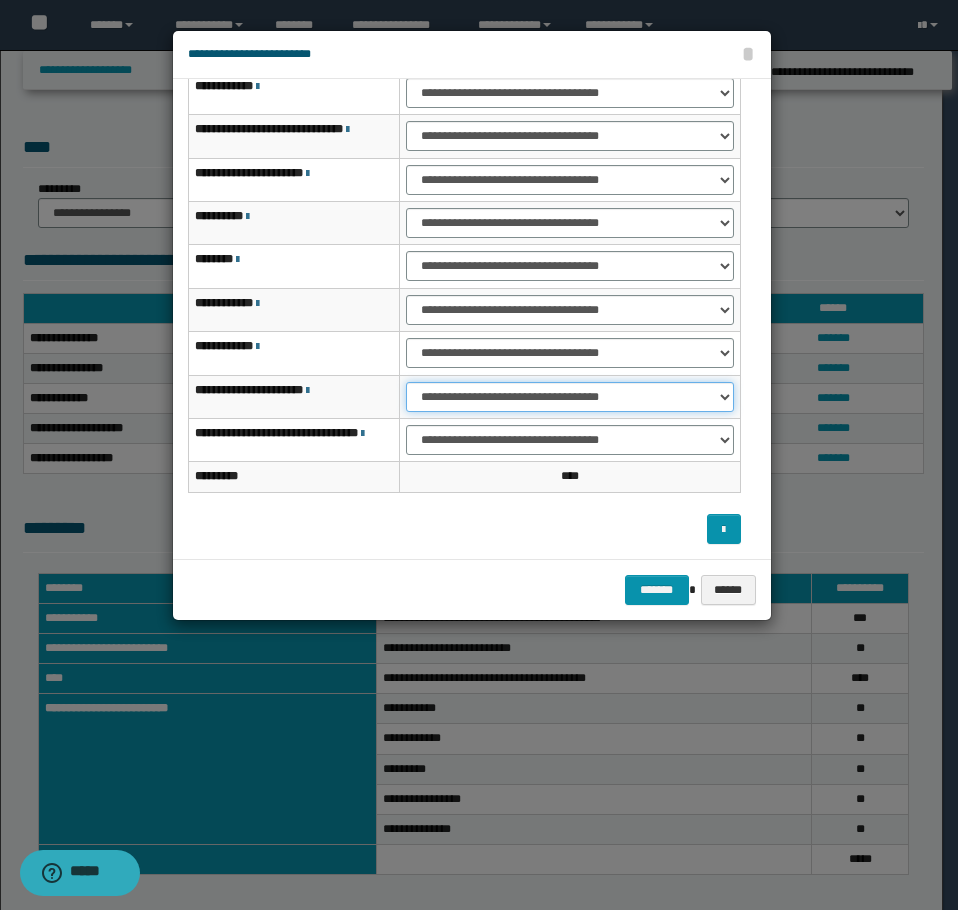 click on "**********" at bounding box center [569, 397] 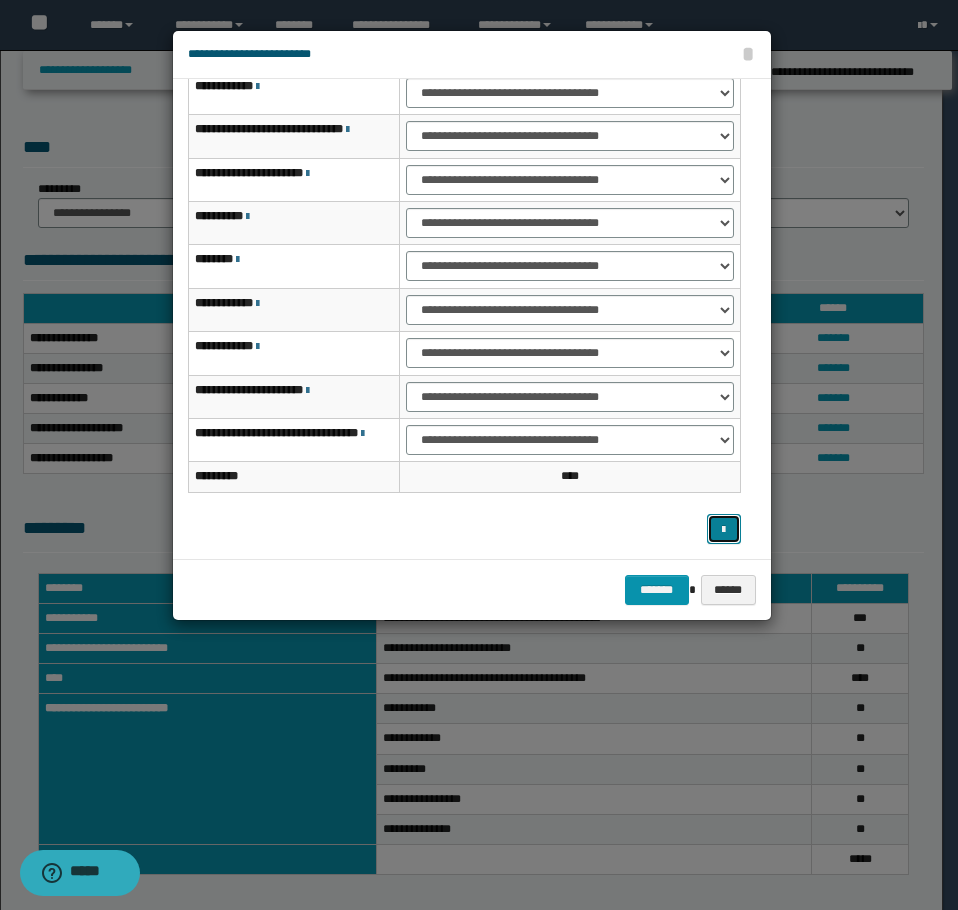 click at bounding box center (723, 530) 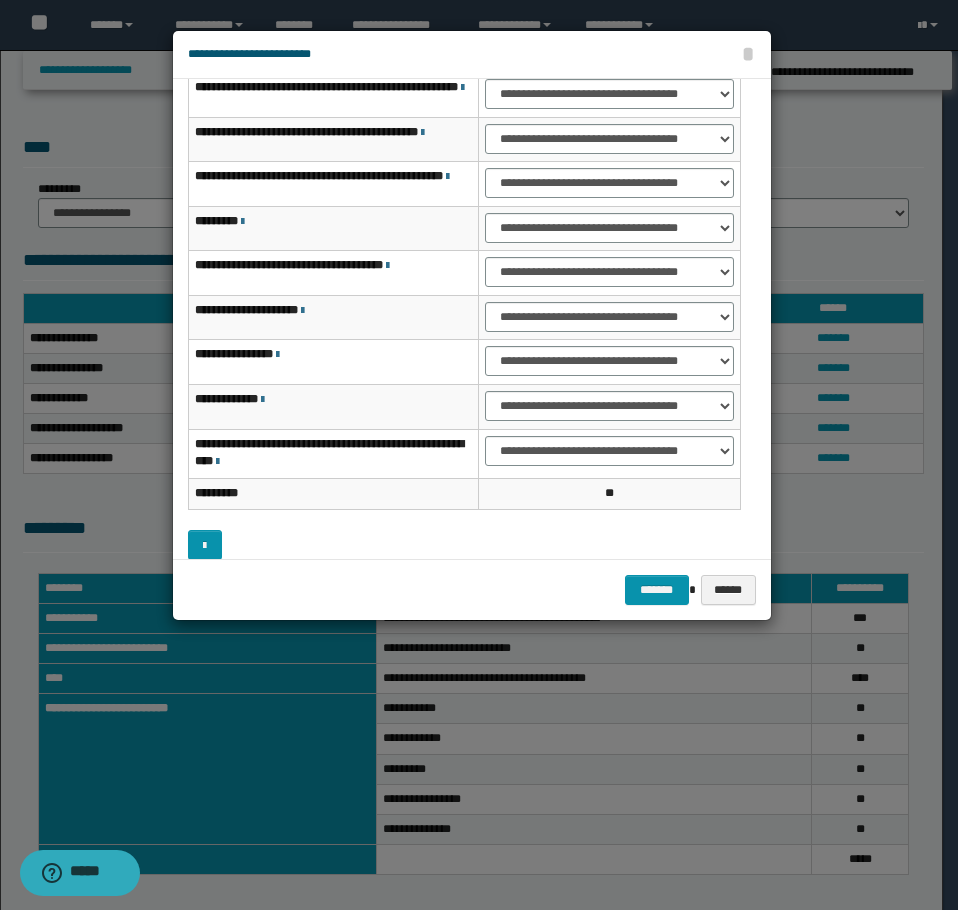 scroll, scrollTop: 173, scrollLeft: 0, axis: vertical 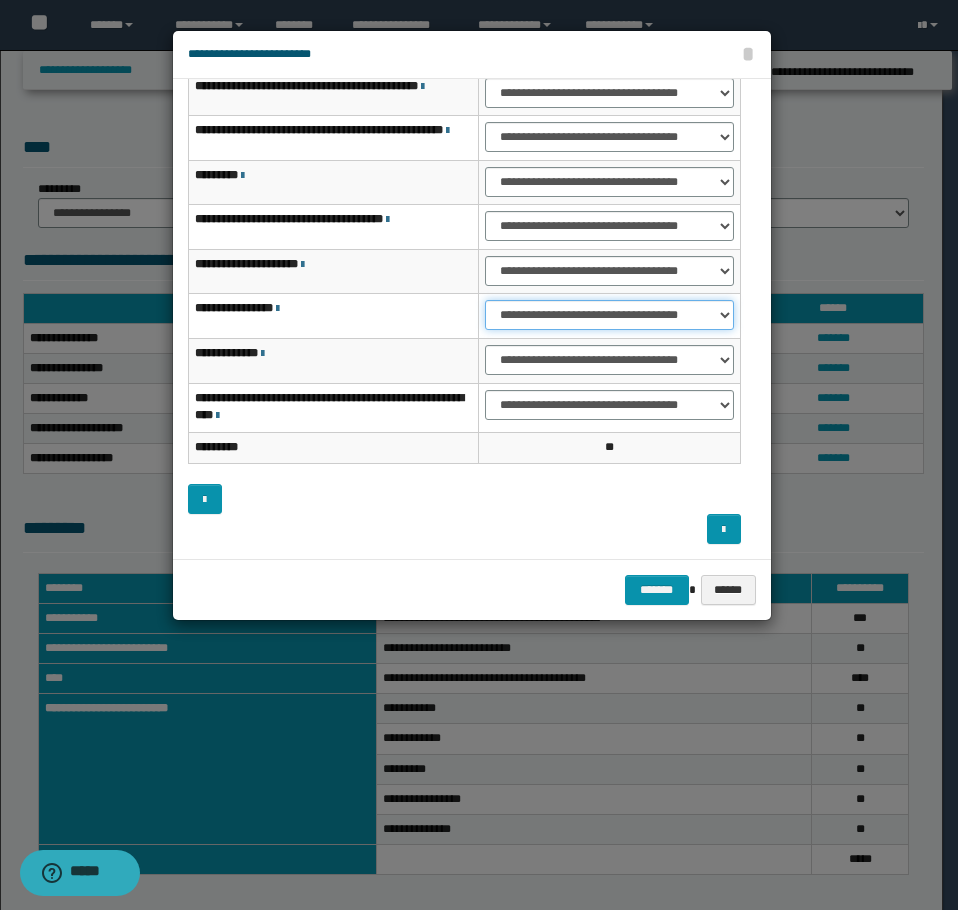 click on "**********" at bounding box center [609, 315] 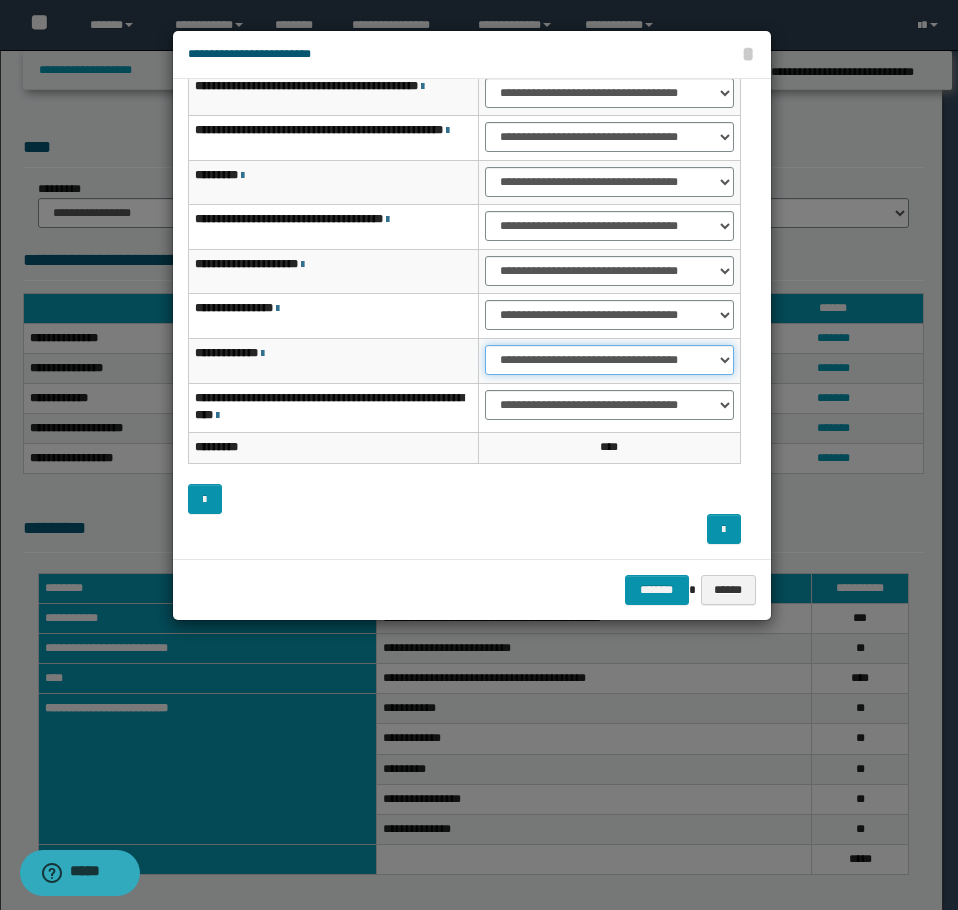 click on "**********" at bounding box center (609, 360) 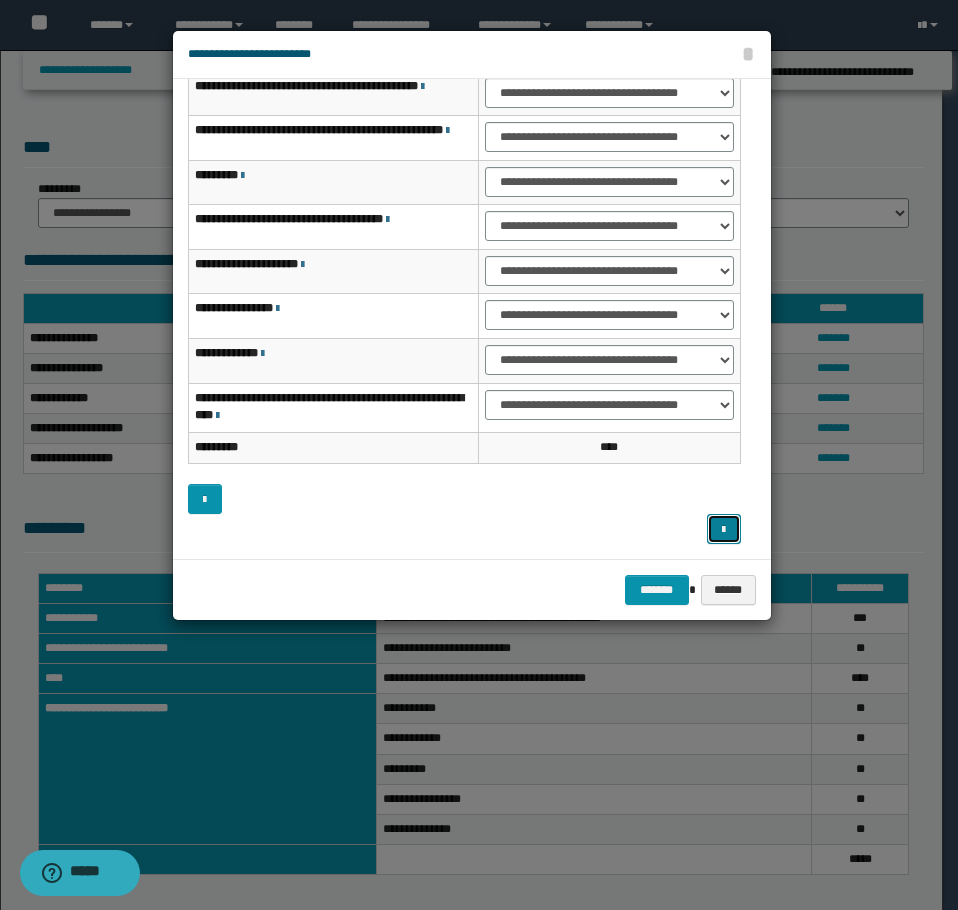 click at bounding box center (723, 530) 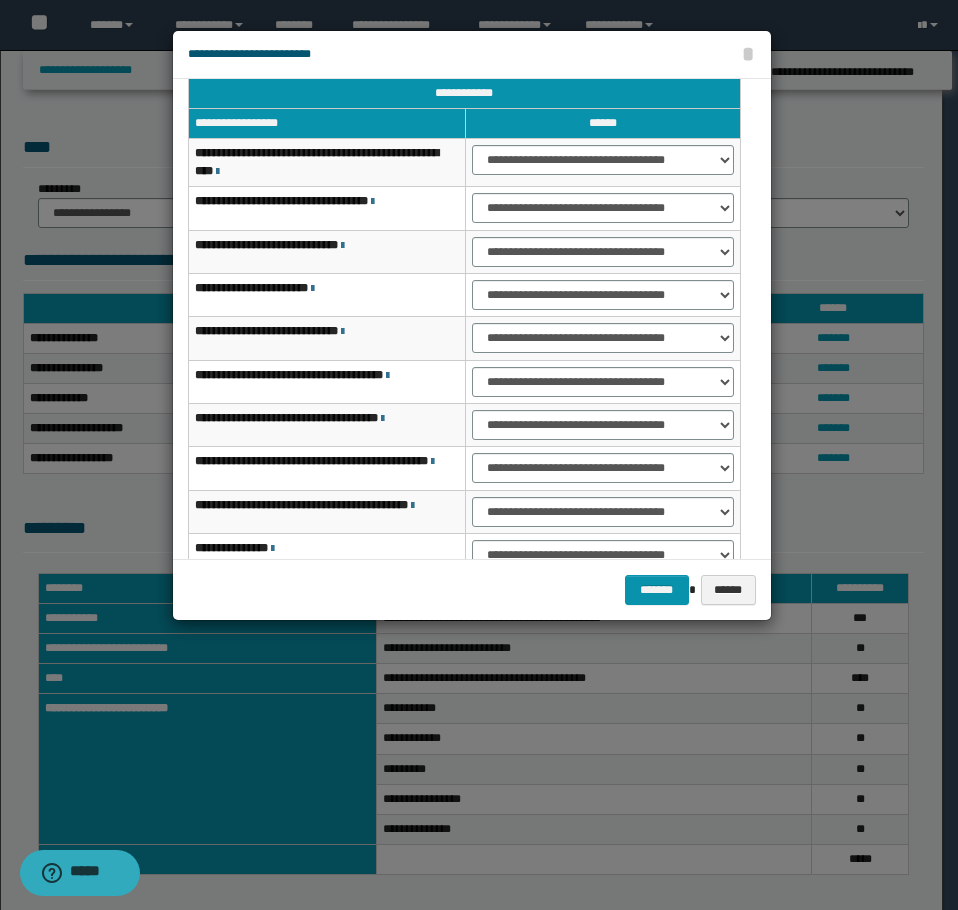 scroll, scrollTop: 0, scrollLeft: 0, axis: both 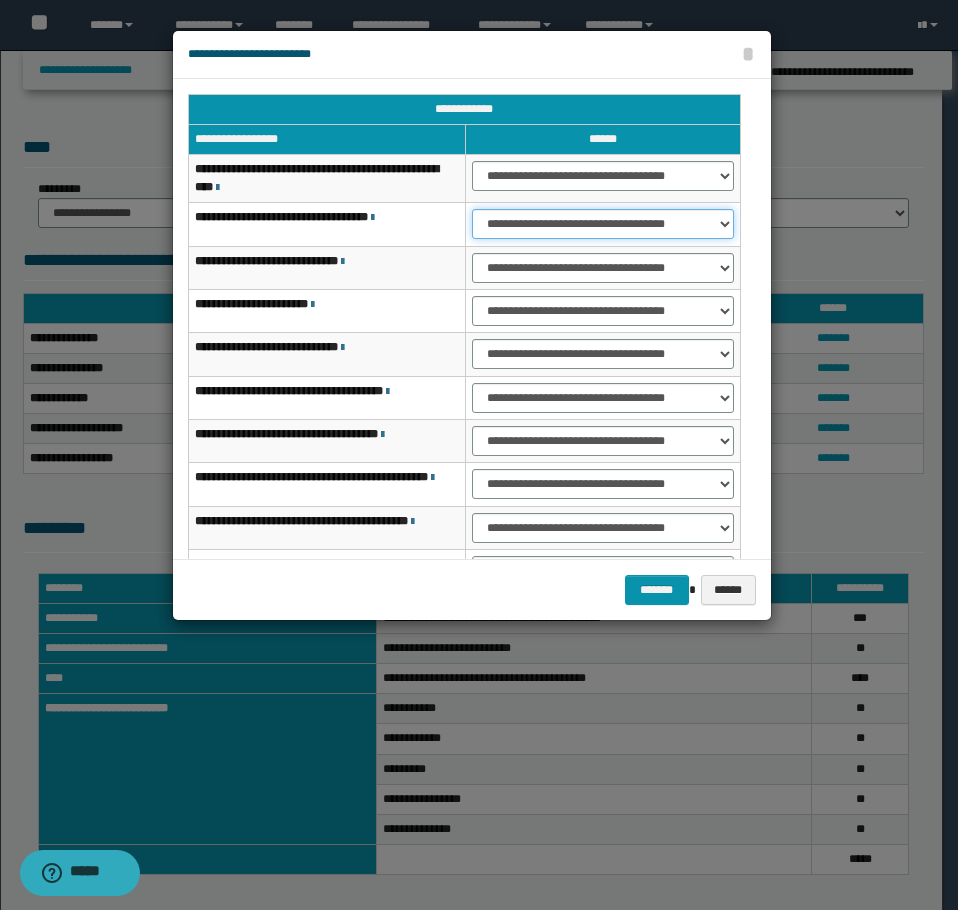 click on "**********" at bounding box center [603, 224] 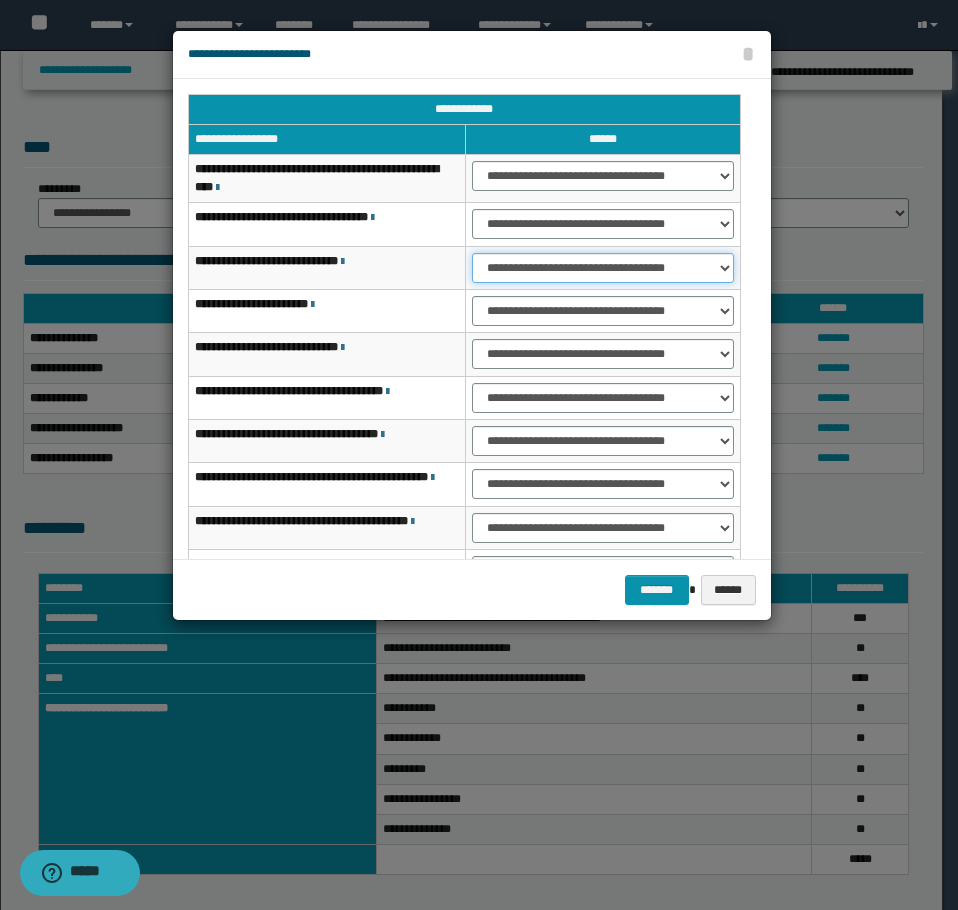 drag, startPoint x: 569, startPoint y: 261, endPoint x: 584, endPoint y: 272, distance: 18.601076 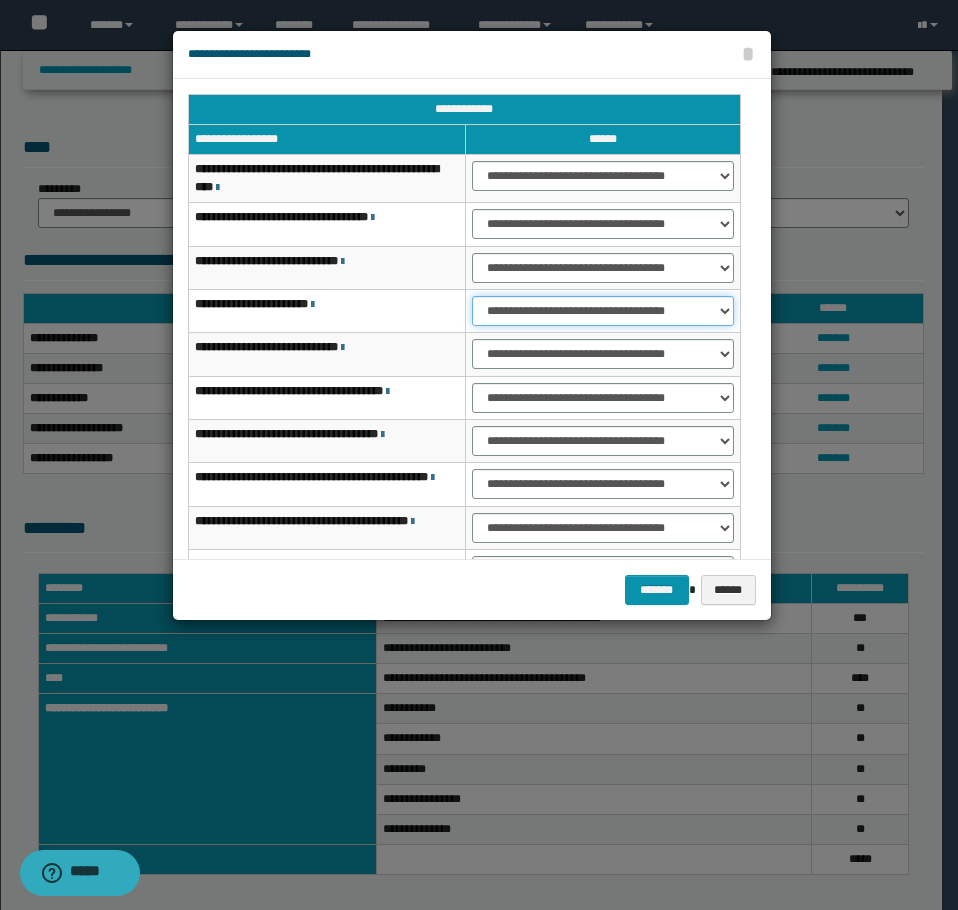 click on "**********" at bounding box center [603, 311] 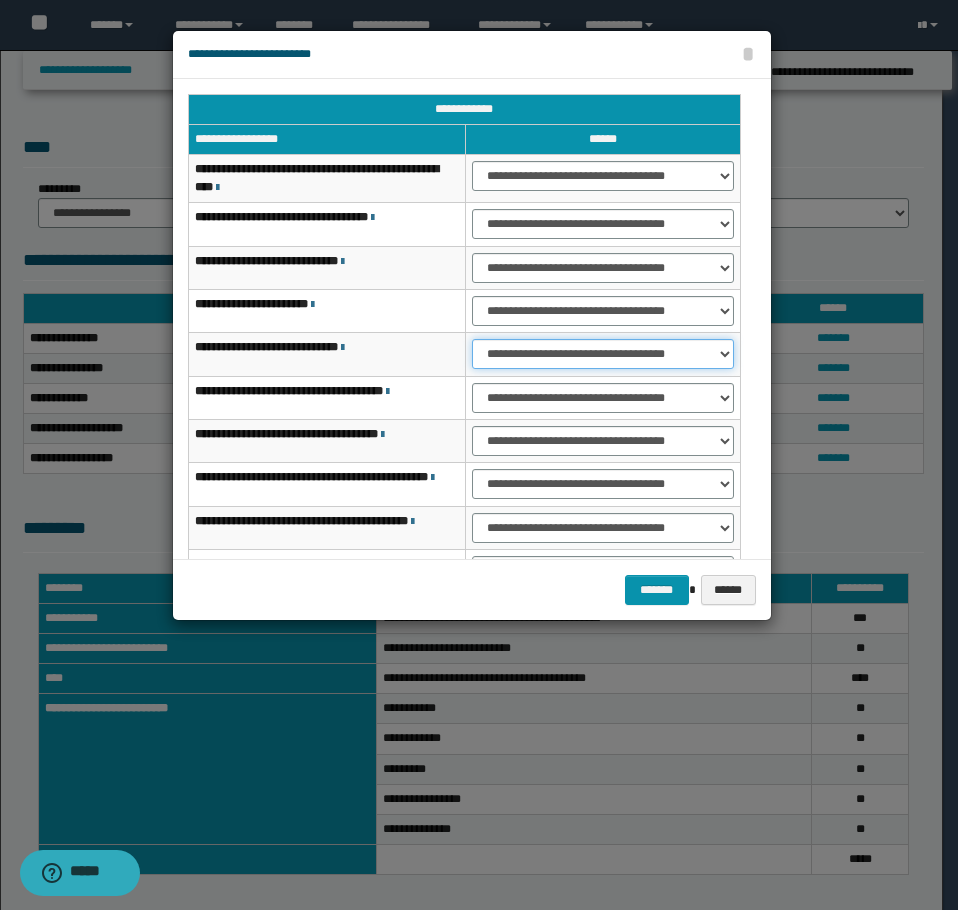 click on "**********" at bounding box center (603, 354) 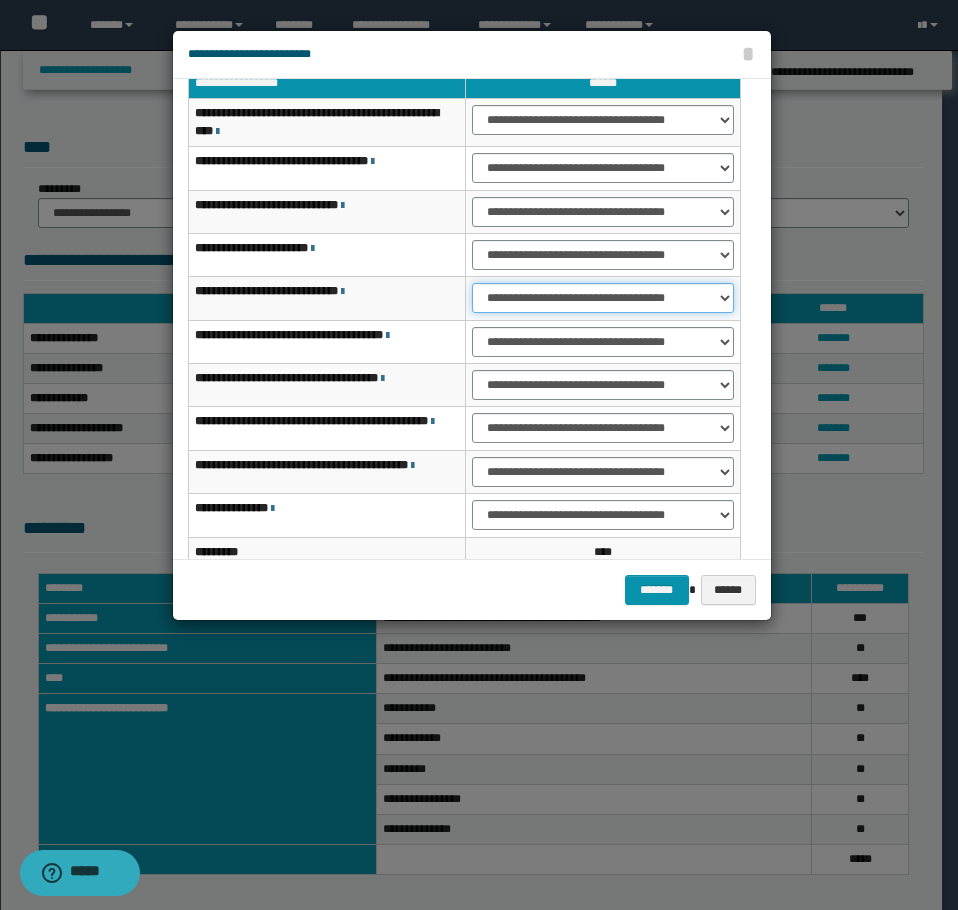 scroll, scrollTop: 100, scrollLeft: 0, axis: vertical 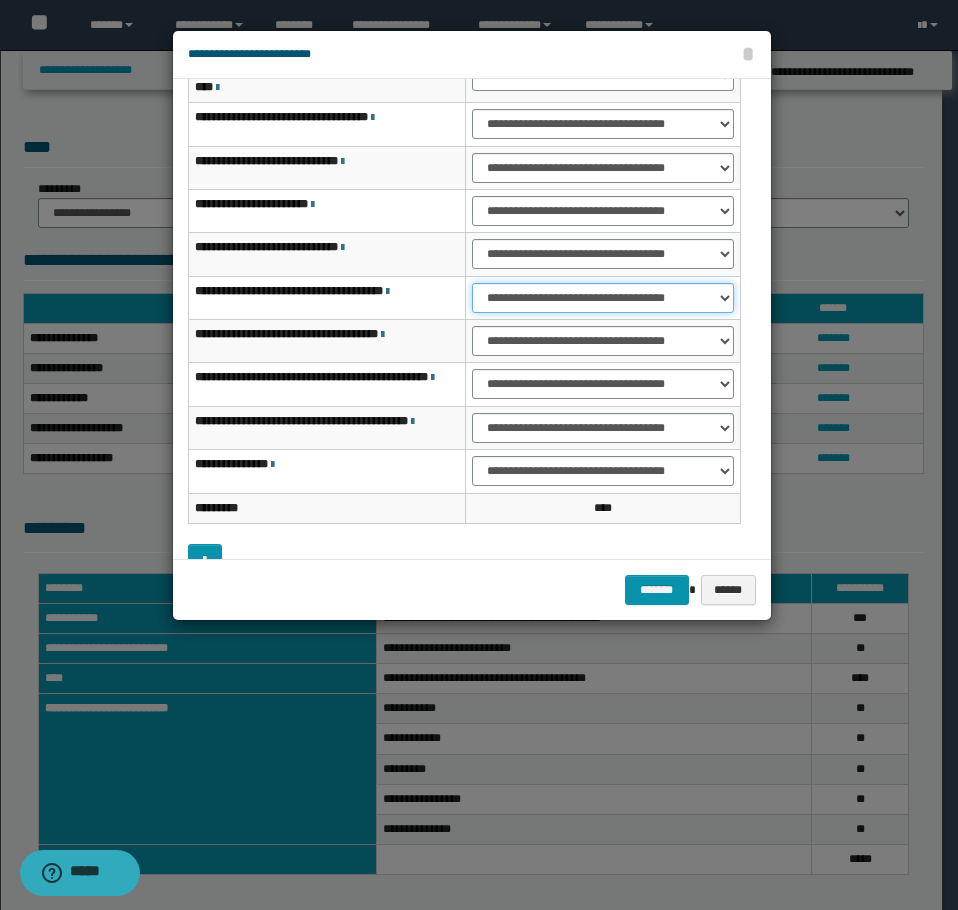 click on "**********" at bounding box center [603, 298] 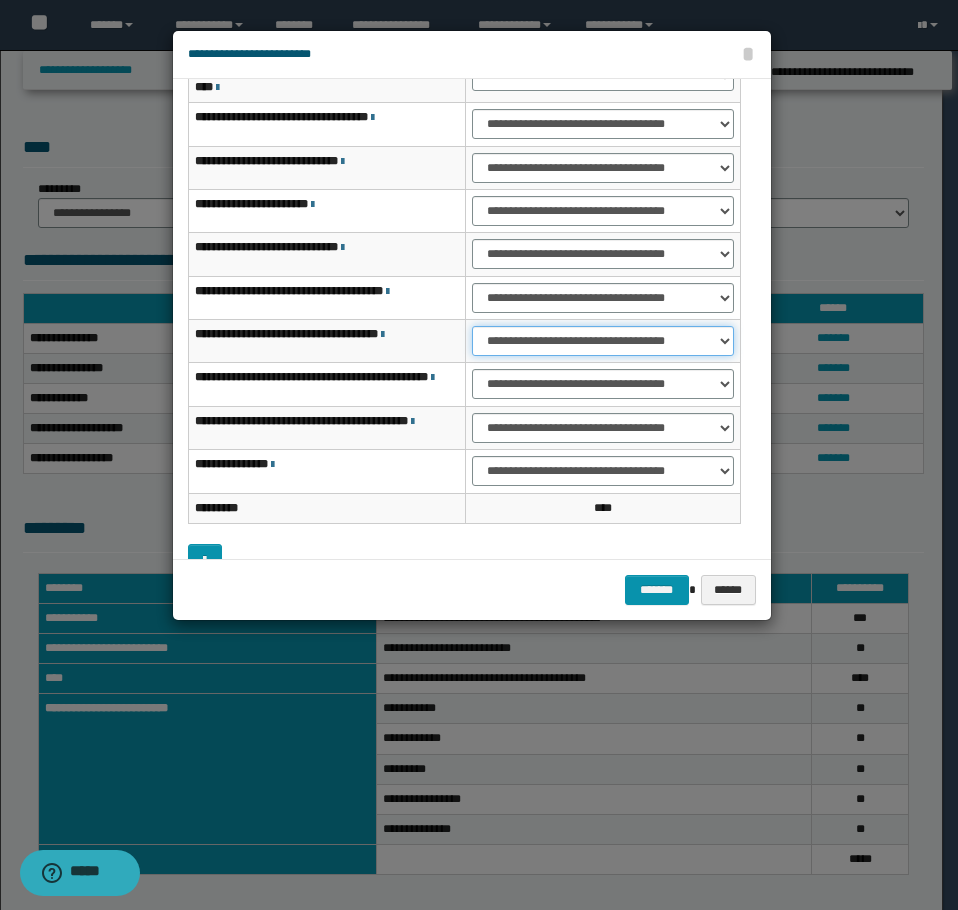 click on "**********" at bounding box center (603, 341) 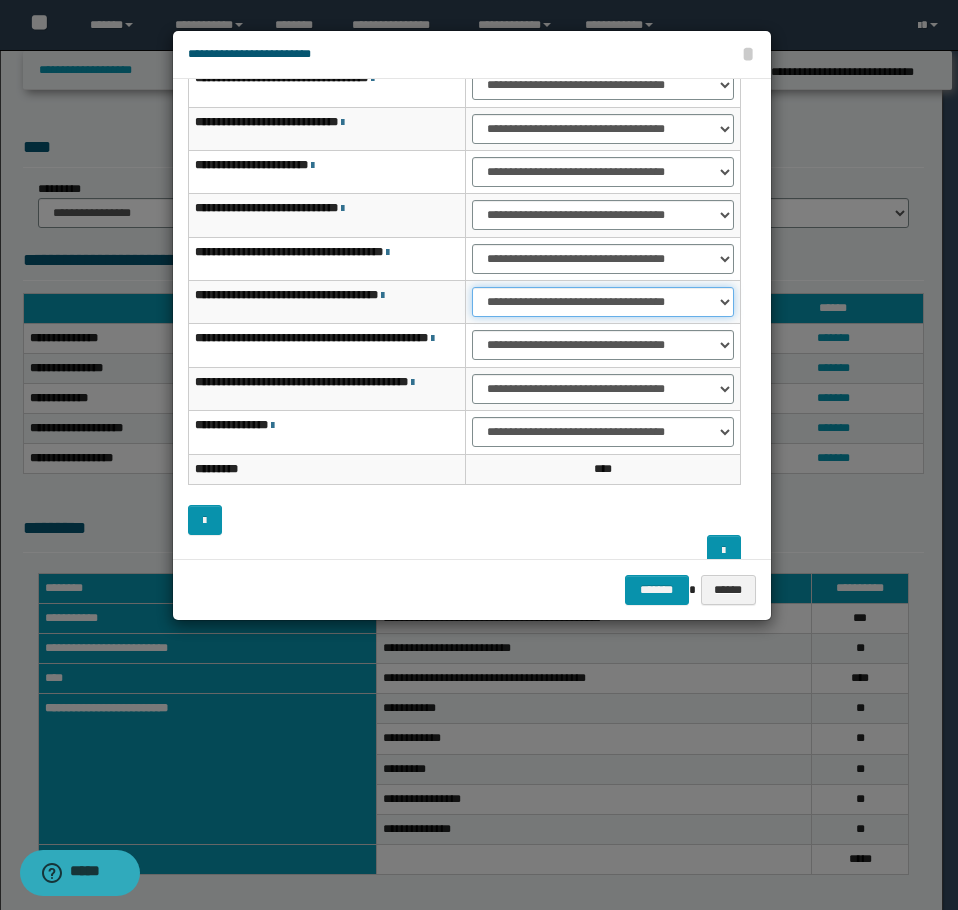 scroll, scrollTop: 160, scrollLeft: 0, axis: vertical 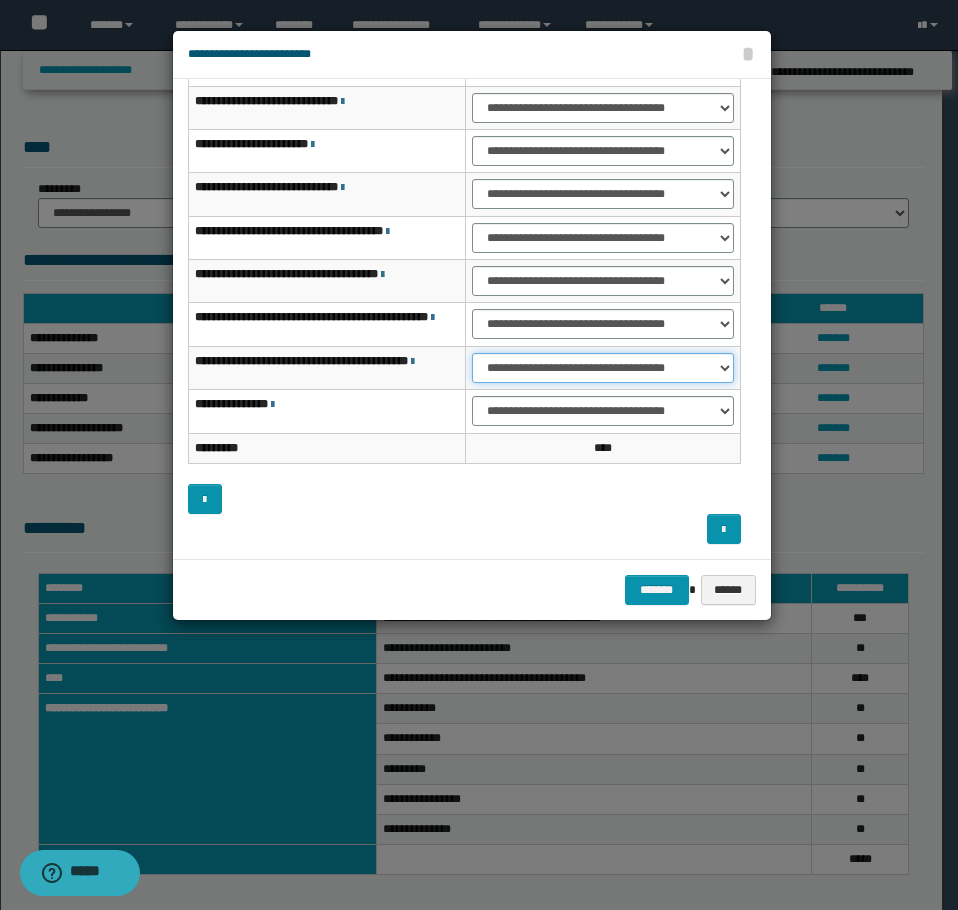 click on "**********" at bounding box center (603, 368) 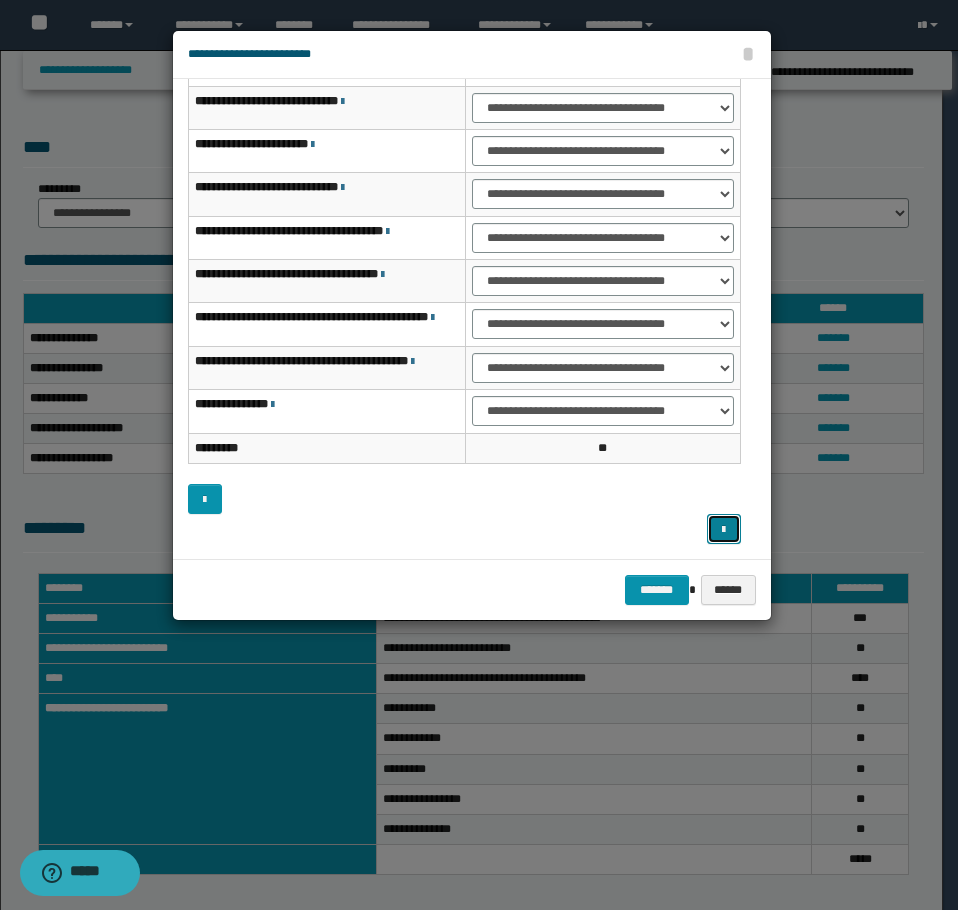 click at bounding box center (723, 530) 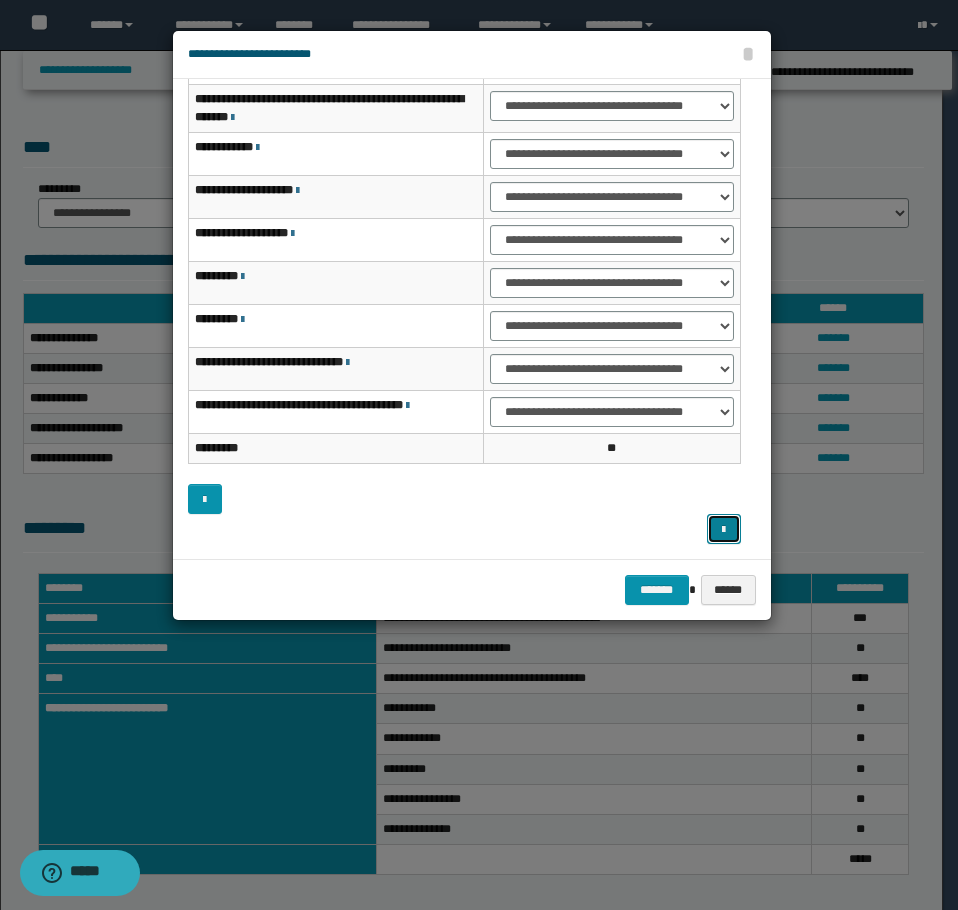 scroll, scrollTop: 0, scrollLeft: 0, axis: both 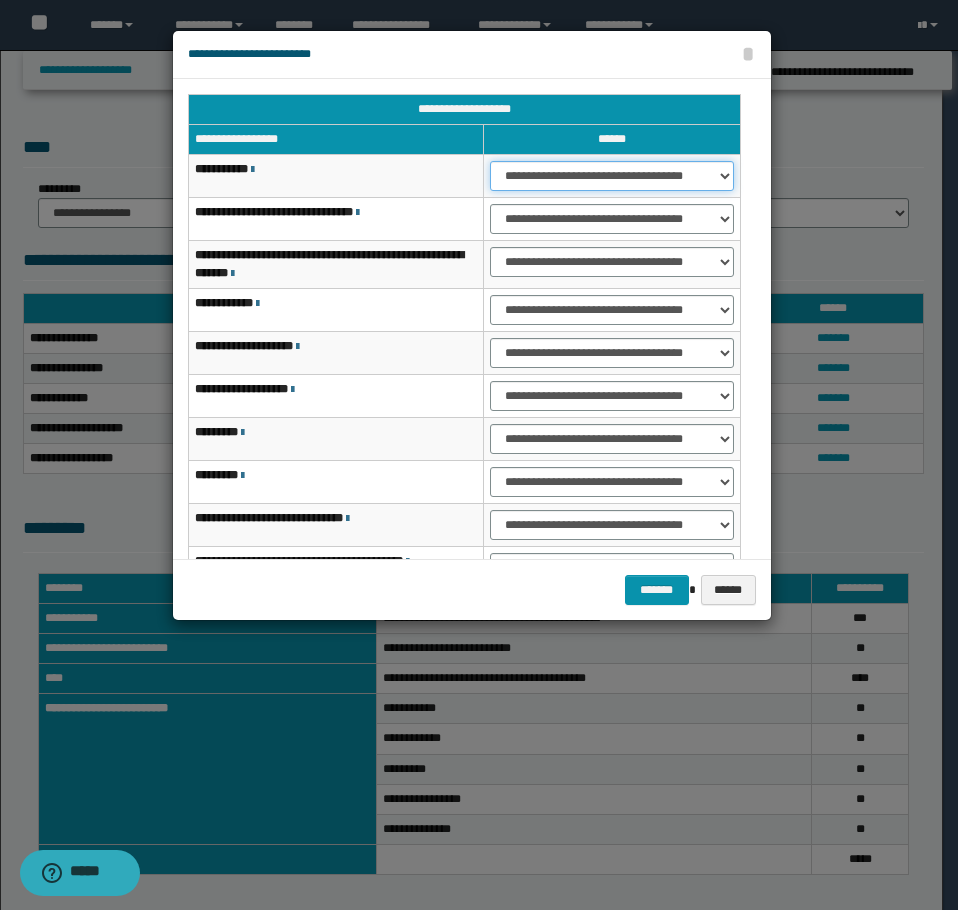 click on "**********" at bounding box center (611, 176) 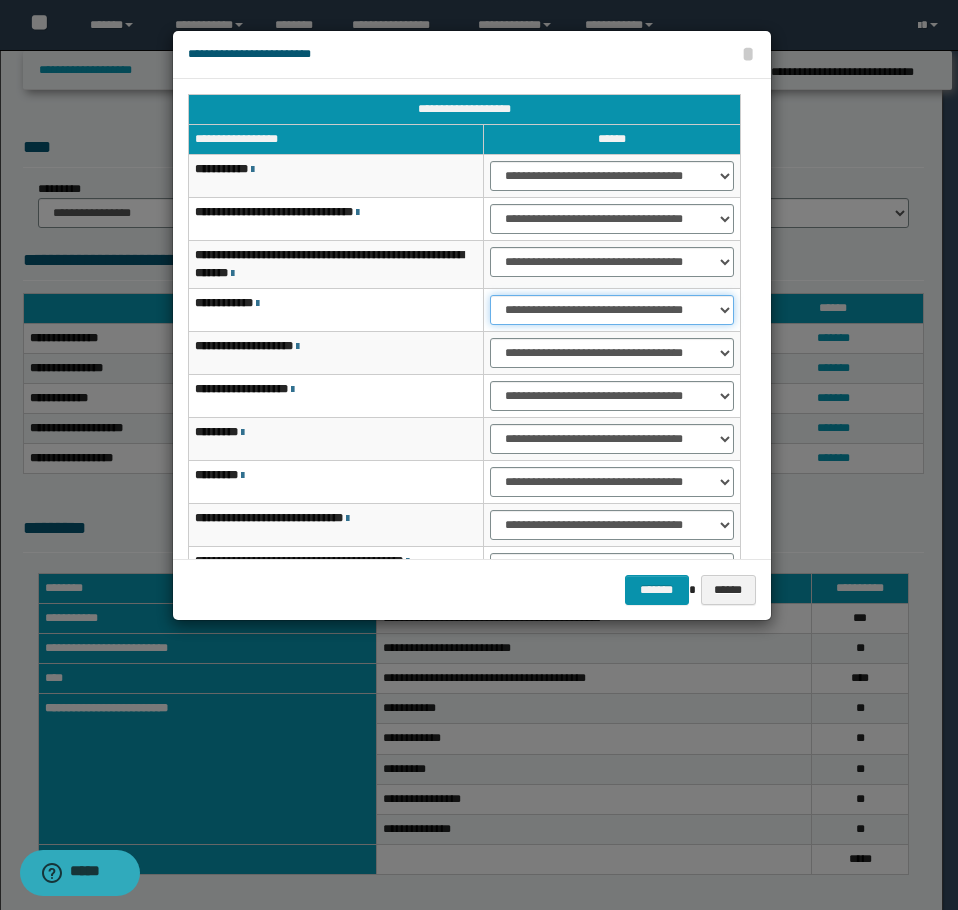 click on "**********" at bounding box center (611, 310) 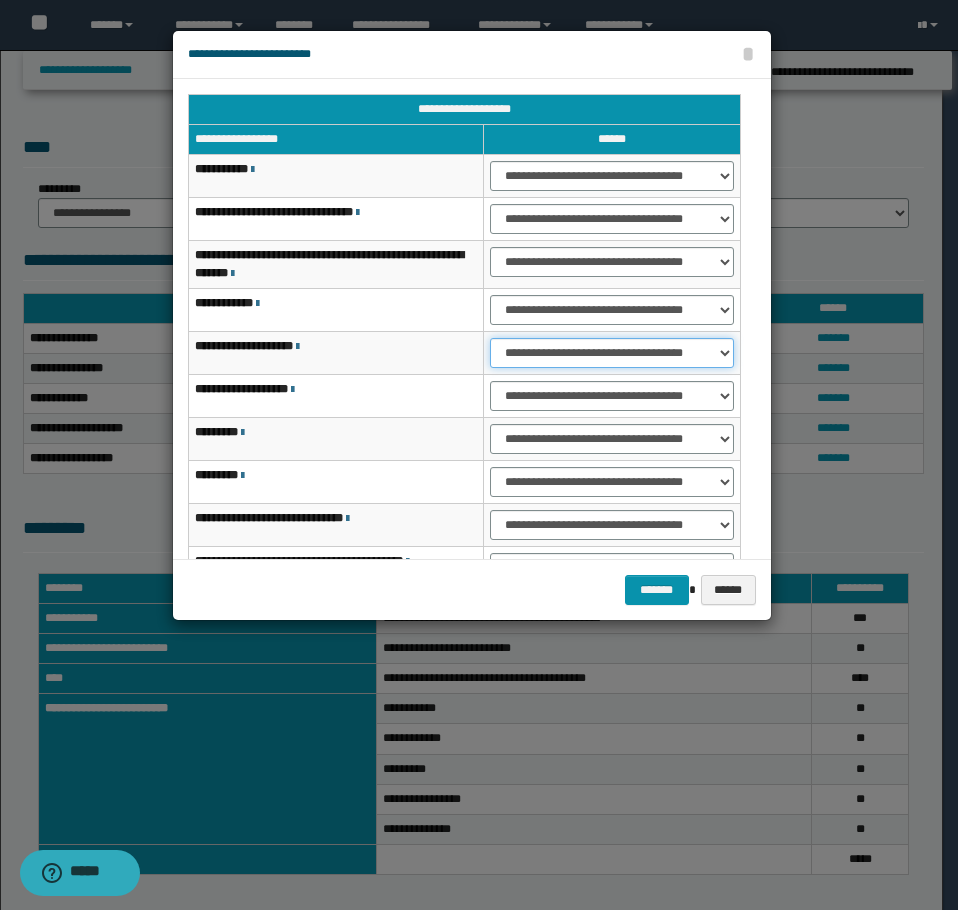 click on "**********" at bounding box center (611, 353) 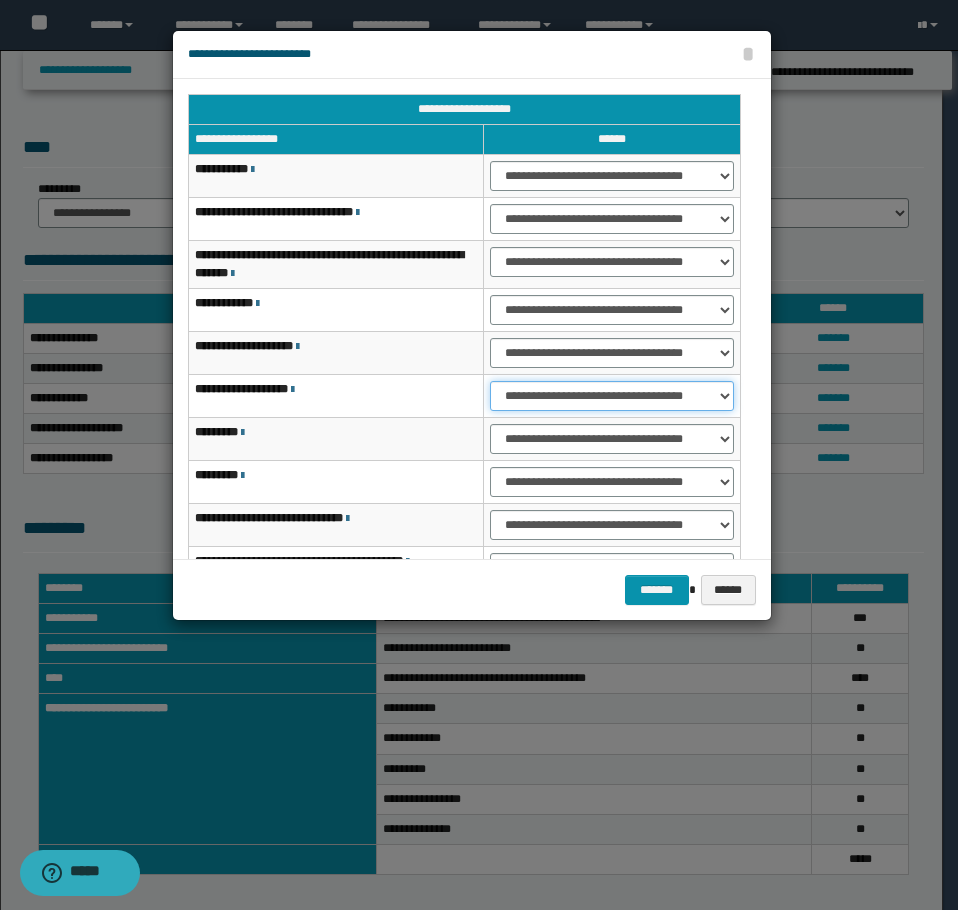 click on "**********" at bounding box center (611, 396) 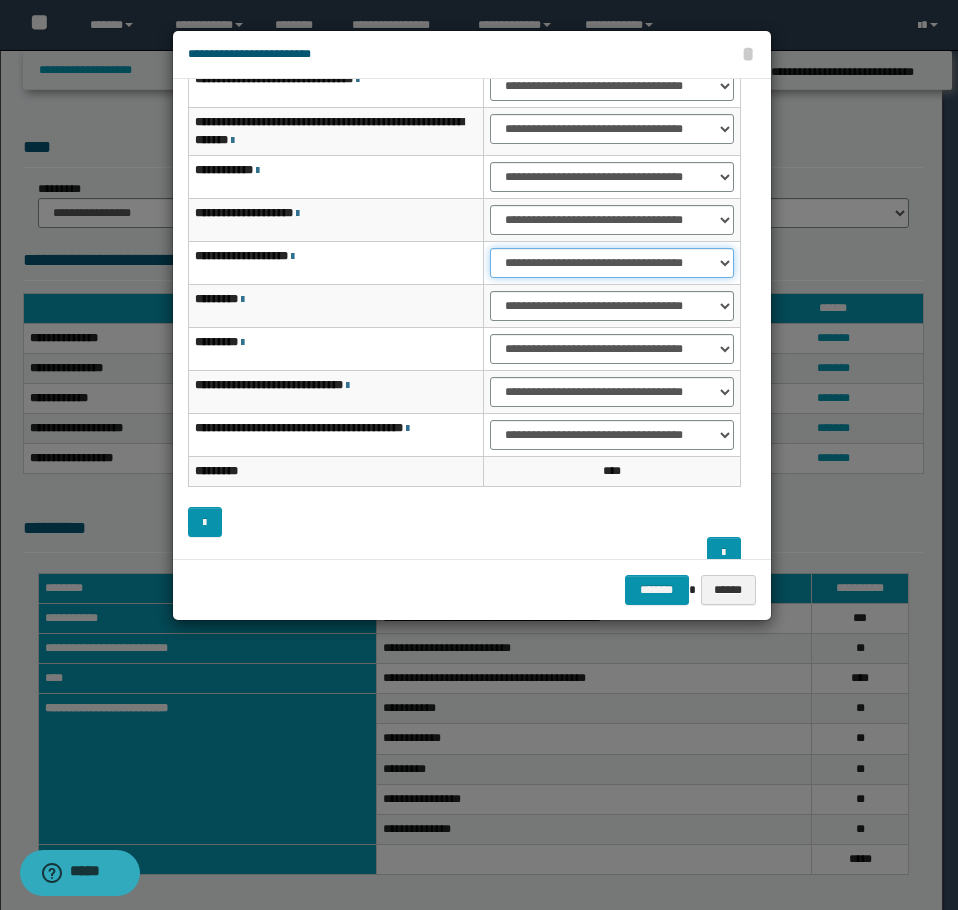 scroll, scrollTop: 156, scrollLeft: 0, axis: vertical 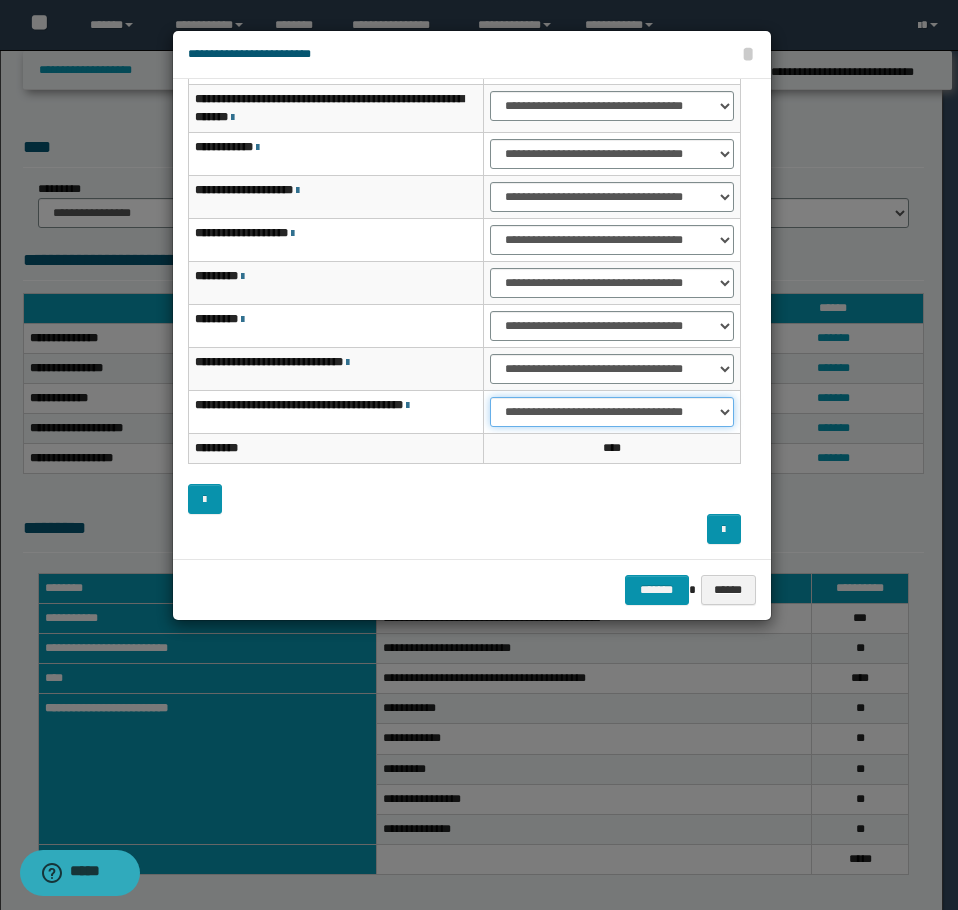 click on "**********" at bounding box center [611, 412] 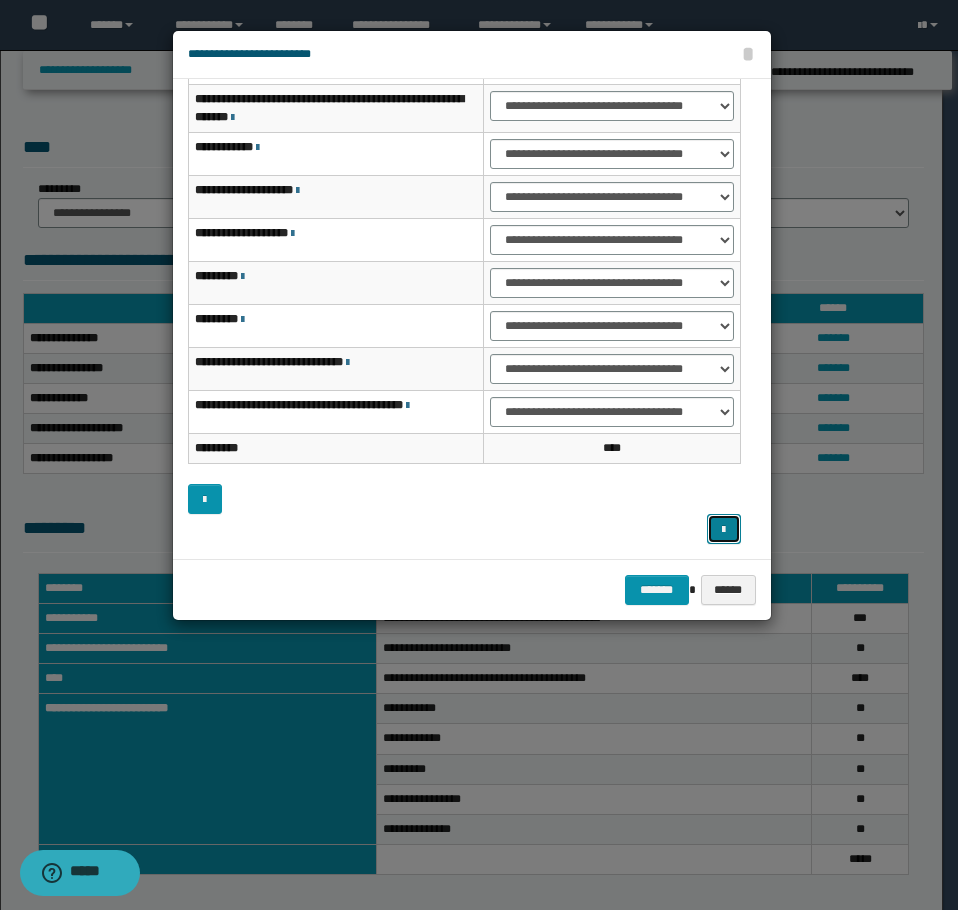 click at bounding box center (723, 530) 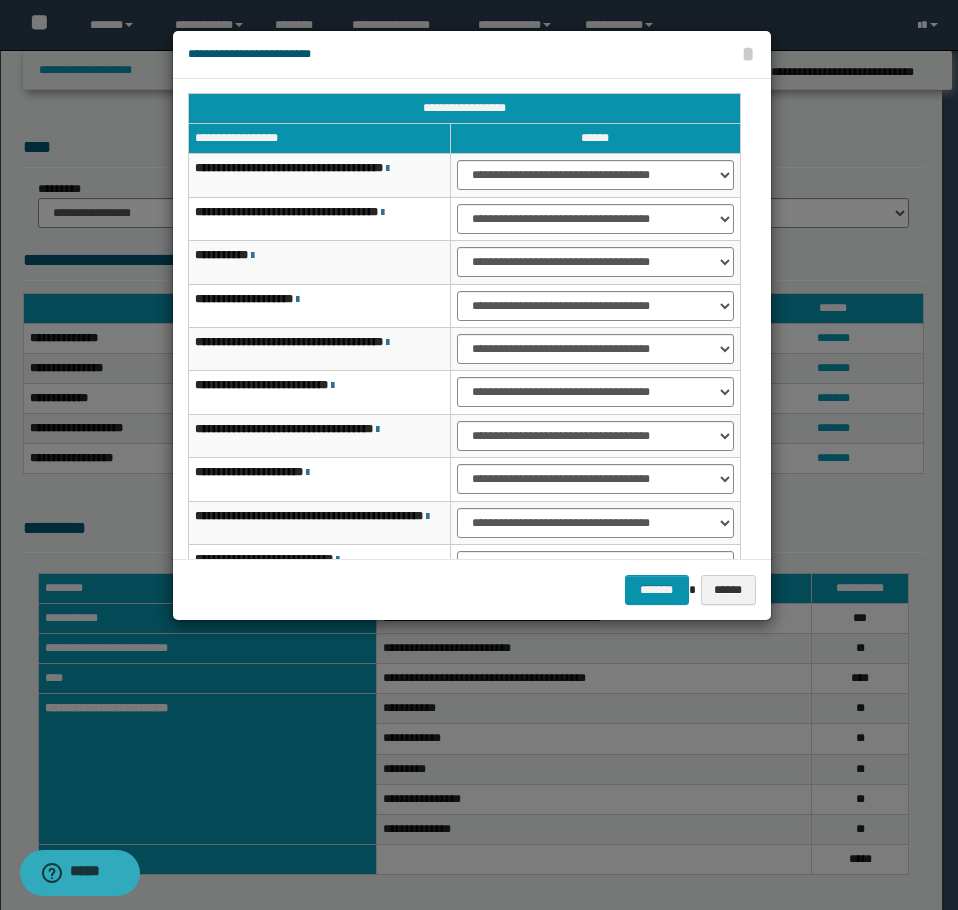 scroll, scrollTop: 0, scrollLeft: 0, axis: both 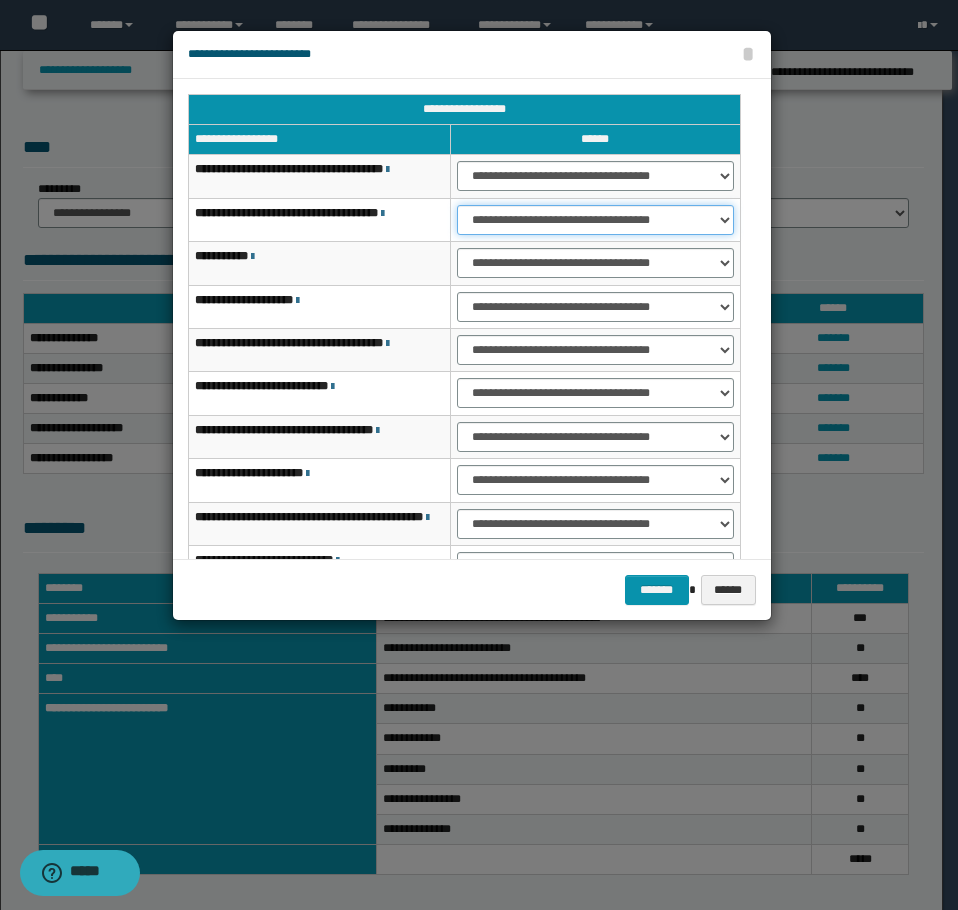 click on "**********" at bounding box center (595, 220) 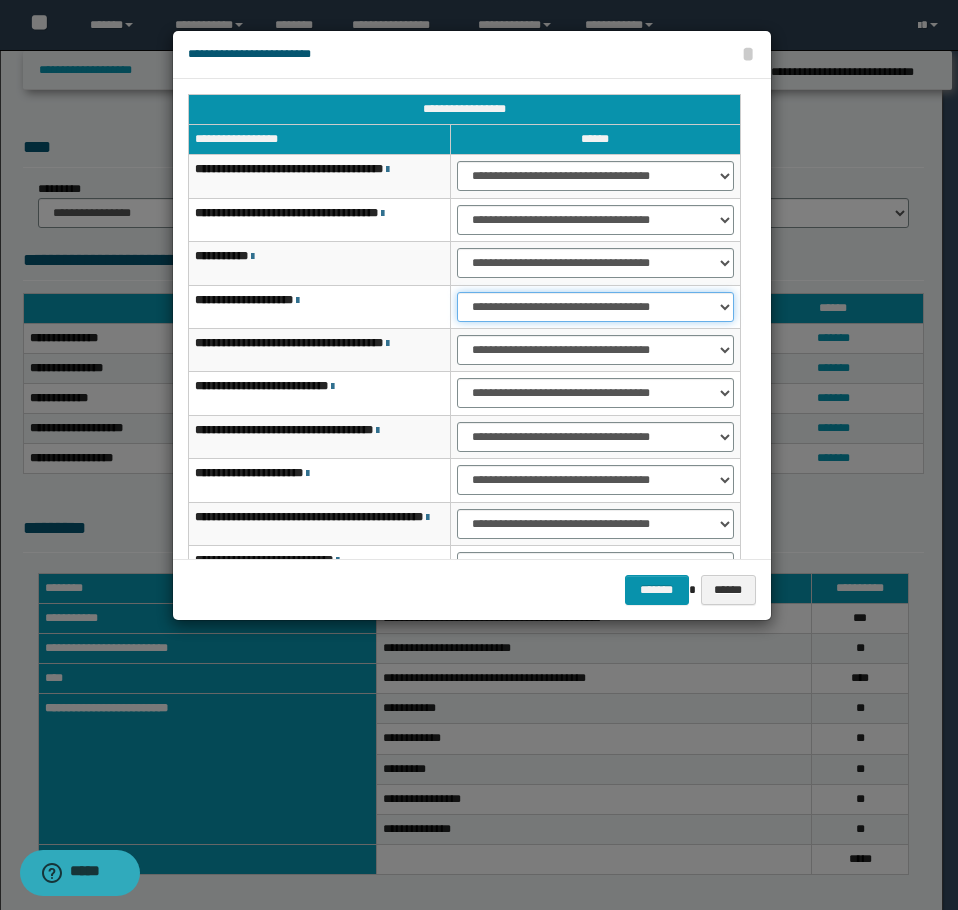 click on "**********" at bounding box center [595, 307] 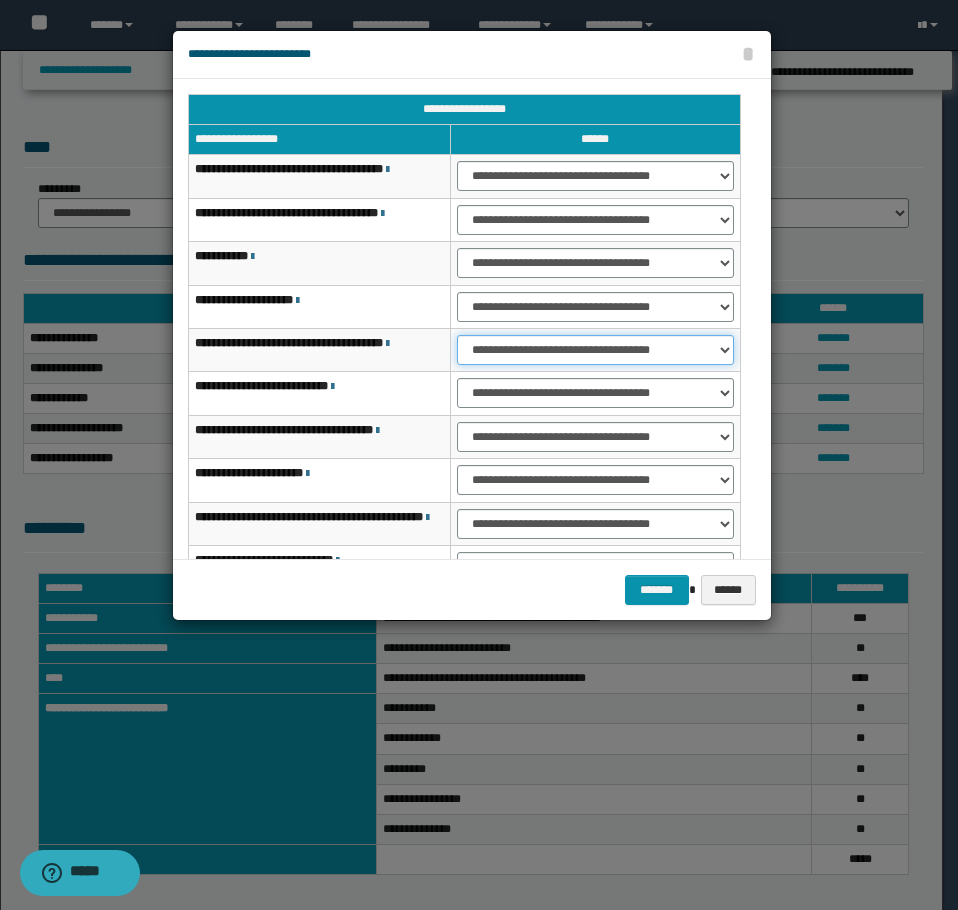 click on "**********" at bounding box center [595, 350] 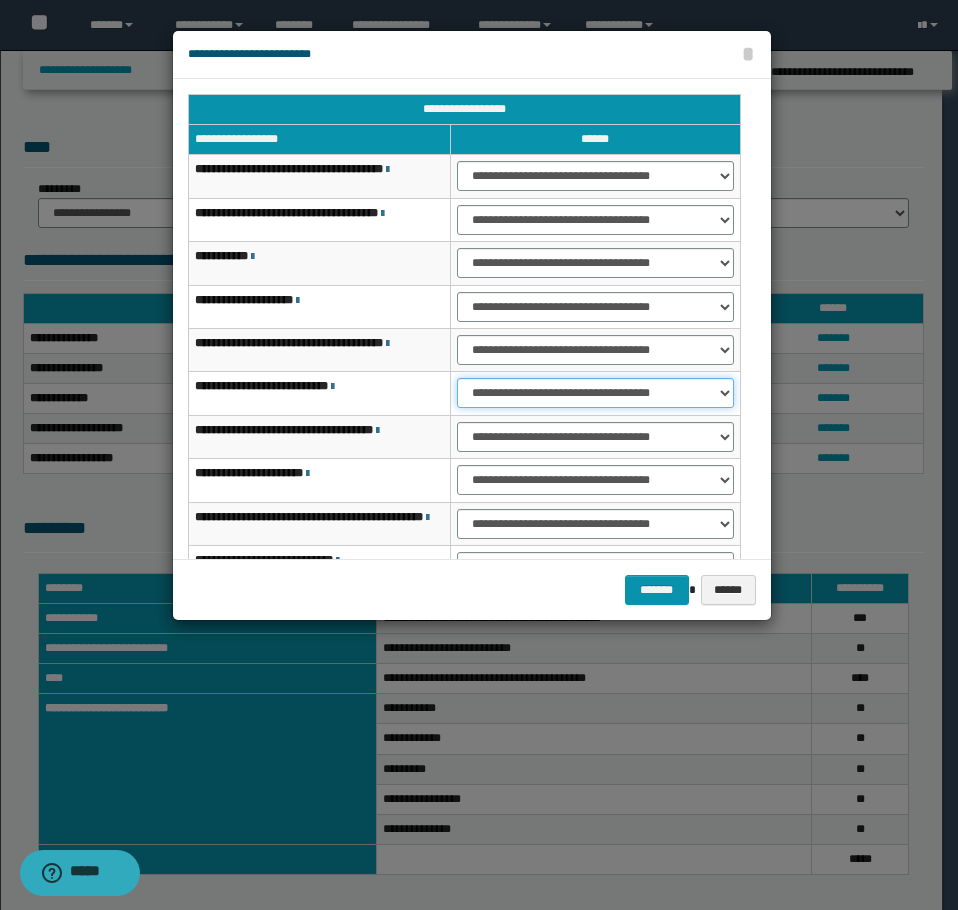 click on "**********" at bounding box center (595, 393) 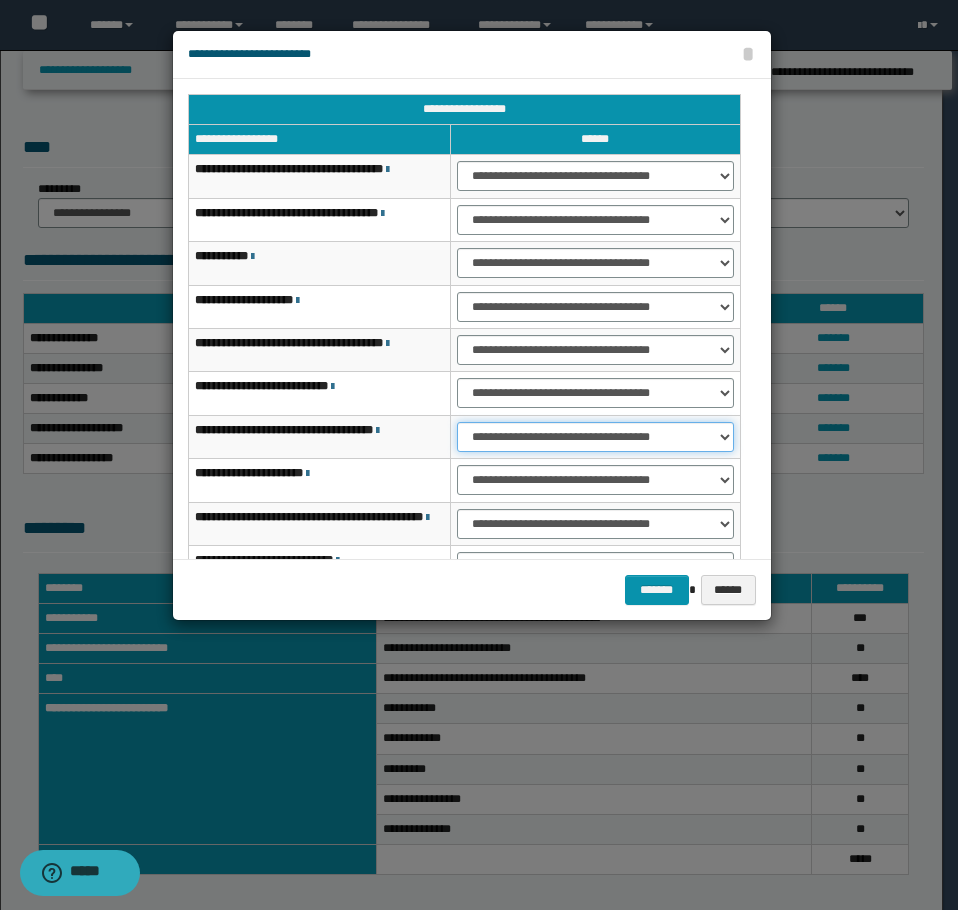 click on "**********" at bounding box center [595, 437] 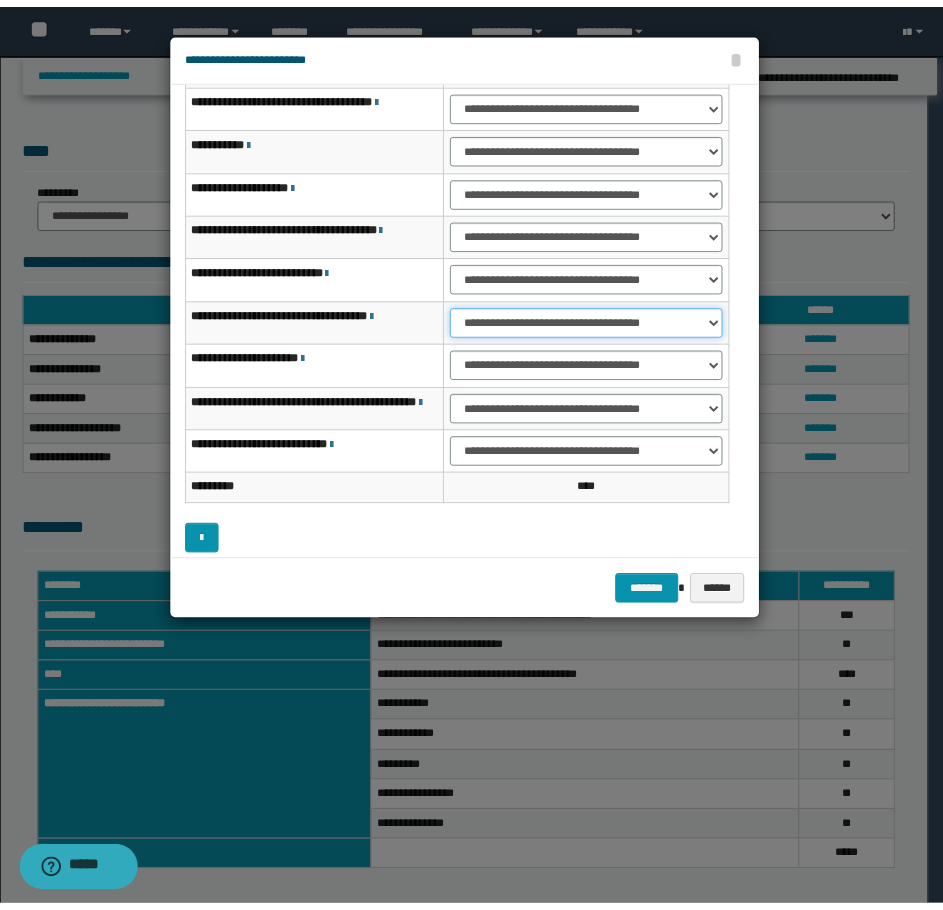 scroll, scrollTop: 127, scrollLeft: 0, axis: vertical 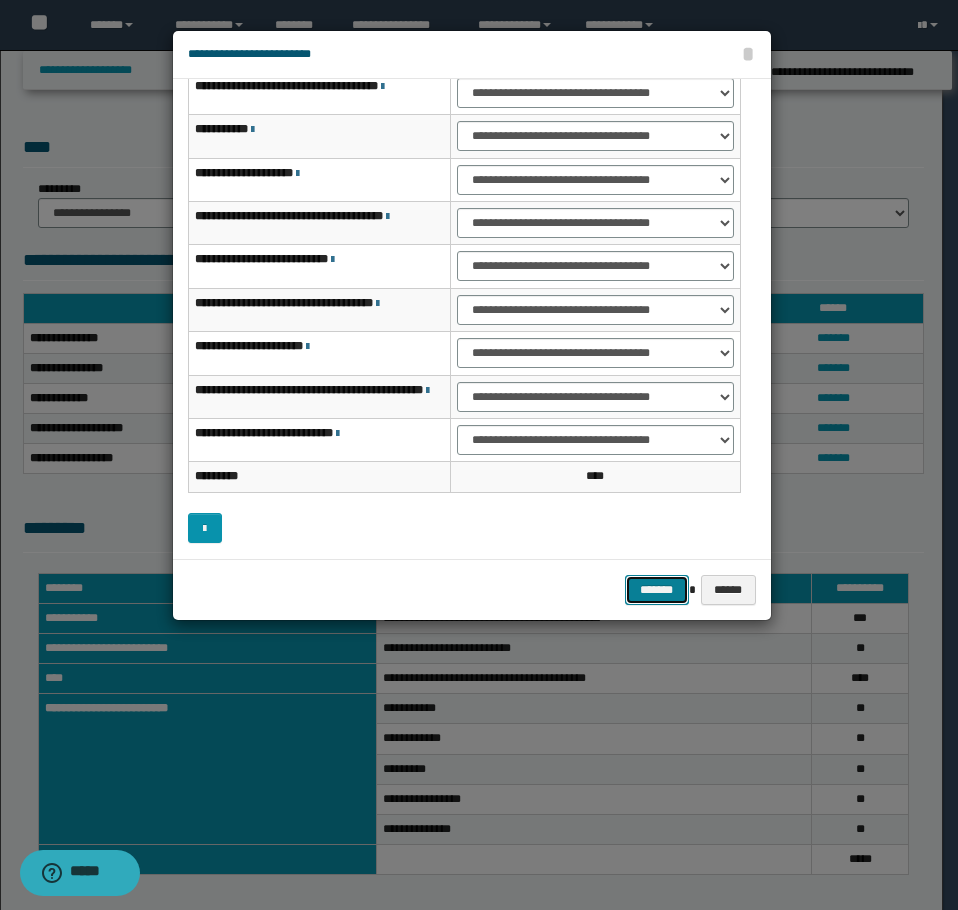click on "*******" at bounding box center (657, 590) 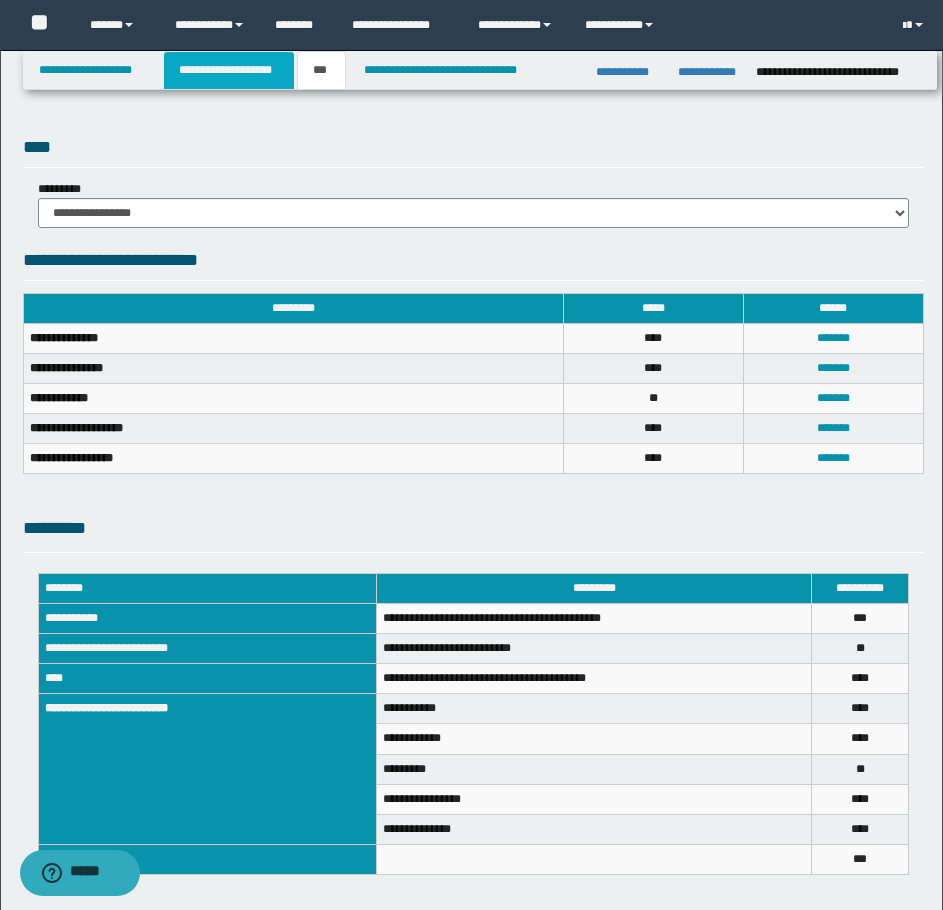 click on "**********" at bounding box center (229, 70) 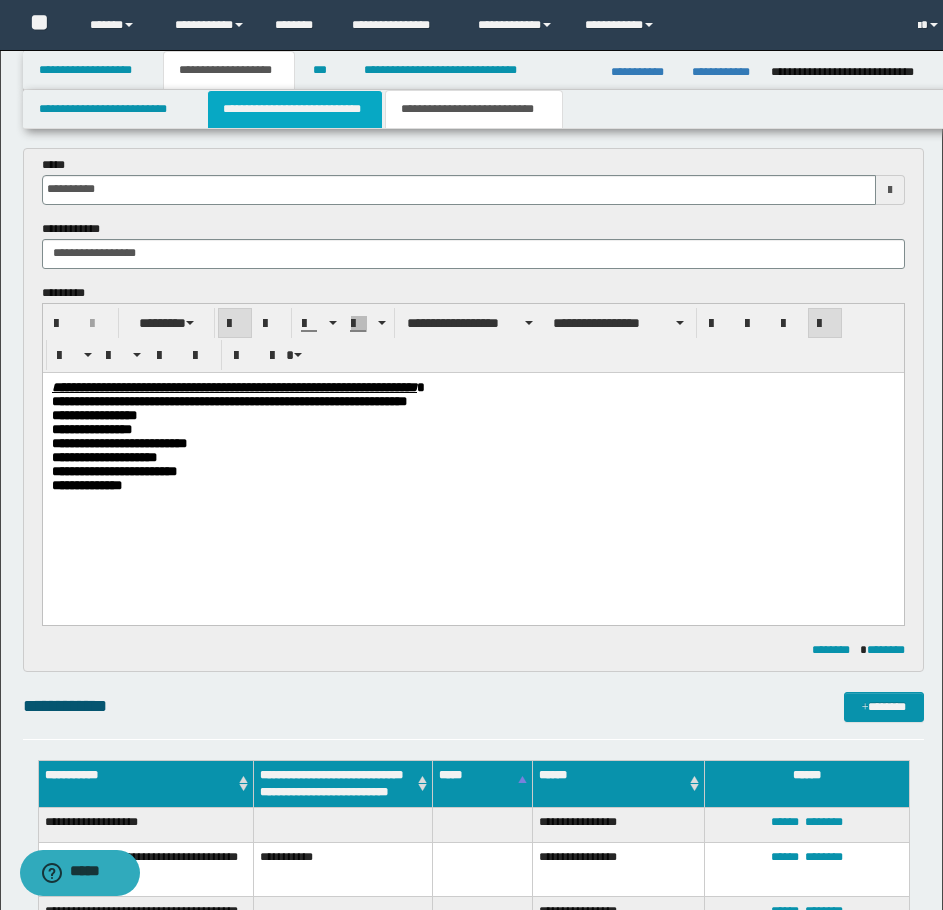 click on "**********" at bounding box center (295, 109) 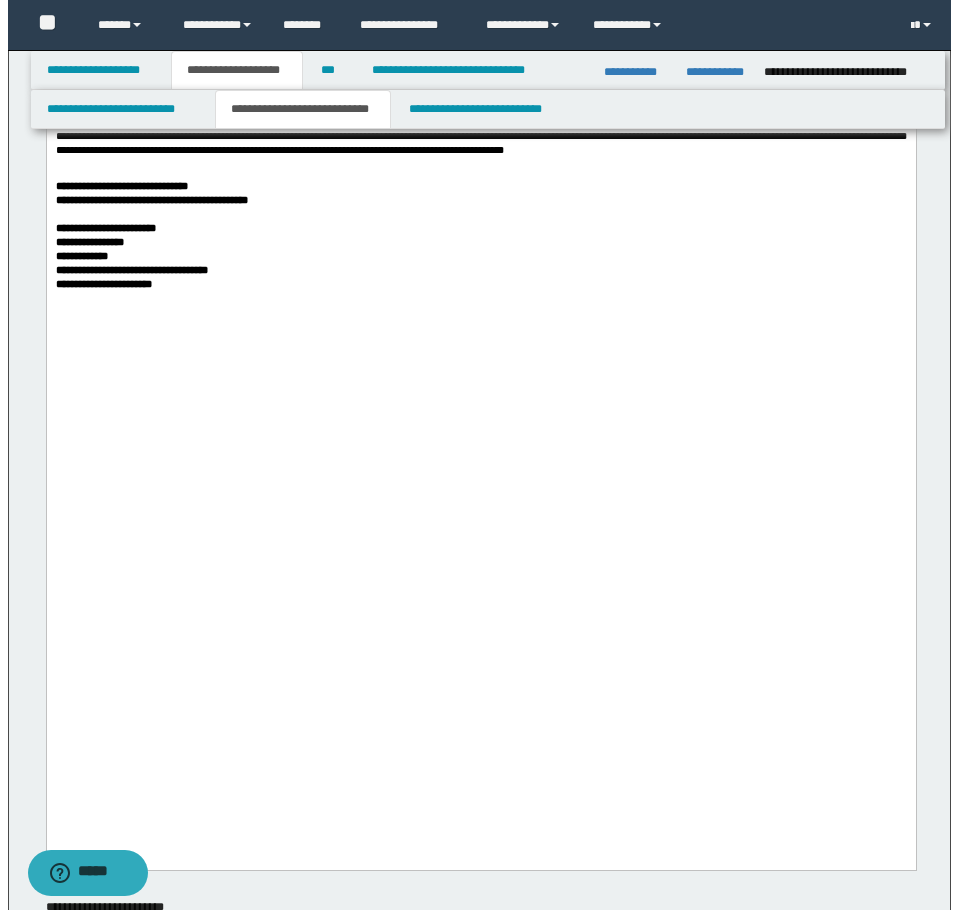 scroll, scrollTop: 1531, scrollLeft: 0, axis: vertical 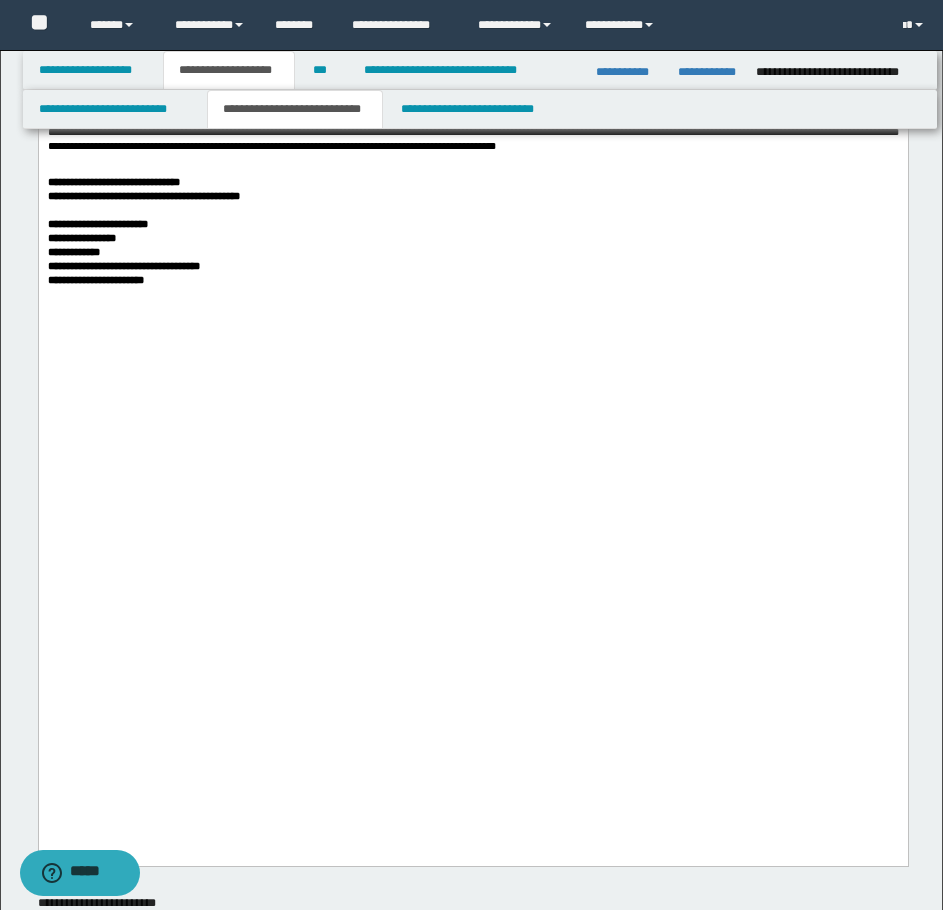 click at bounding box center [472, -190] 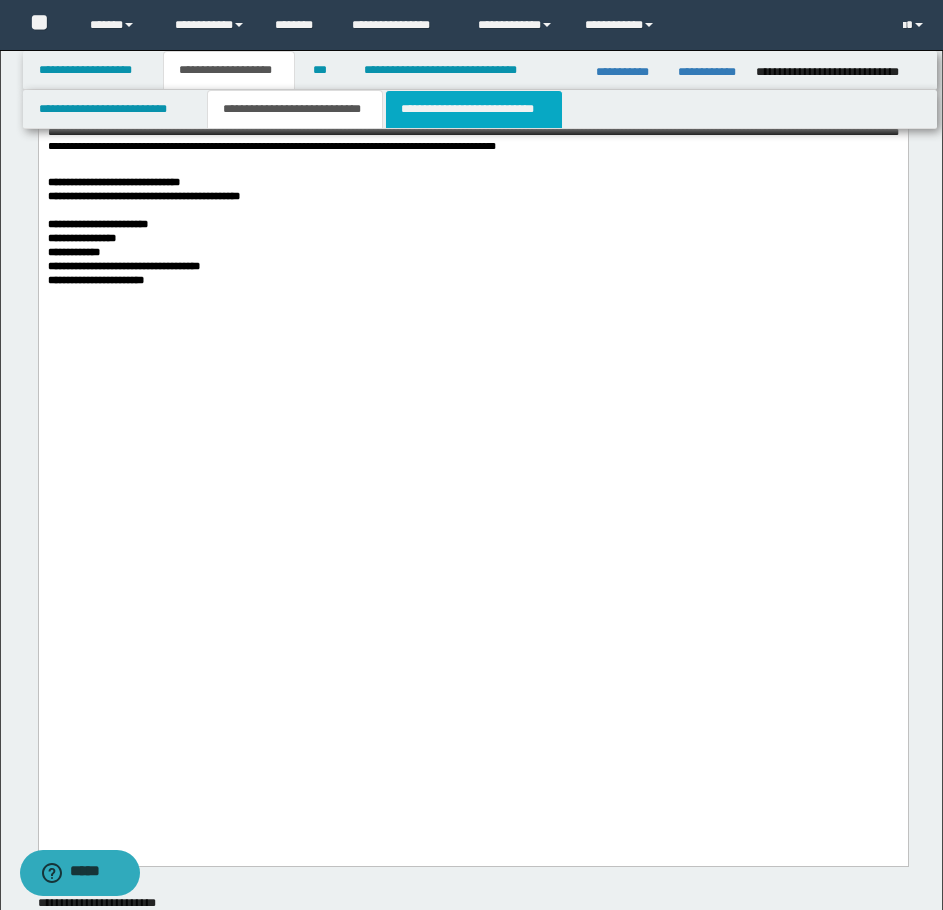 click on "**********" at bounding box center [474, 109] 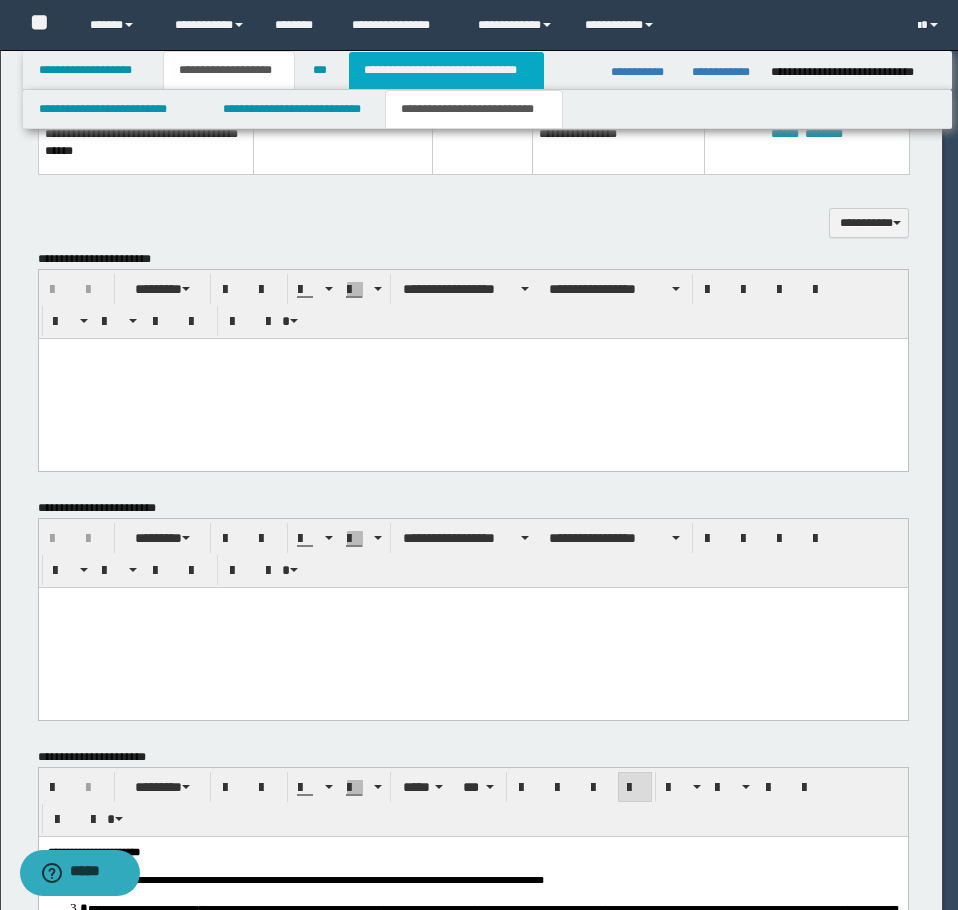 click on "**********" at bounding box center [446, 70] 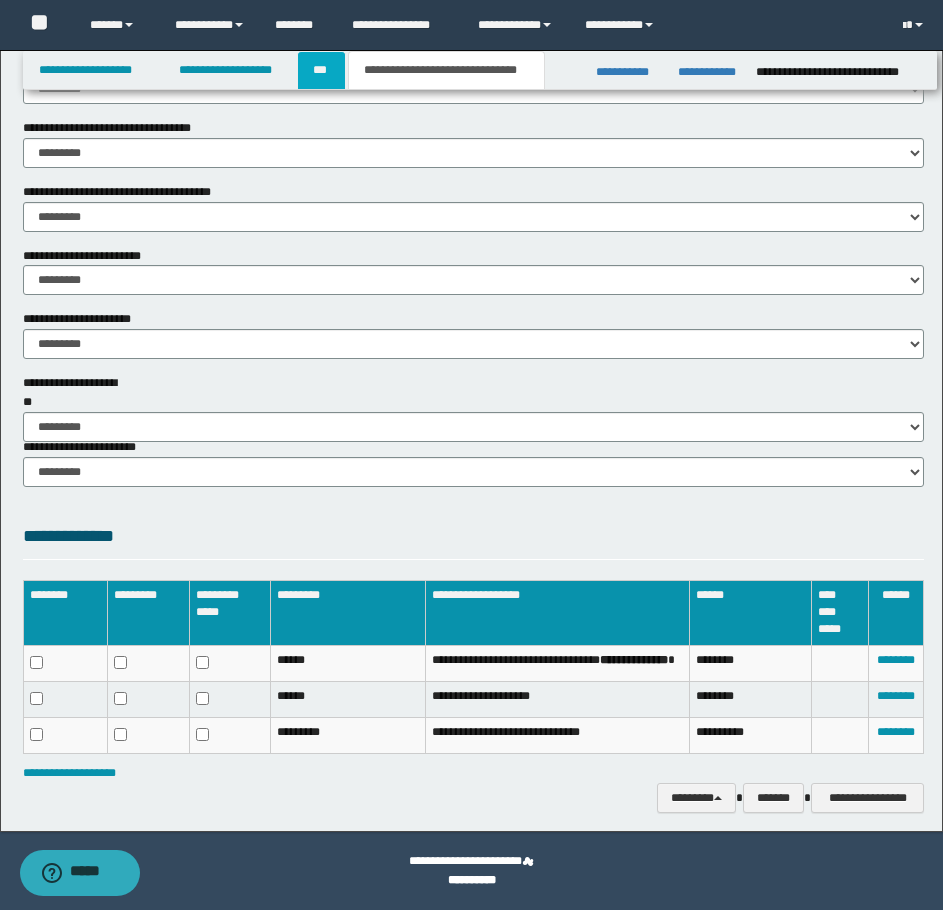 click on "***" at bounding box center (321, 70) 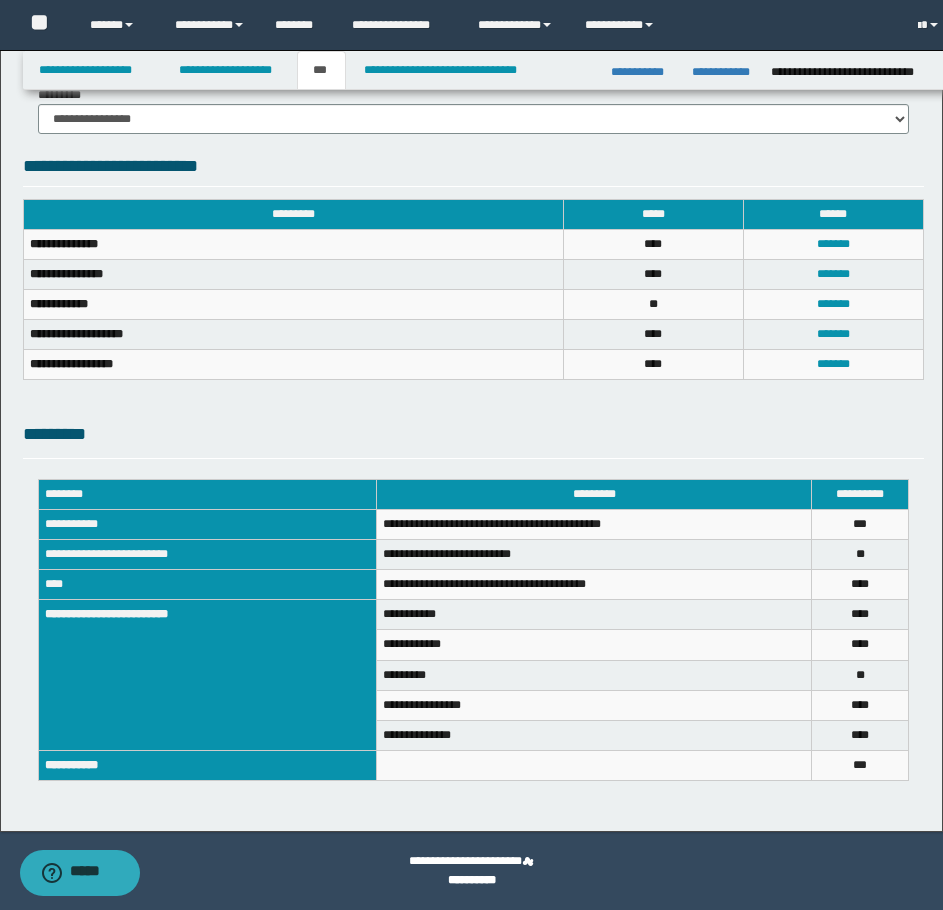 scroll, scrollTop: 694, scrollLeft: 0, axis: vertical 